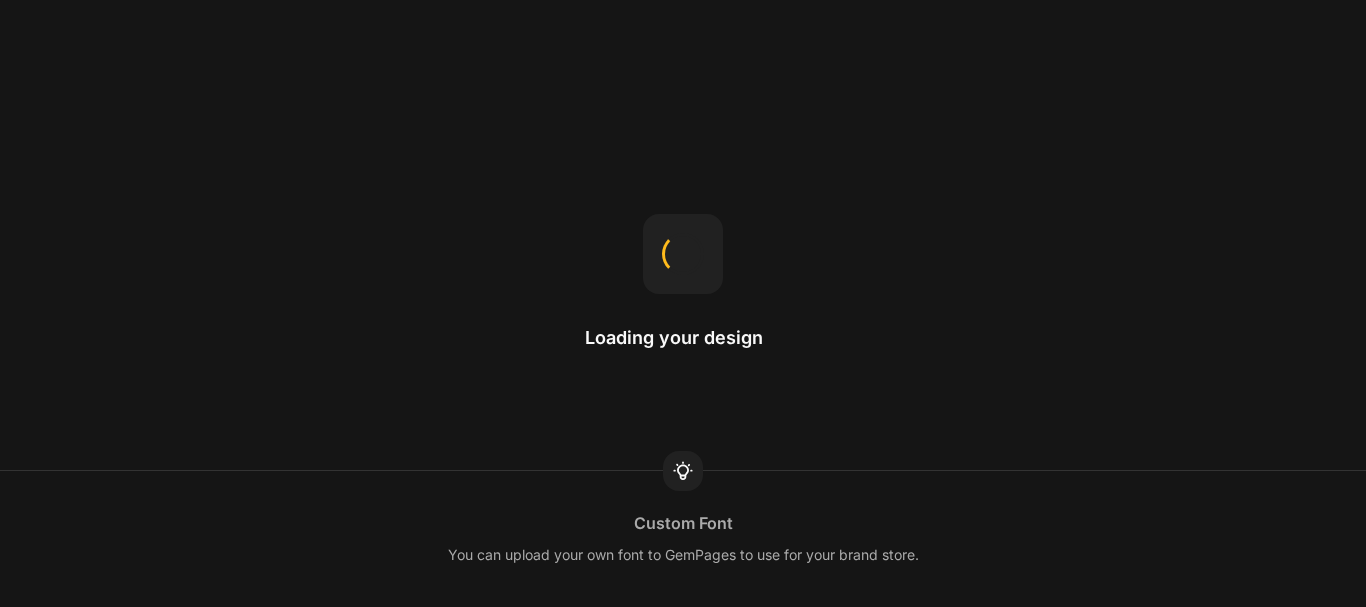scroll, scrollTop: 0, scrollLeft: 0, axis: both 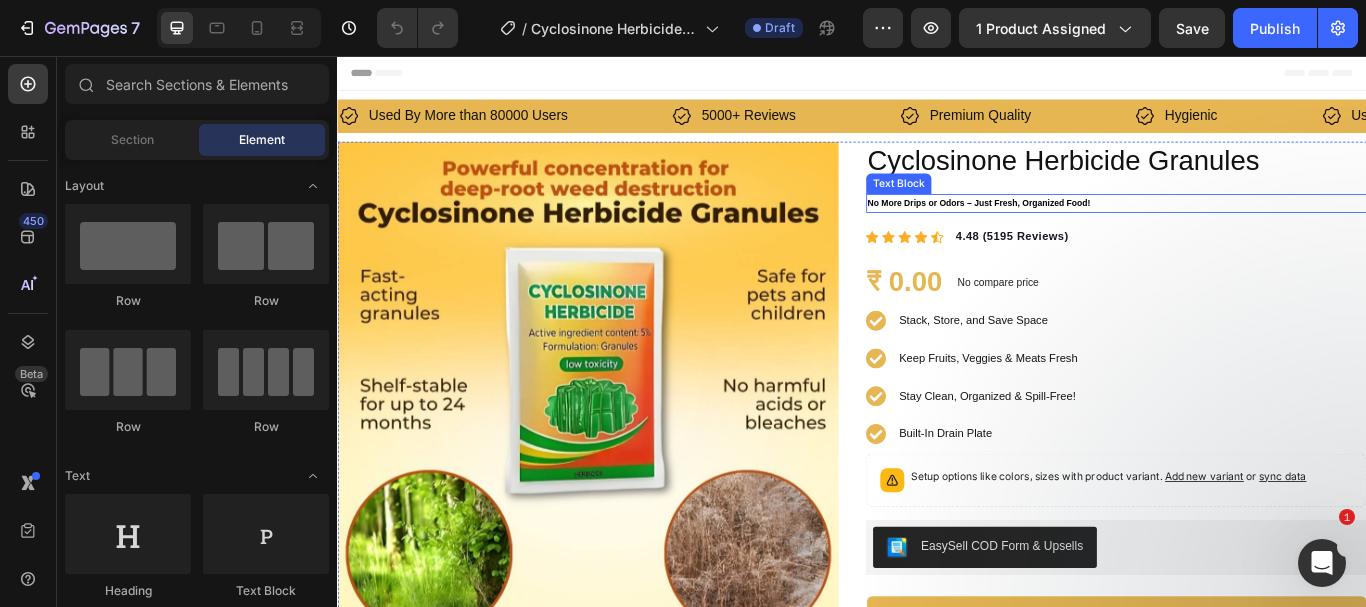 click on "No More Drips or Odors – Just Fresh, Organized Food!" at bounding box center (1085, 227) 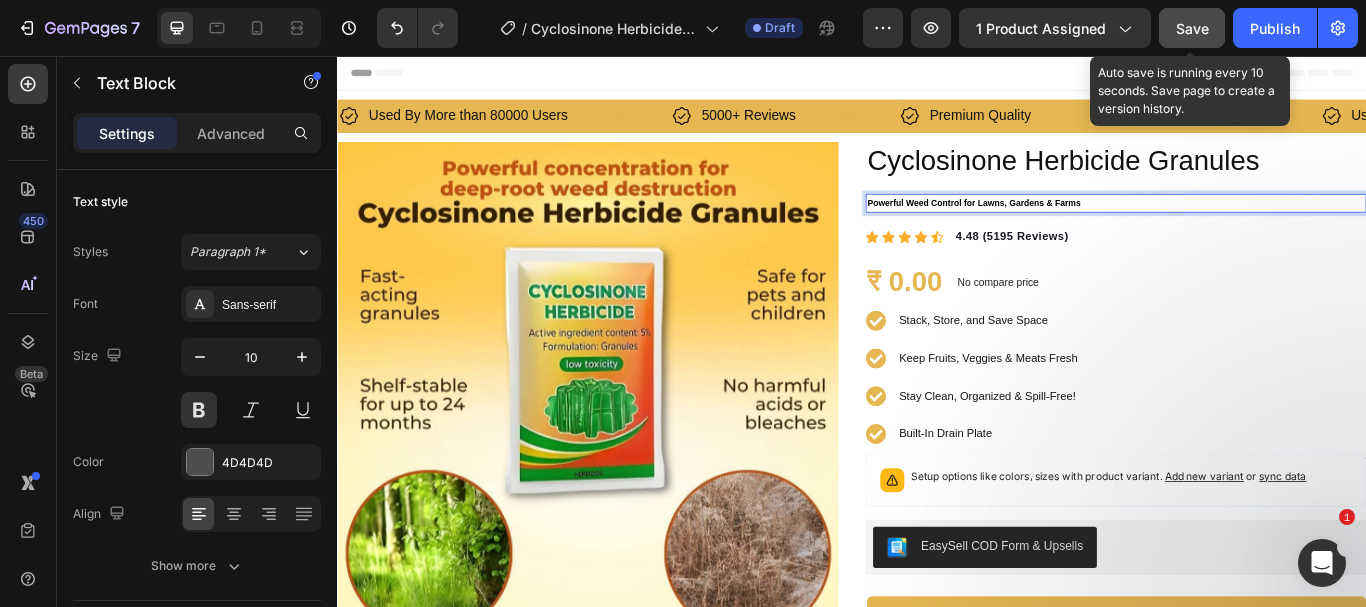 click on "Save" 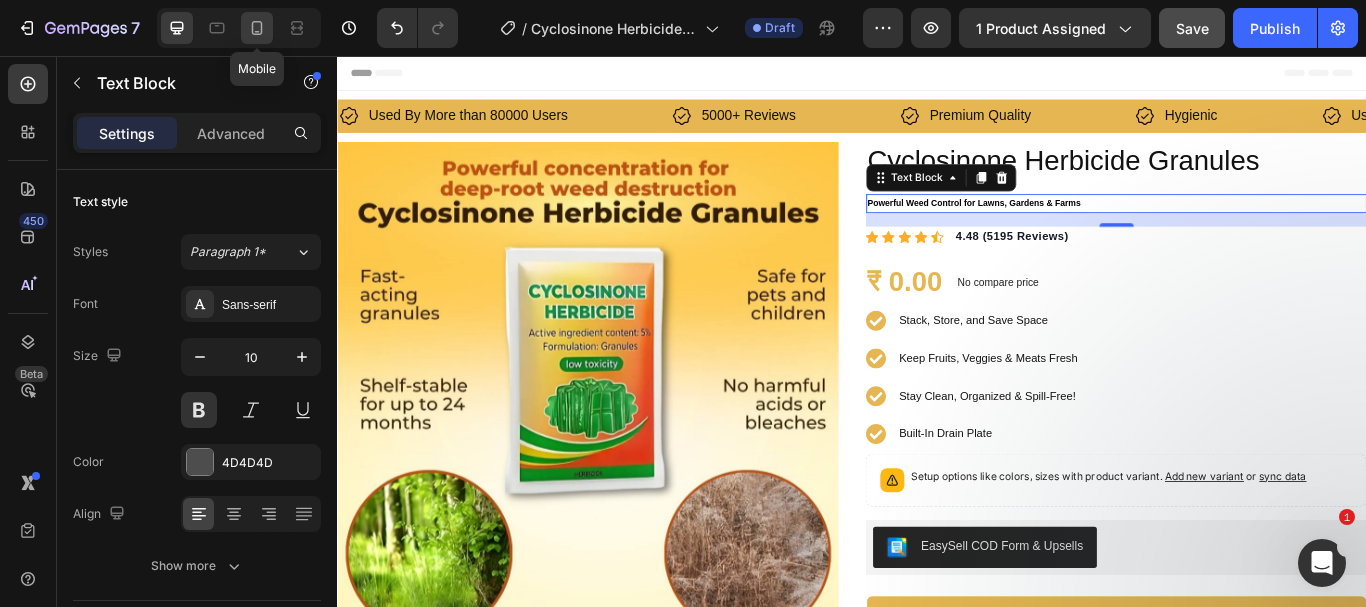 click 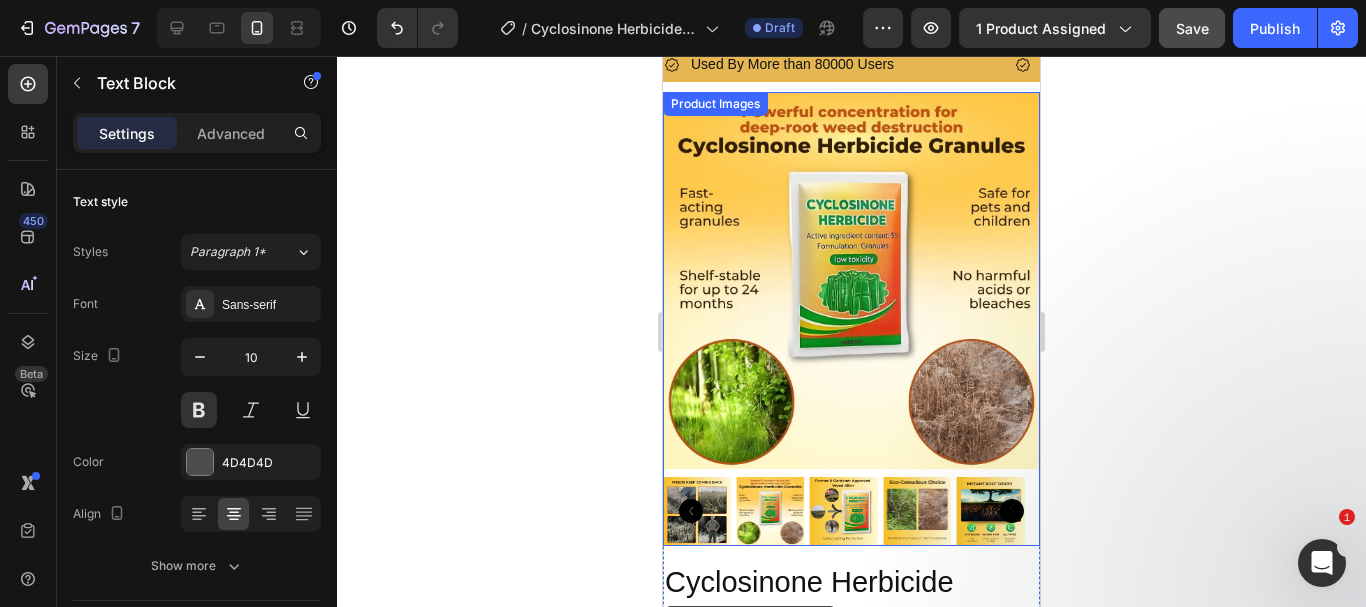 scroll, scrollTop: 0, scrollLeft: 0, axis: both 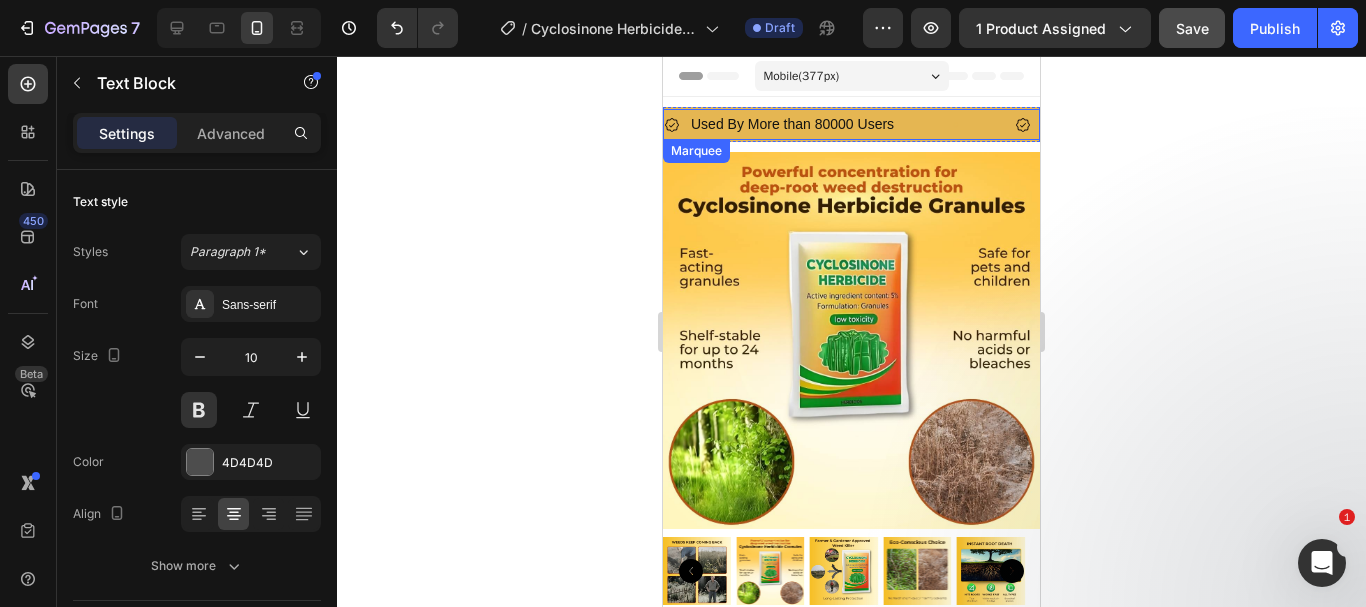 click on "Used By More than 80000 Users Item List" at bounding box center (839, 124) 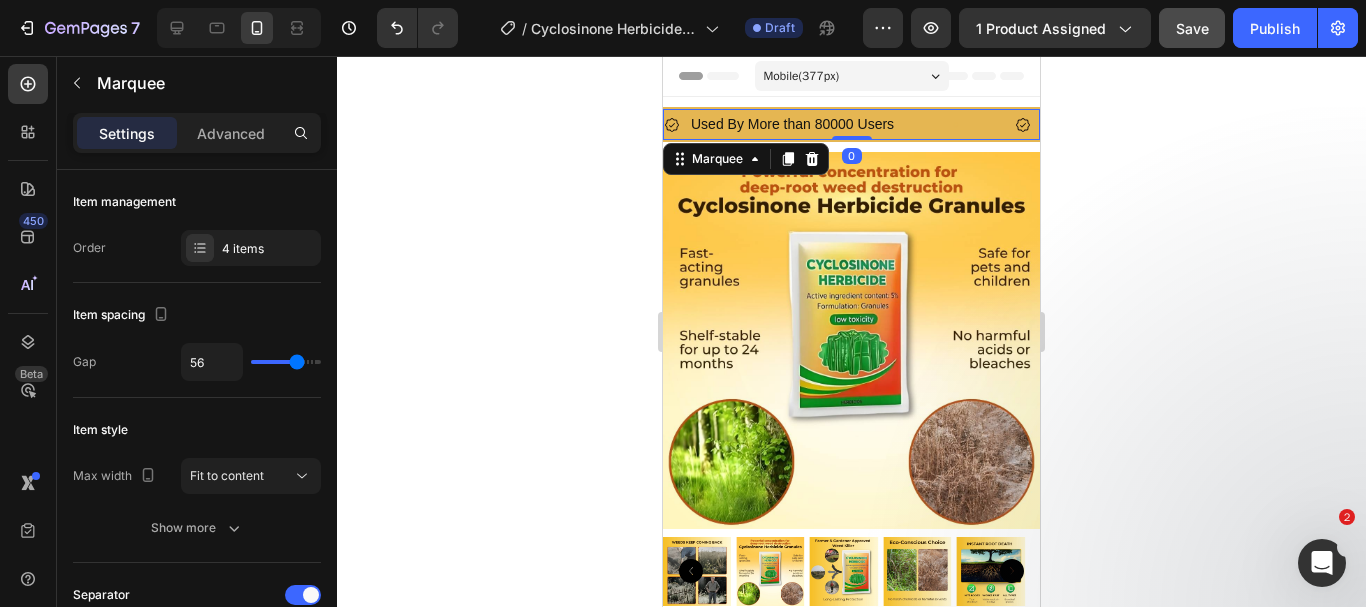 click on "Used By More than 80000 Users Item List" at bounding box center [839, 124] 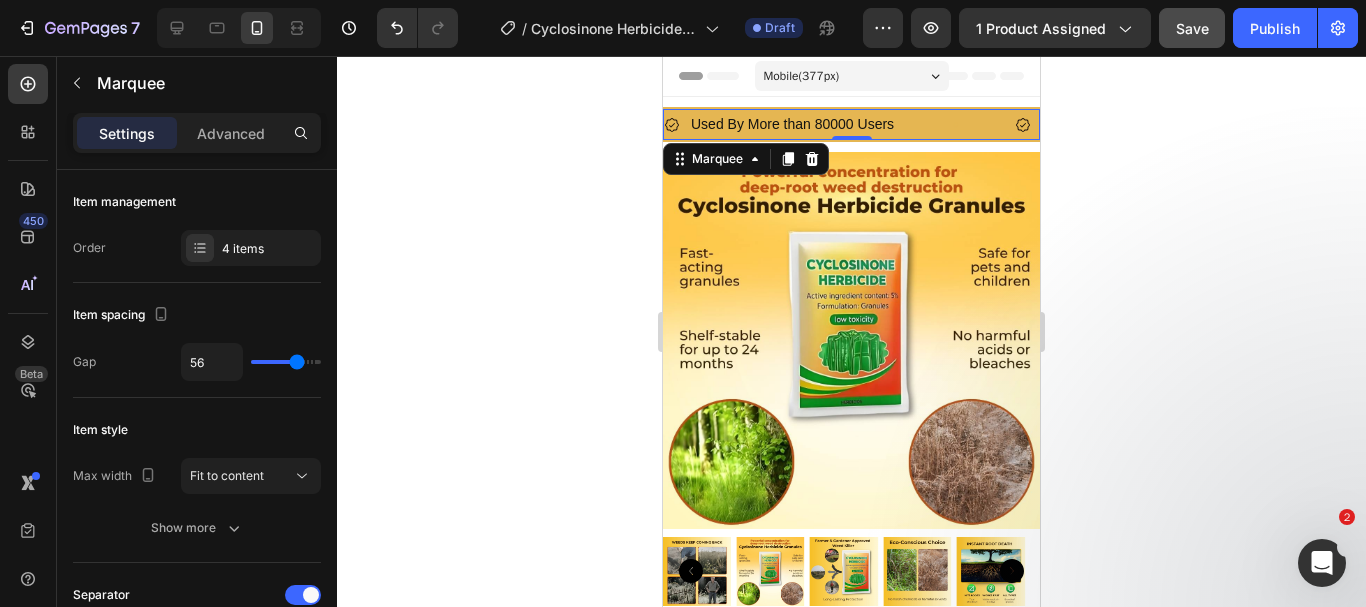 click on "Used By More than 80000 Users Item List" at bounding box center (839, 124) 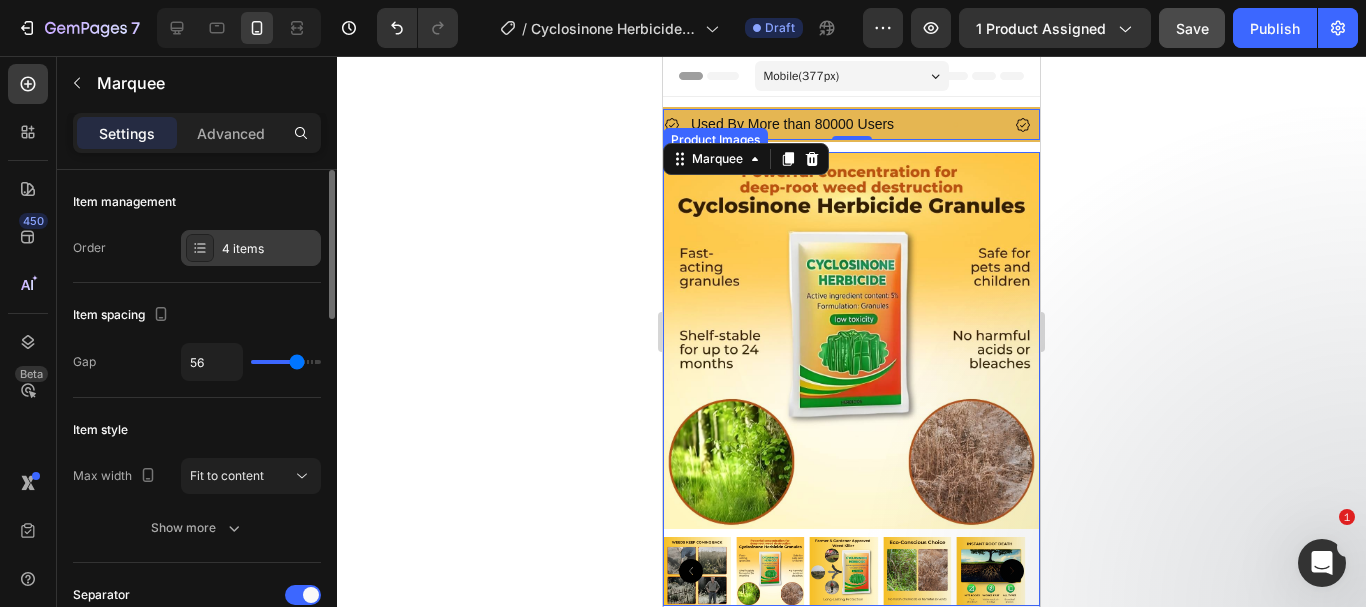 click on "4 items" at bounding box center [269, 249] 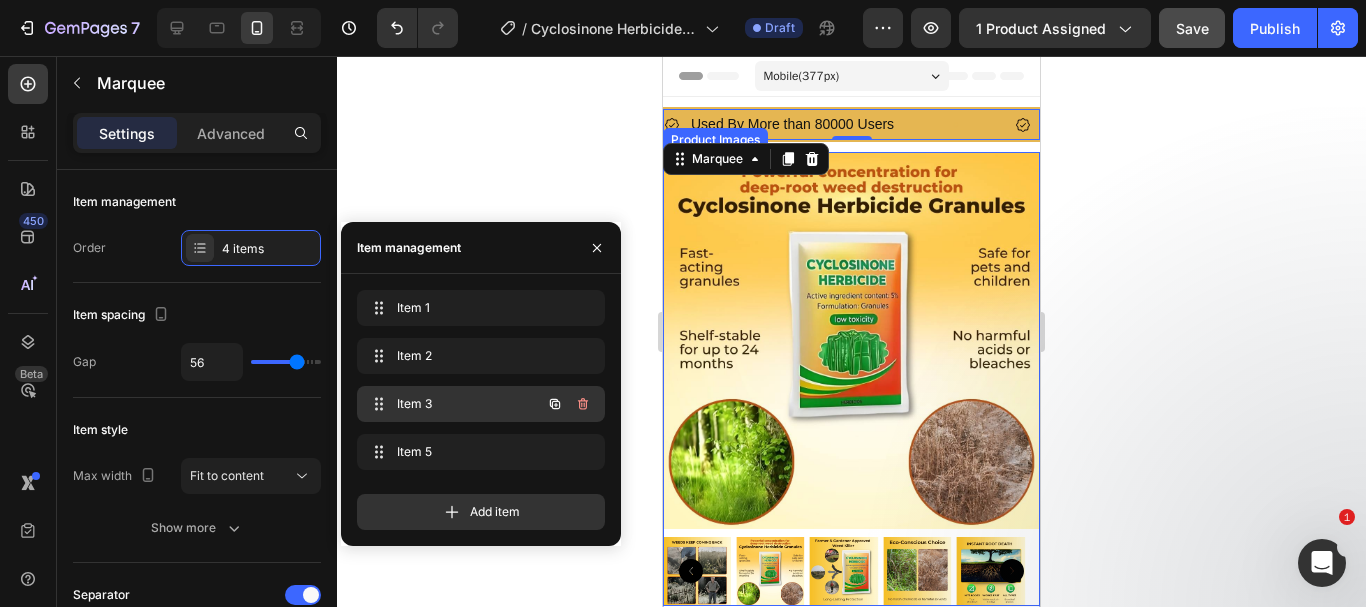 click on "Item 3" at bounding box center [453, 404] 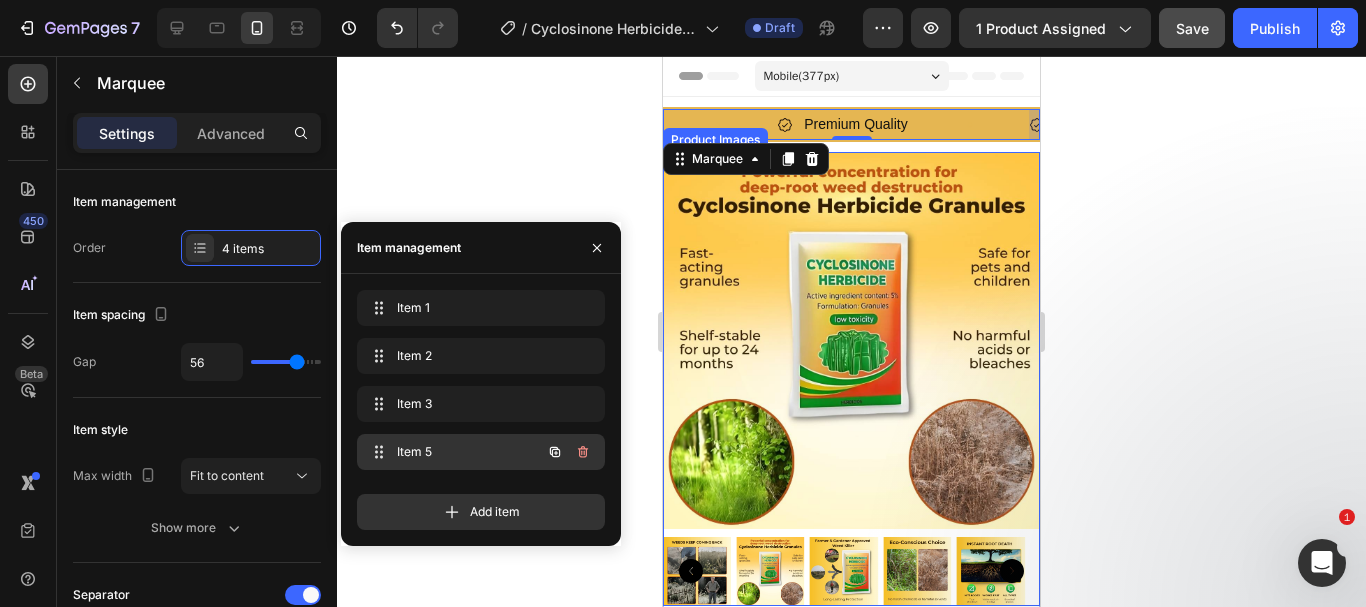 click on "Item 5 Item 5" at bounding box center [453, 452] 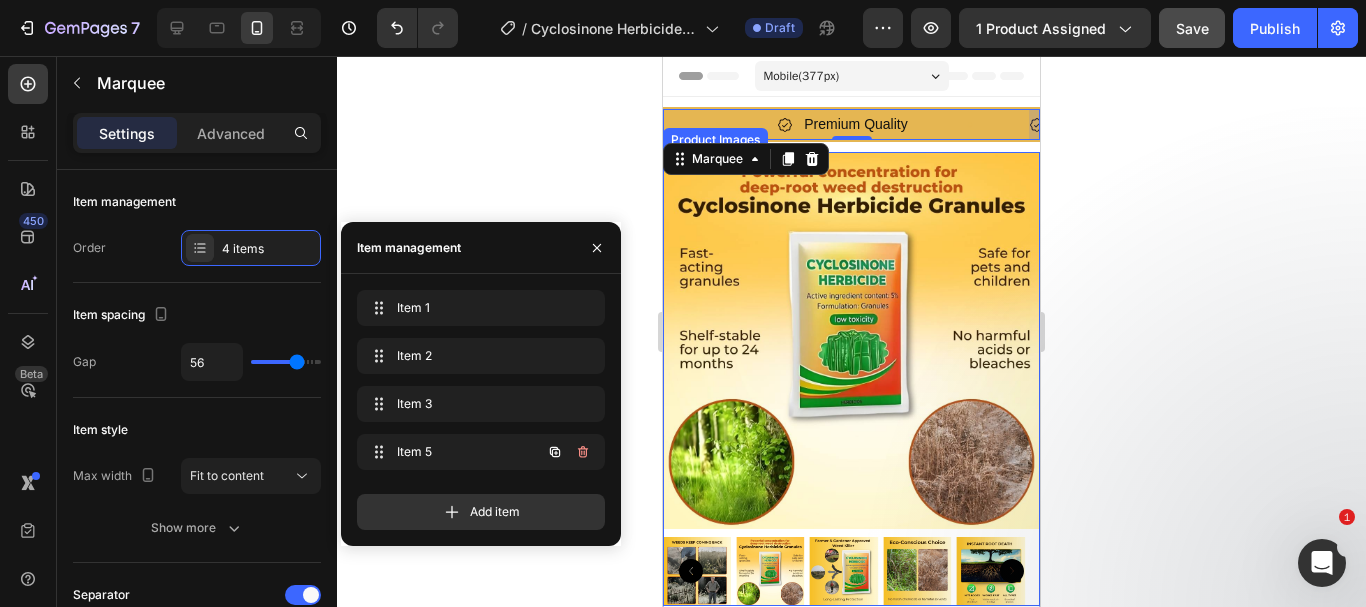 scroll, scrollTop: 0, scrollLeft: 709, axis: horizontal 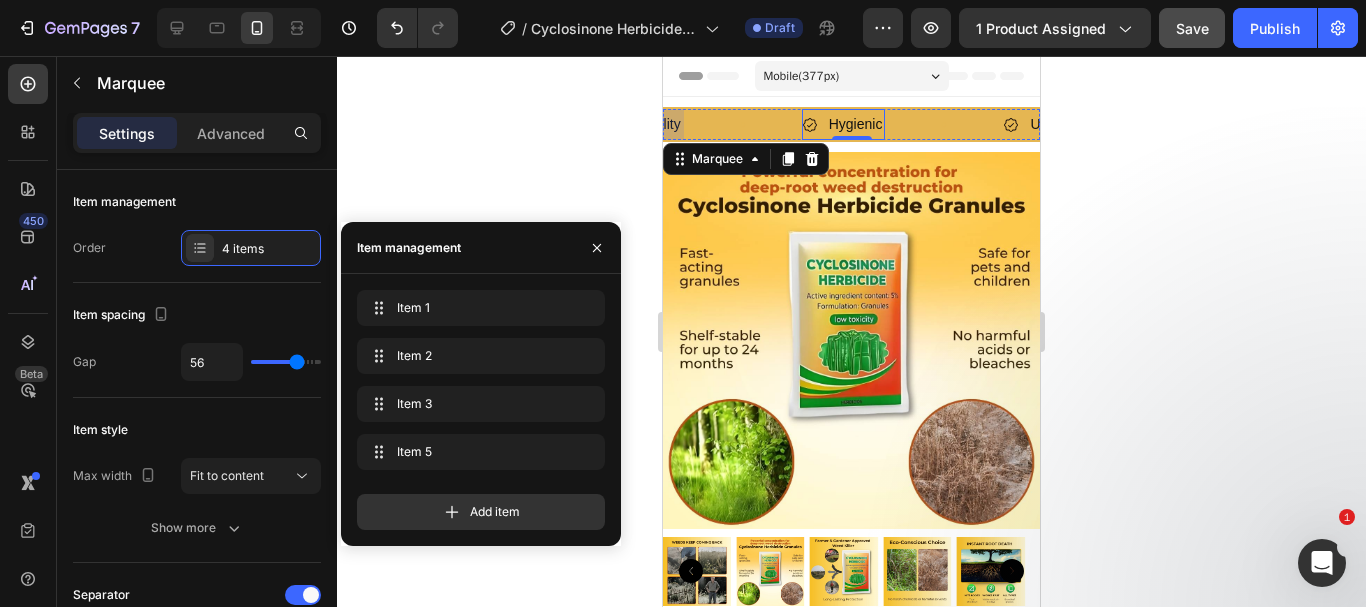 click on "Hygienic" at bounding box center (856, 124) 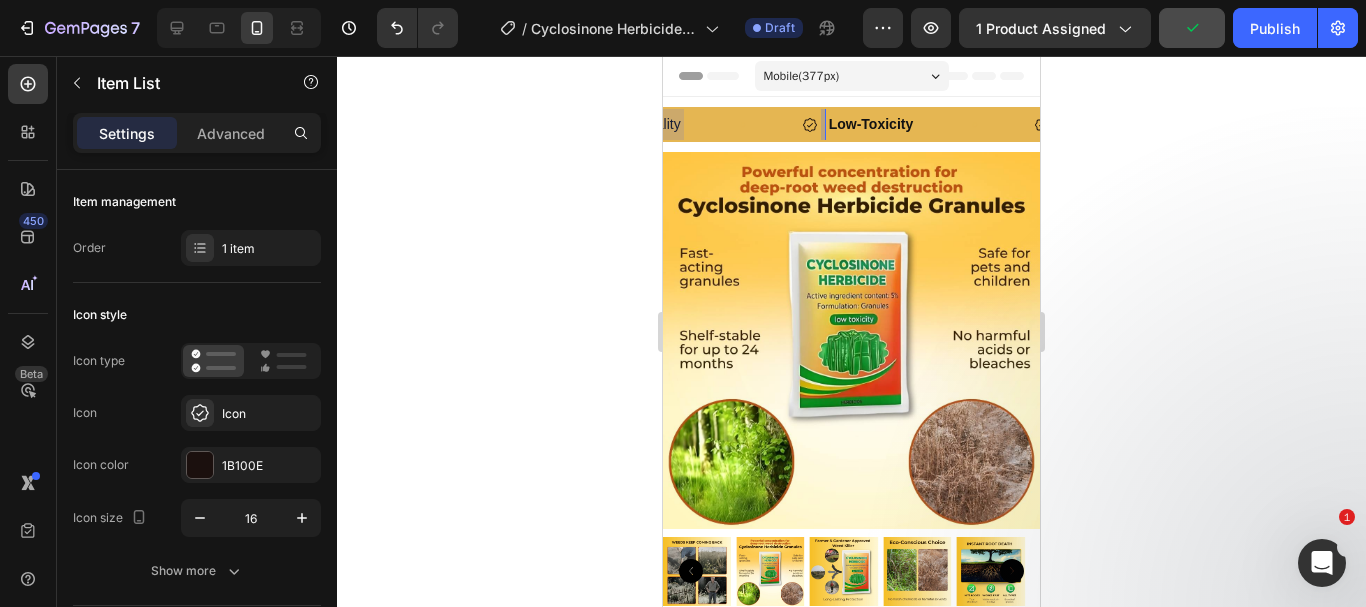 click on "Low-Toxicity" at bounding box center [871, 124] 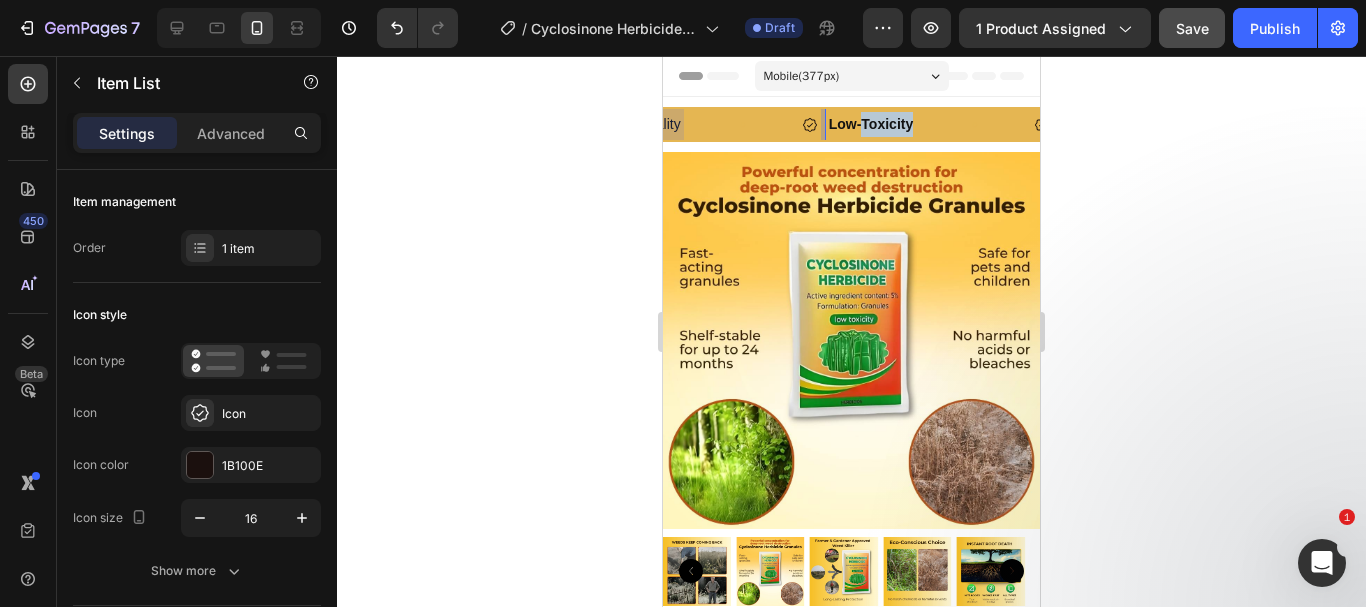 click on "Low-Toxicity" at bounding box center (871, 124) 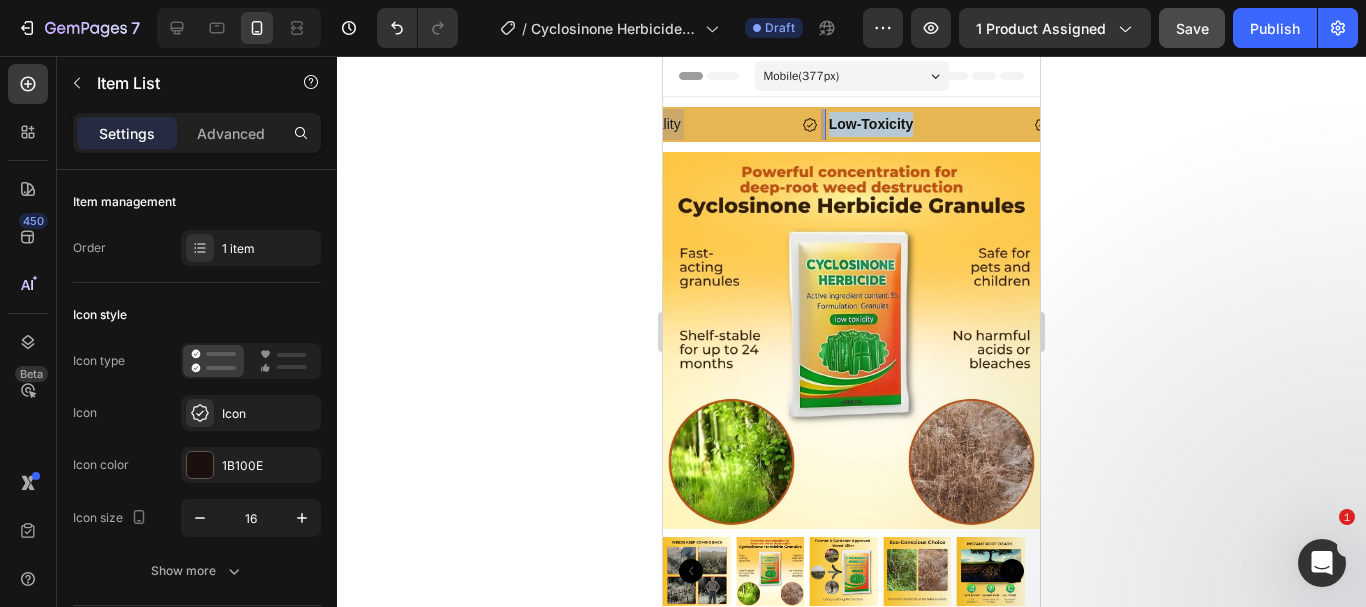 click on "Low-Toxicity" at bounding box center [871, 124] 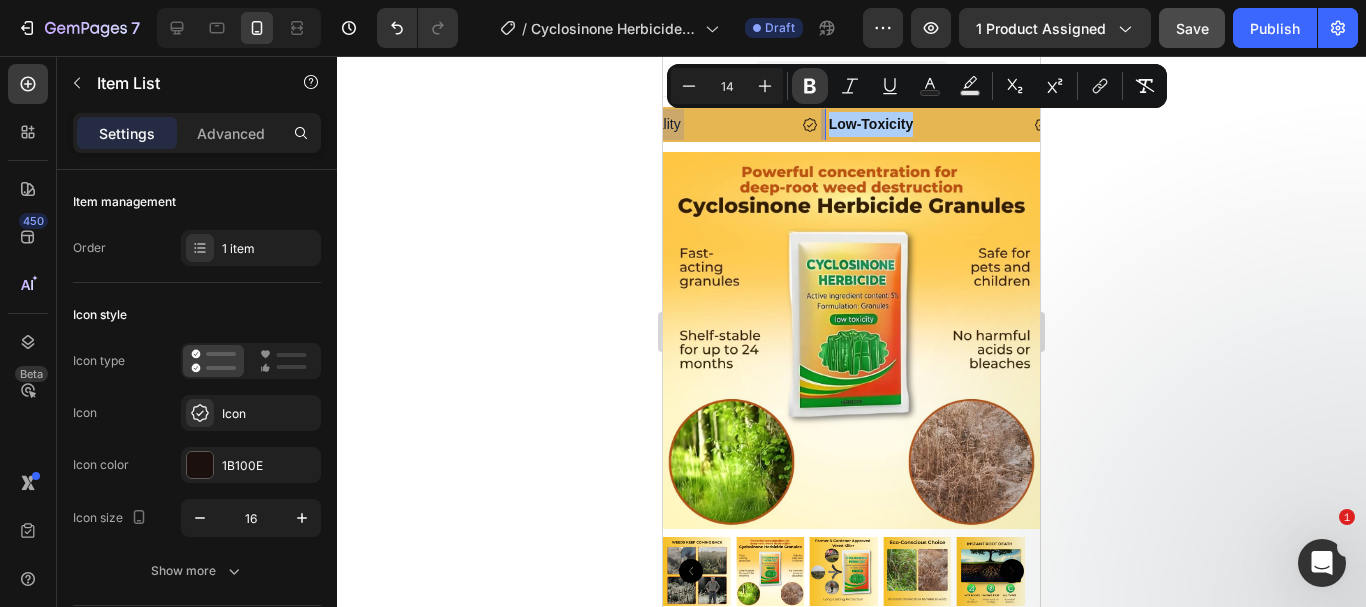 click on "Bold" at bounding box center [810, 86] 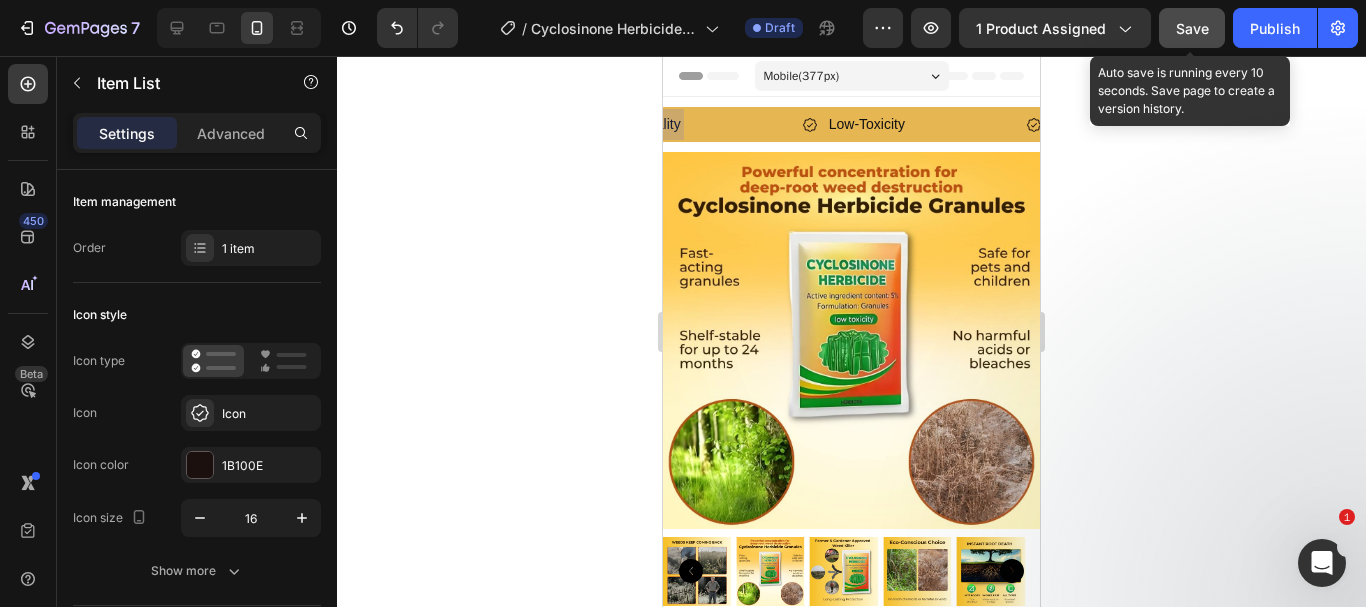 click on "Save" 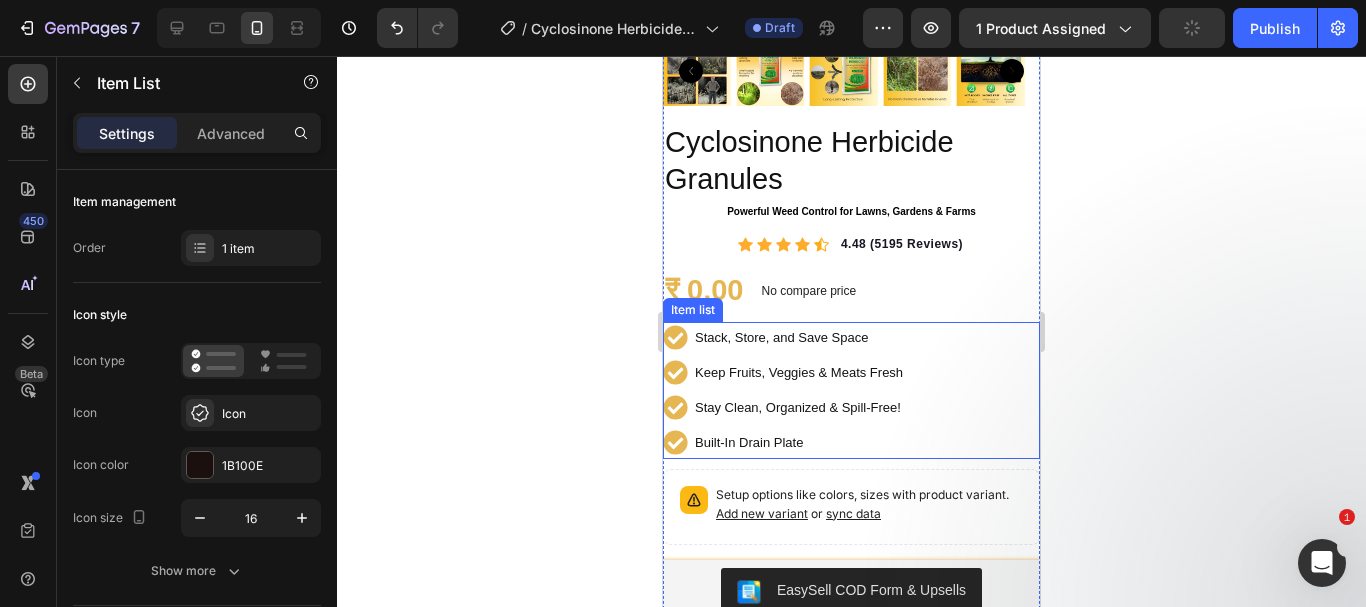 scroll, scrollTop: 600, scrollLeft: 0, axis: vertical 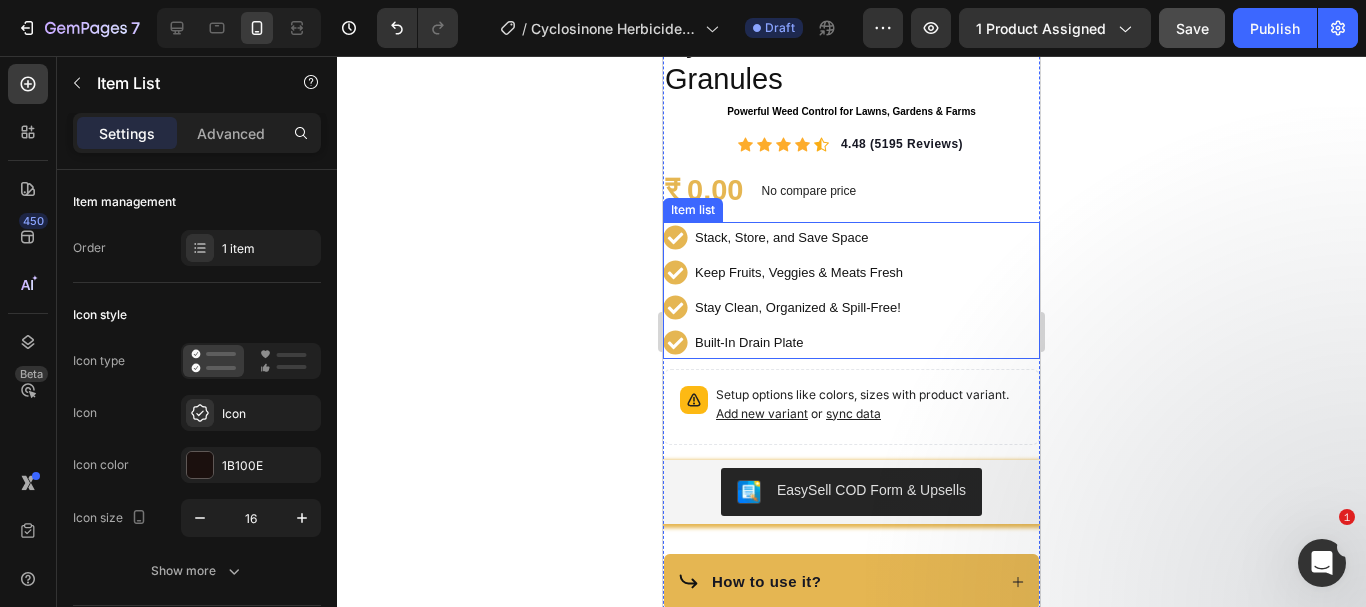 click on "Stack, Store, and Save Space" at bounding box center [799, 237] 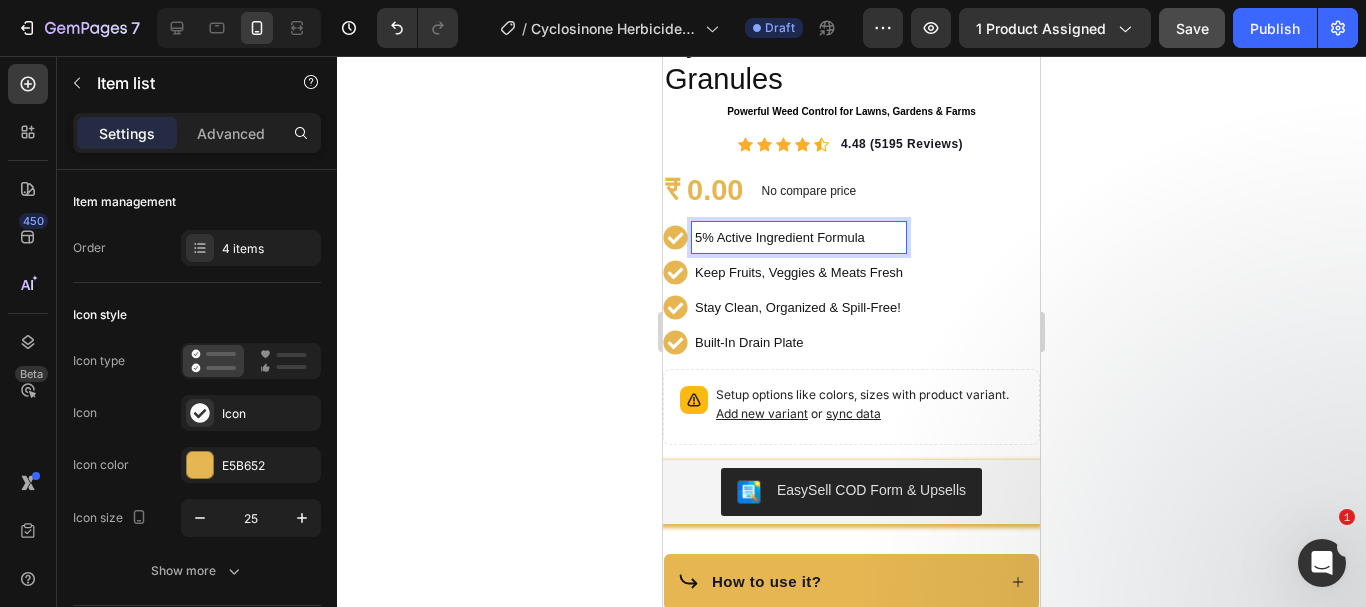 click on "5% Active Ingredient Formula" at bounding box center (780, 237) 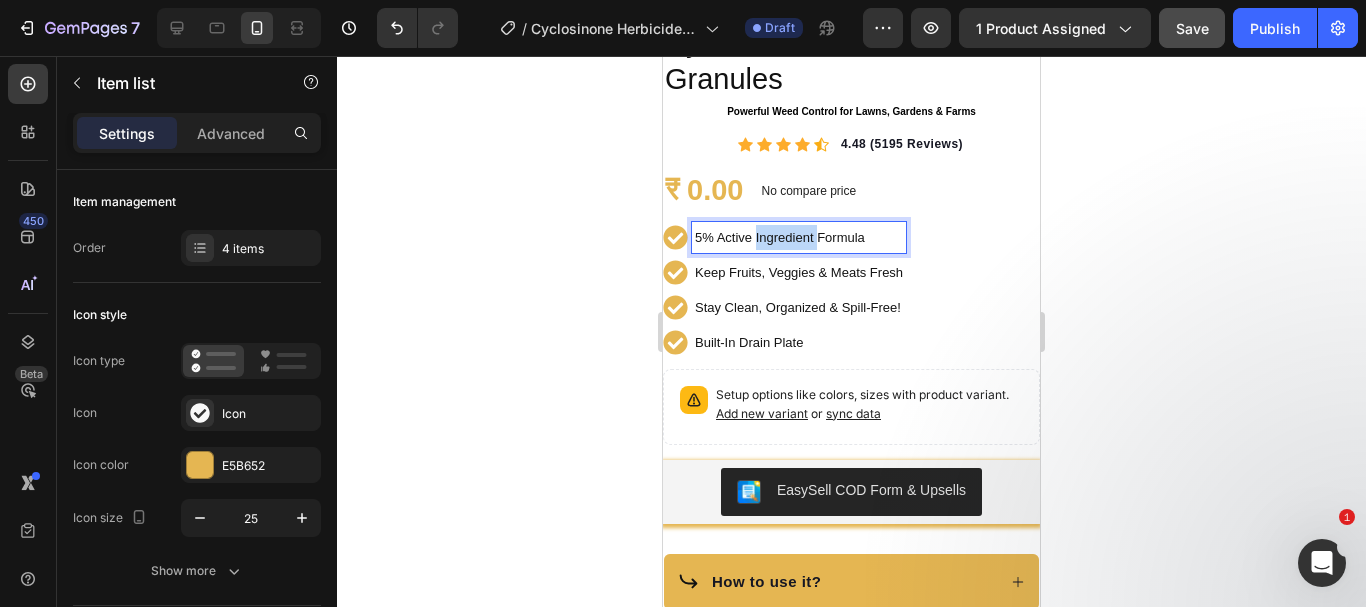 click on "5% Active Ingredient Formula" at bounding box center (780, 237) 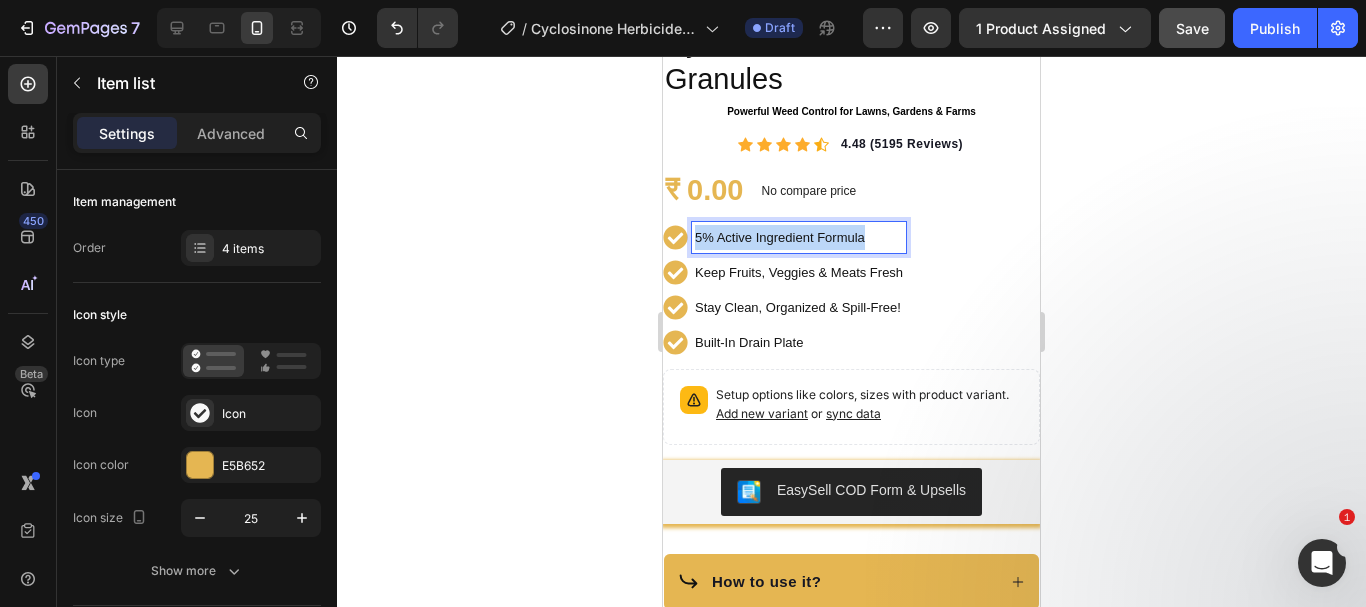 click on "5% Active Ingredient Formula" at bounding box center [780, 237] 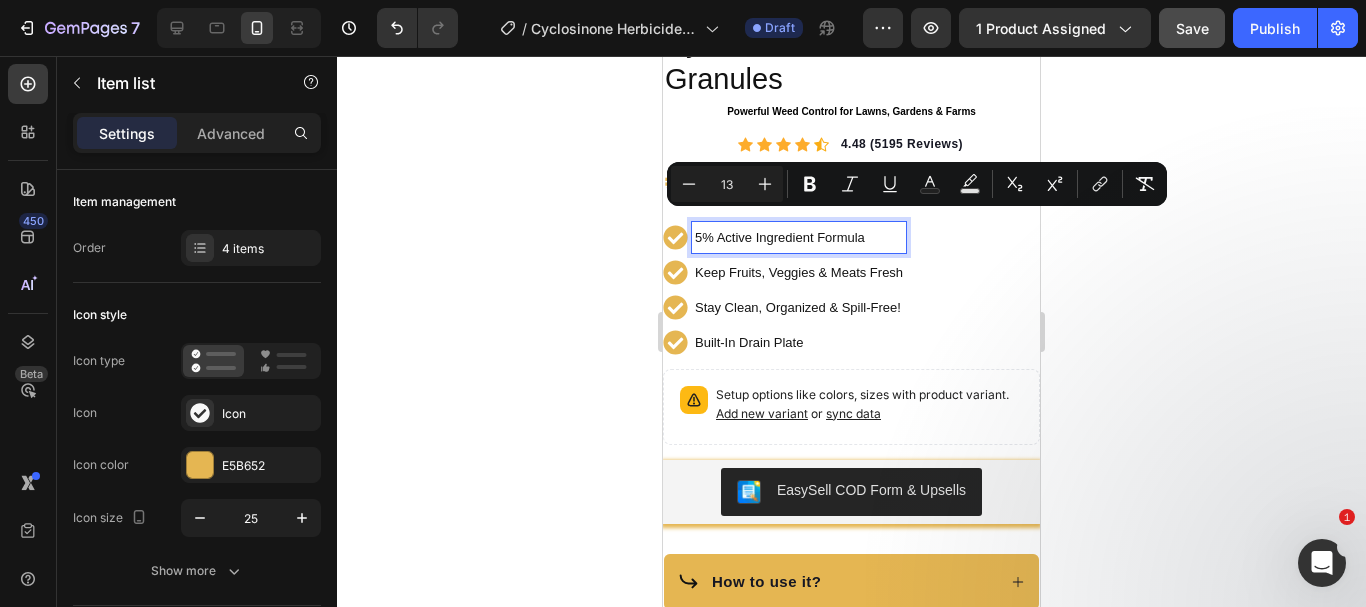 click on "Keep Fruits, Veggies & Meats Fresh" at bounding box center [799, 272] 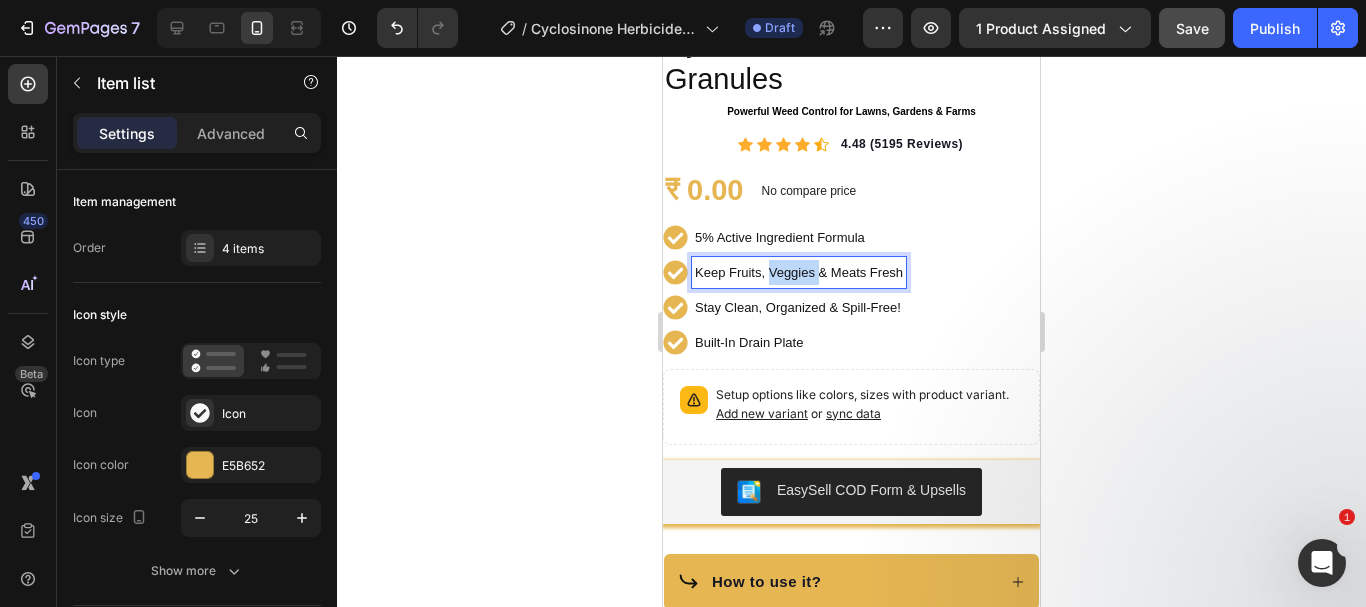 click on "Keep Fruits, Veggies & Meats Fresh" at bounding box center (799, 272) 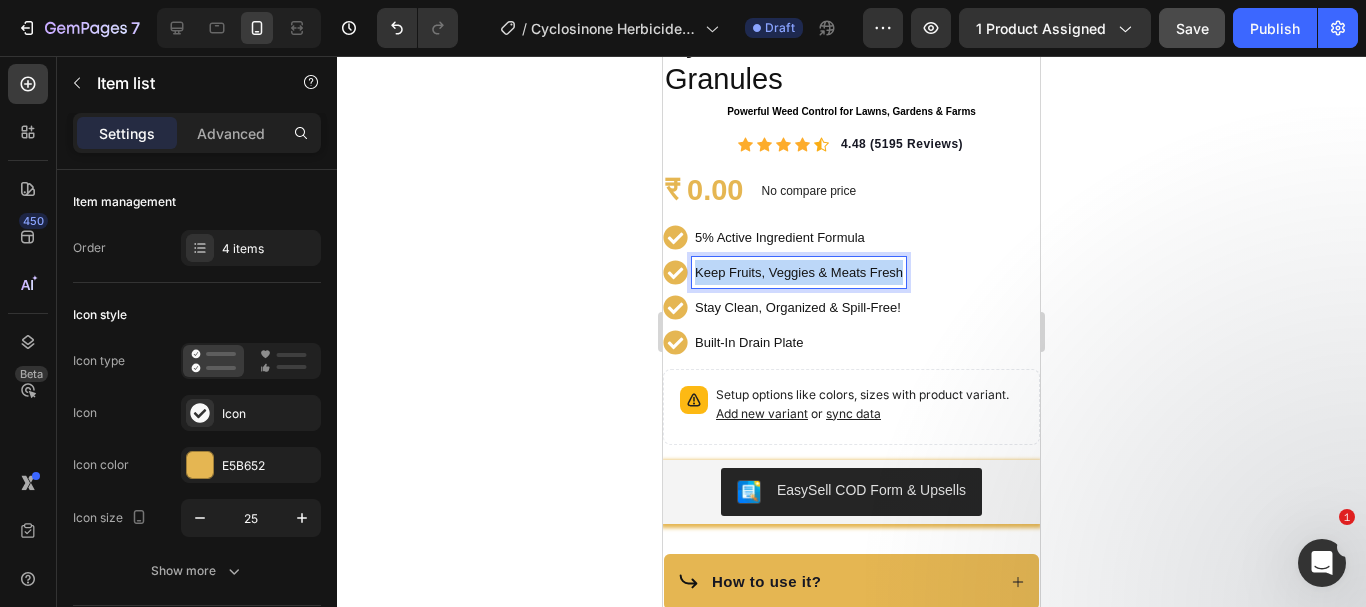 click on "Keep Fruits, Veggies & Meats Fresh" at bounding box center (799, 272) 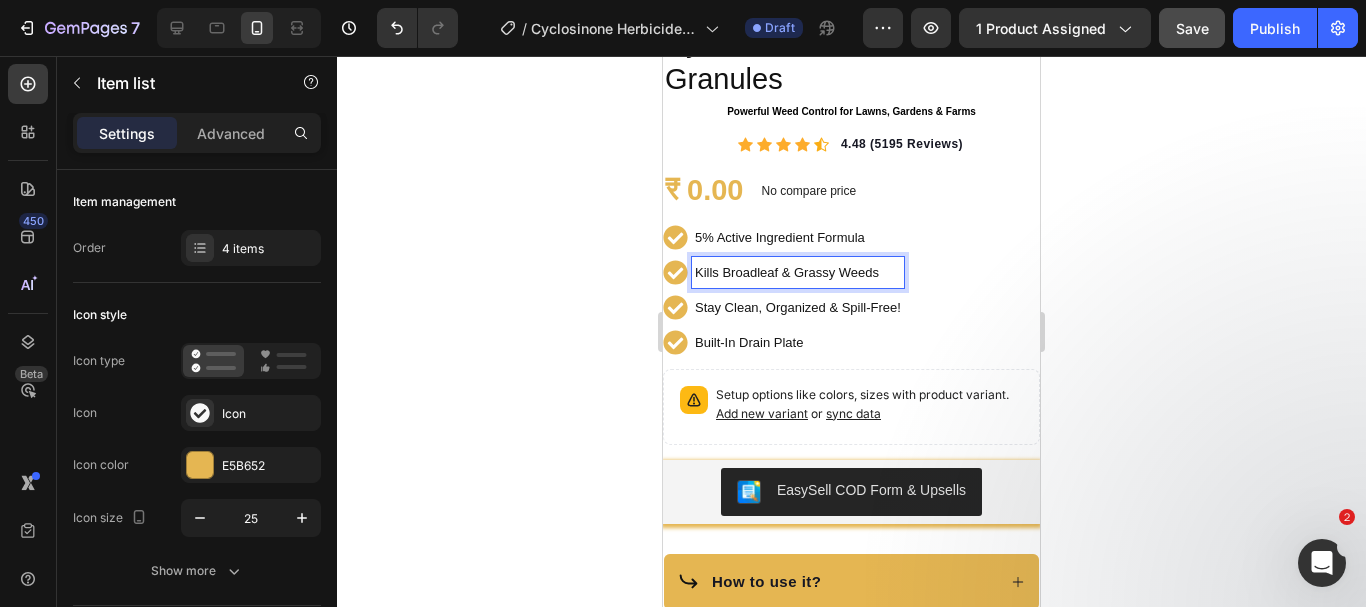 click on "Kills Broadleaf & Grassy Weeds" at bounding box center (787, 272) 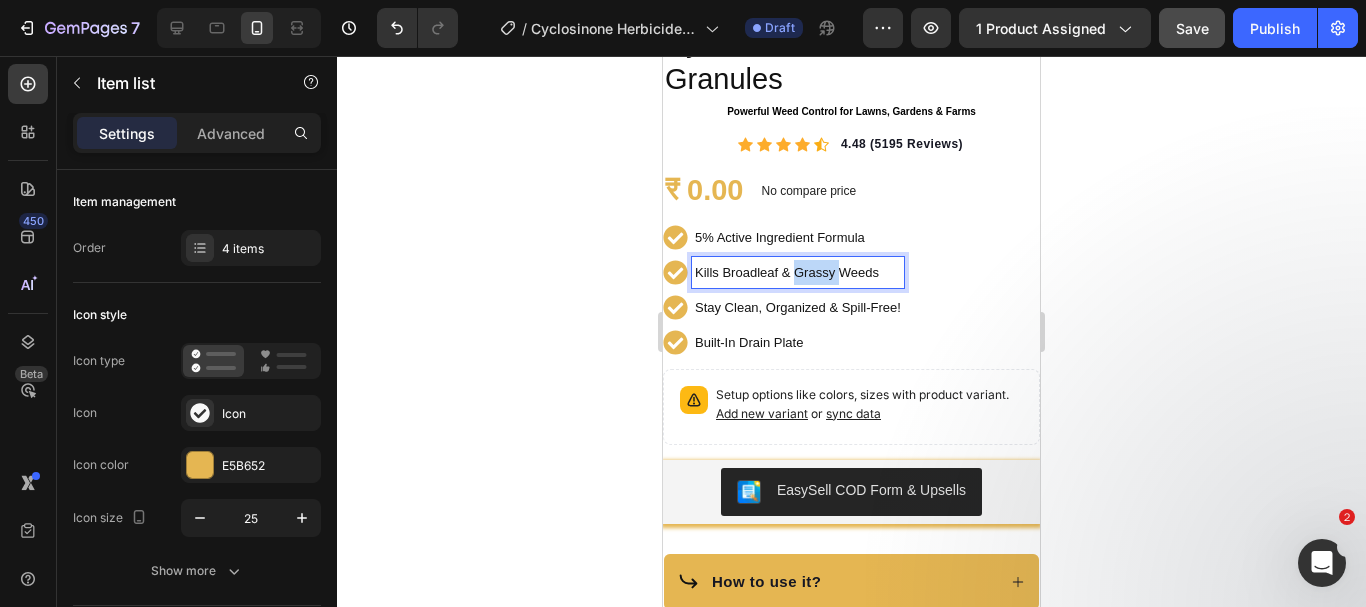 click on "Kills Broadleaf & Grassy Weeds" at bounding box center [787, 272] 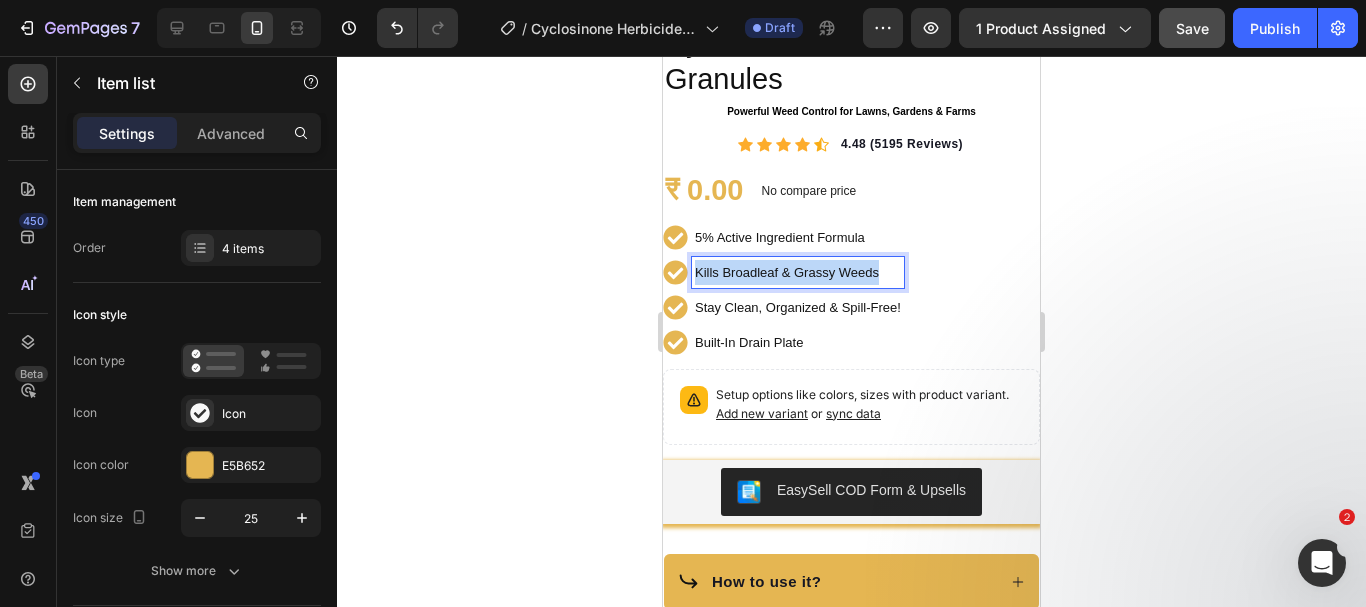 click on "Kills Broadleaf & Grassy Weeds" at bounding box center [787, 272] 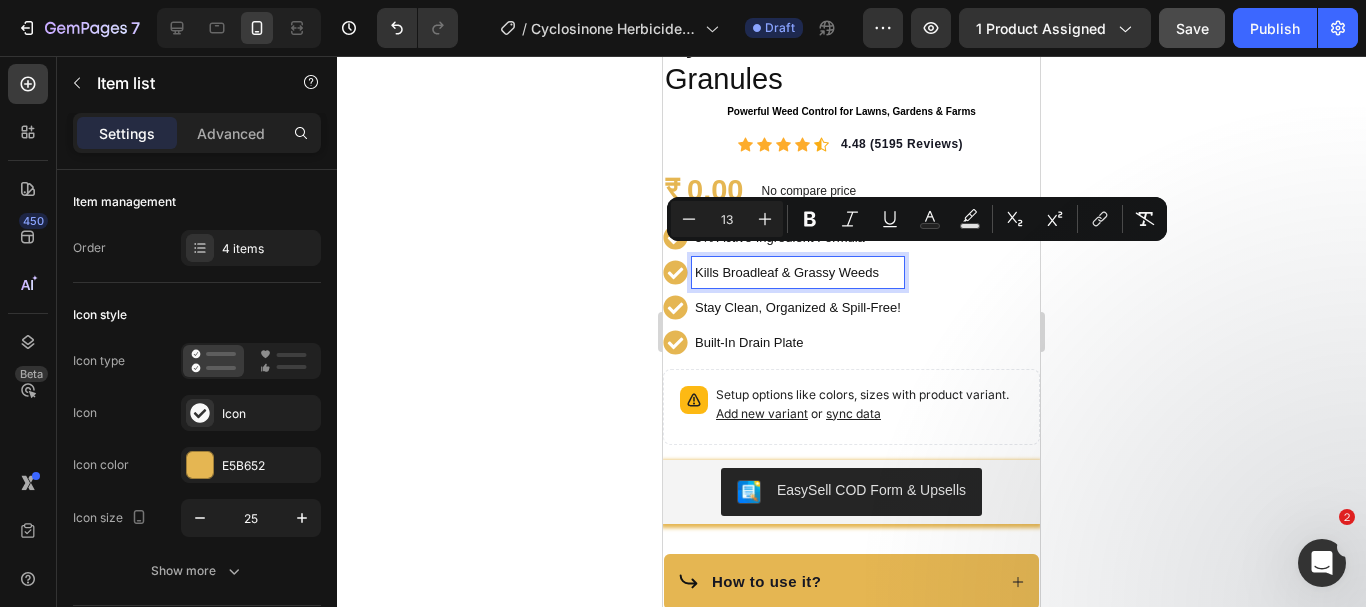 click on "Stay Clean, Organized & Spill-Free!" at bounding box center [798, 307] 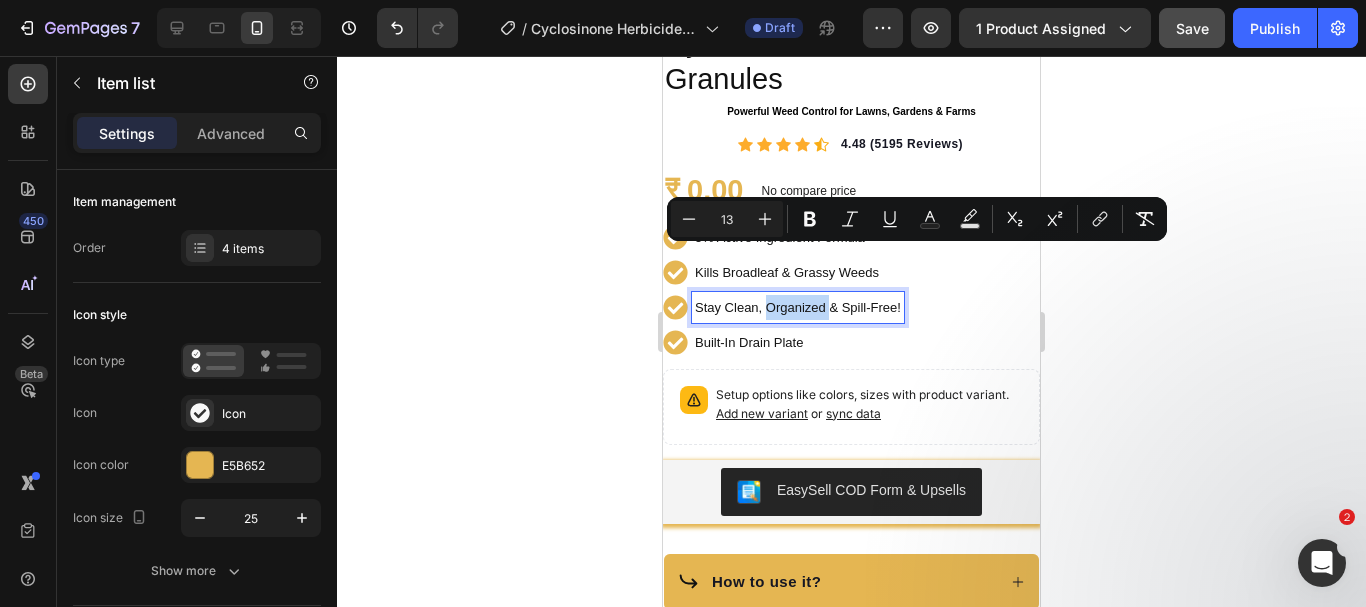 click on "Stay Clean, Organized & Spill-Free!" at bounding box center (798, 307) 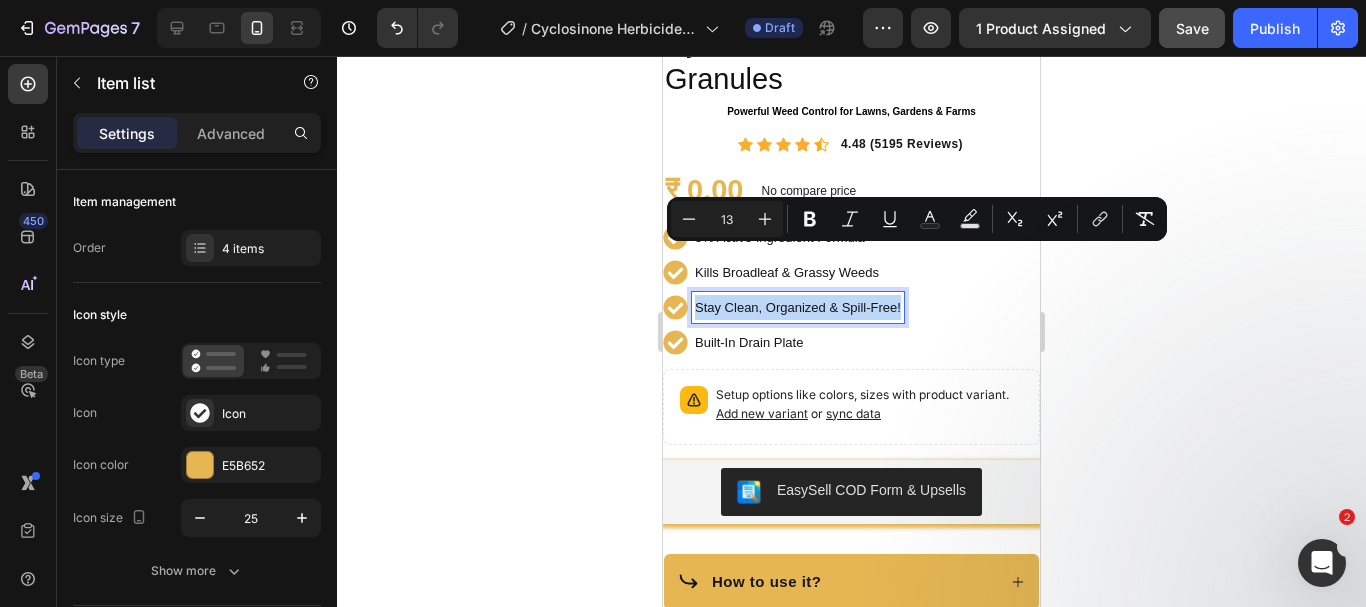 click on "Stay Clean, Organized & Spill-Free!" at bounding box center [798, 307] 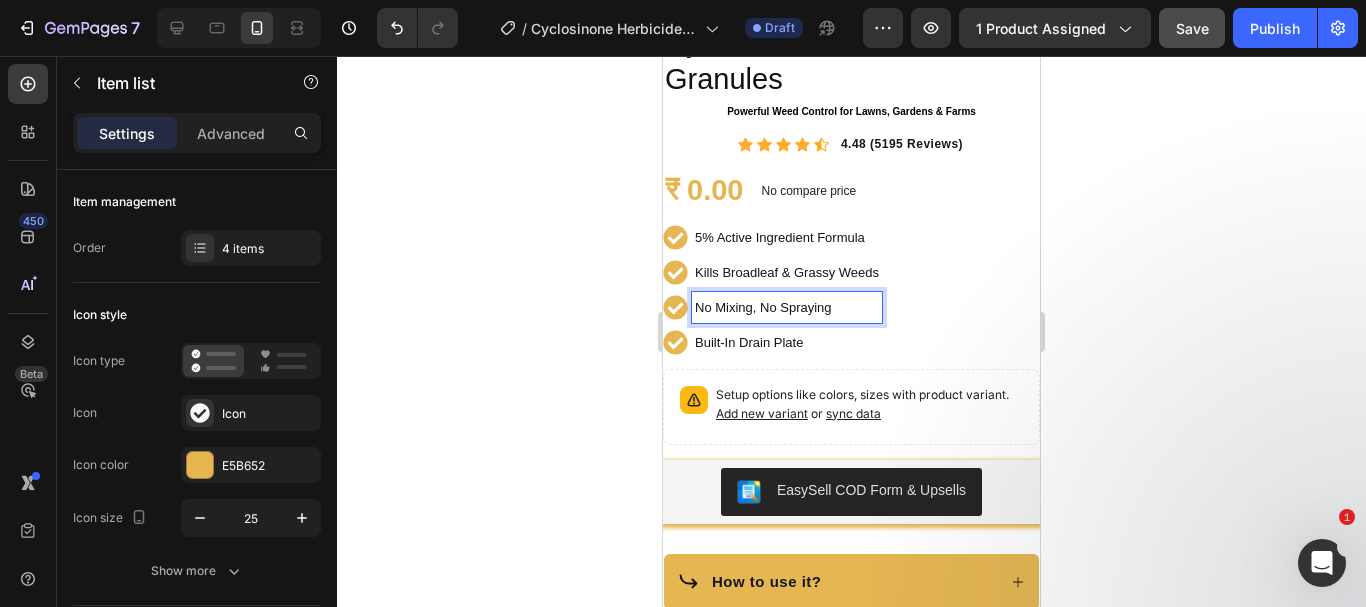click on "Built-In Drain Plate" at bounding box center [749, 342] 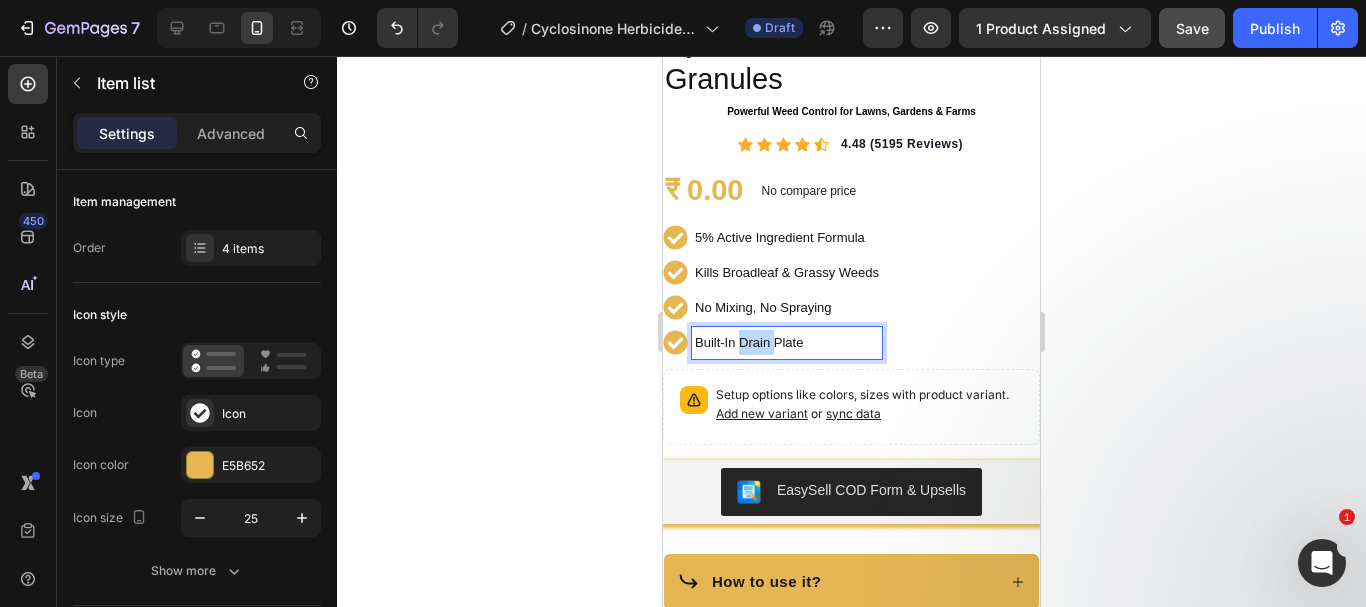 click on "Built-In Drain Plate" at bounding box center (749, 342) 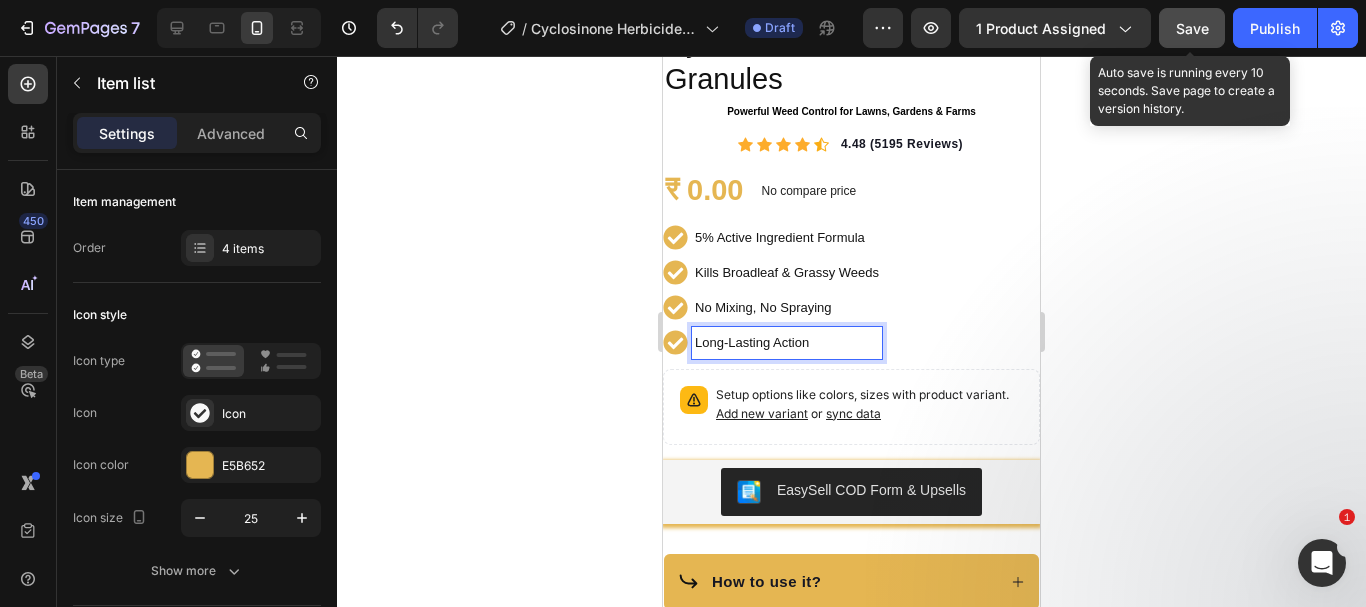 click on "Save" at bounding box center (1192, 28) 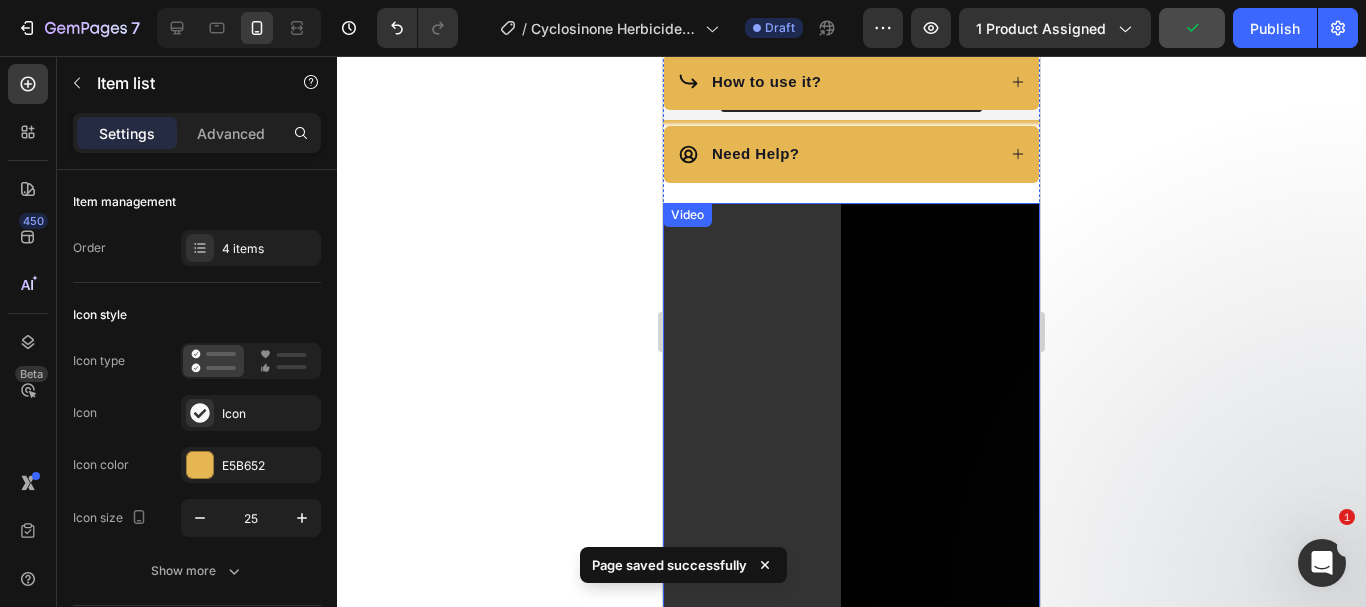 scroll, scrollTop: 1000, scrollLeft: 0, axis: vertical 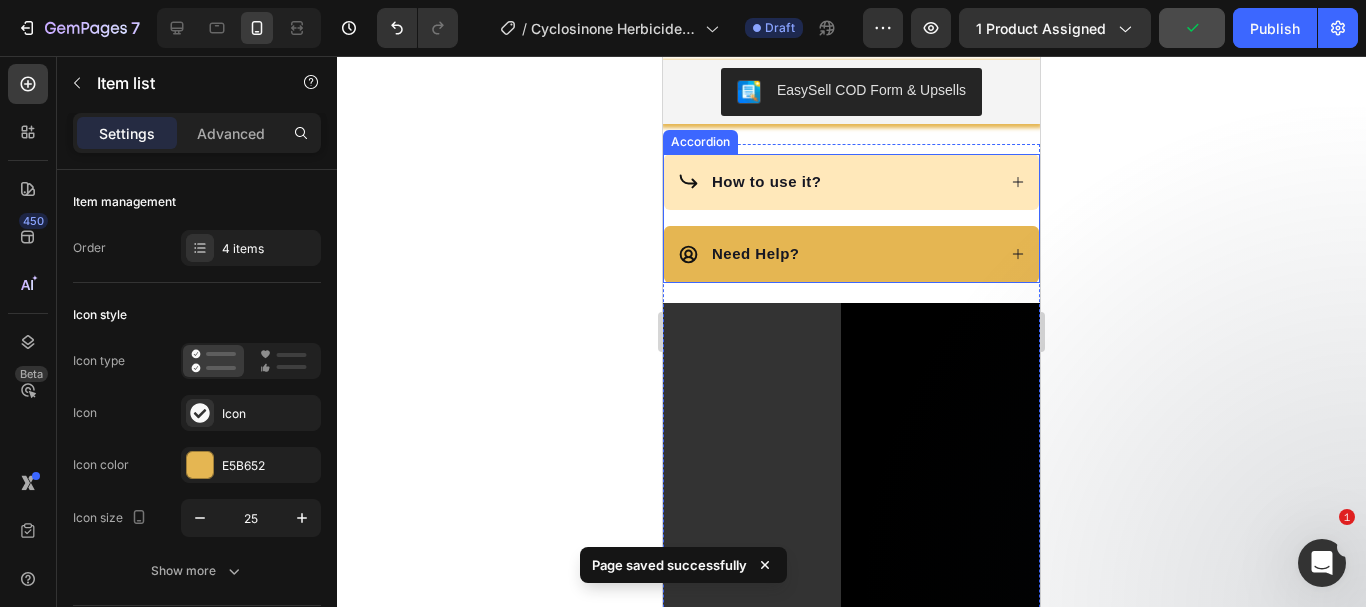 click on "How to use it?" at bounding box center [836, 182] 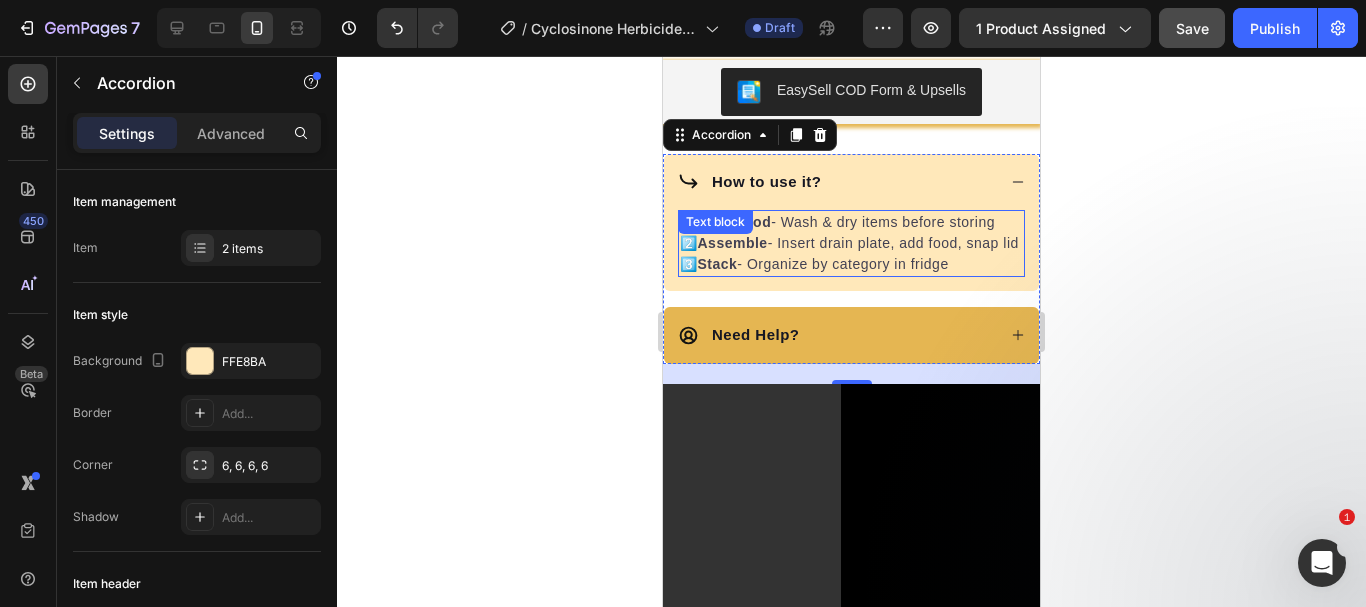 click on "1️⃣  Prep Food  - Wash & dry items before storing 2️⃣  Assemble  - Insert drain plate, add food, snap lid 3️⃣  Stack  - Organize by category in fridge" at bounding box center [851, 243] 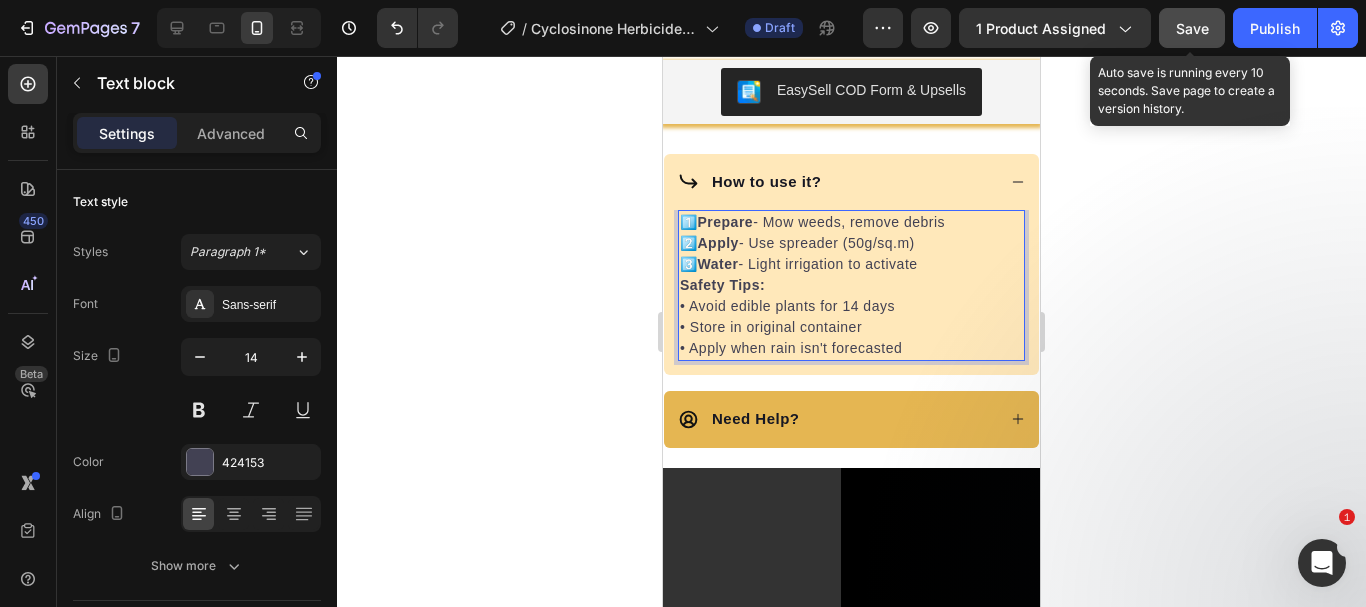 click on "Save" 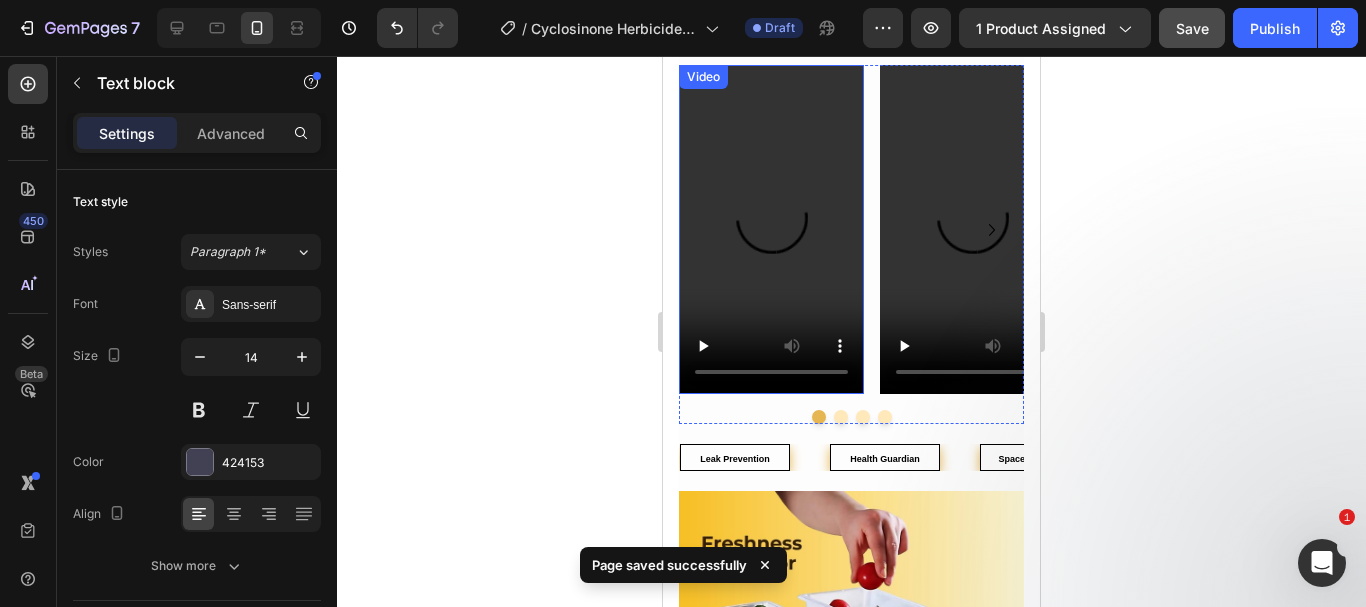 scroll, scrollTop: 2200, scrollLeft: 0, axis: vertical 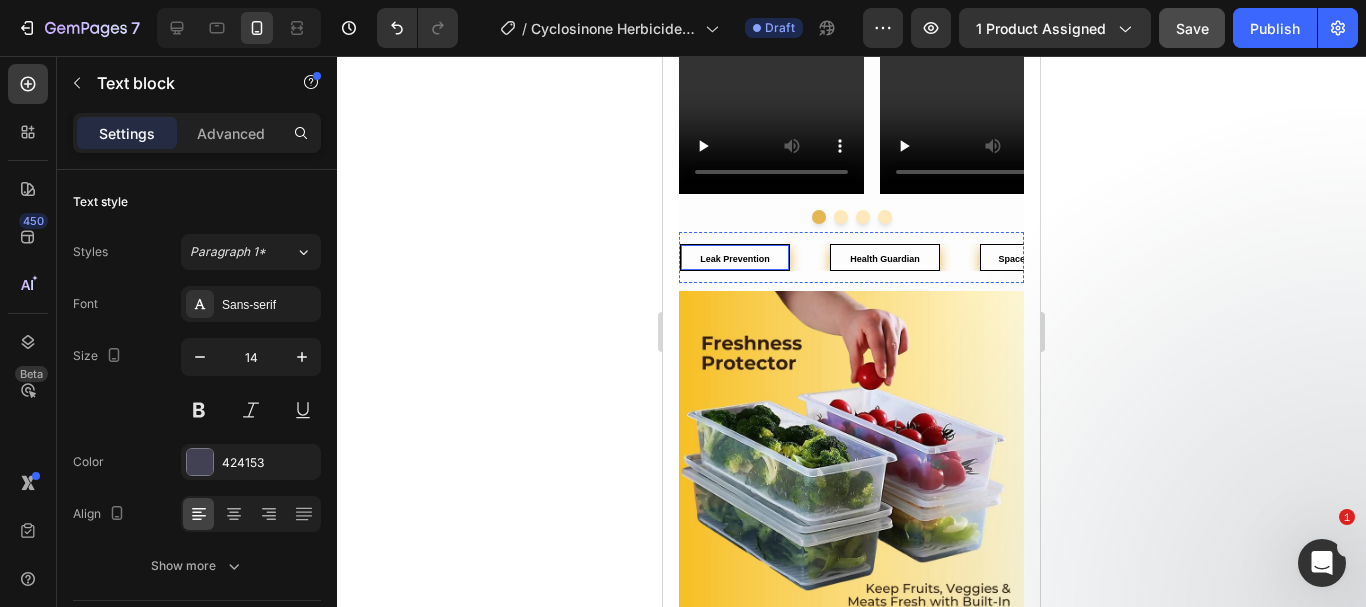 click on "Leak Prevention" at bounding box center (735, 259) 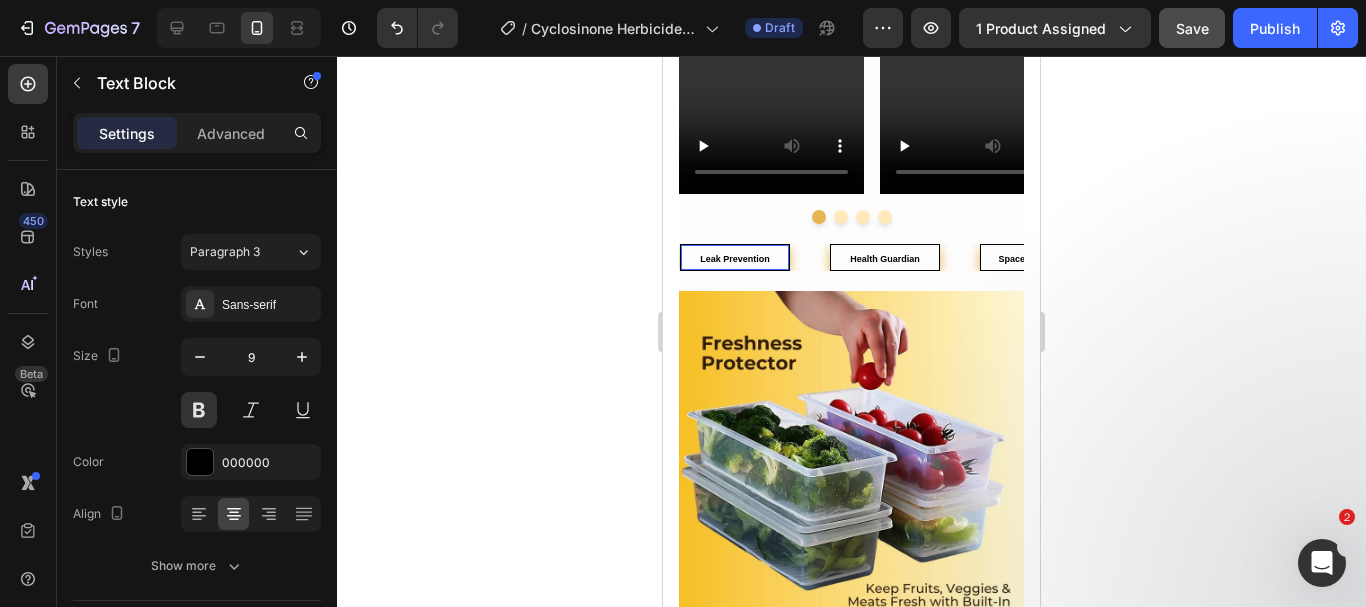 click on "Leak Prevention" at bounding box center (735, 259) 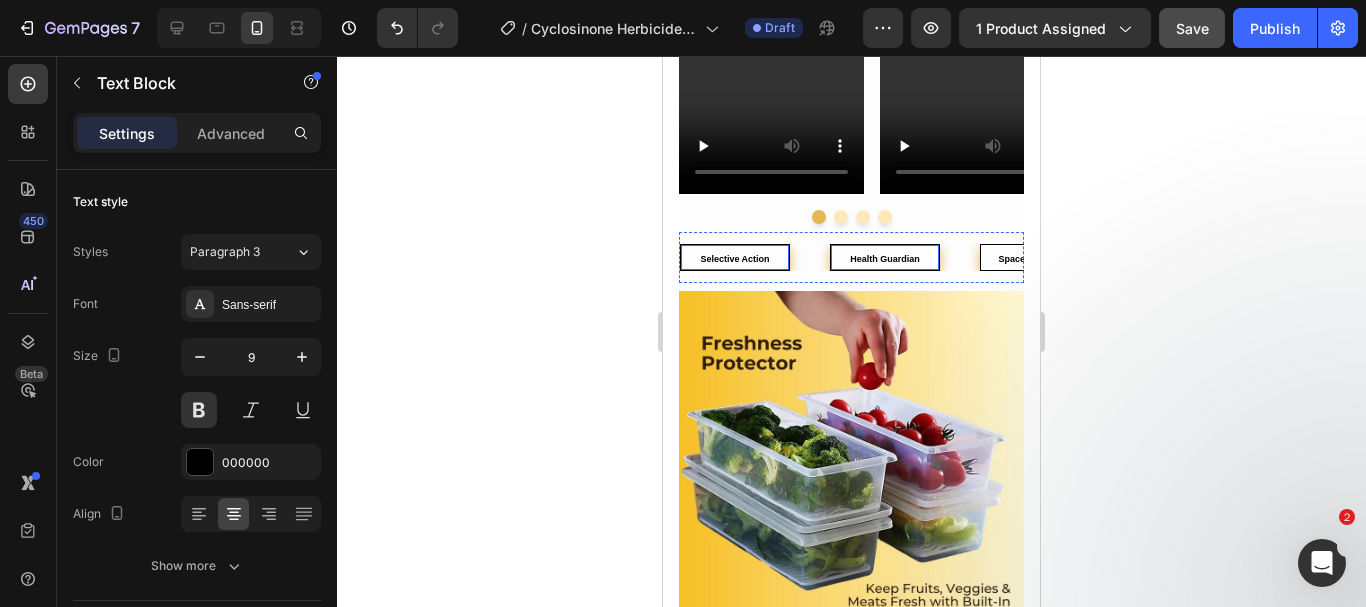 click on "Health Guardian" at bounding box center [885, 259] 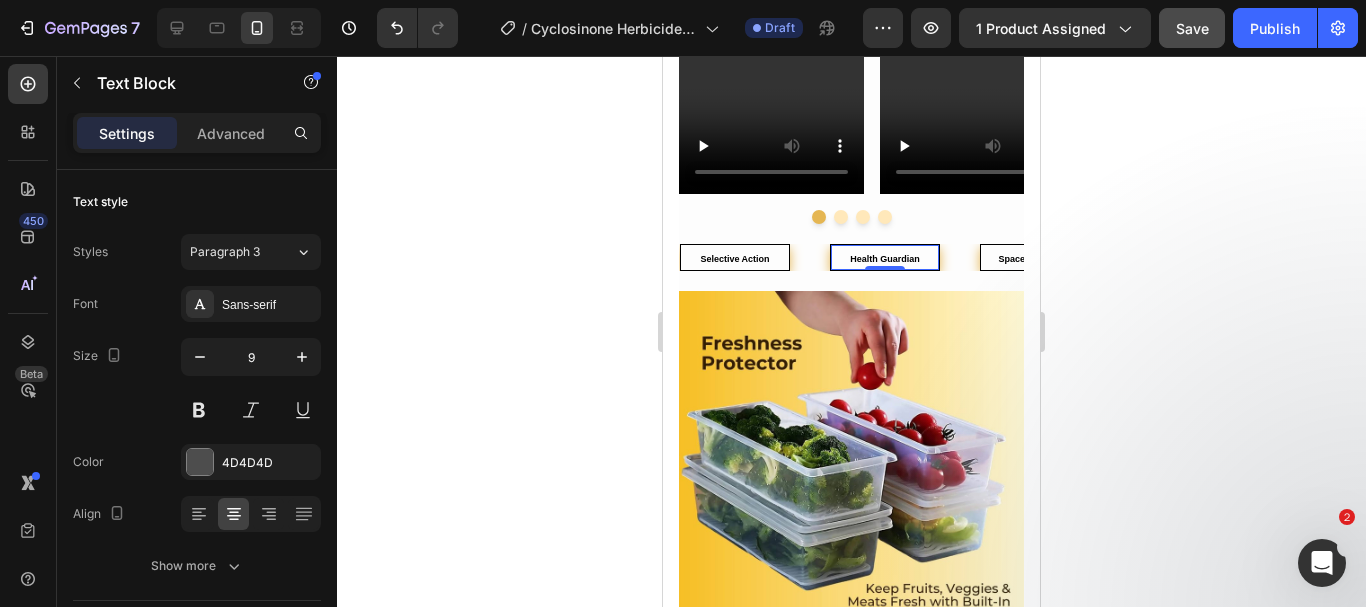 click on "Health Guardian" at bounding box center [885, 259] 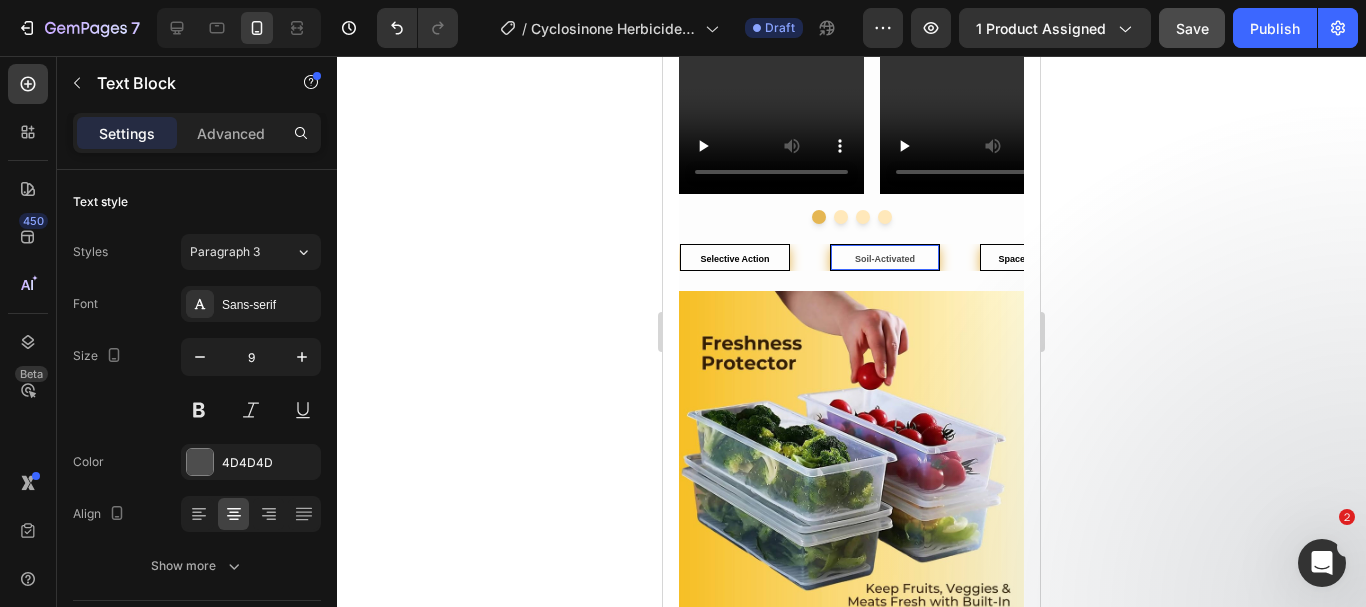 click on "Soil-Activated" at bounding box center (885, 259) 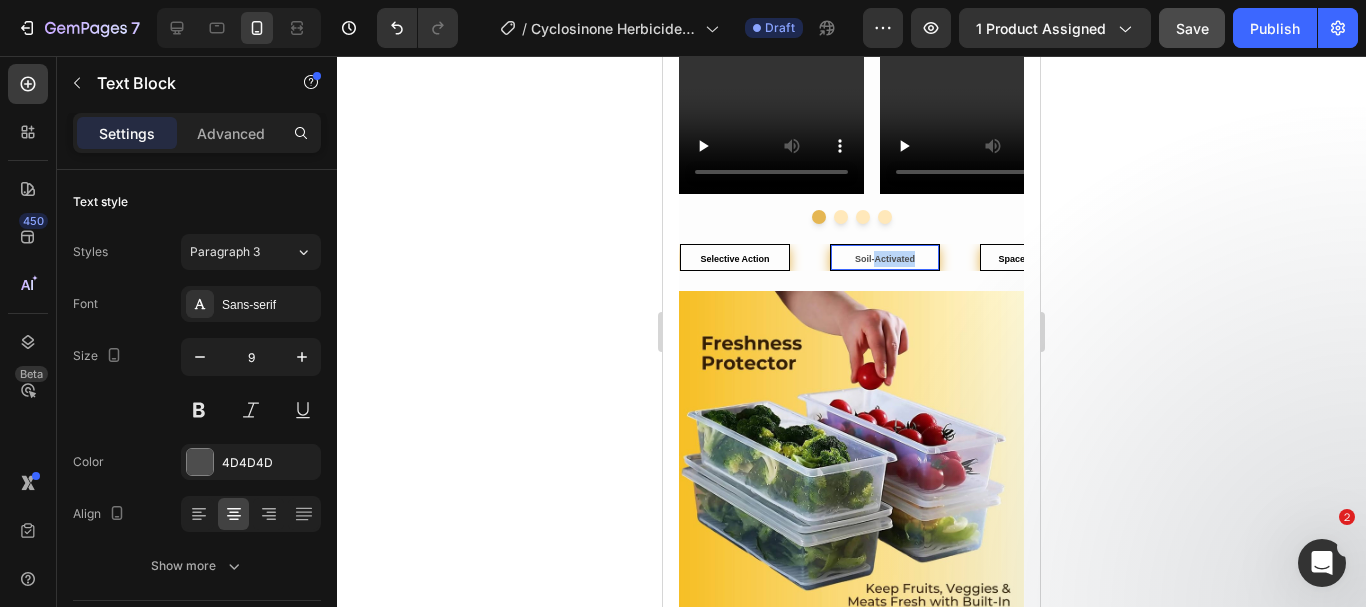 click on "Soil-Activated" at bounding box center [885, 259] 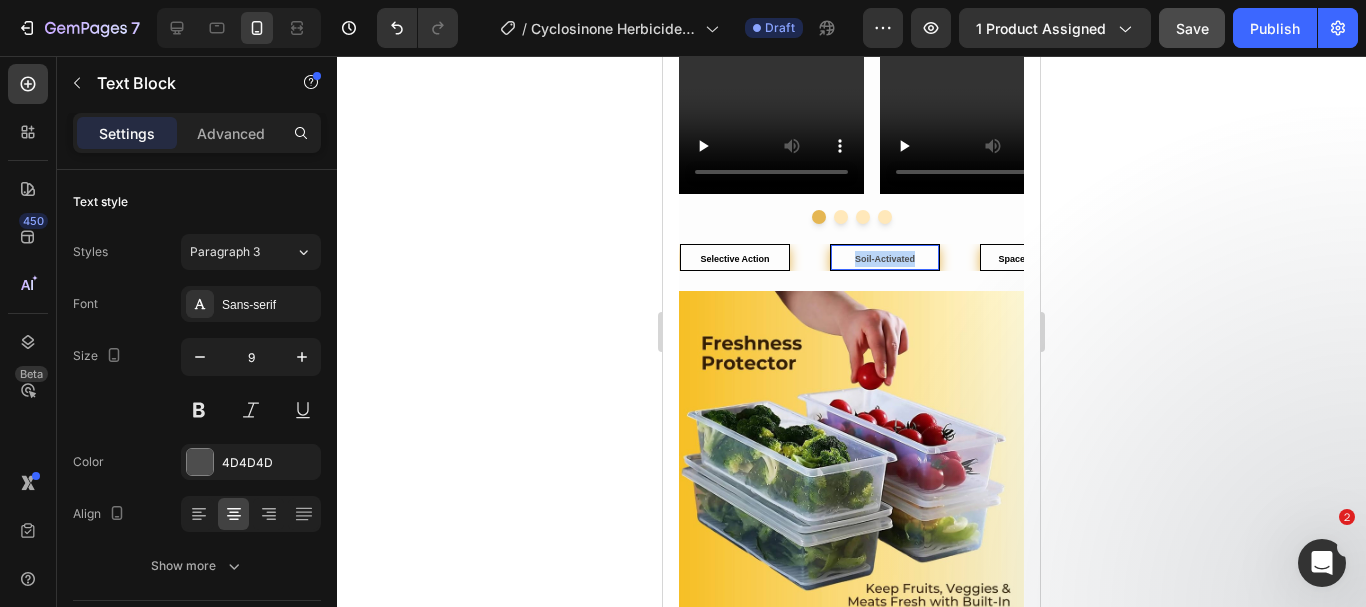 click on "Soil-Activated" at bounding box center (885, 259) 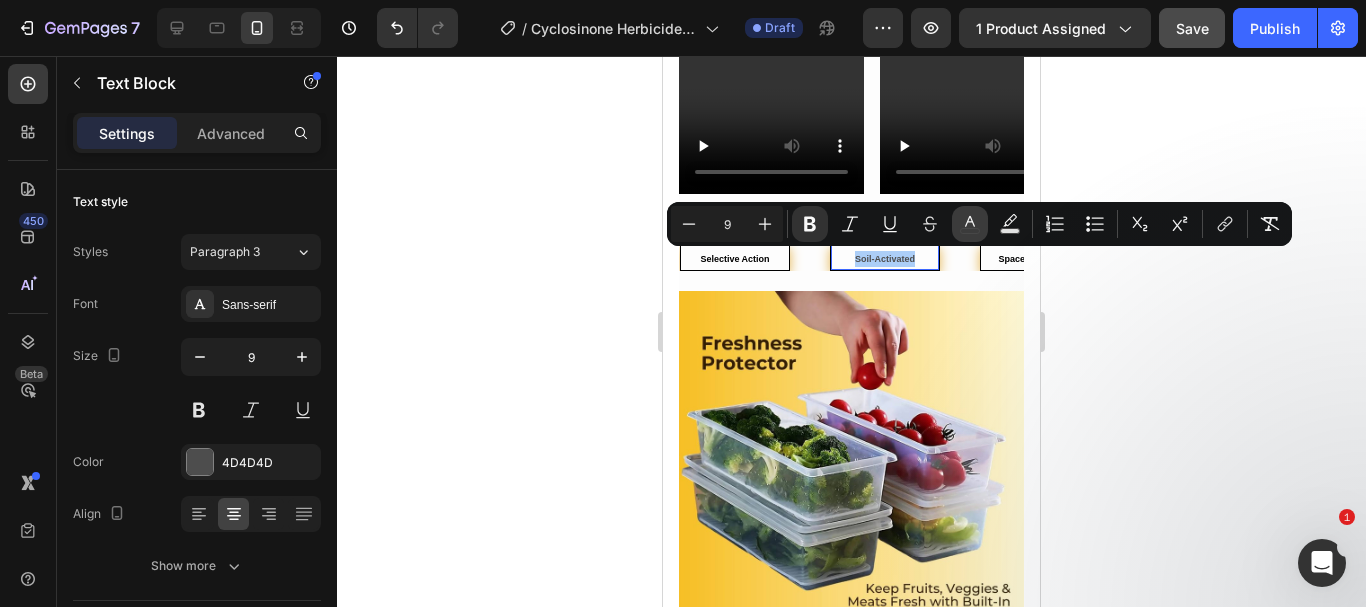 click 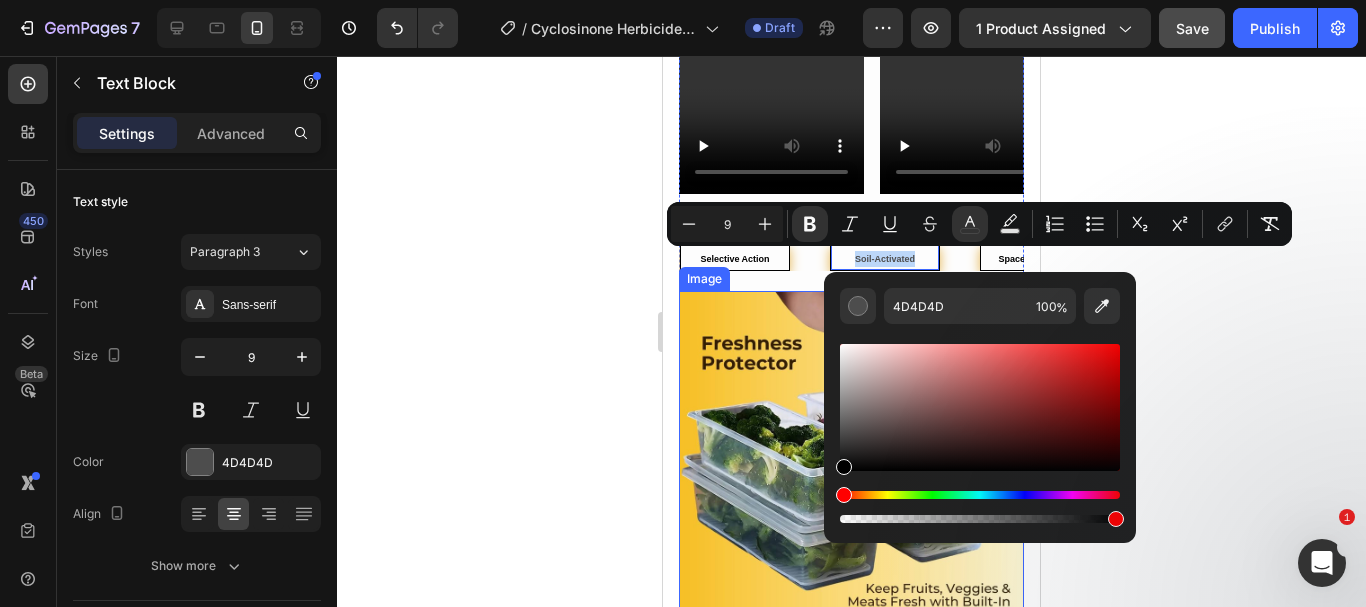 type on "000000" 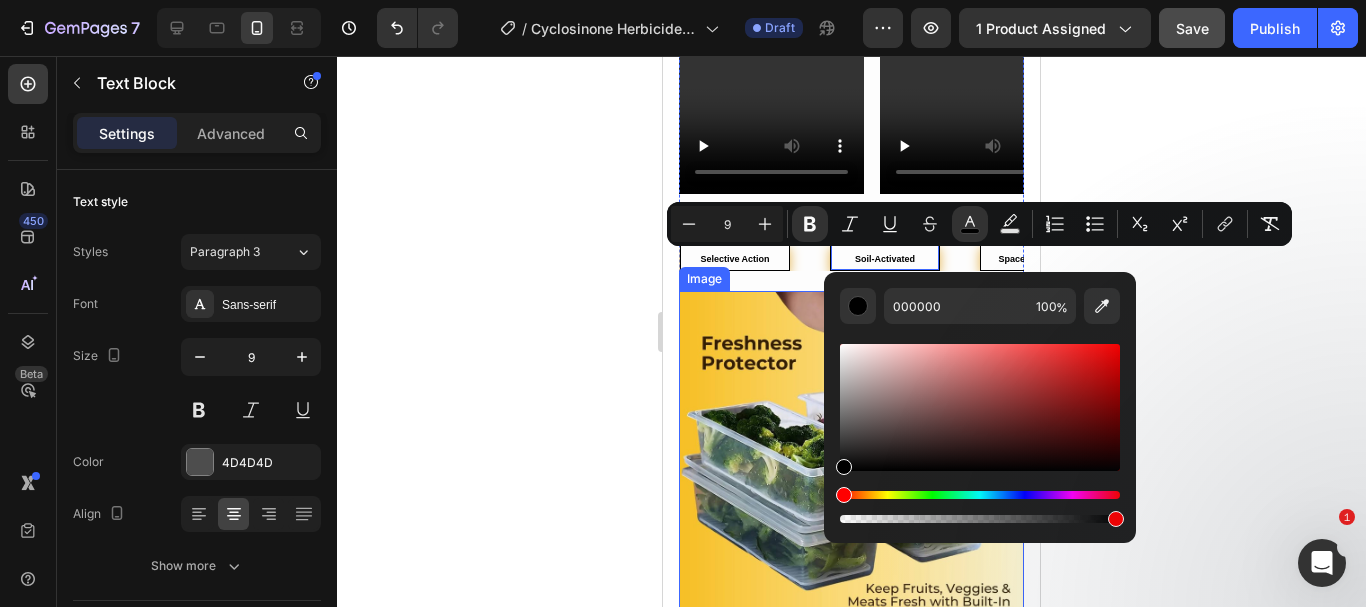 drag, startPoint x: 1536, startPoint y: 502, endPoint x: 778, endPoint y: 492, distance: 758.066 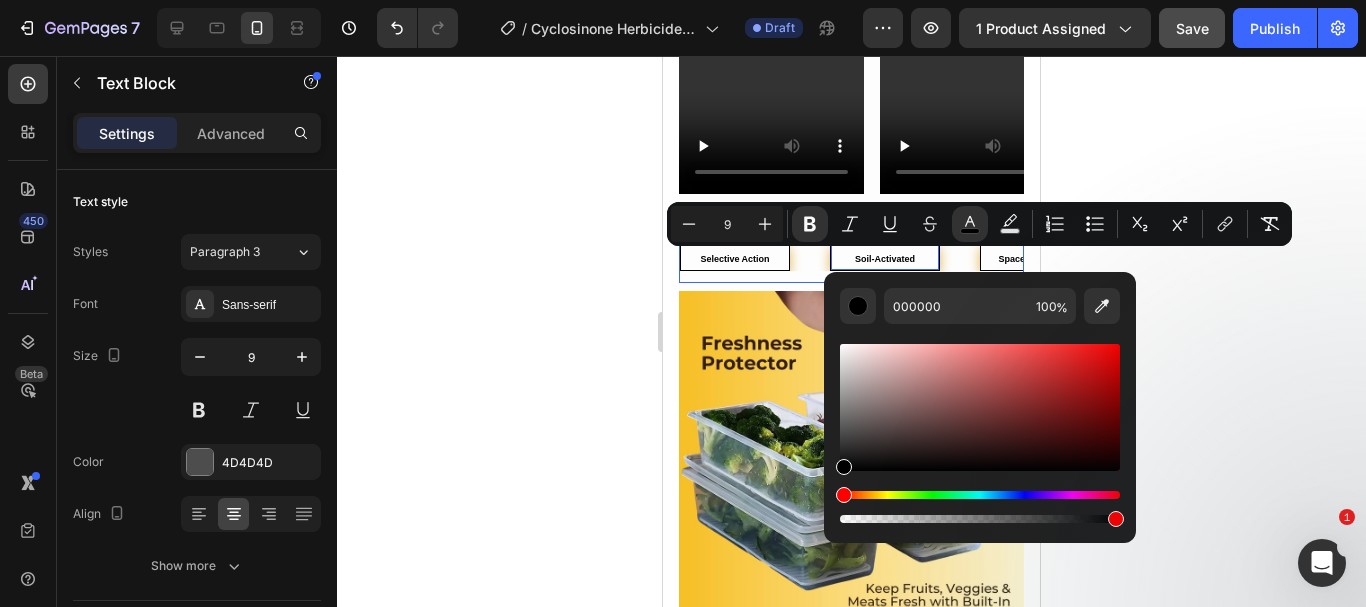 click on "Selective Action Text Block Soil-Activated Text Block   0 Space-Optimized Text Block Smell Barrier Text Block Selective Action Text Block Soil-Activated Text Block   0 Space-Optimized Text Block Smell Barrier Text Block Marquee" at bounding box center [851, 257] 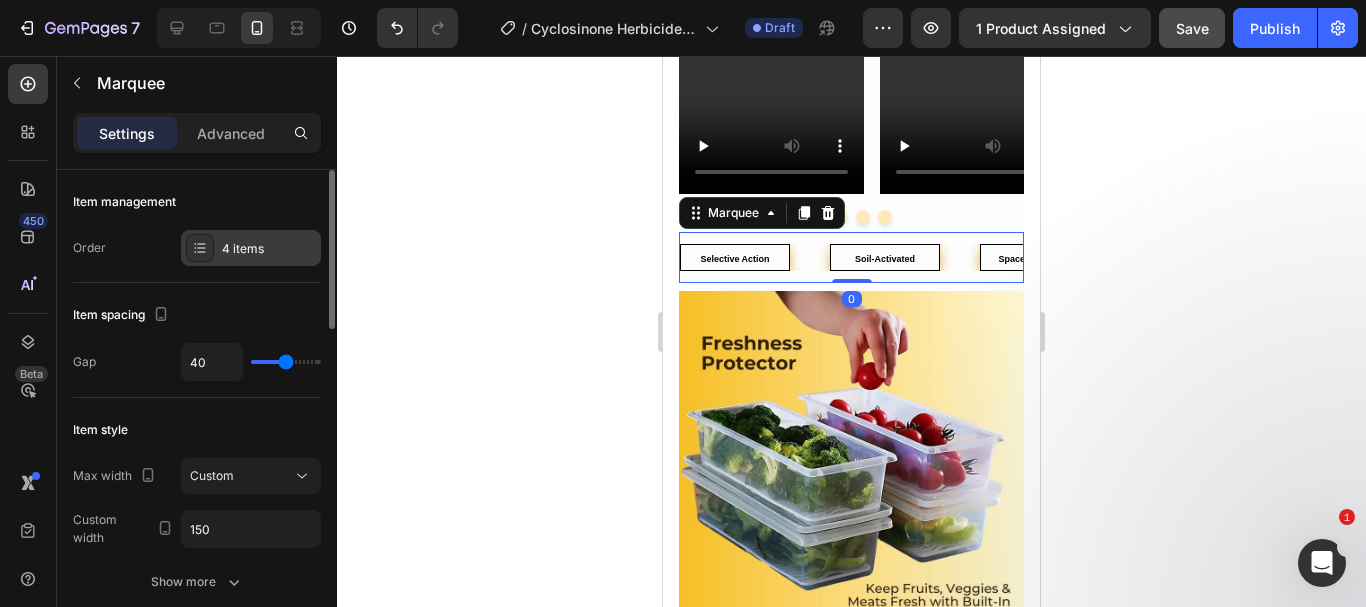 click on "4 items" at bounding box center [269, 249] 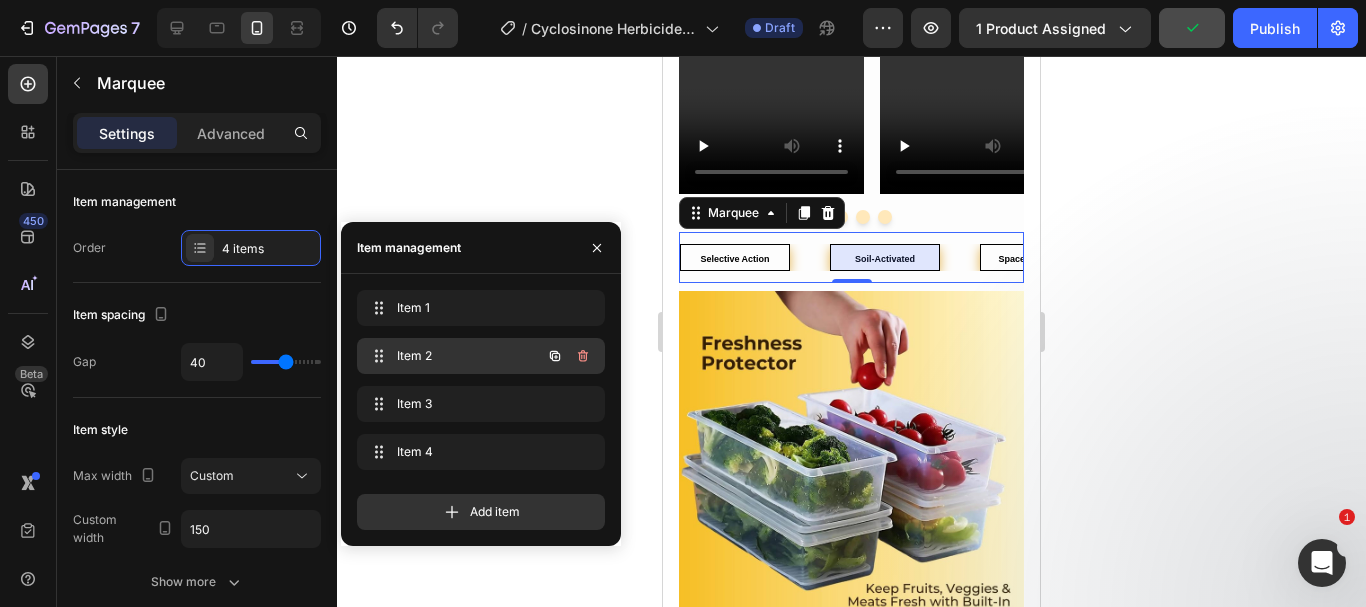 click on "Item 2" at bounding box center (453, 356) 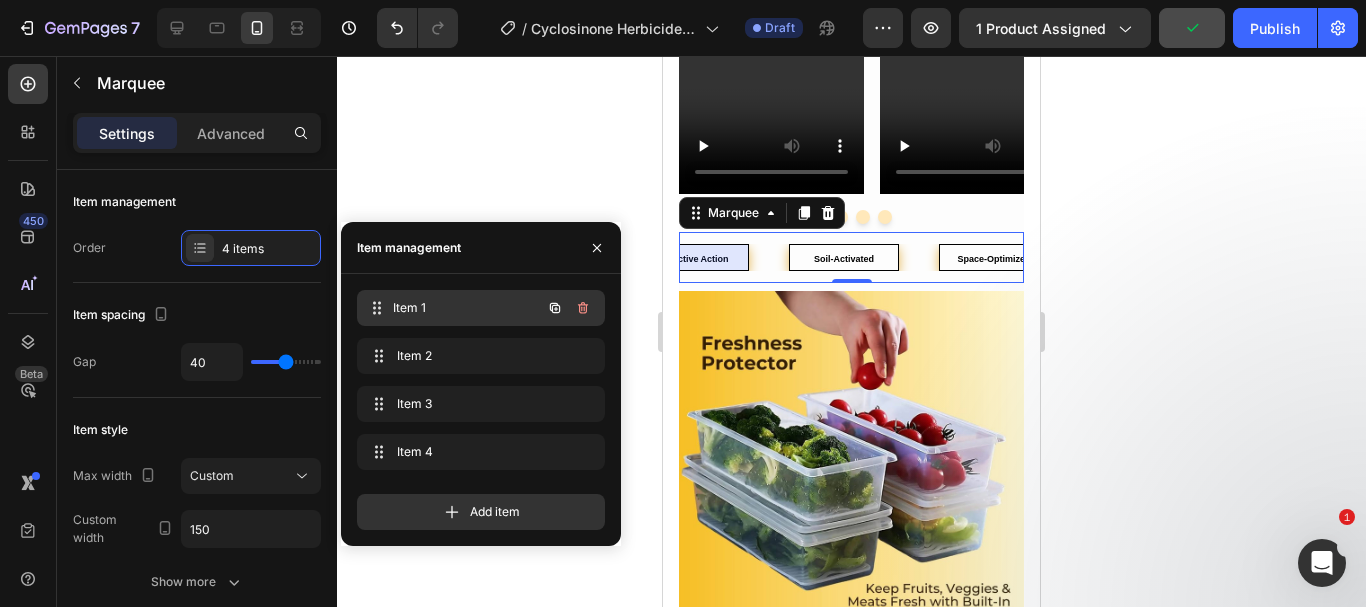 click on "Item 1" at bounding box center (467, 308) 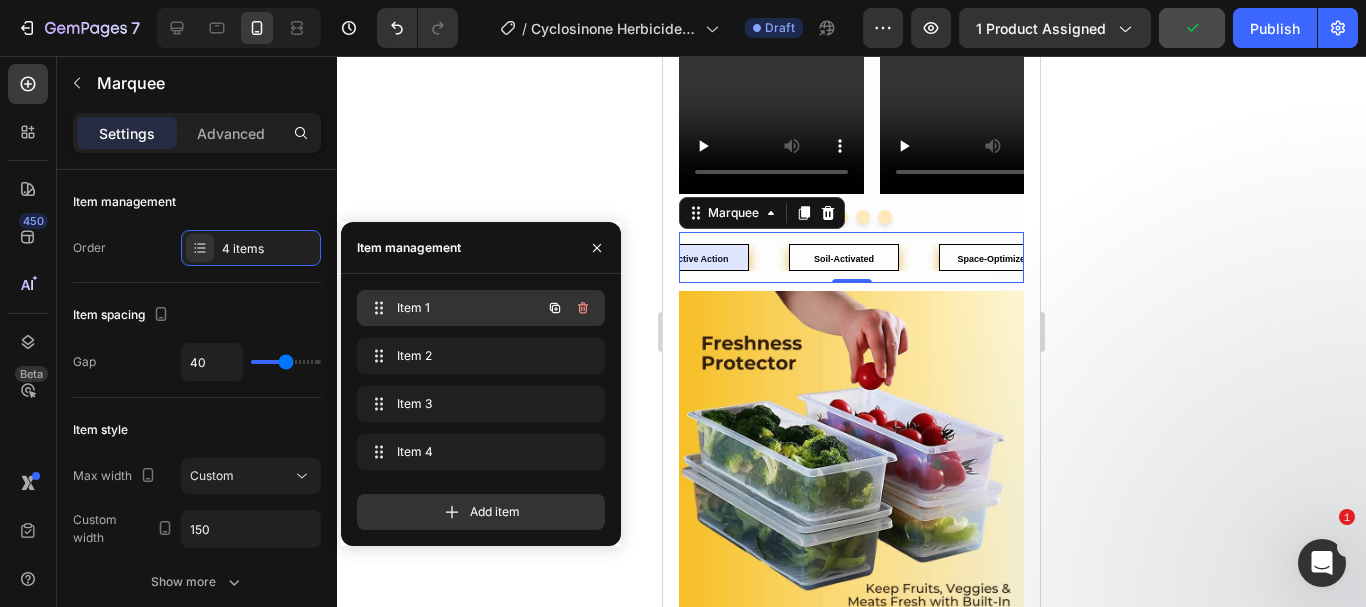 scroll, scrollTop: 0, scrollLeft: 0, axis: both 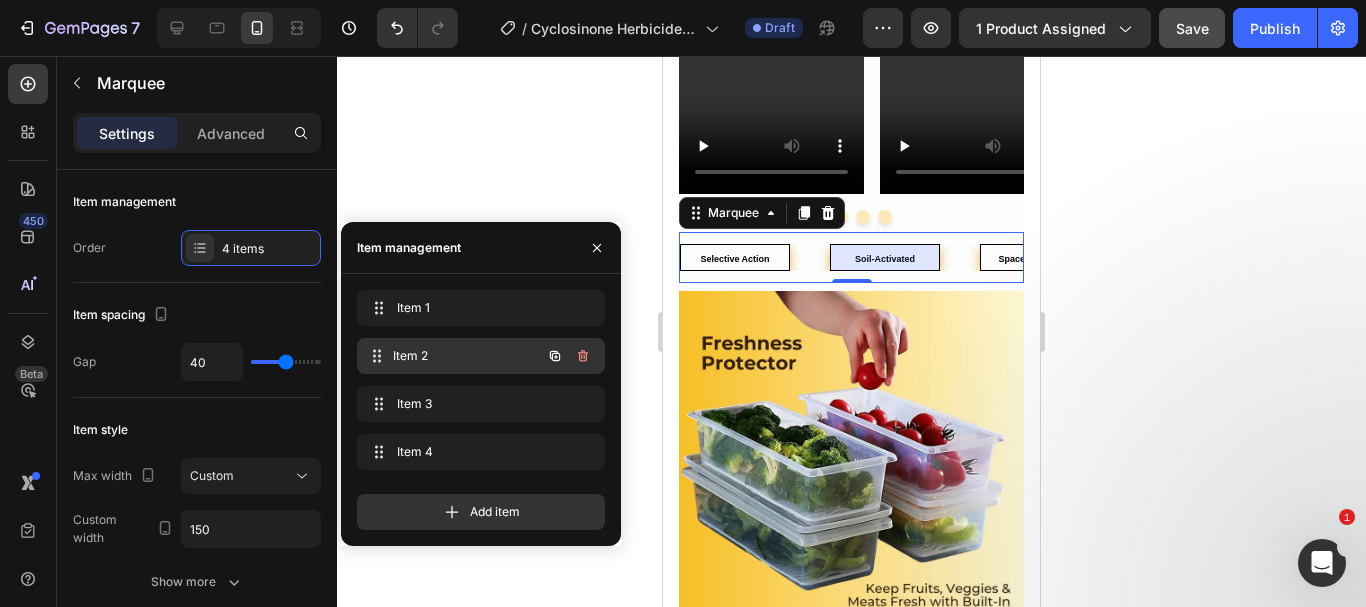 click on "Item 2" at bounding box center [467, 356] 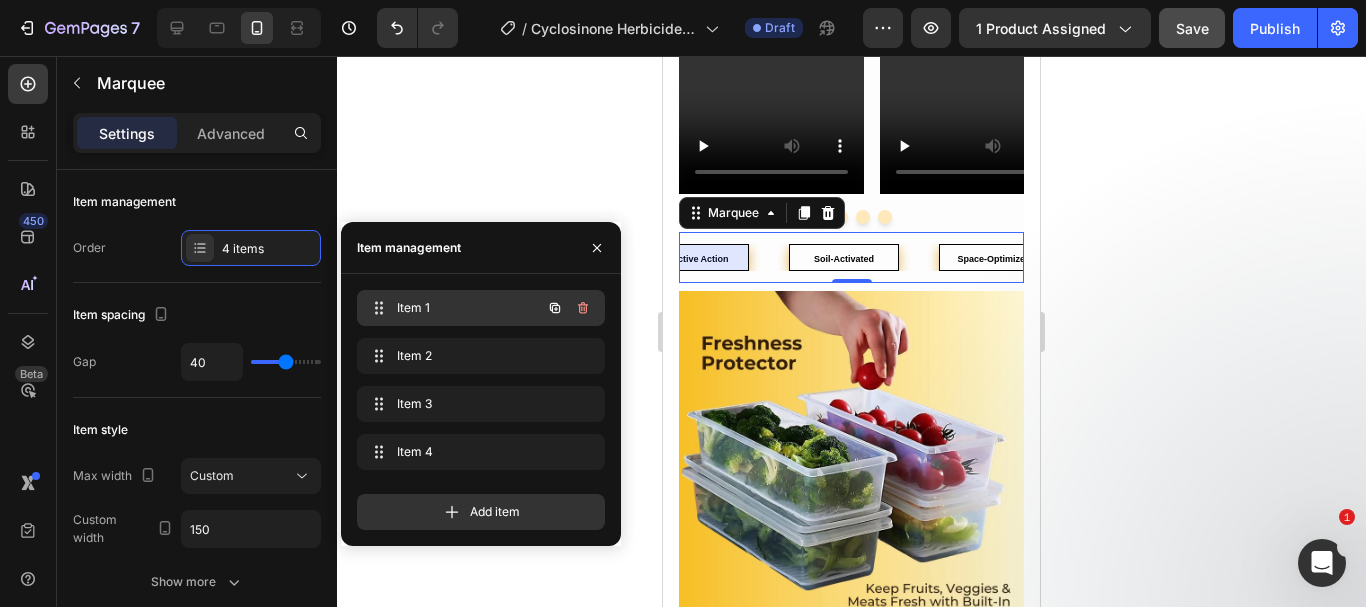 click on "Item 1 Item 1" at bounding box center (453, 308) 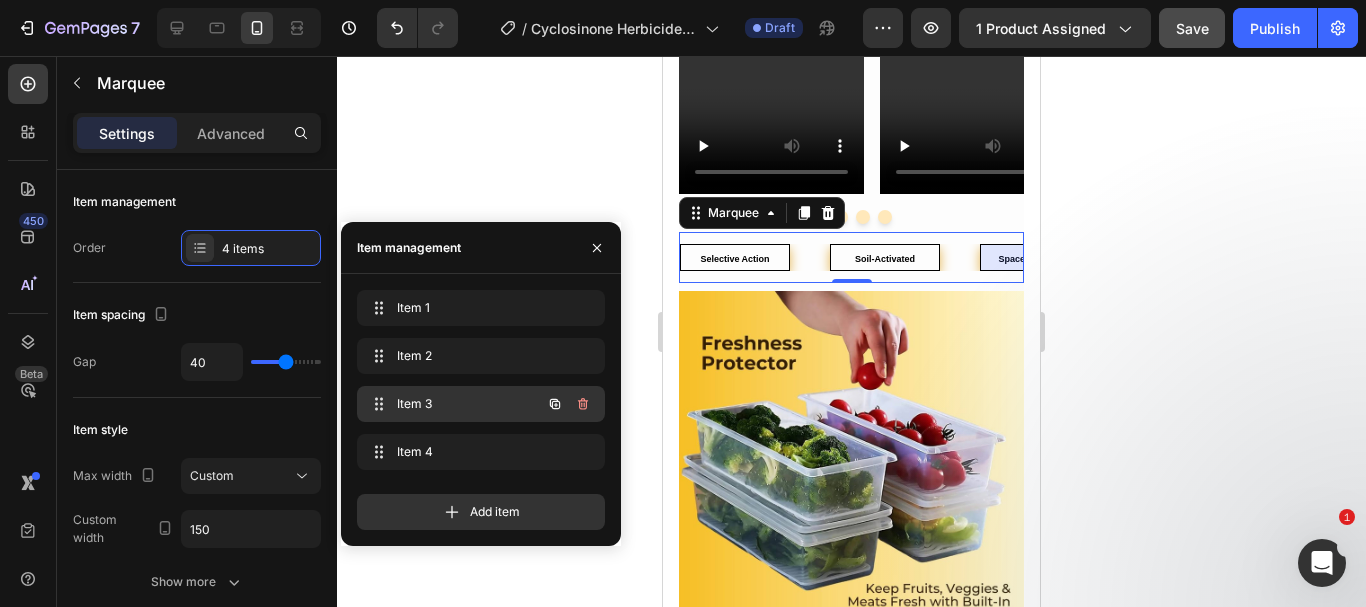 click on "Item 3" at bounding box center (453, 404) 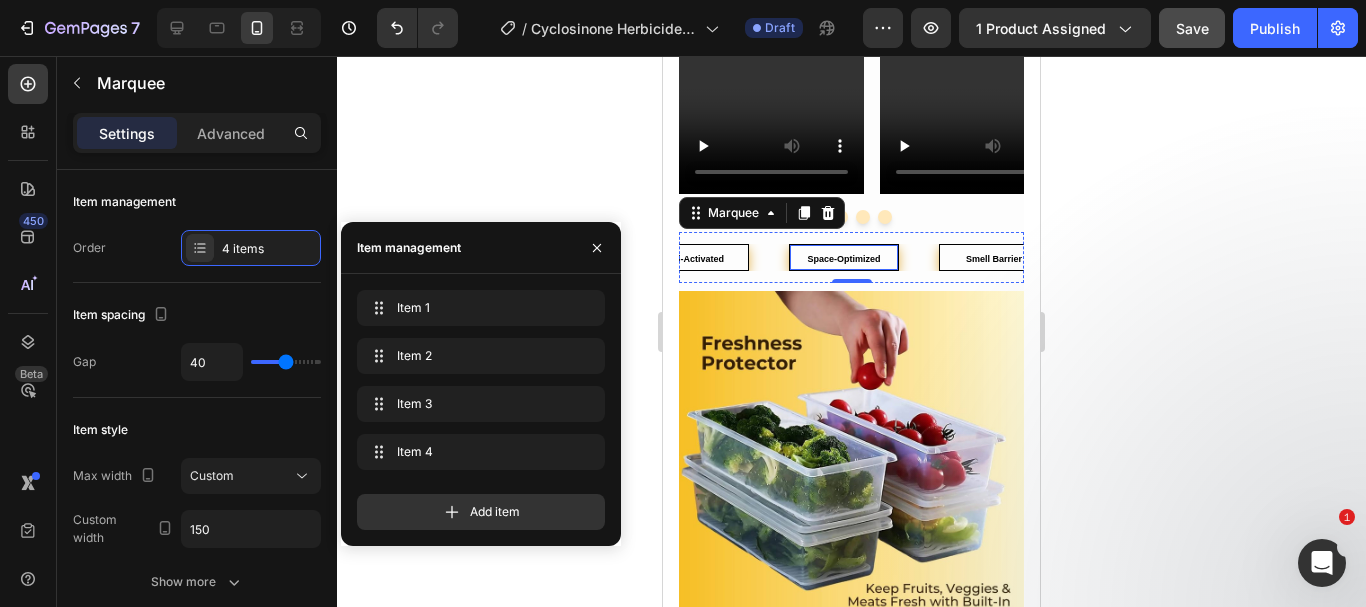 click on "Space-Optimized" at bounding box center (843, 259) 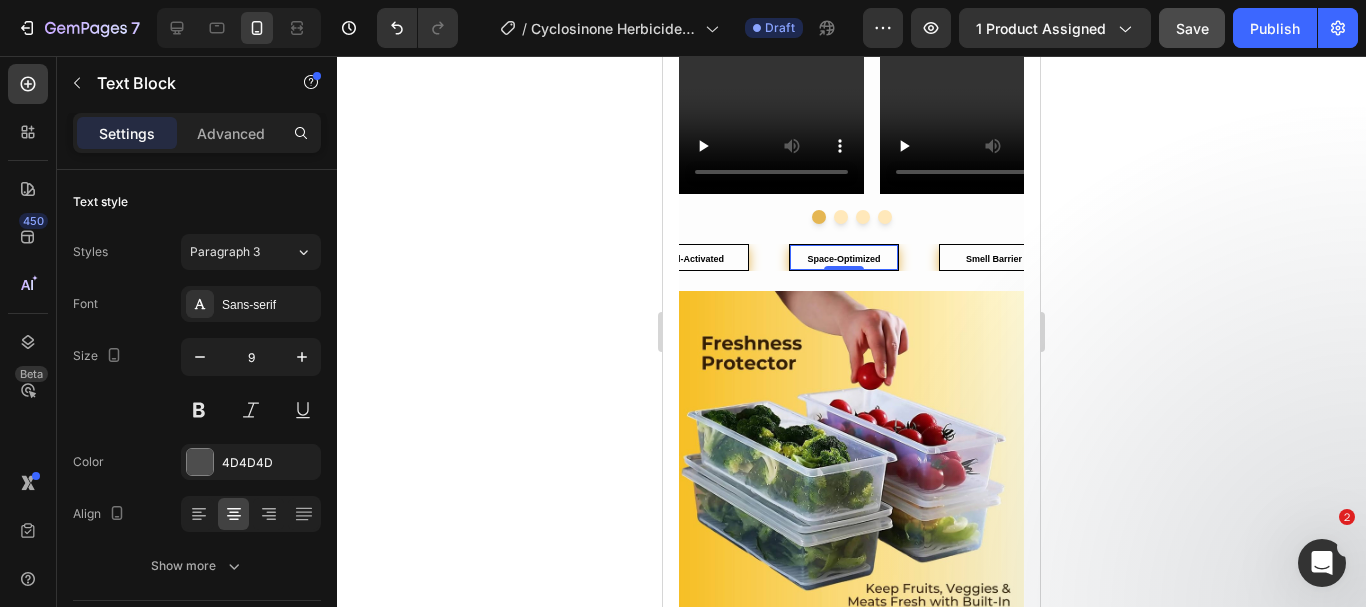 click on "Space-Optimized" at bounding box center [843, 259] 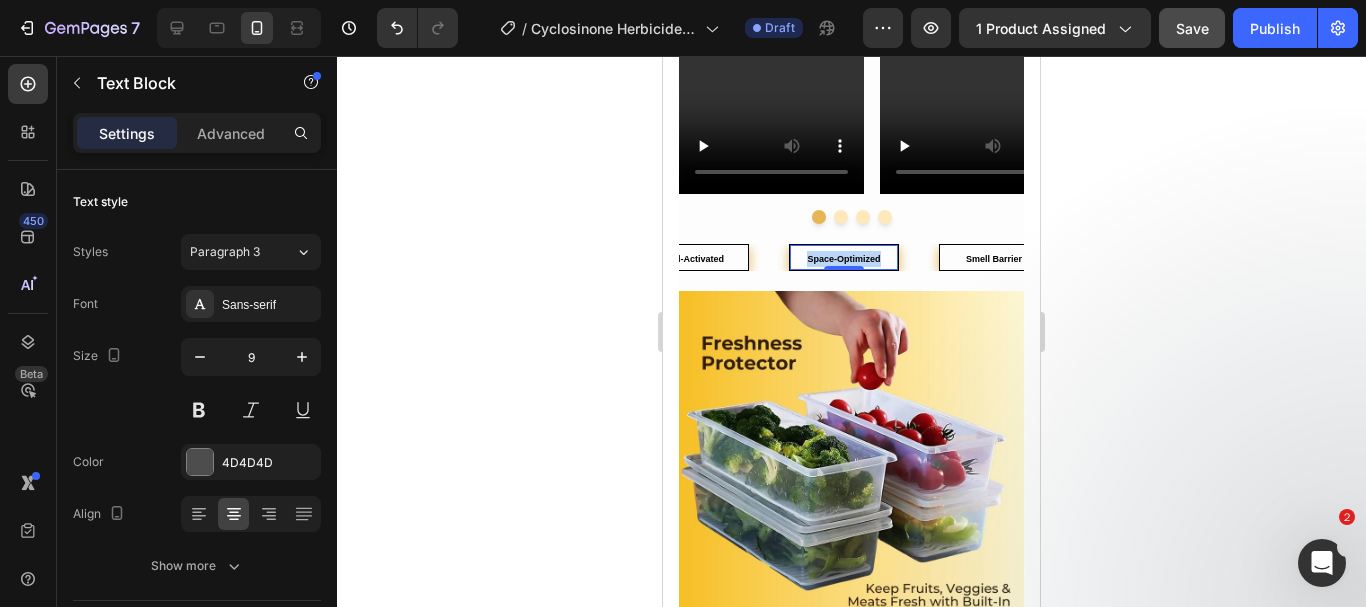 click on "Space-Optimized" at bounding box center [843, 259] 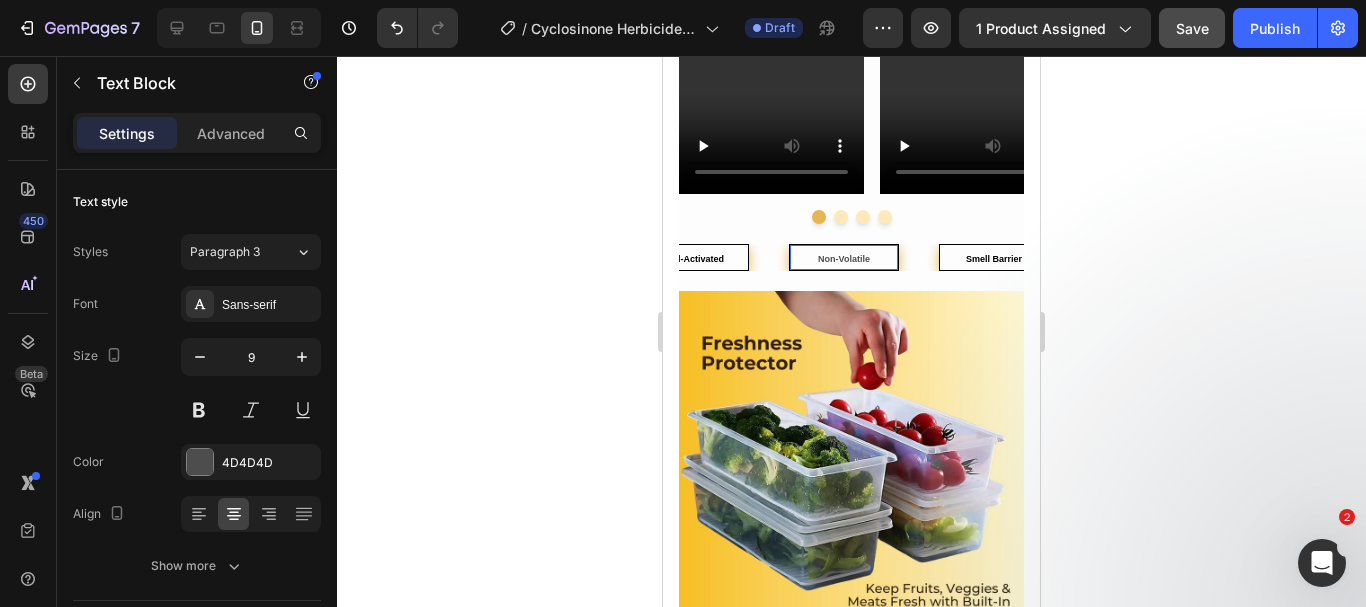 click on "Non-Volatile" at bounding box center (844, 259) 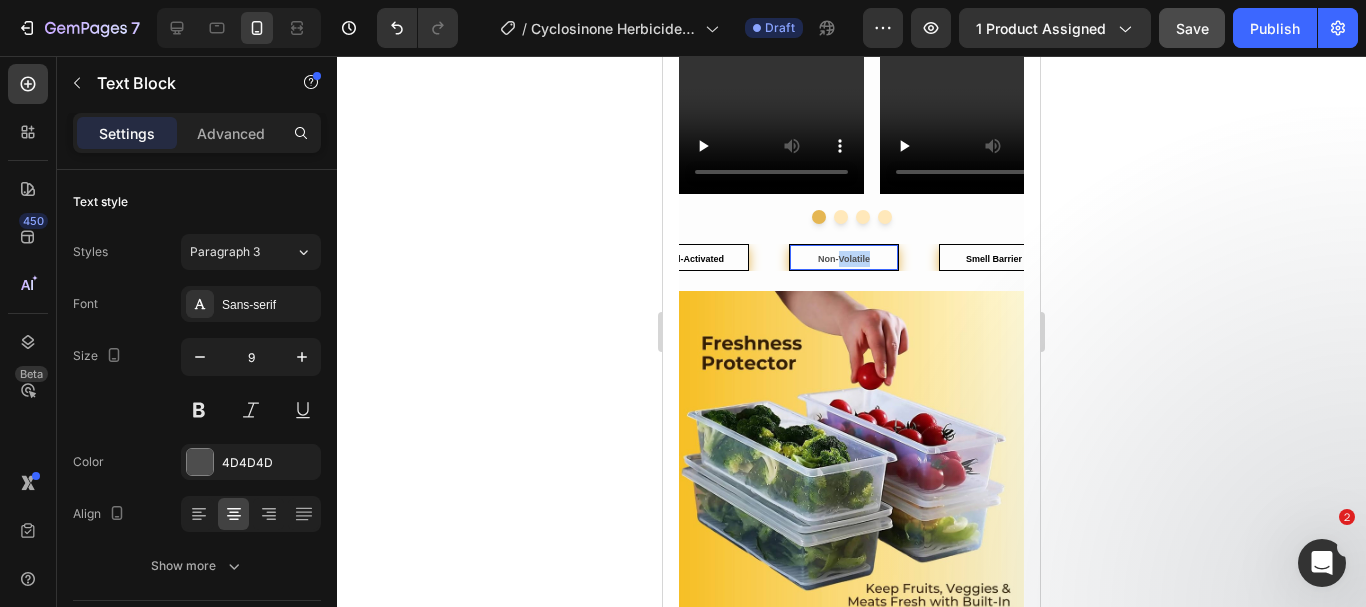 click on "Non-Volatile" at bounding box center (844, 259) 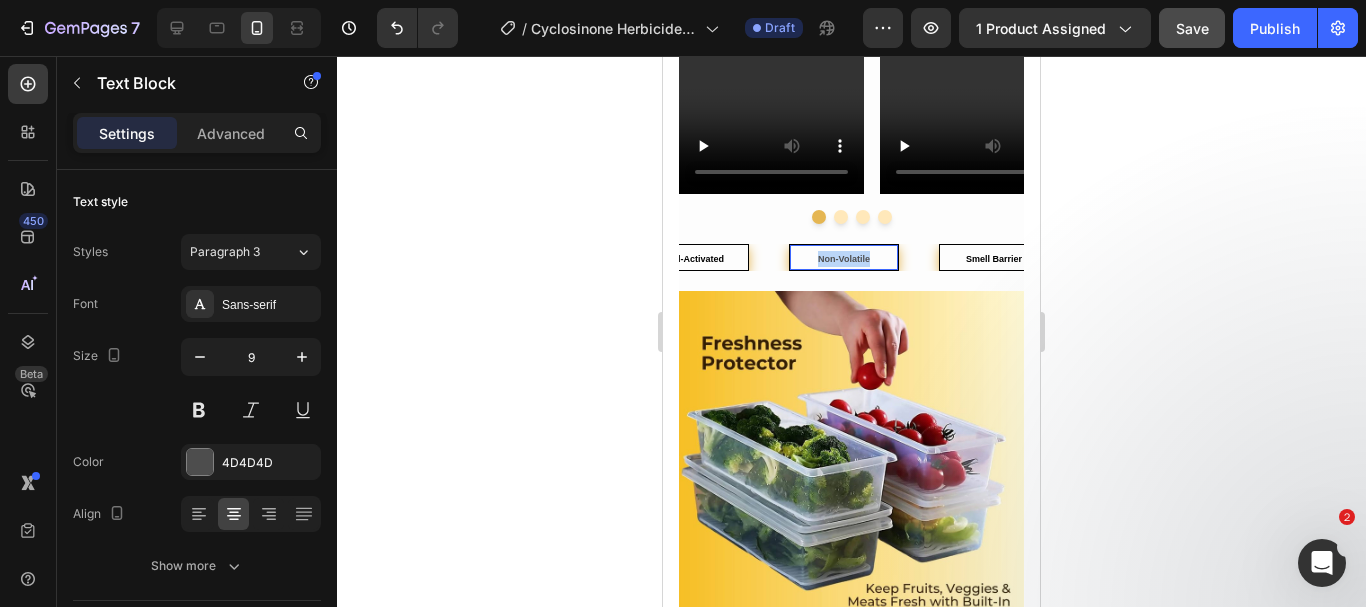 click on "Non-Volatile" at bounding box center (844, 259) 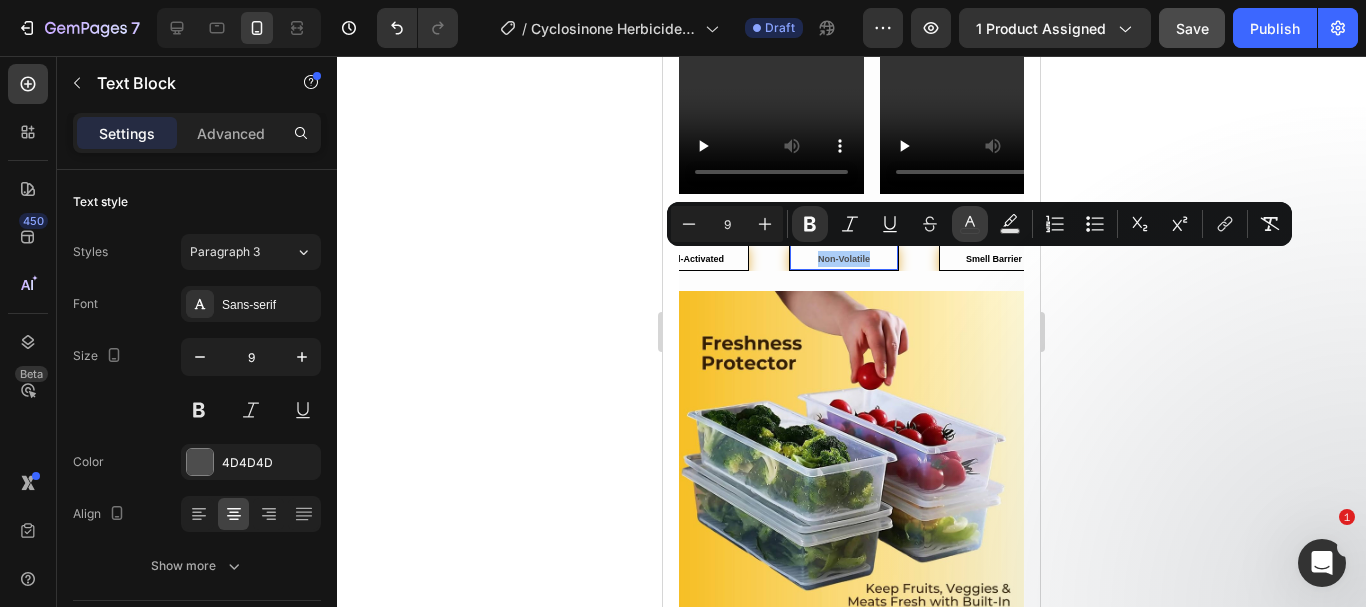 click on "color" at bounding box center [970, 224] 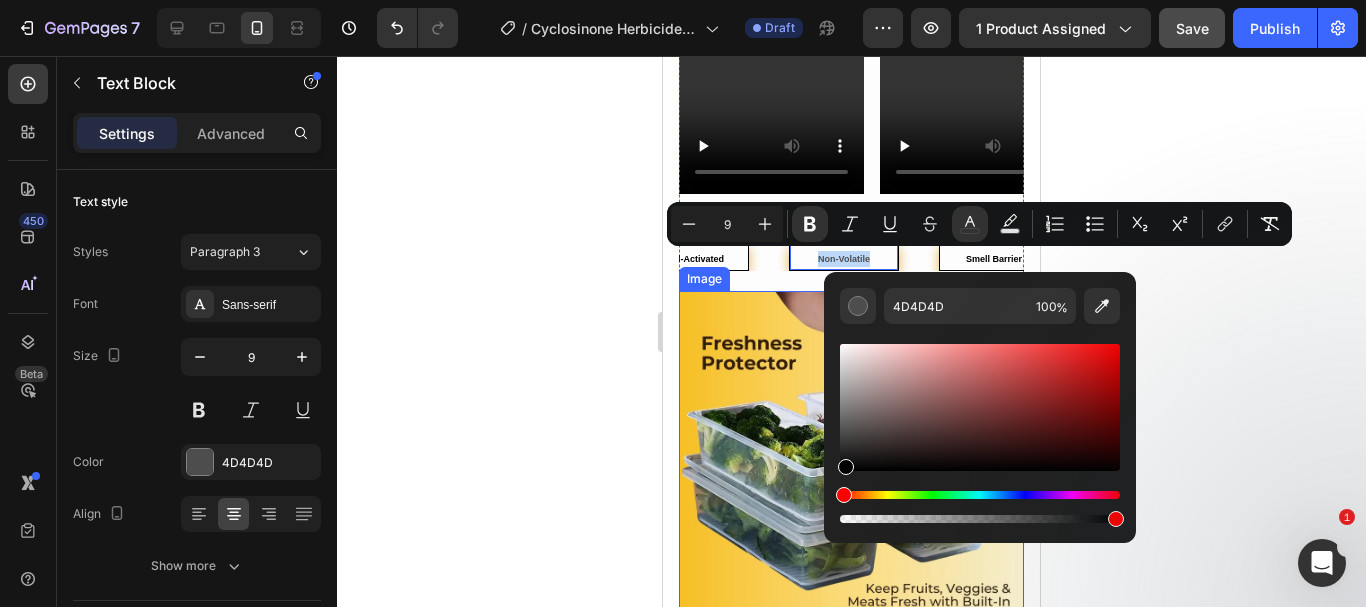 drag, startPoint x: 1507, startPoint y: 532, endPoint x: 812, endPoint y: 498, distance: 695.8312 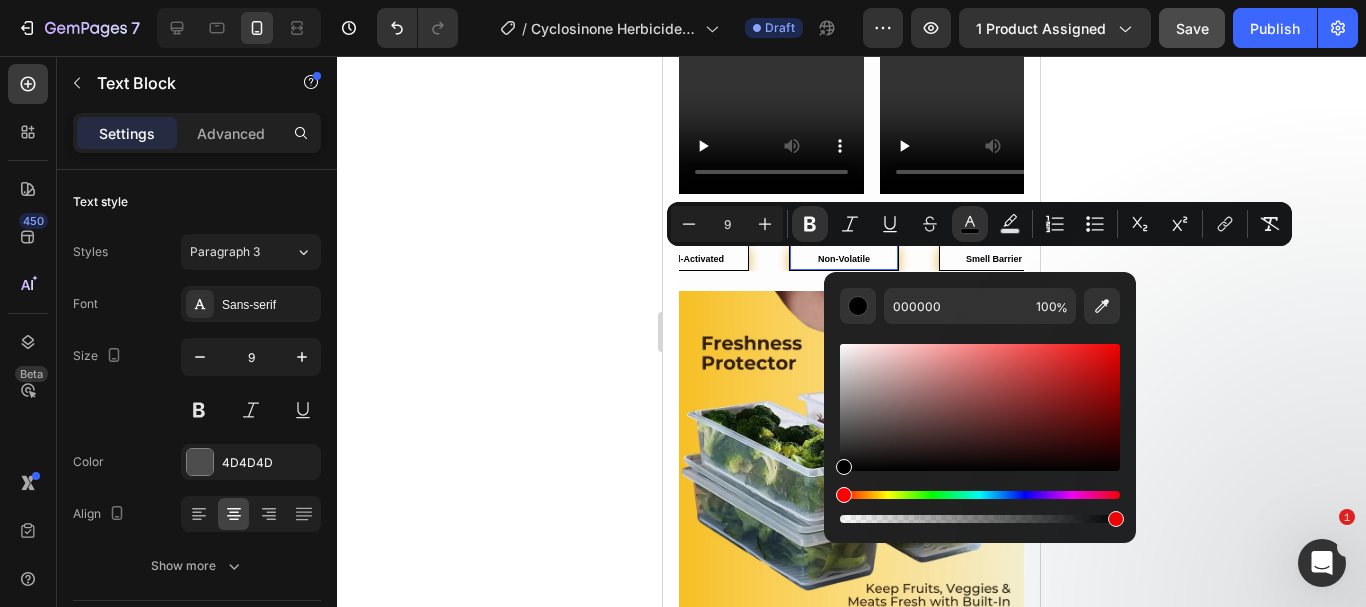 click on "Minus 9 Plus Bold Italic Underline       Strikethrough
color
Text Background Color Numbered List Bulleted List Subscript Superscript       link Remove Format" at bounding box center (979, 224) 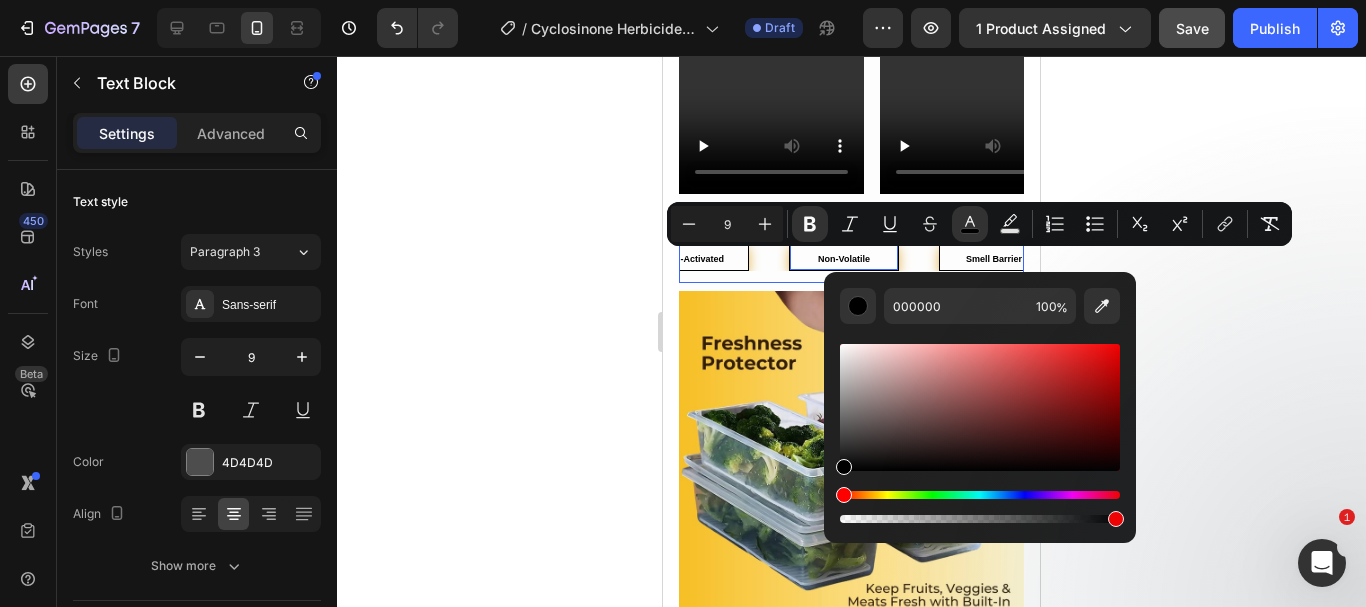 click on "Soil-Activated Text Block" at bounding box center (714, 257) 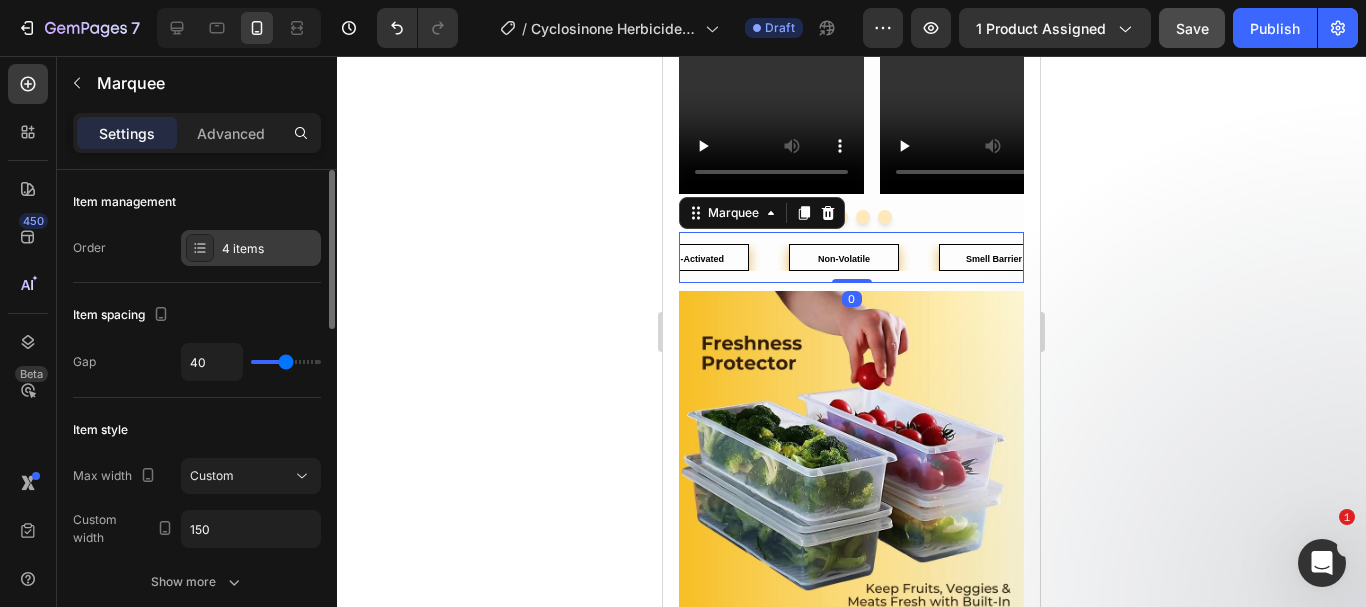 click on "4 items" at bounding box center (269, 249) 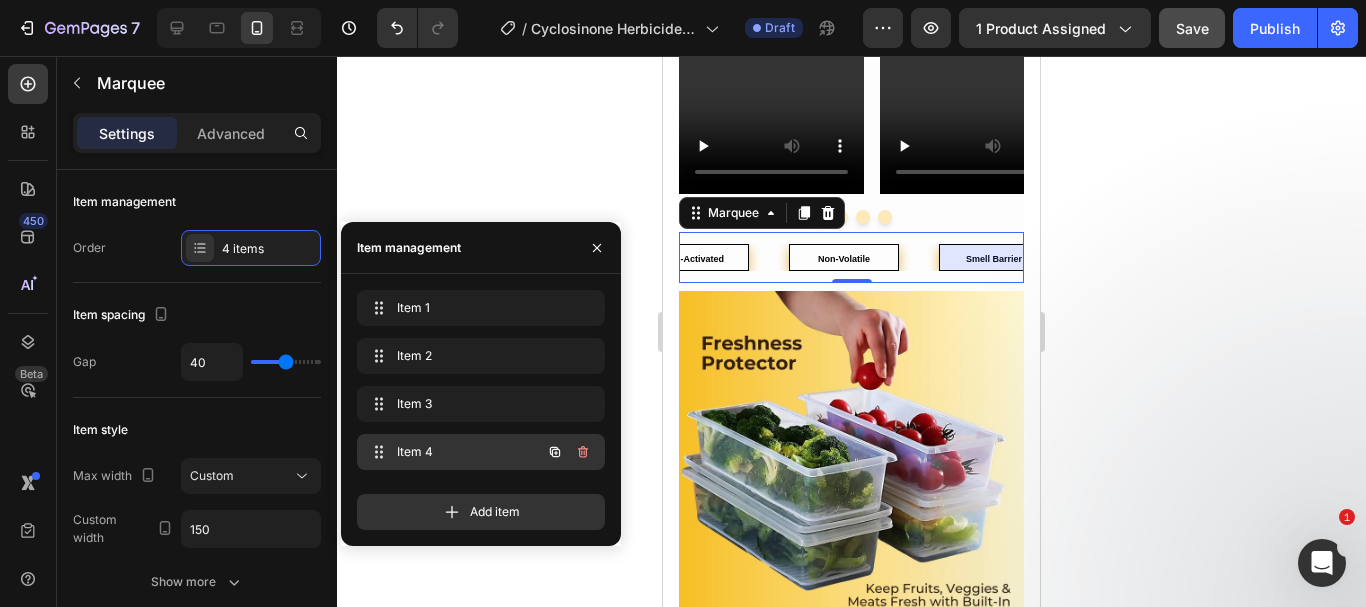 click on "Item 4" at bounding box center (453, 452) 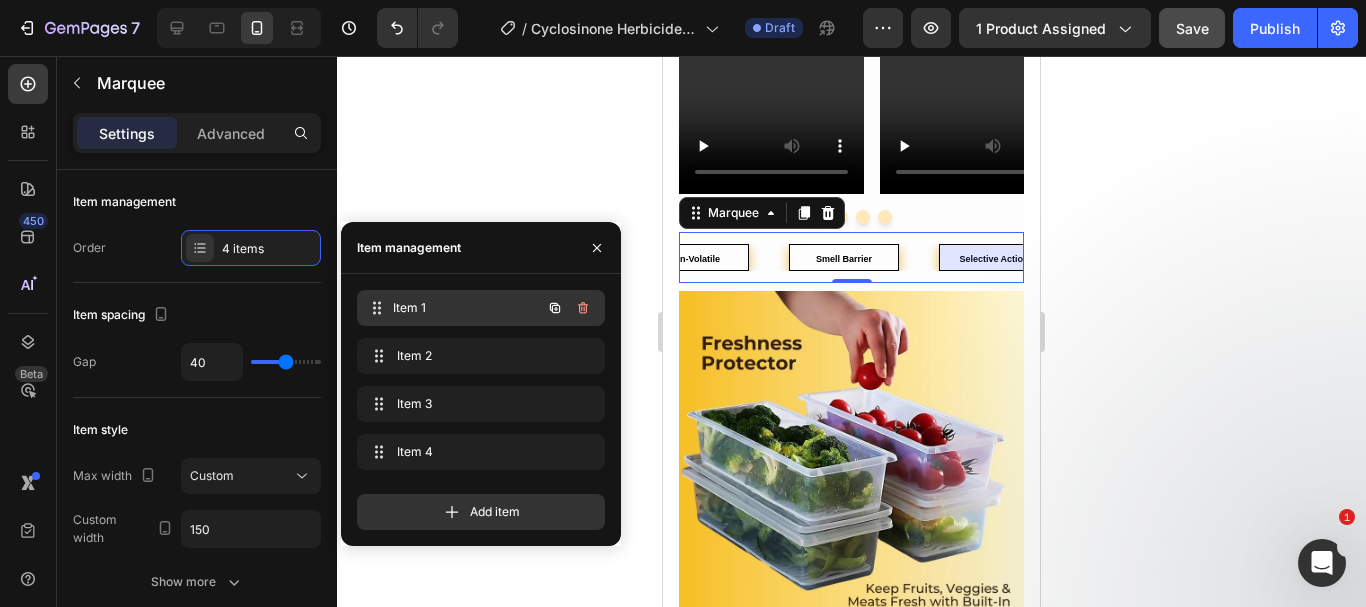 click on "Item 1" at bounding box center (467, 308) 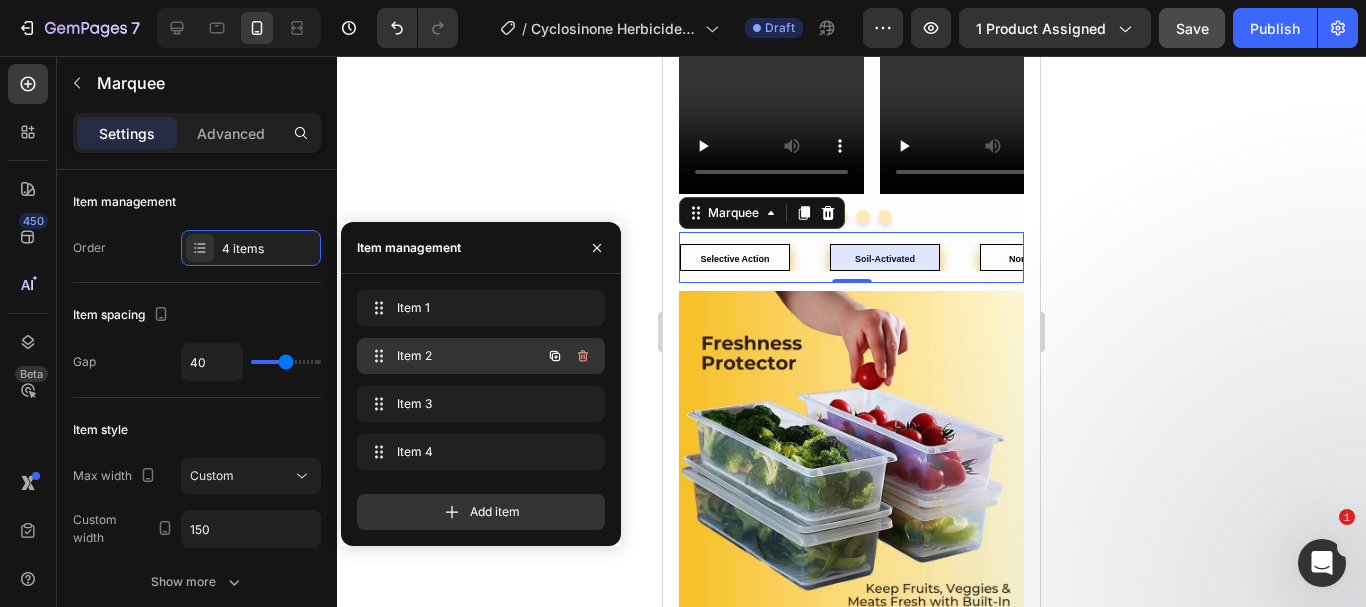 click on "Item 2" at bounding box center [453, 356] 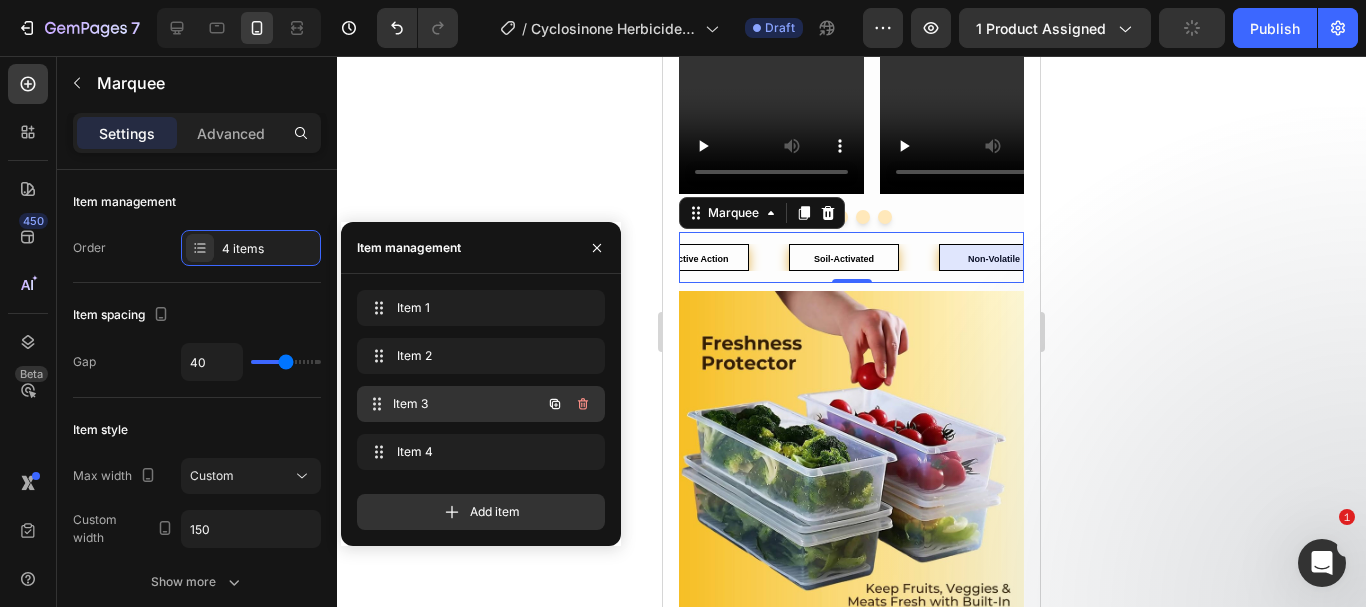 click on "Item 3" at bounding box center (467, 404) 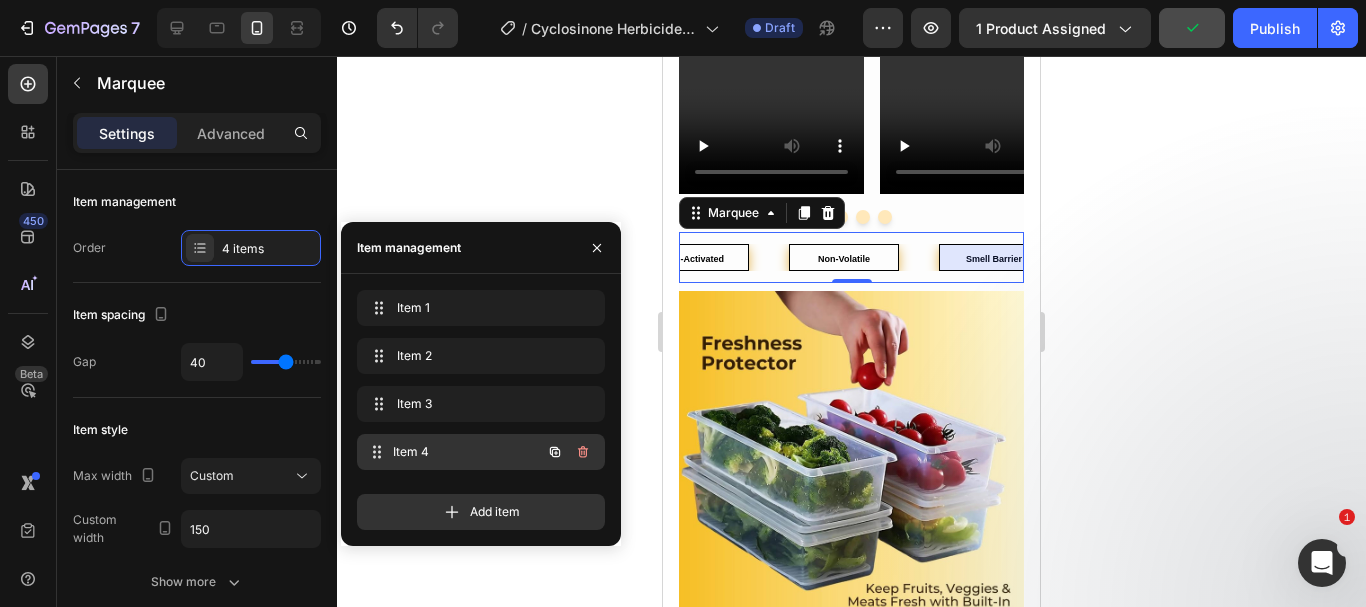 click on "Item 4" at bounding box center (467, 452) 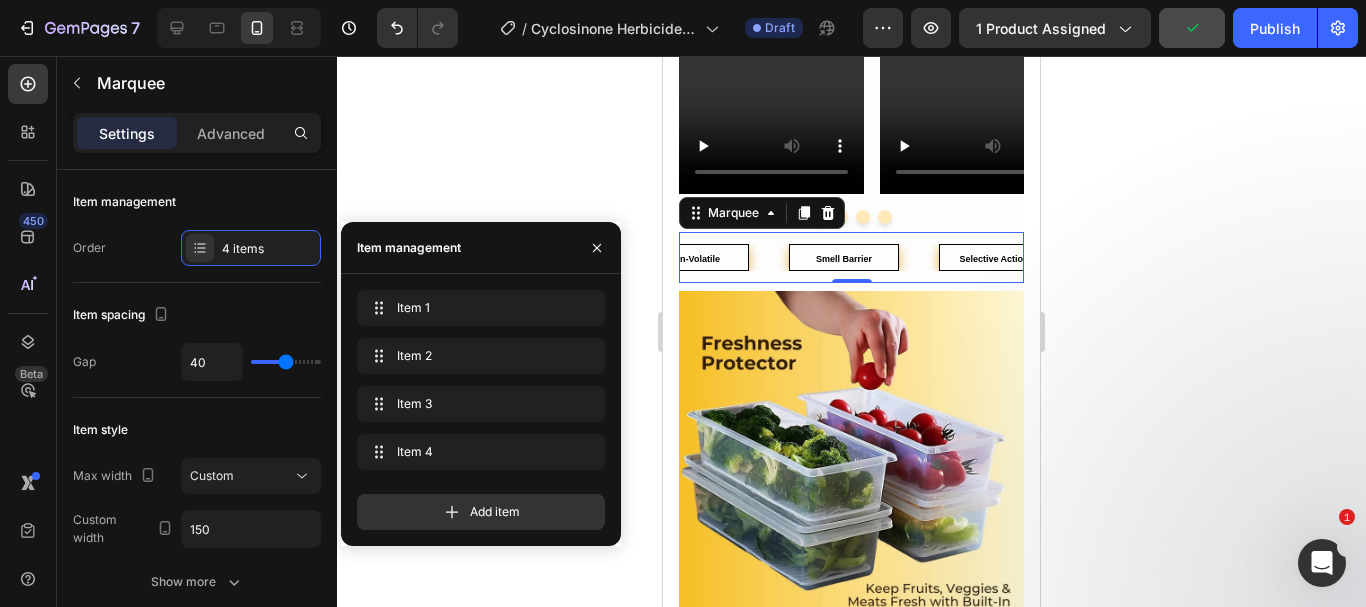click on "Smell Barrier" at bounding box center (844, 259) 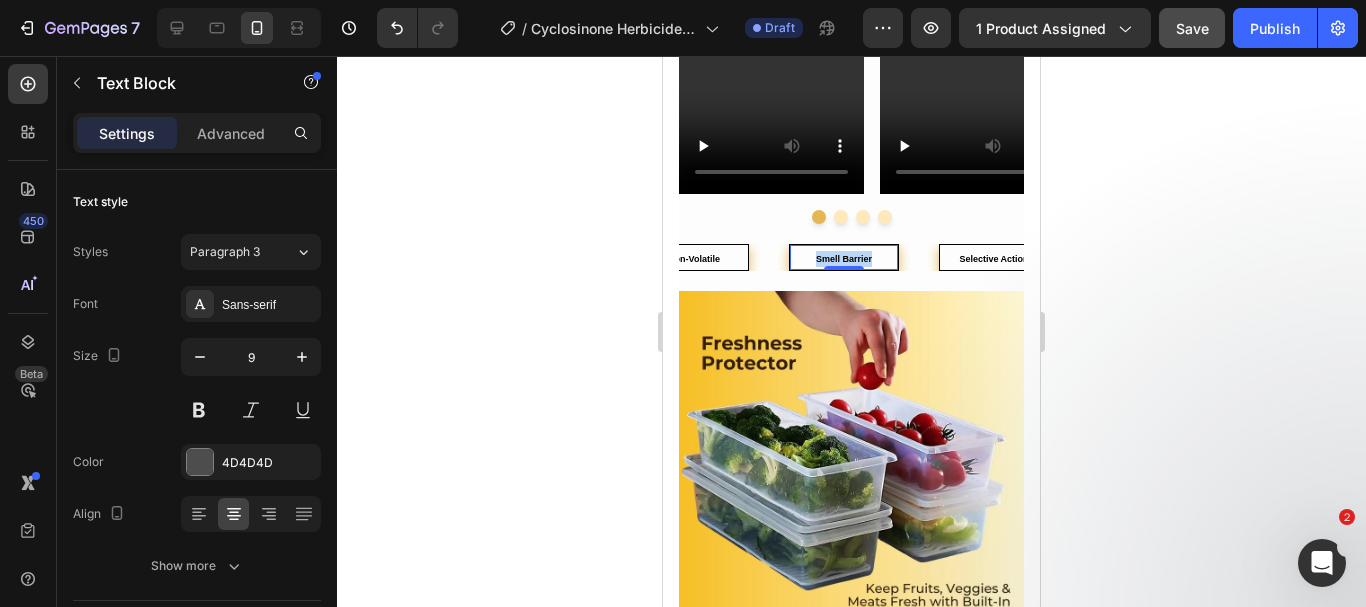 click on "Smell Barrier" at bounding box center [844, 259] 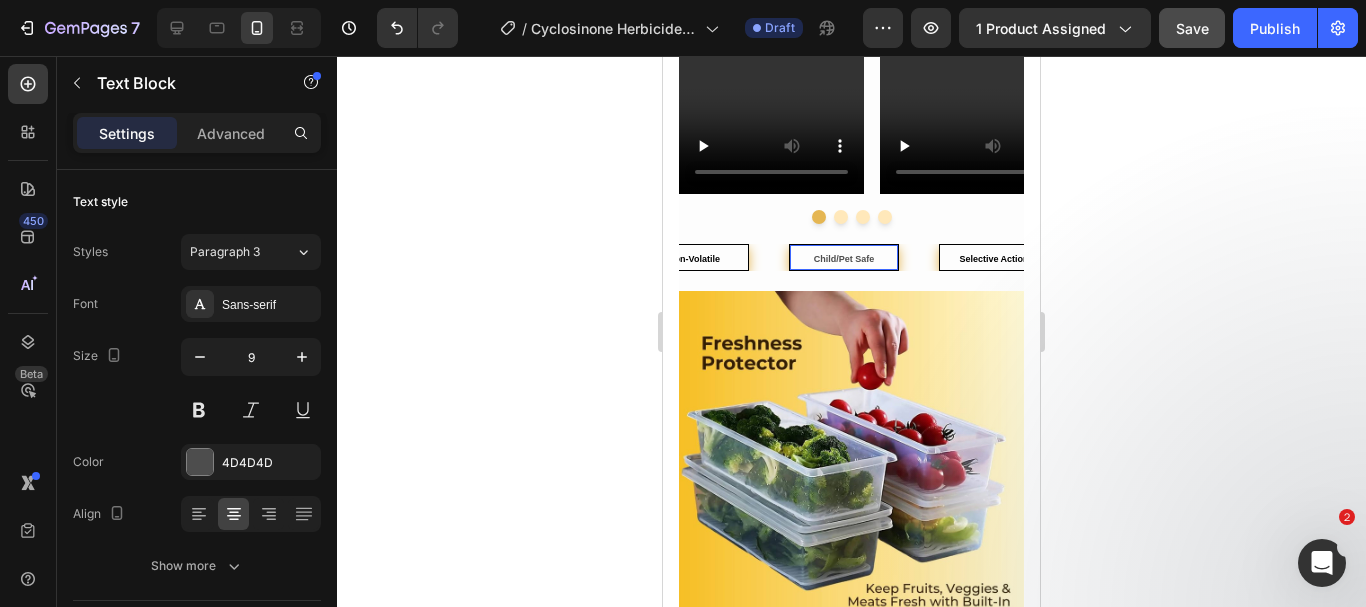 click on "Child/Pet Safe" at bounding box center [844, 259] 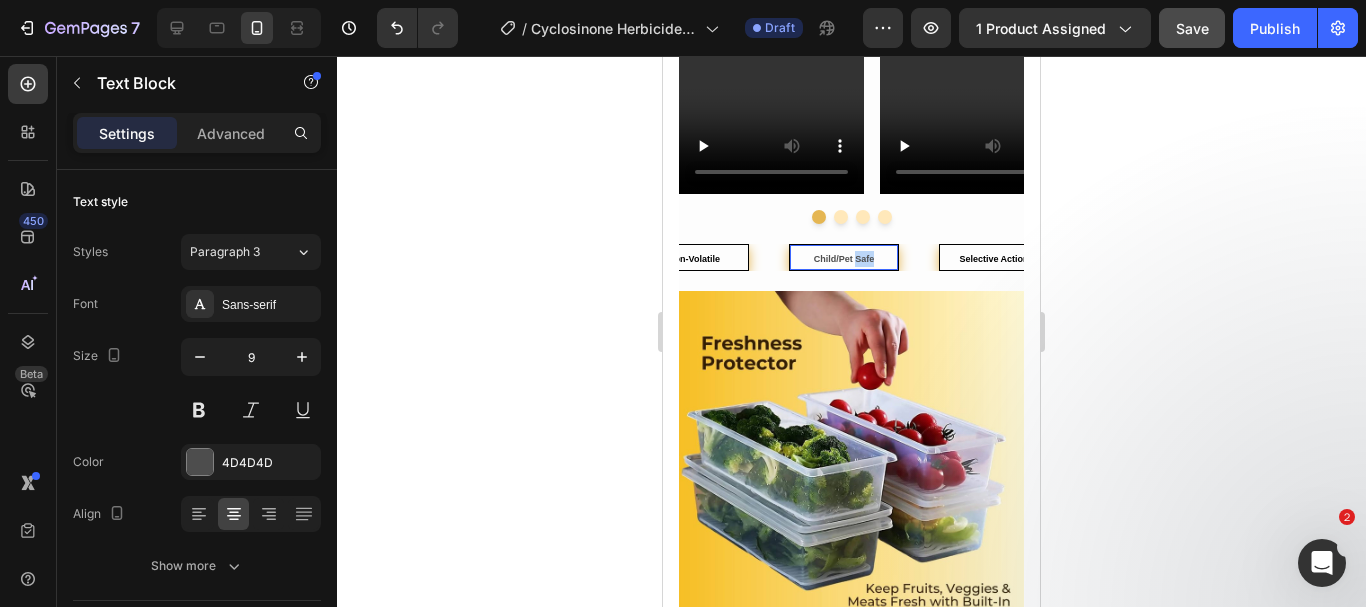 click on "Child/Pet Safe" at bounding box center (844, 259) 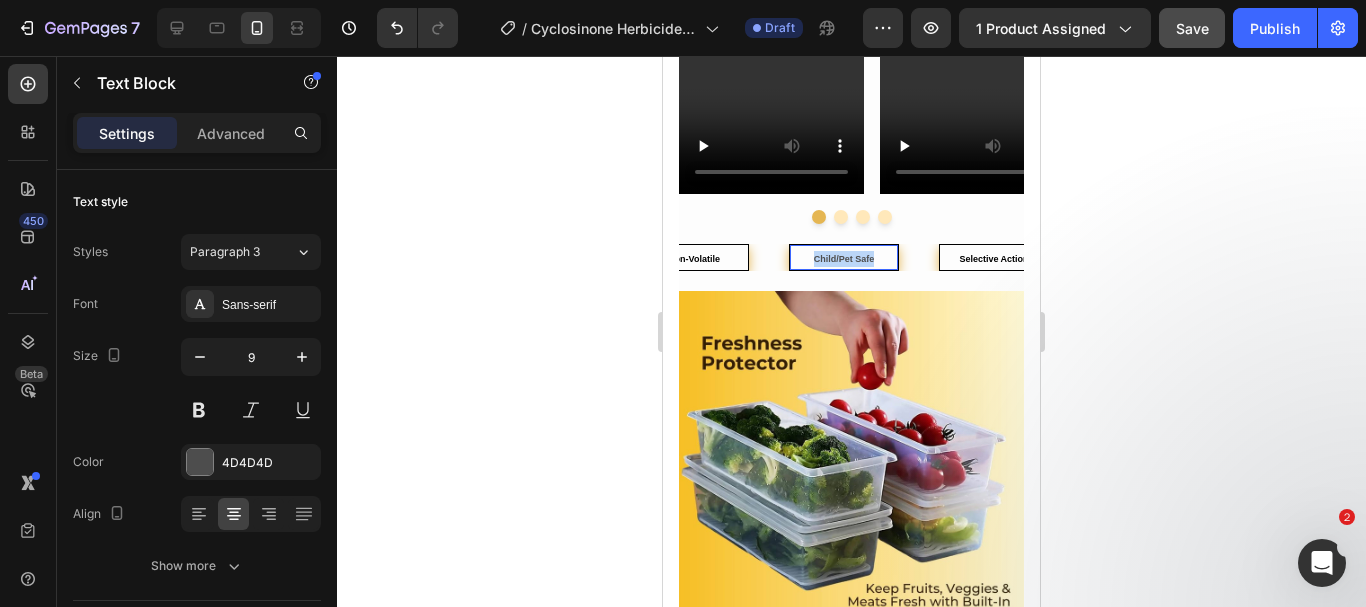 click on "Child/Pet Safe" at bounding box center [844, 259] 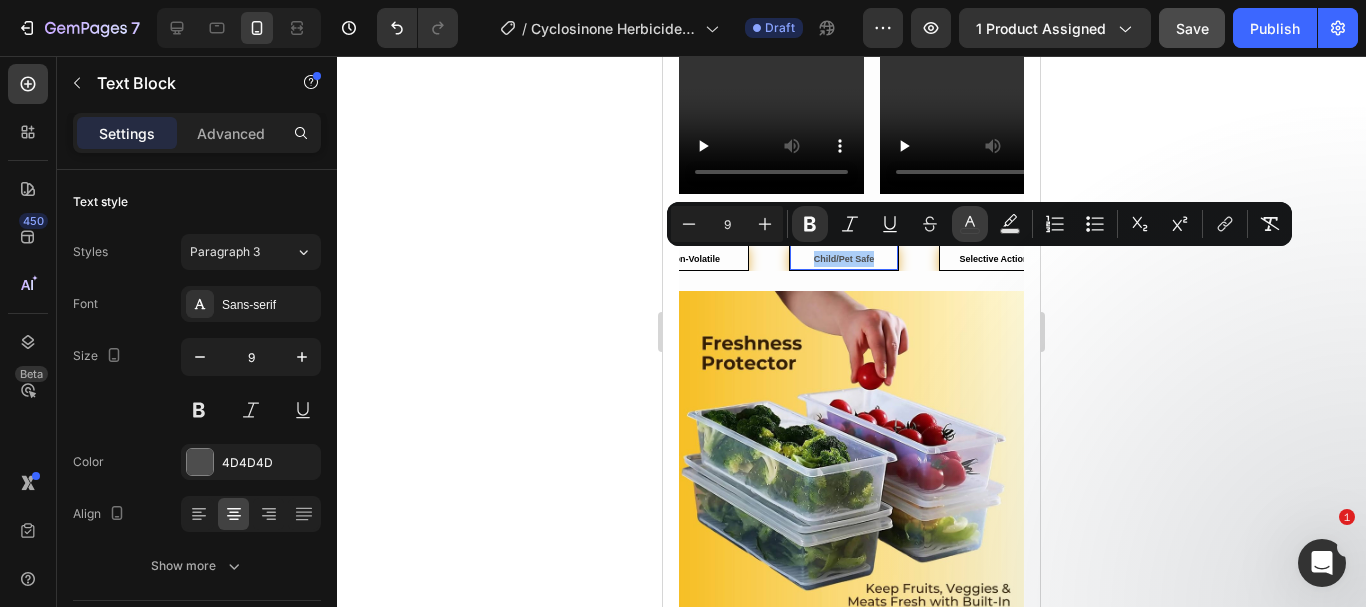 drag, startPoint x: 977, startPoint y: 229, endPoint x: 311, endPoint y: 214, distance: 666.1689 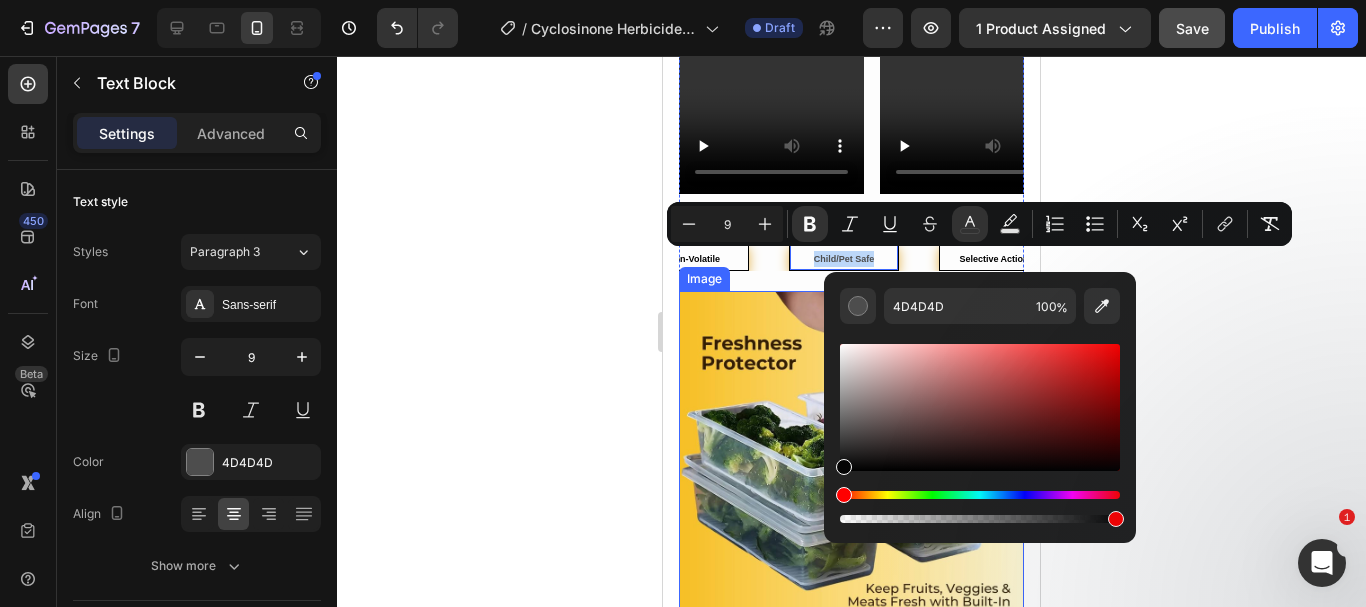 type on "050505" 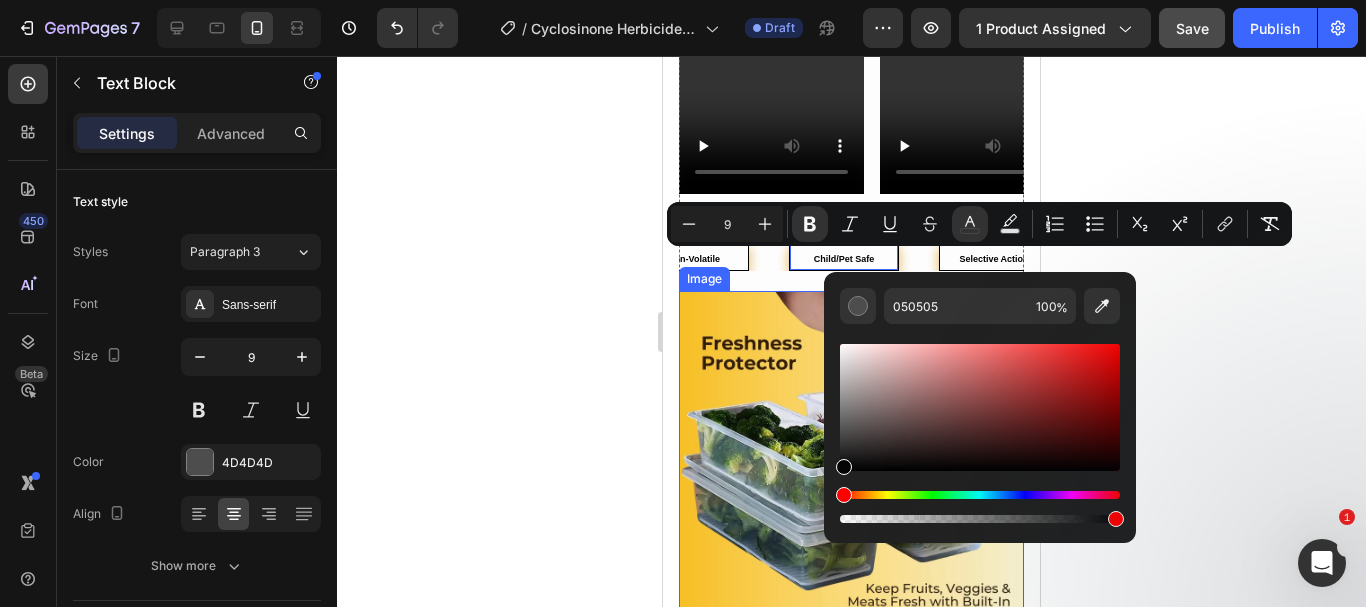 drag, startPoint x: 1575, startPoint y: 496, endPoint x: 781, endPoint y: 485, distance: 794.0762 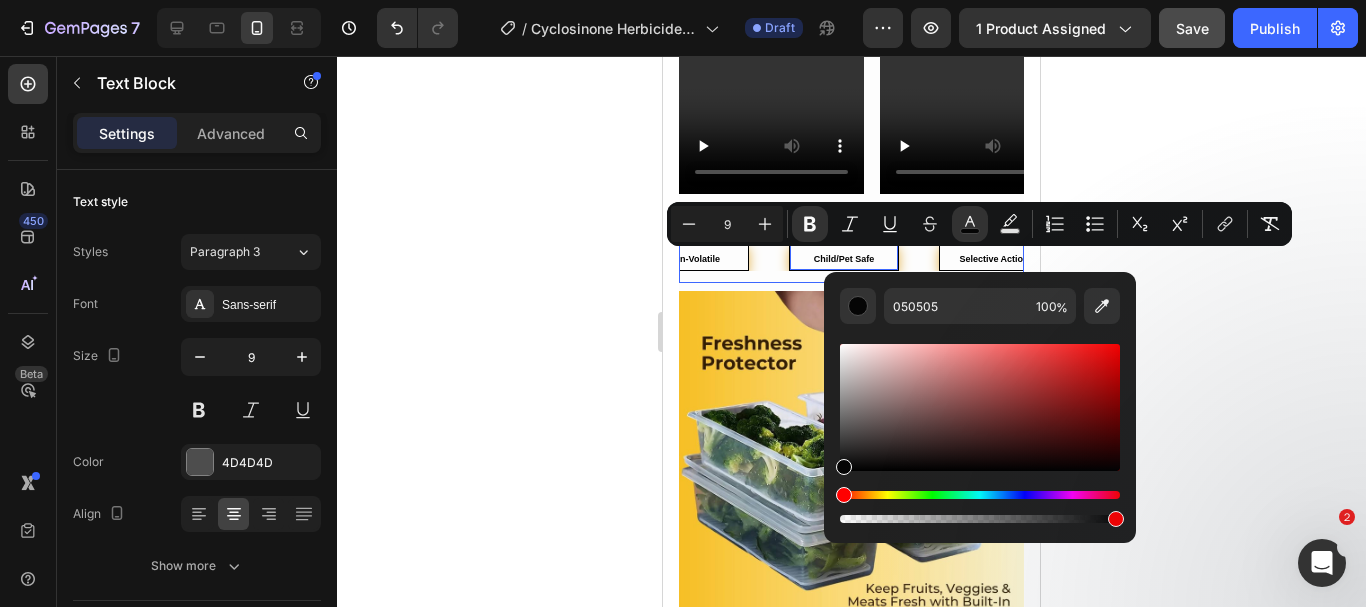 click on "Non-Volatile Text Block" at bounding box center [714, 257] 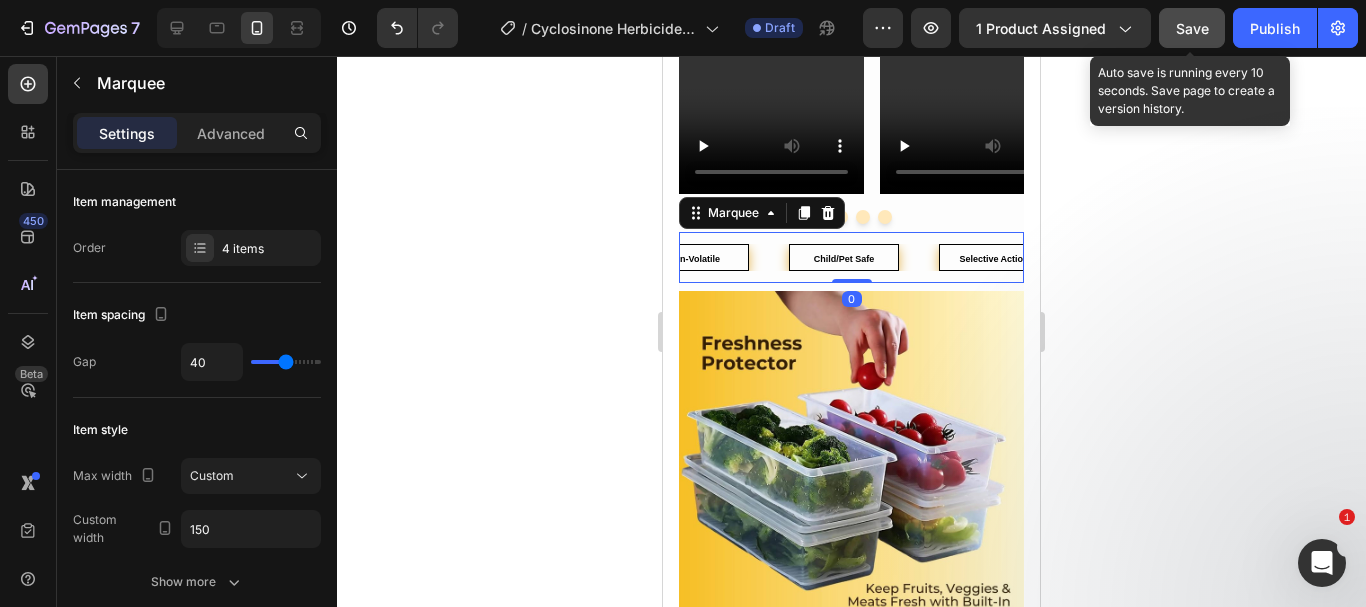 click on "Save" at bounding box center (1192, 28) 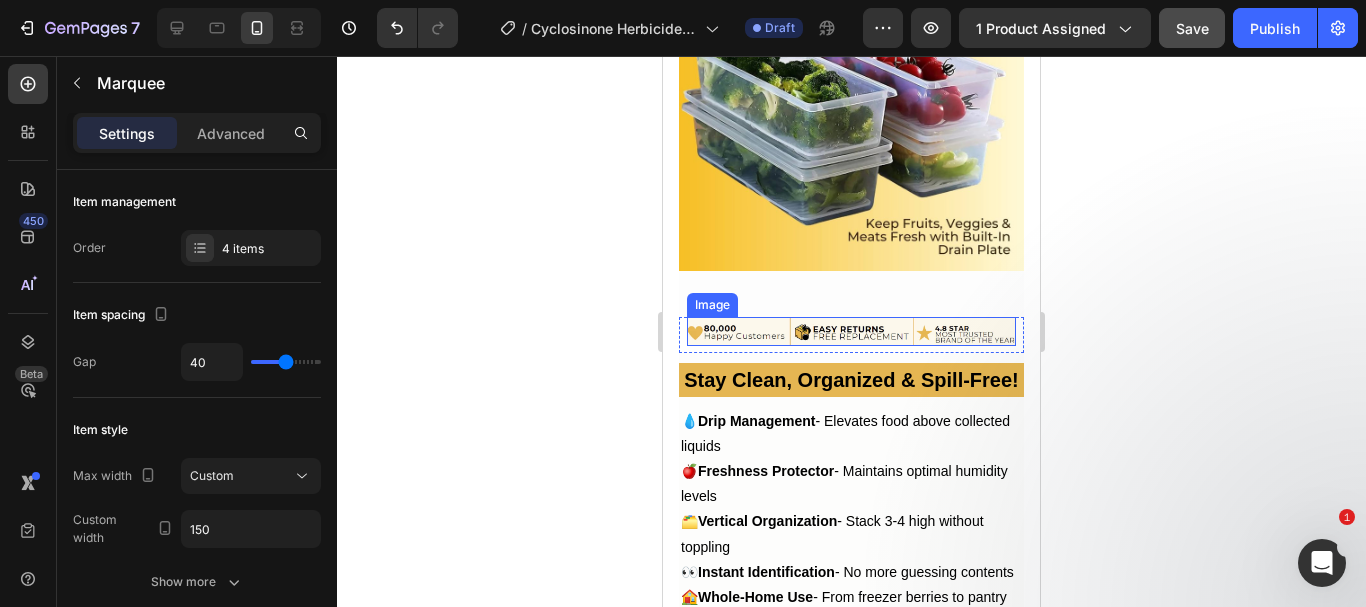scroll, scrollTop: 2600, scrollLeft: 0, axis: vertical 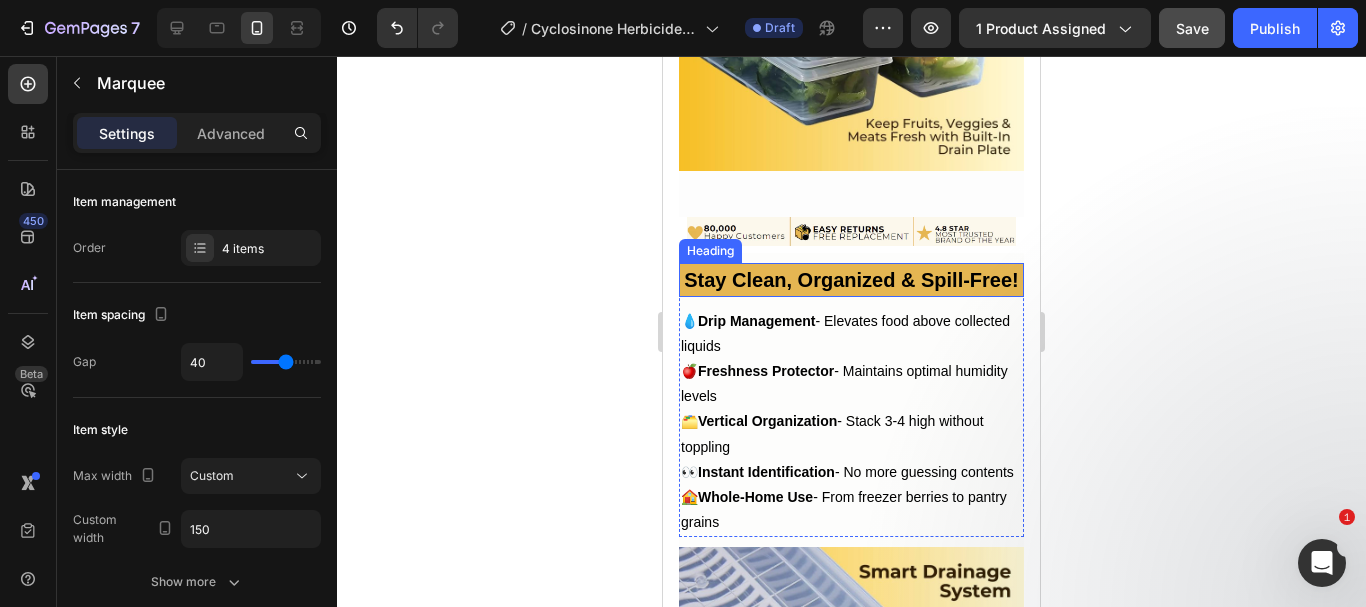 click on "Stay Clean, Organized & Spill-Free!" at bounding box center (851, 280) 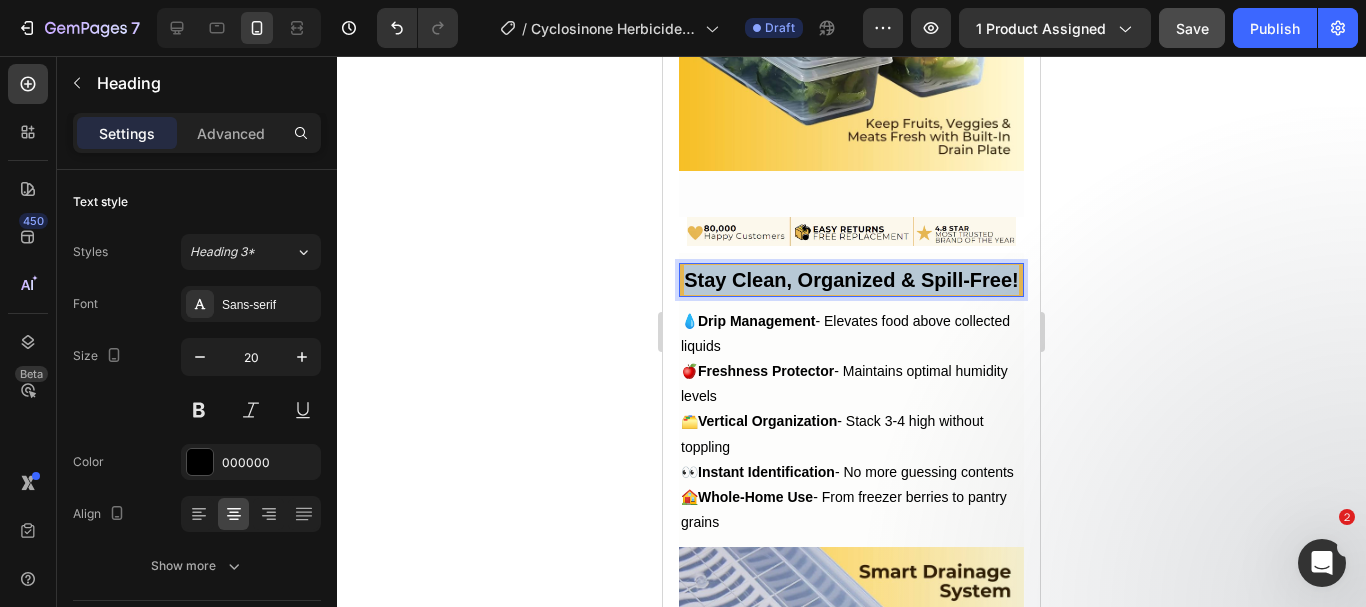 click on "Stay Clean, Organized & Spill-Free!" at bounding box center (851, 280) 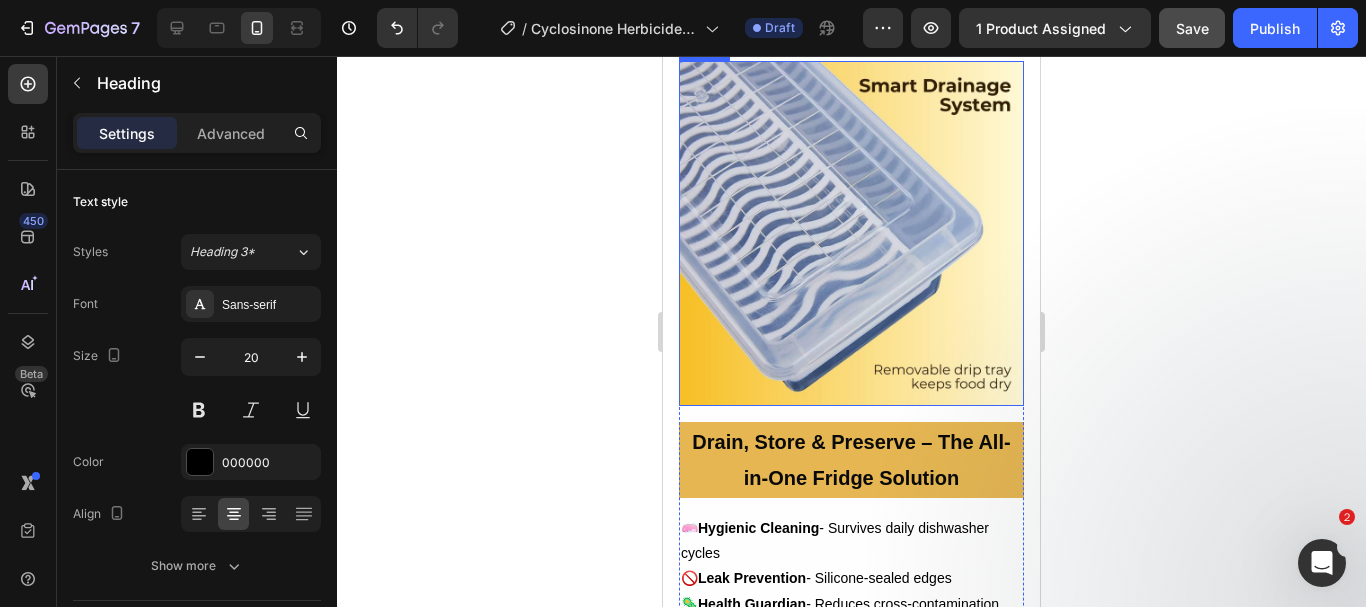 scroll, scrollTop: 3200, scrollLeft: 0, axis: vertical 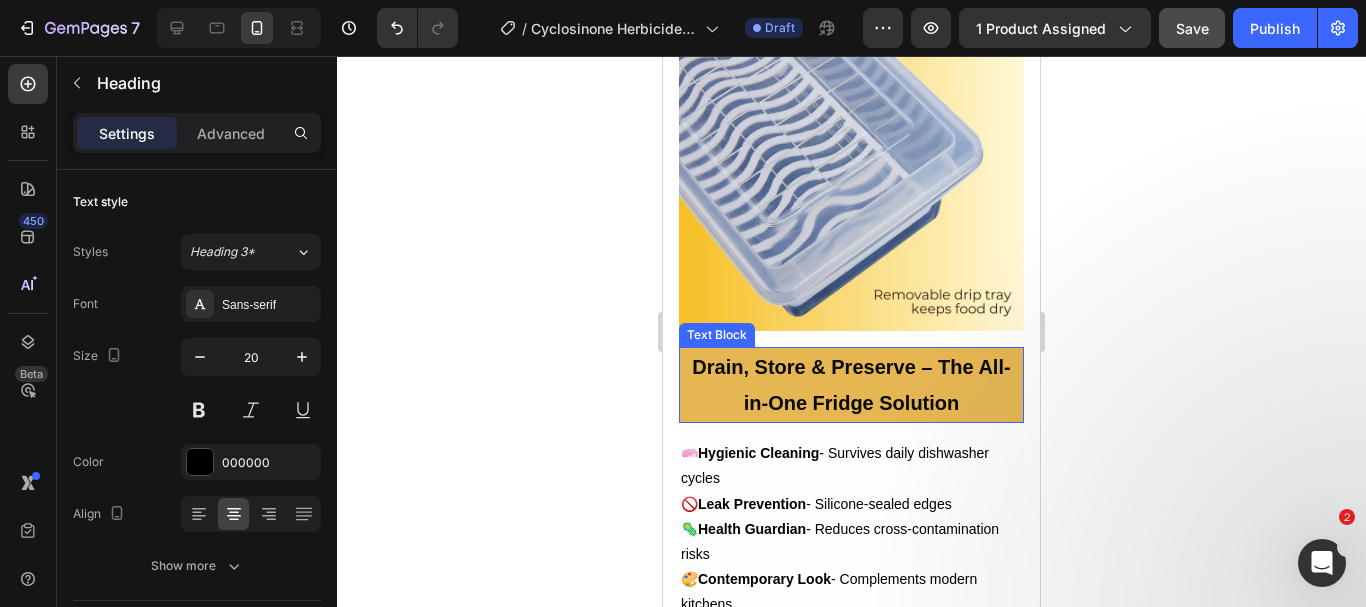 click on "Drain, Store & Preserve – The All-in-One Fridge Solution" at bounding box center [851, 385] 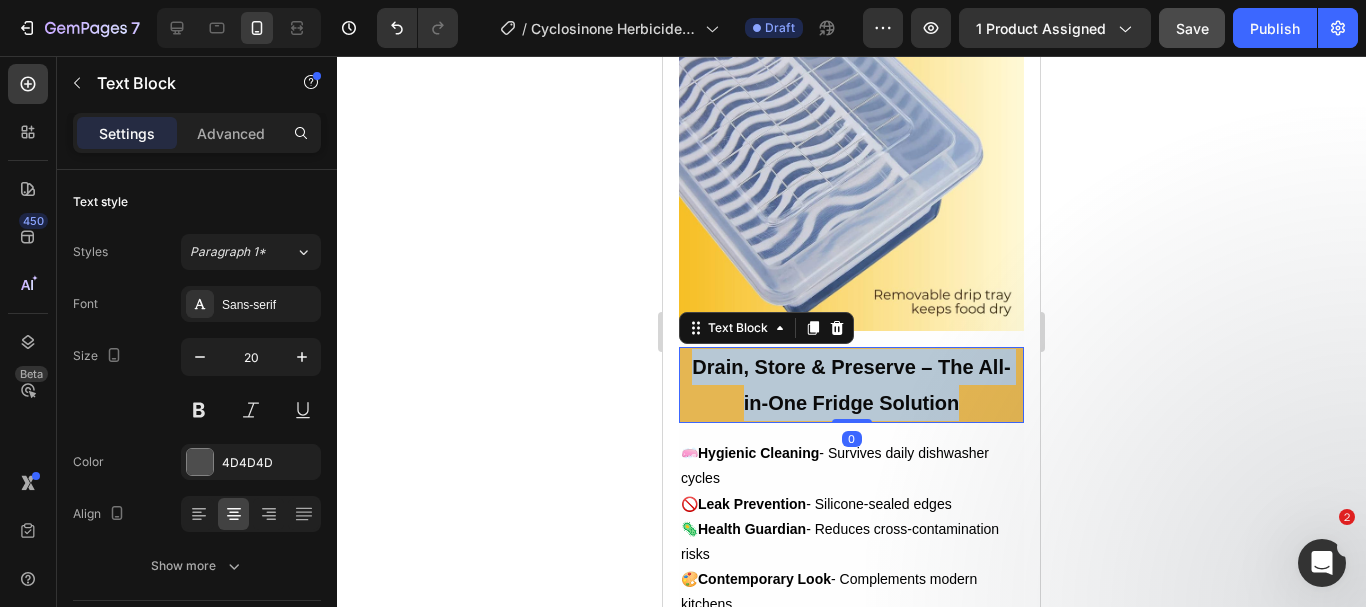 click on "Drain, Store & Preserve – The All-in-One Fridge Solution" at bounding box center [851, 385] 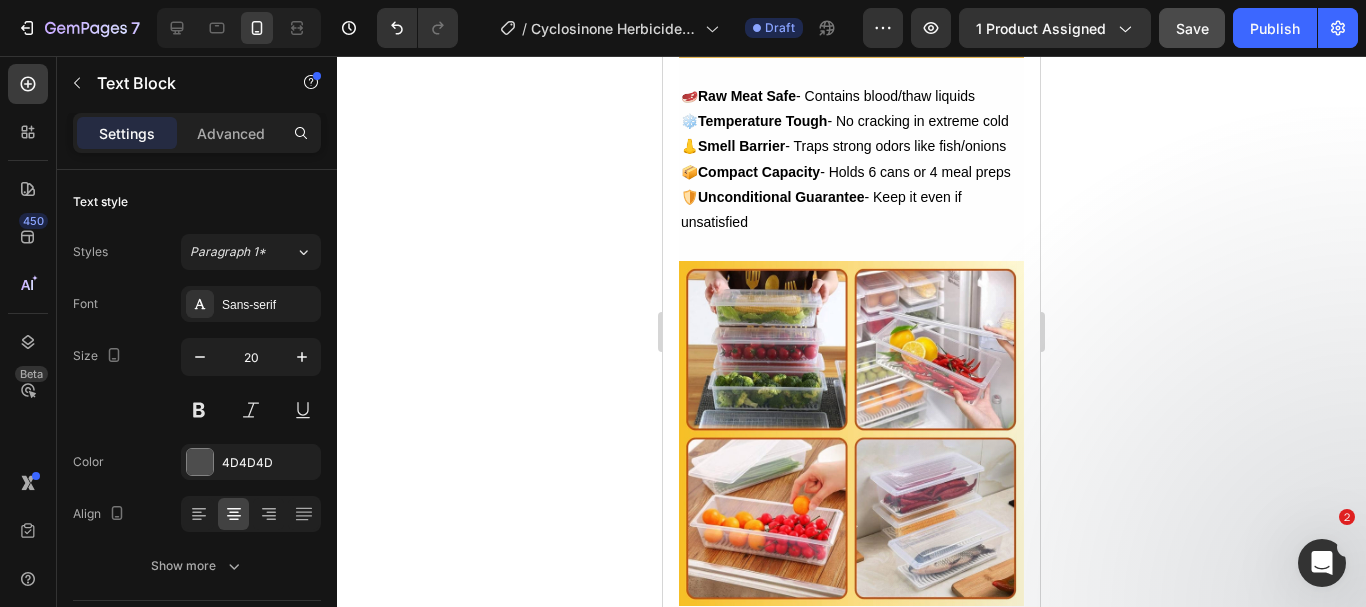 scroll, scrollTop: 4100, scrollLeft: 0, axis: vertical 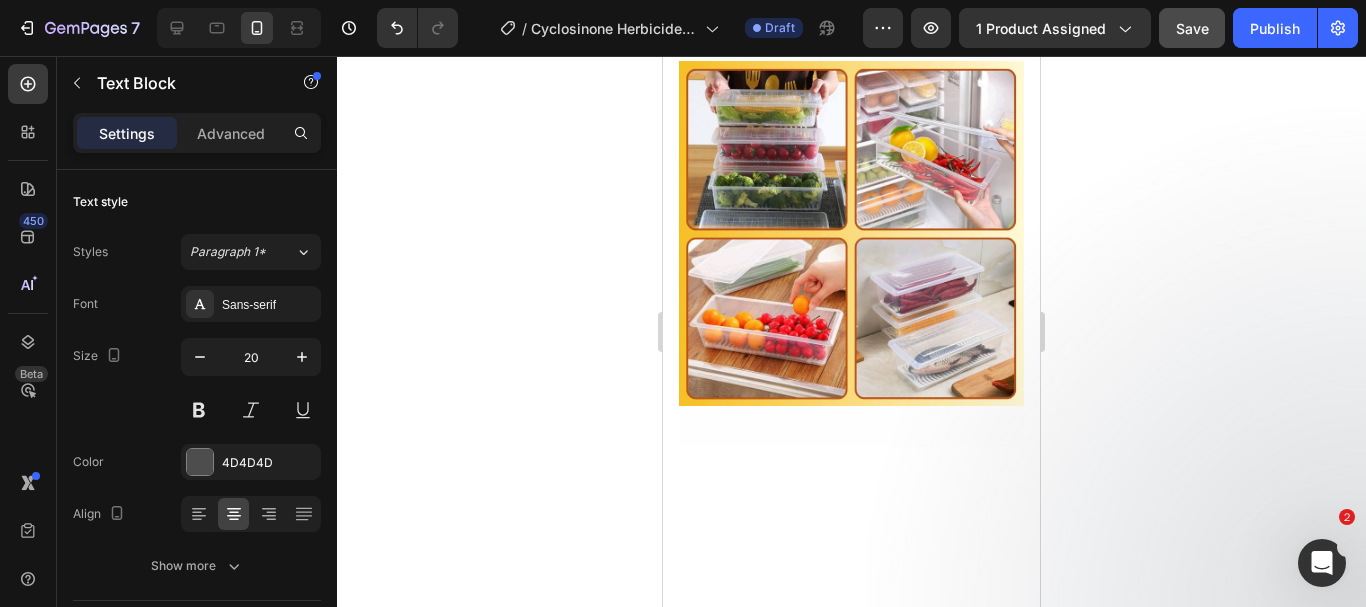 click on "From Meat to Mangoes – One Box That Stores It All!" at bounding box center (851, -180) 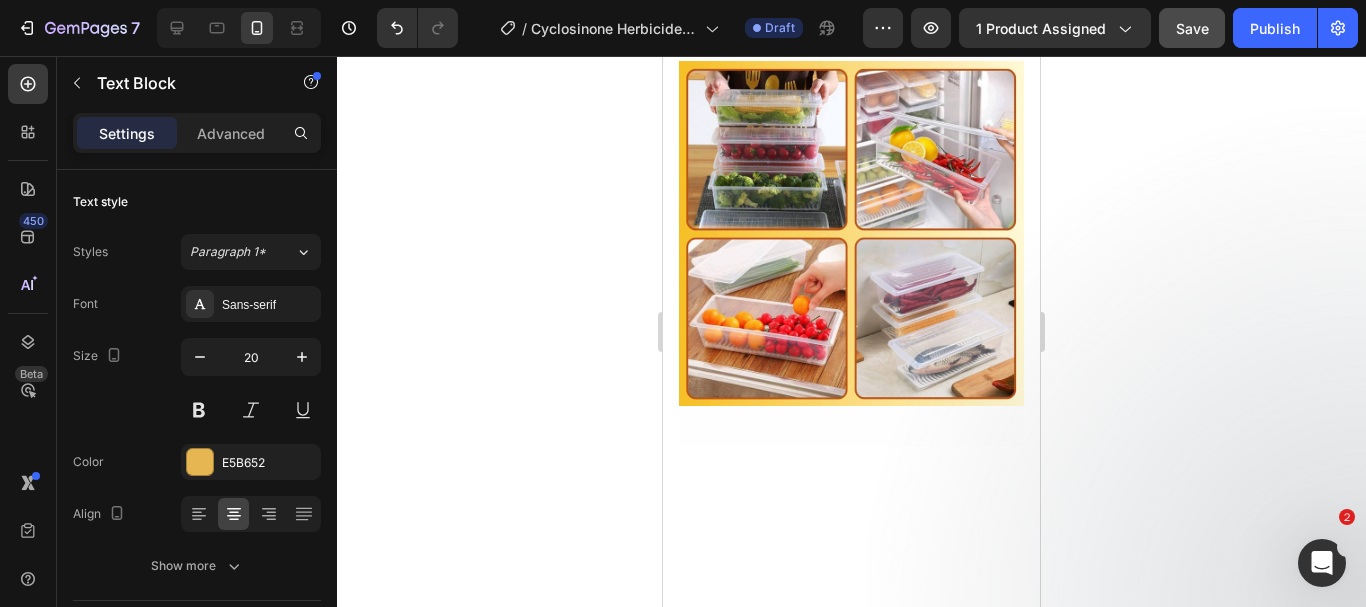 click on "From Meat to Mangoes – One Box That Stores It All!" at bounding box center (851, -180) 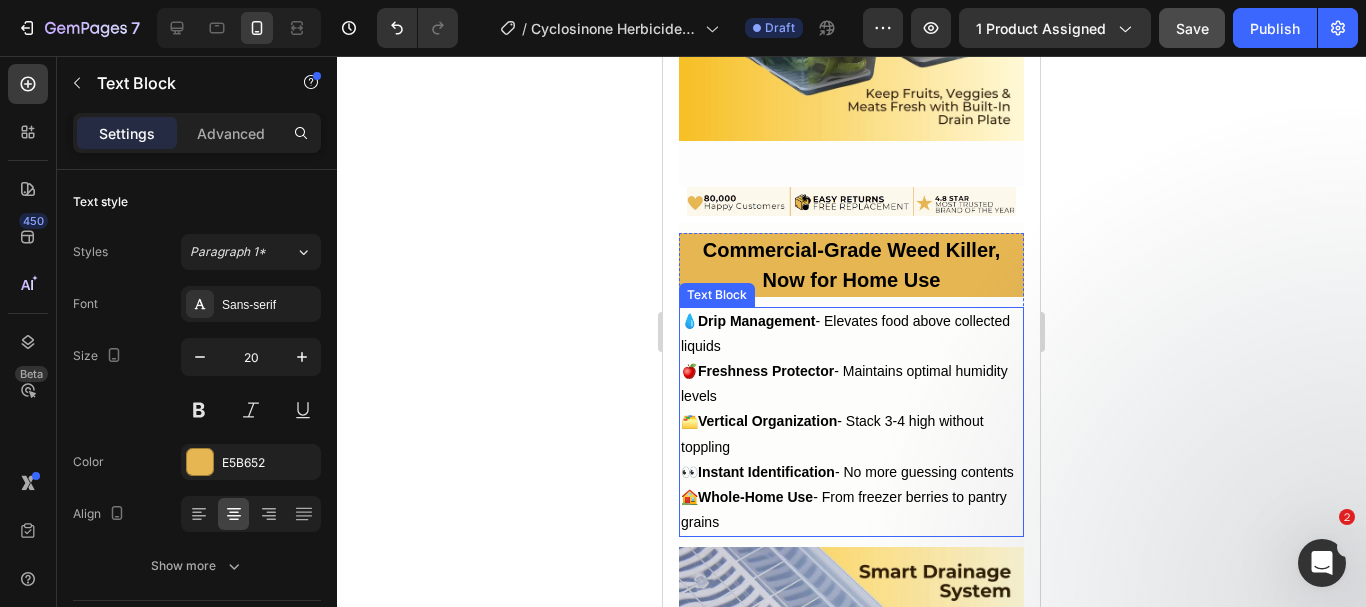 scroll, scrollTop: 2730, scrollLeft: 0, axis: vertical 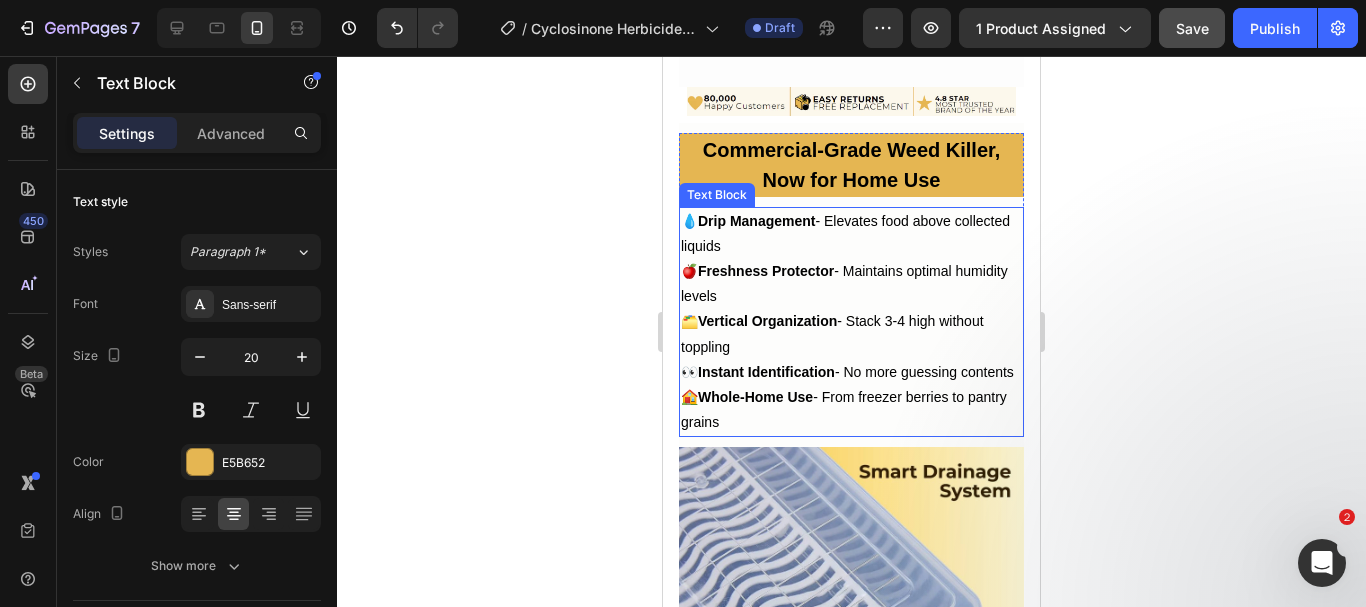 click on "Vertical Organization" at bounding box center (767, 321) 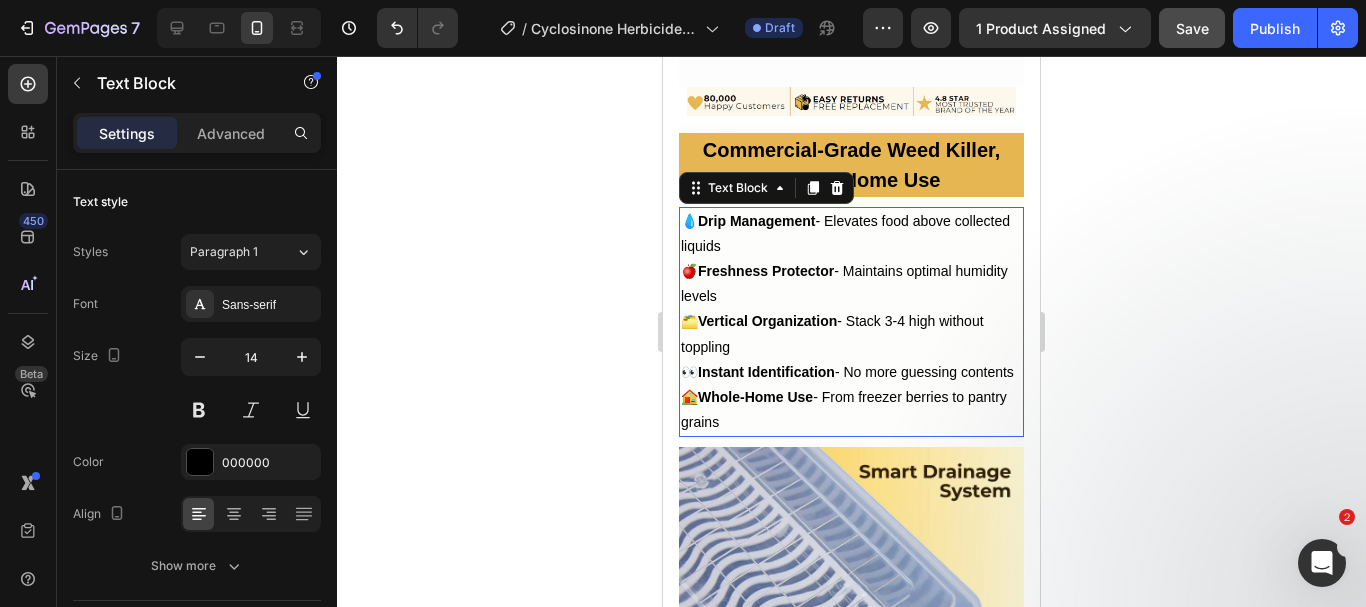 click on "Vertical Organization" at bounding box center [767, 321] 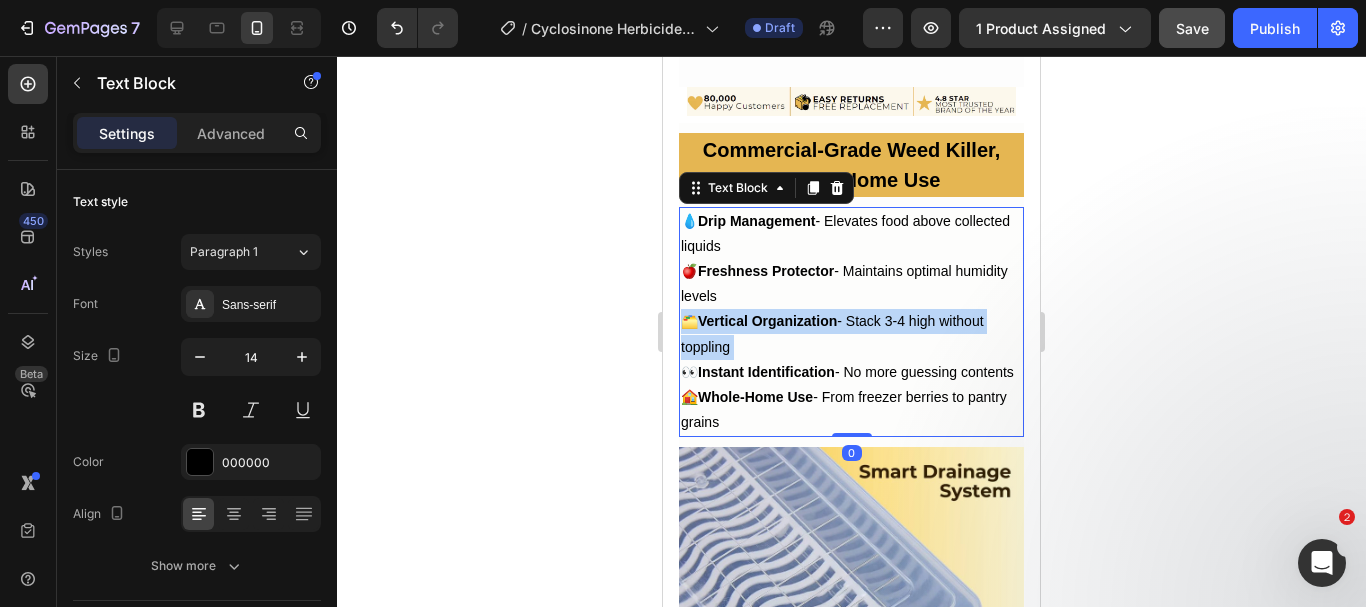 click on "Vertical Organization" at bounding box center (767, 321) 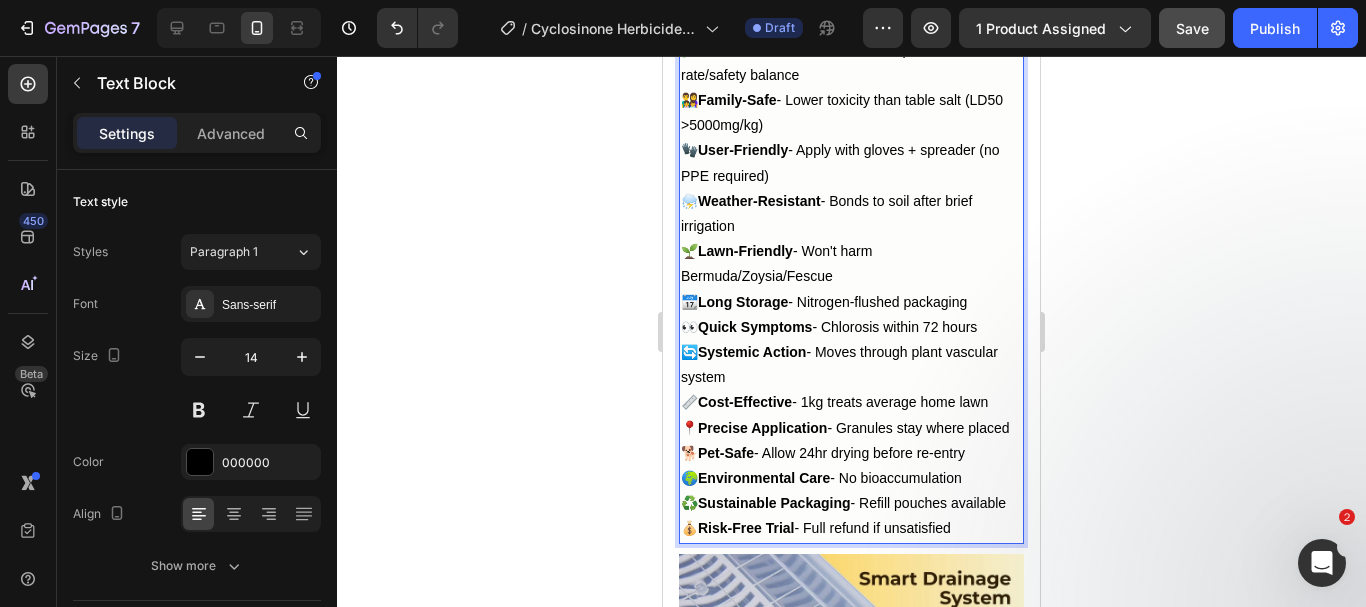 scroll, scrollTop: 3035, scrollLeft: 0, axis: vertical 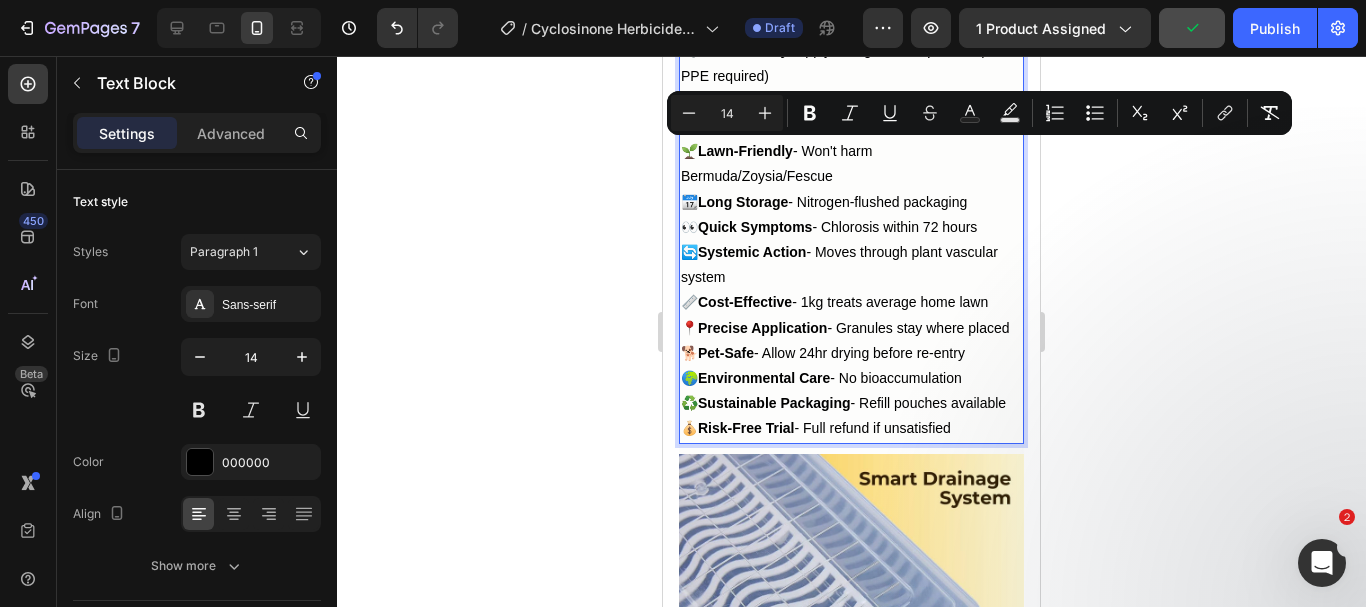 drag, startPoint x: 976, startPoint y: 474, endPoint x: 678, endPoint y: 159, distance: 433.6231 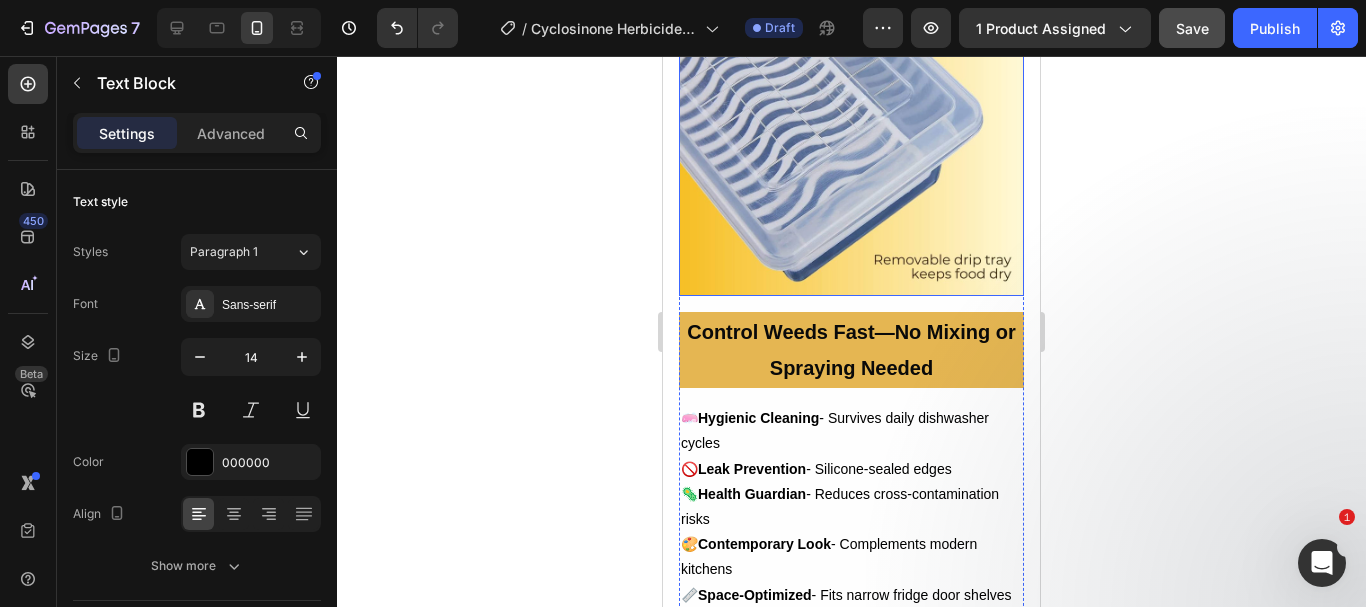 scroll, scrollTop: 3435, scrollLeft: 0, axis: vertical 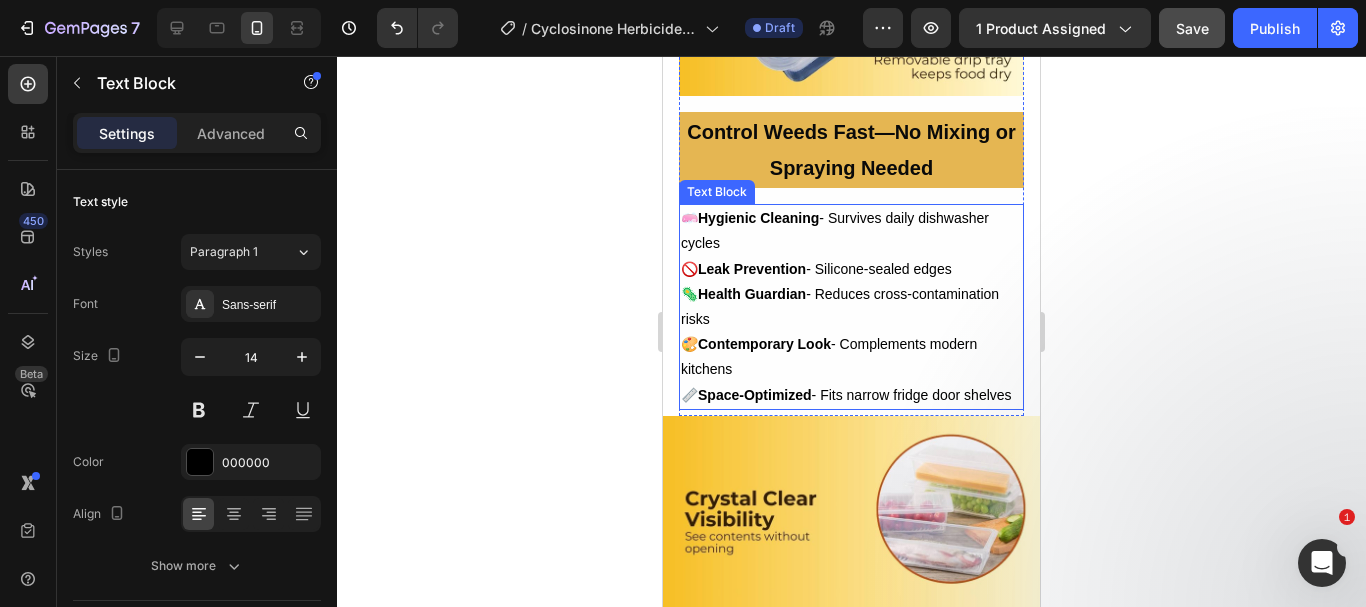 click on "Contemporary Look" at bounding box center [764, 344] 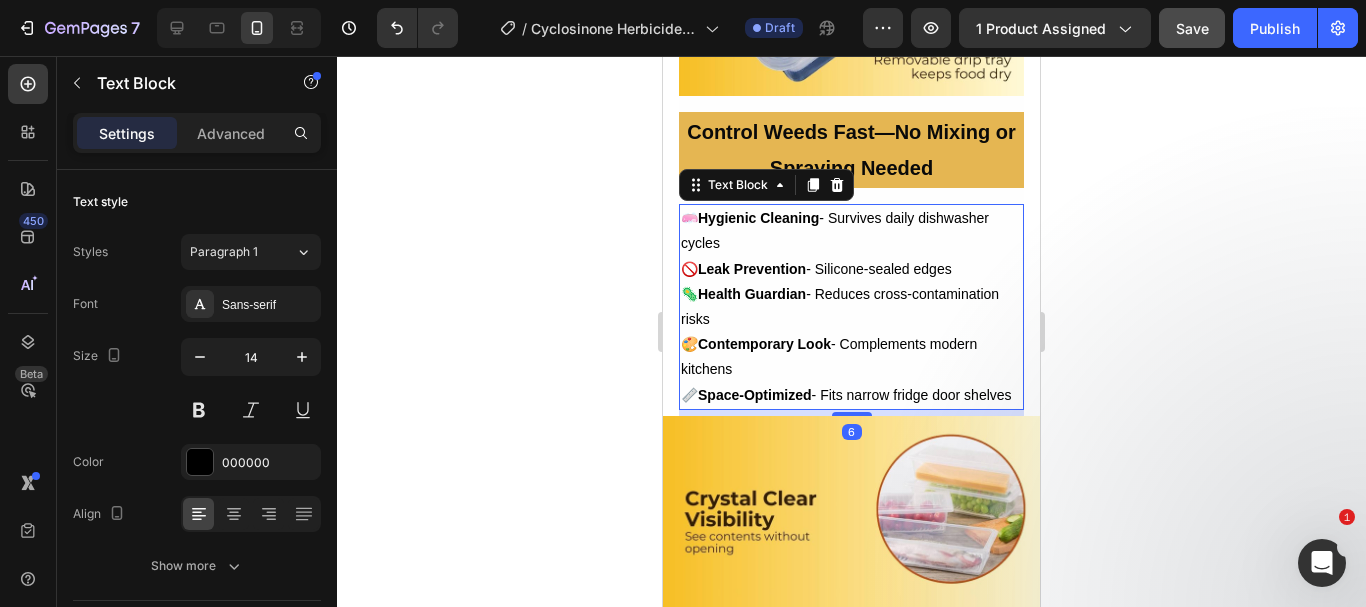 click on "Contemporary Look" at bounding box center [764, 344] 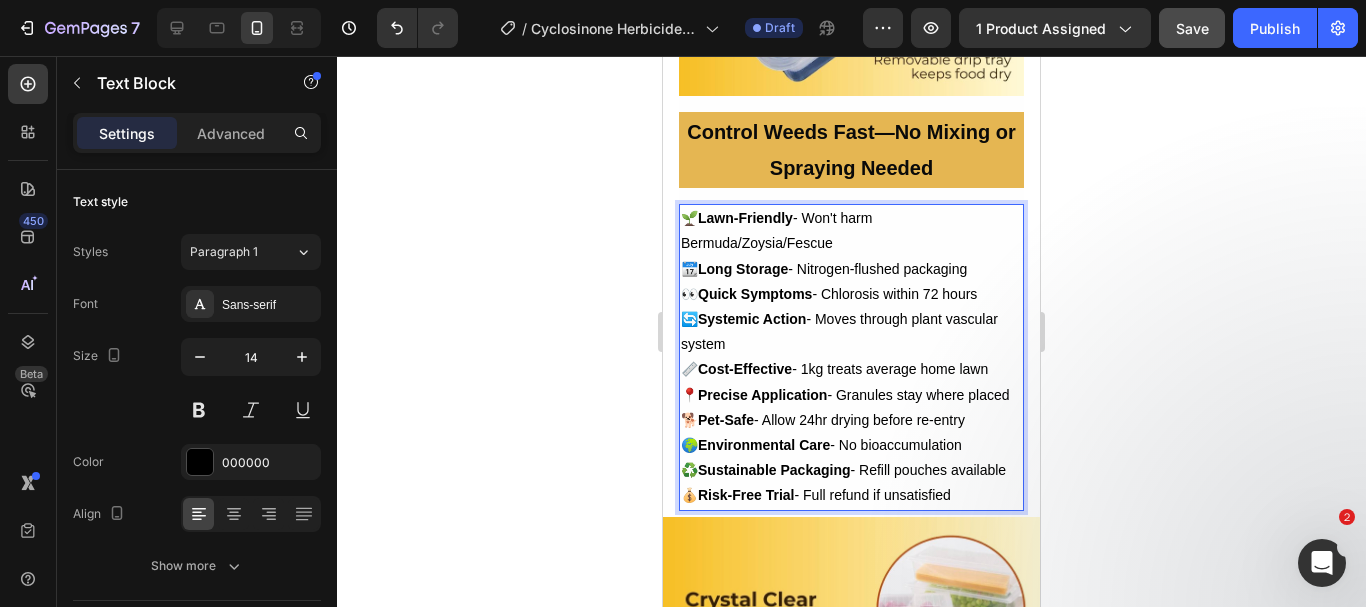 drag, startPoint x: 957, startPoint y: 530, endPoint x: 1323, endPoint y: 446, distance: 375.51566 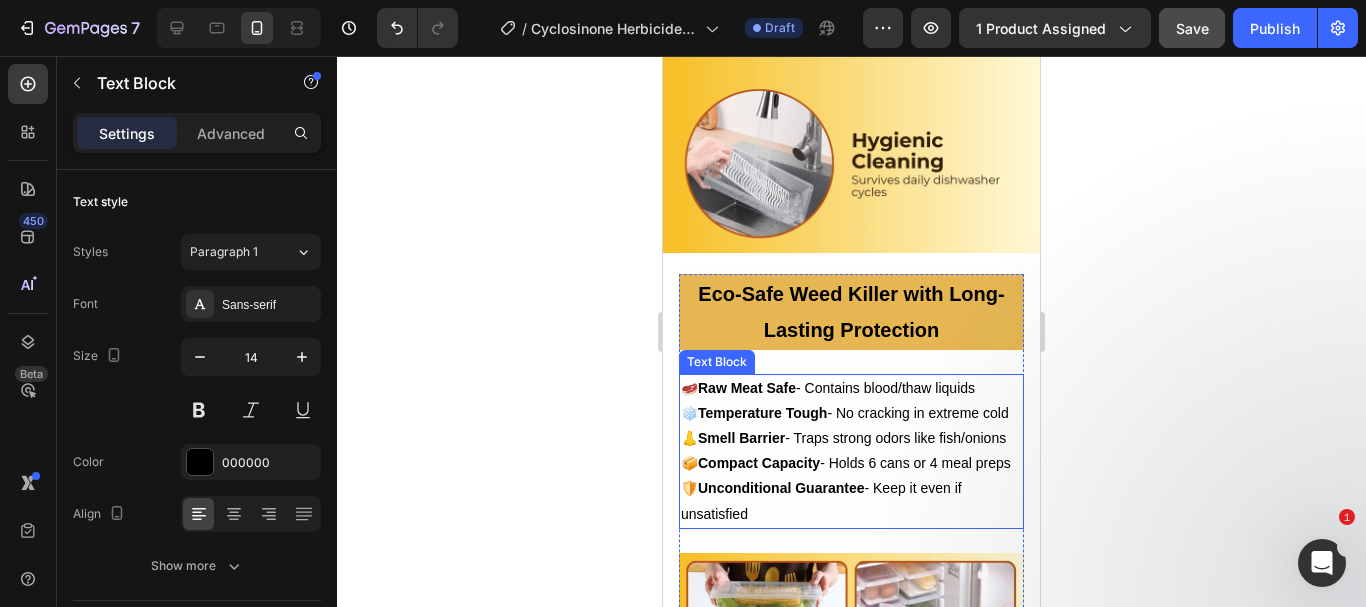 scroll, scrollTop: 4035, scrollLeft: 0, axis: vertical 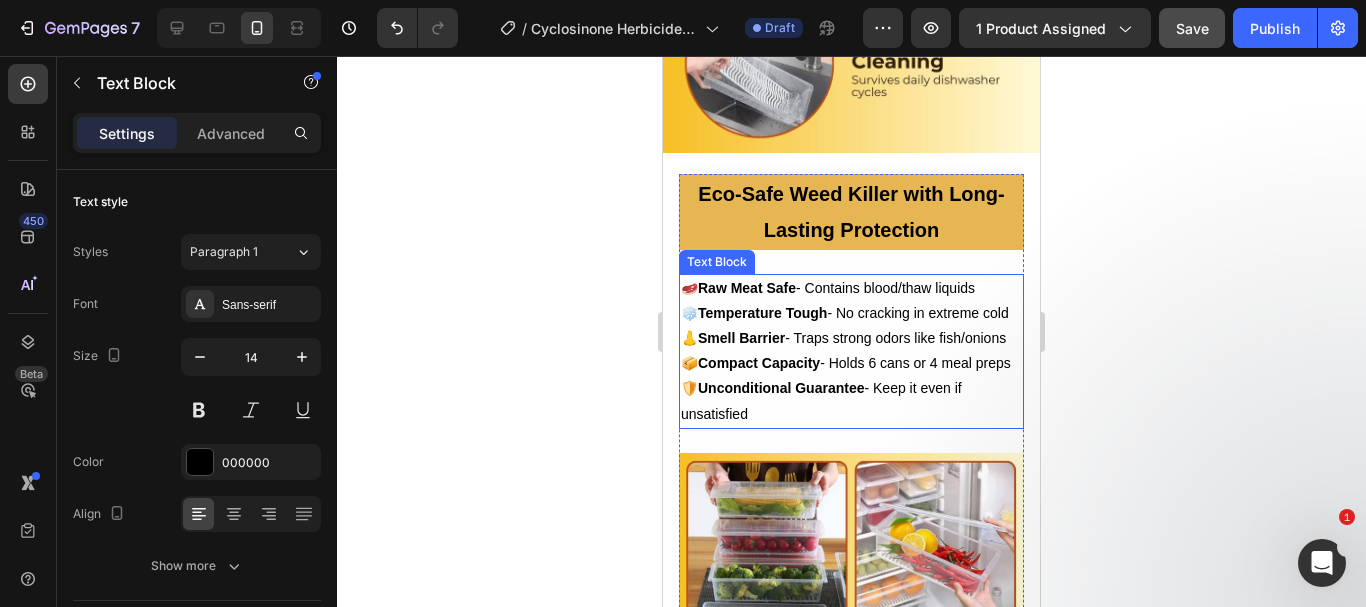 click on "Smell Barrier" at bounding box center [741, 338] 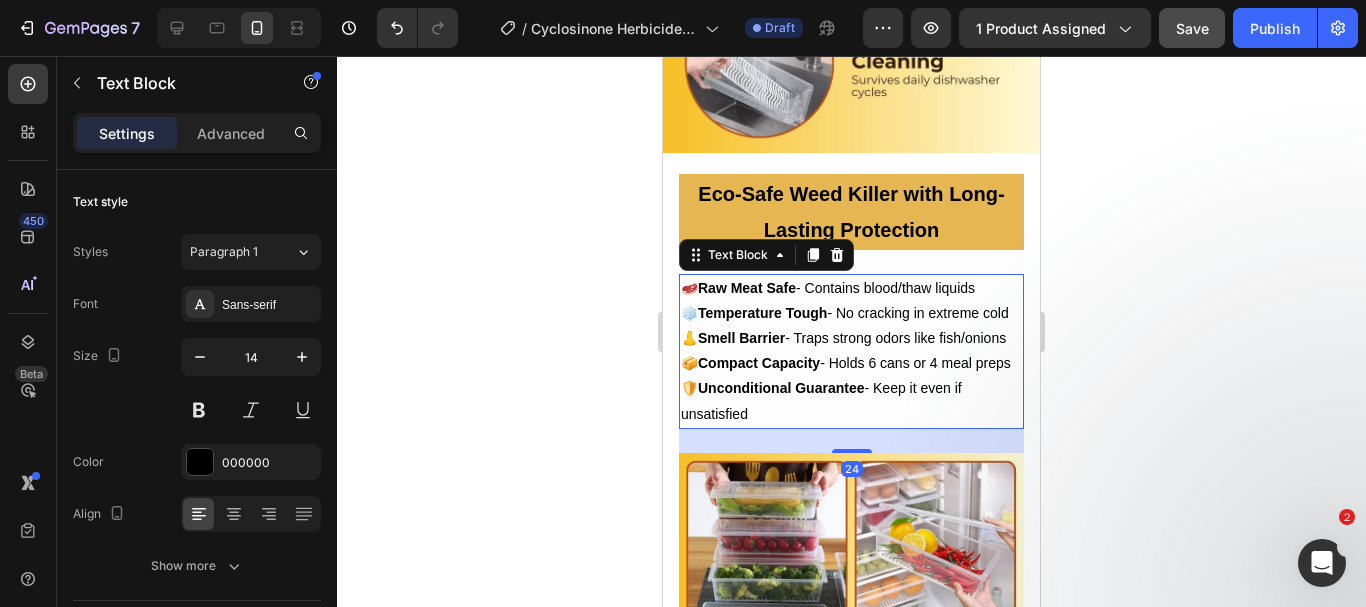 click on "Smell Barrier" at bounding box center (741, 338) 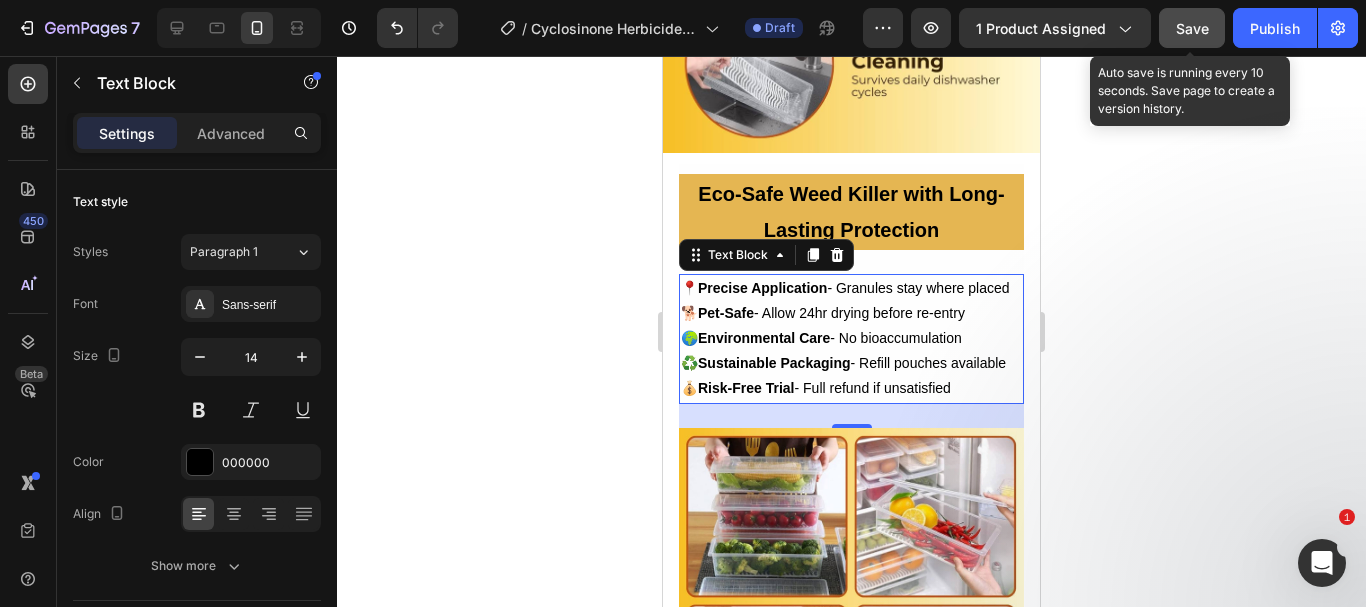 click on "Save" at bounding box center (1192, 28) 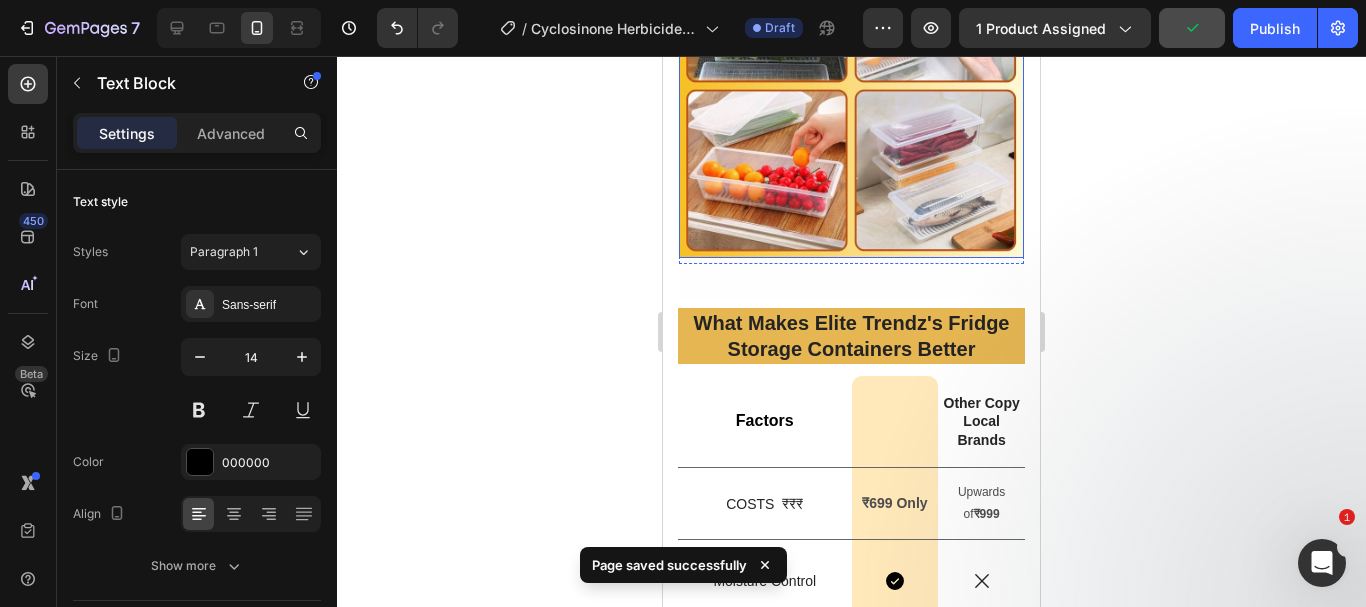 scroll, scrollTop: 4635, scrollLeft: 0, axis: vertical 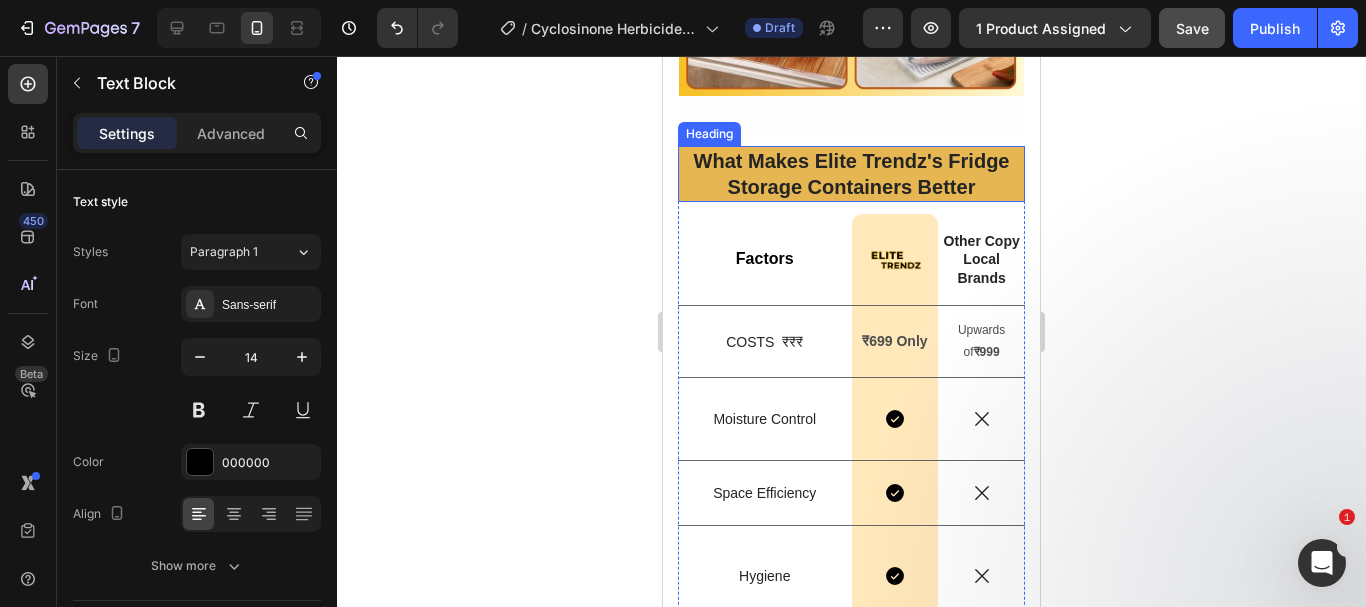 click on "What Makes Elite Trendz's Fridge Storage Containers Better" at bounding box center [852, 174] 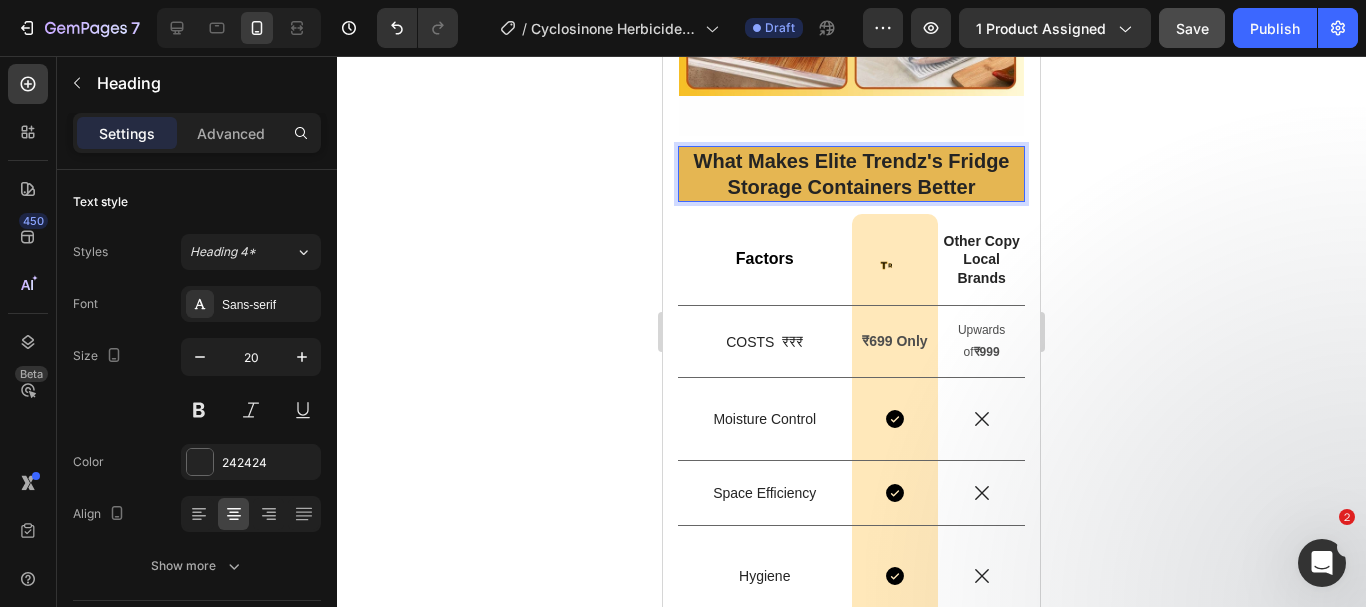 click on "What Makes Elite Trendz's Fridge Storage Containers Better" at bounding box center [852, 174] 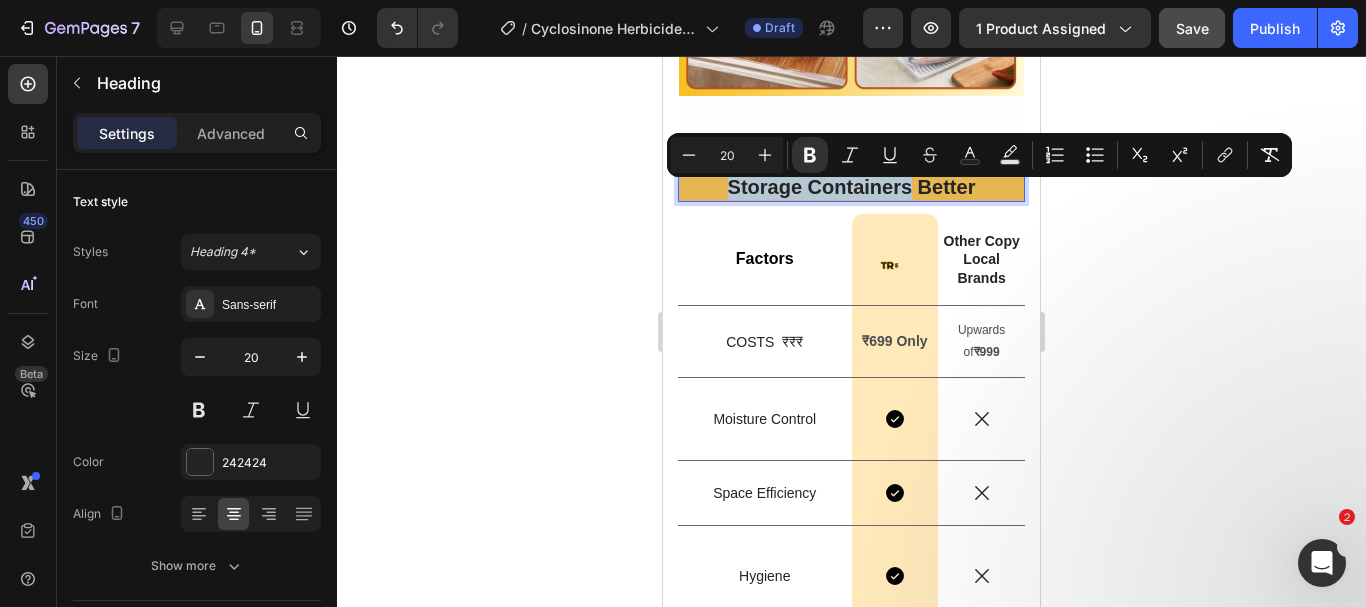 drag, startPoint x: 944, startPoint y: 195, endPoint x: 906, endPoint y: 229, distance: 50.990196 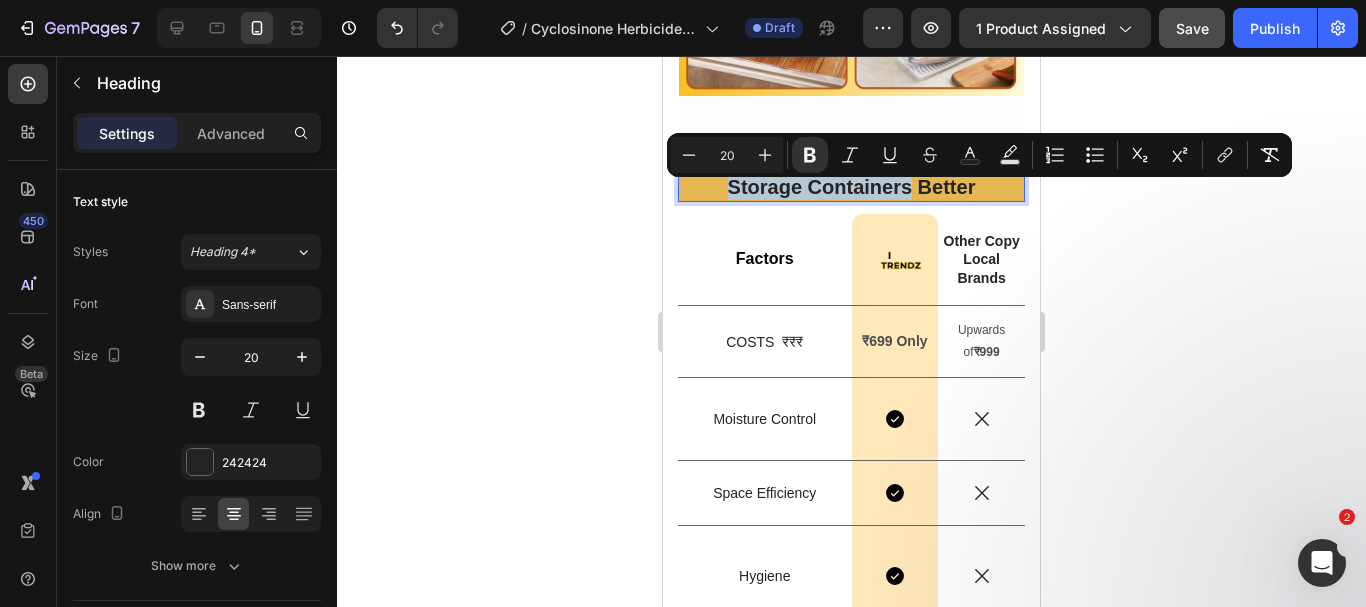 click on "What Makes Elite Trendz's Fridge Storage Containers Better" at bounding box center [852, 174] 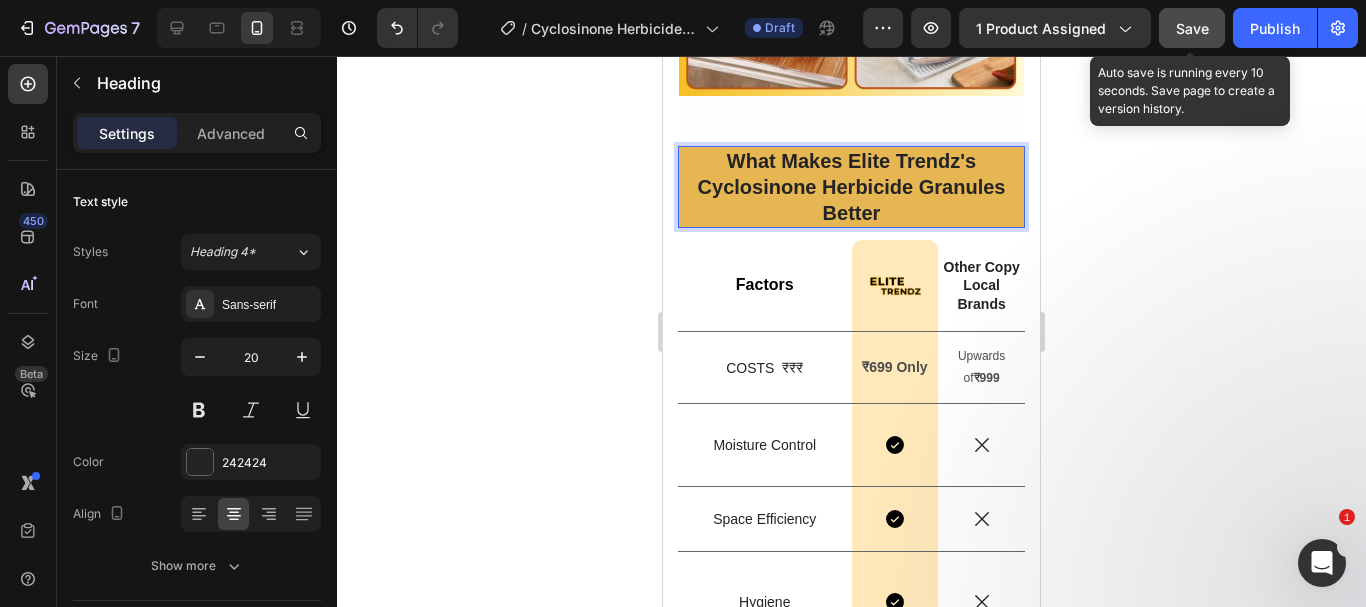 click on "Save" at bounding box center (1192, 28) 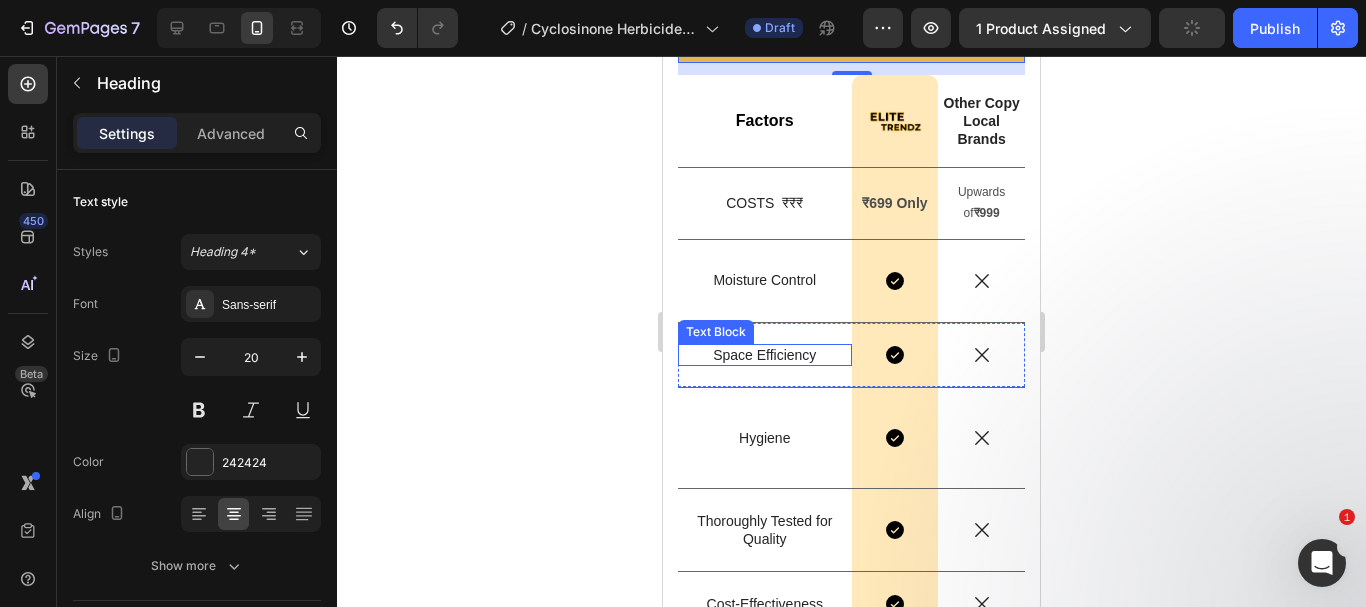 scroll, scrollTop: 4635, scrollLeft: 0, axis: vertical 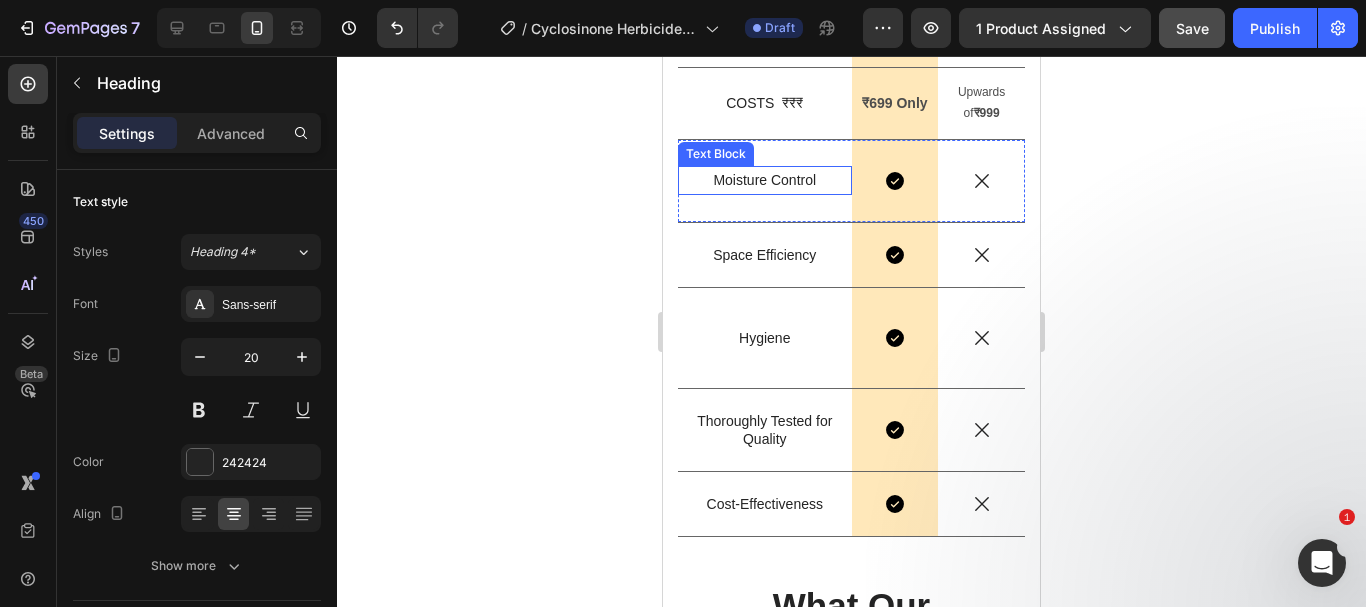 click on "Moisture Control" at bounding box center [765, 180] 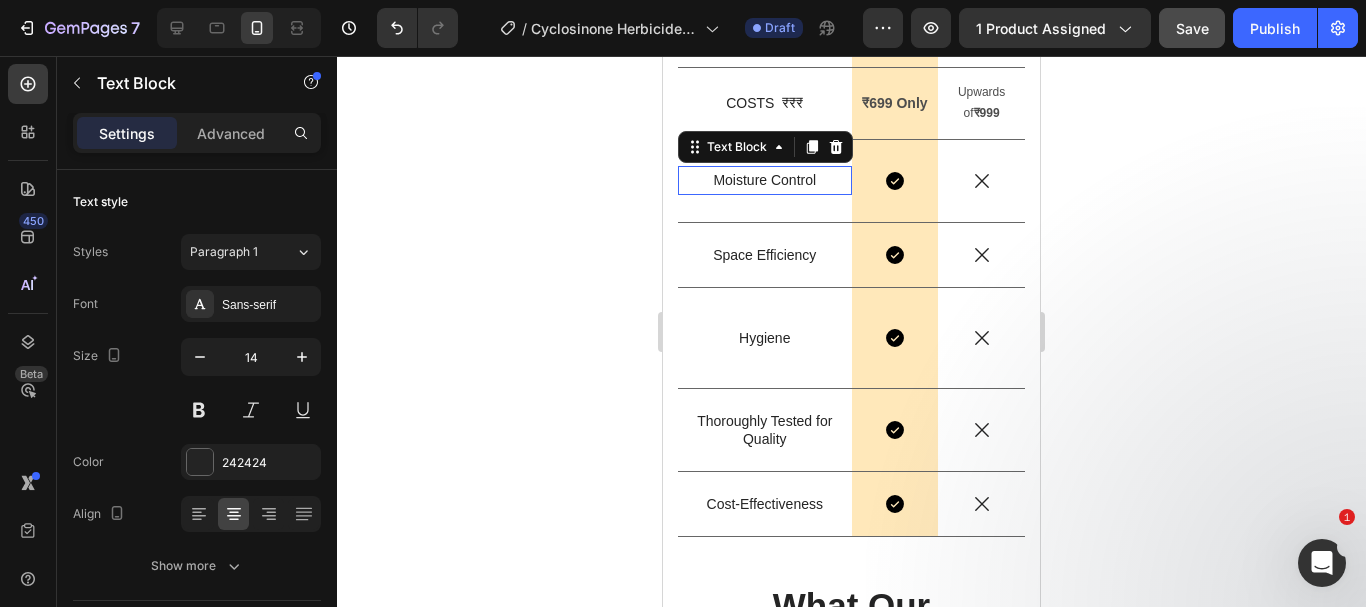 click on "Moisture Control" at bounding box center (765, 180) 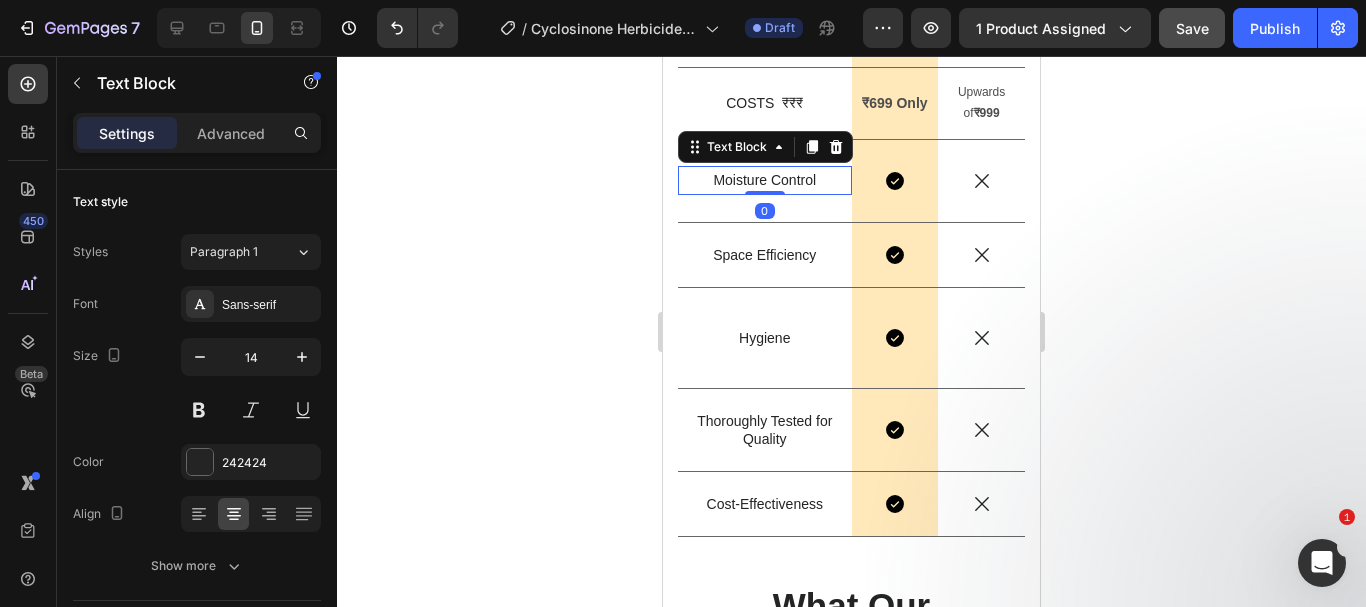 click on "Moisture Control" at bounding box center (765, 180) 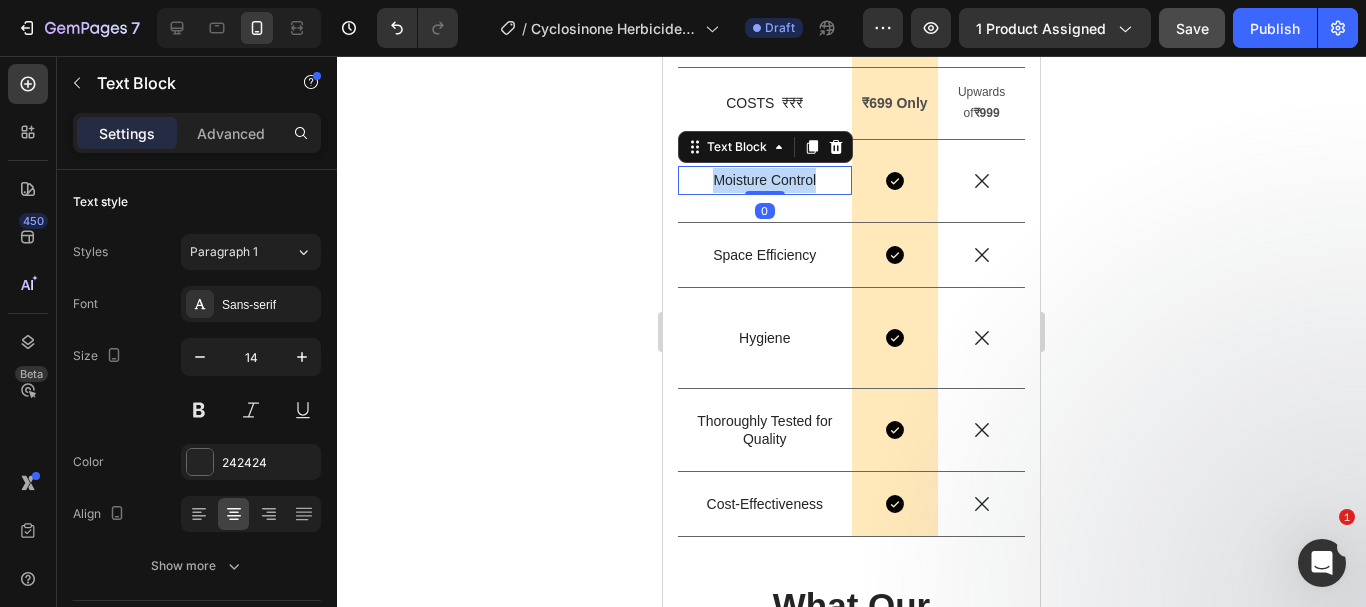 scroll, scrollTop: 4621, scrollLeft: 0, axis: vertical 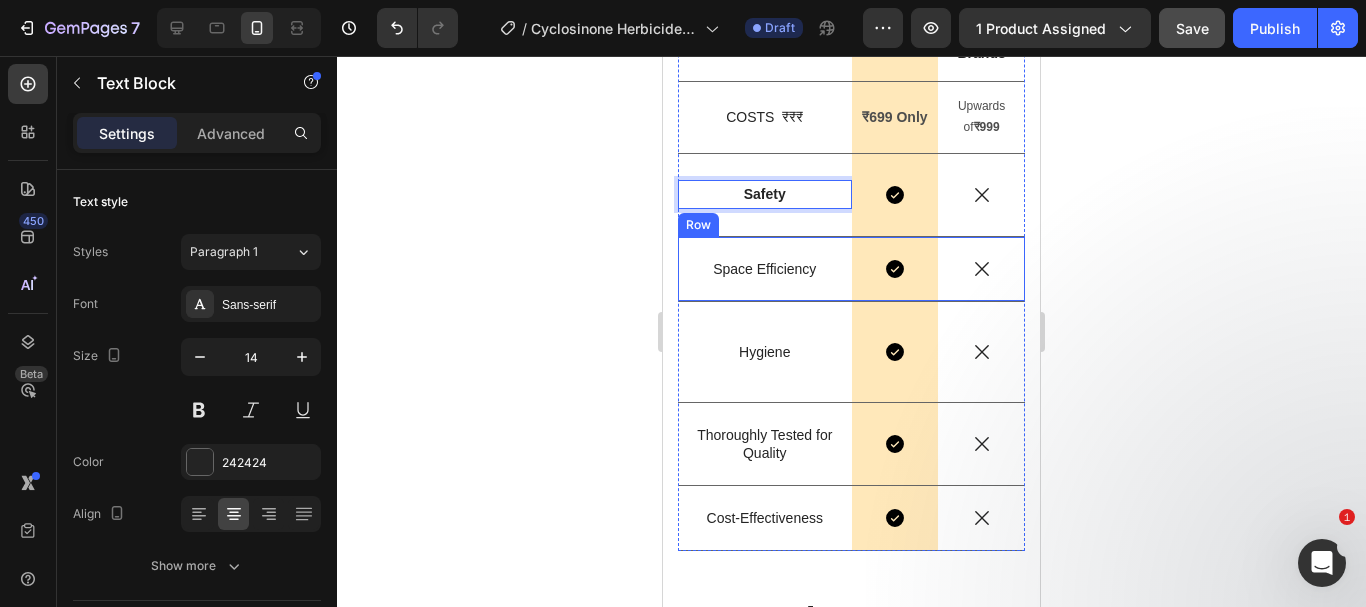 click on "Space Efficiency Text Block" at bounding box center (765, 269) 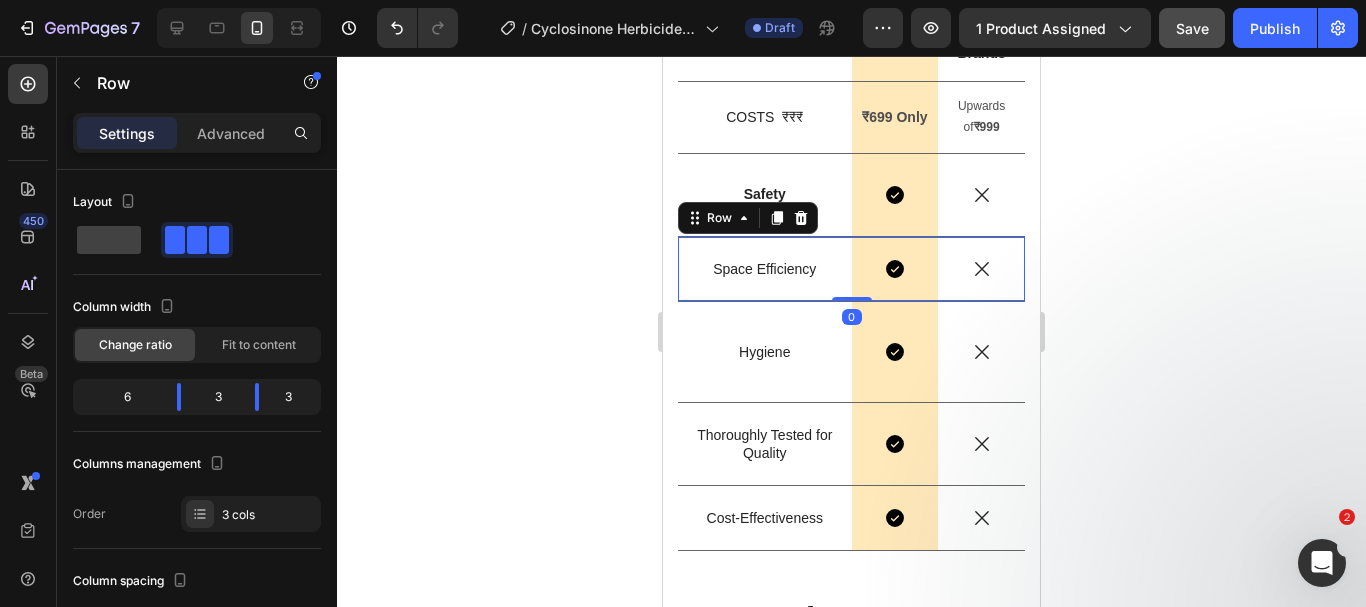 click on "Space Efficiency Text Block" at bounding box center (765, 269) 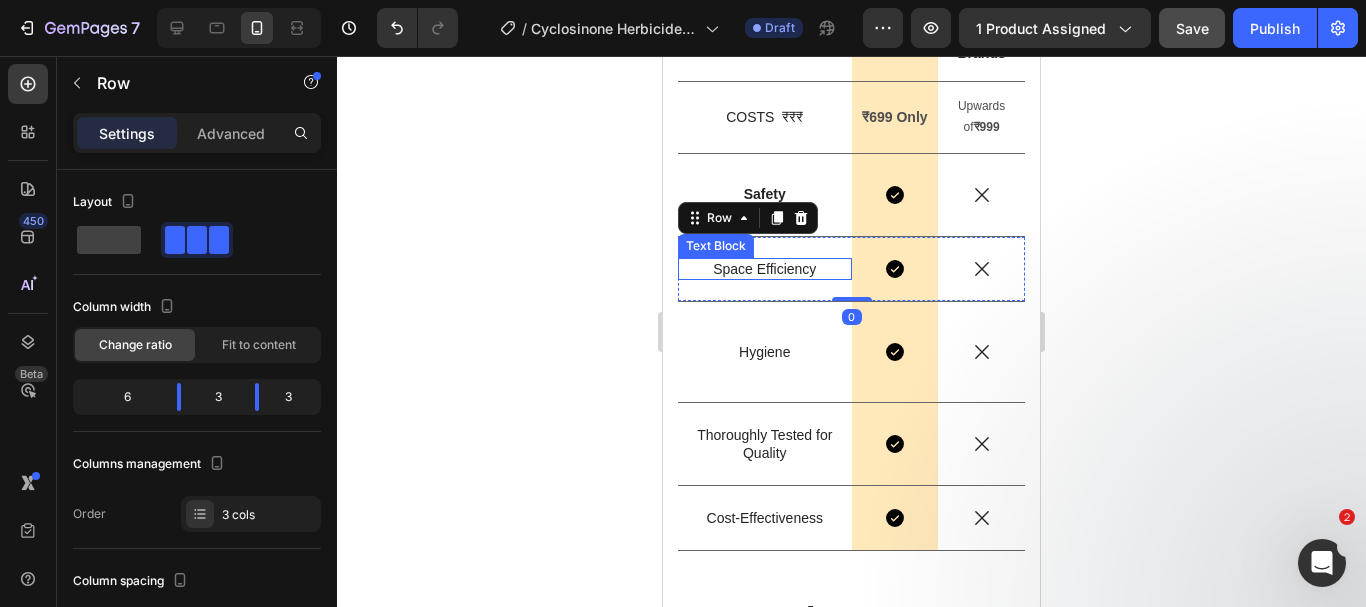 click on "Space Efficiency" at bounding box center (765, 269) 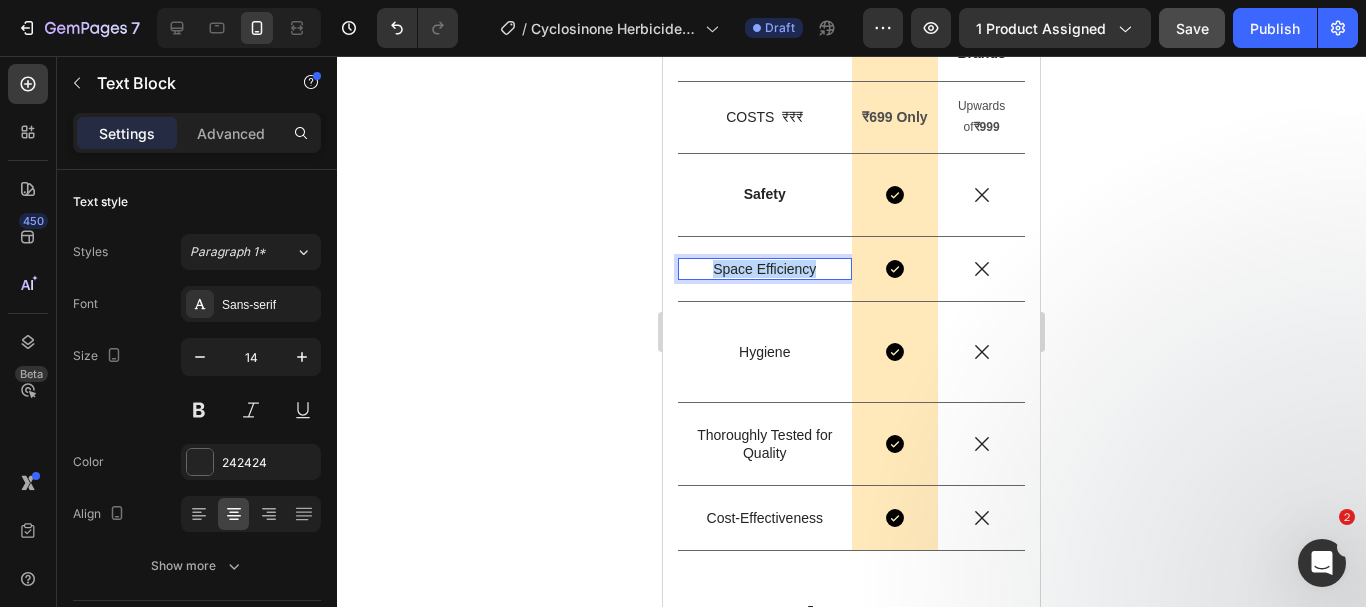 click on "Space Efficiency" at bounding box center (765, 269) 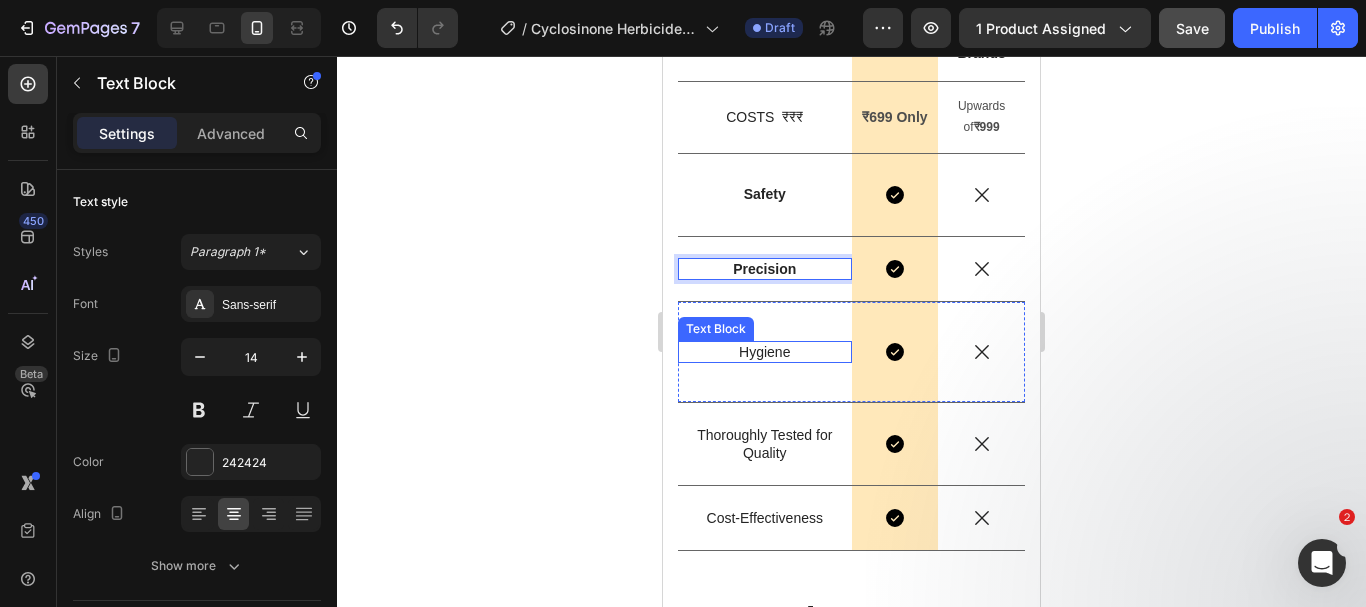 click on "Hygiene" at bounding box center (765, 352) 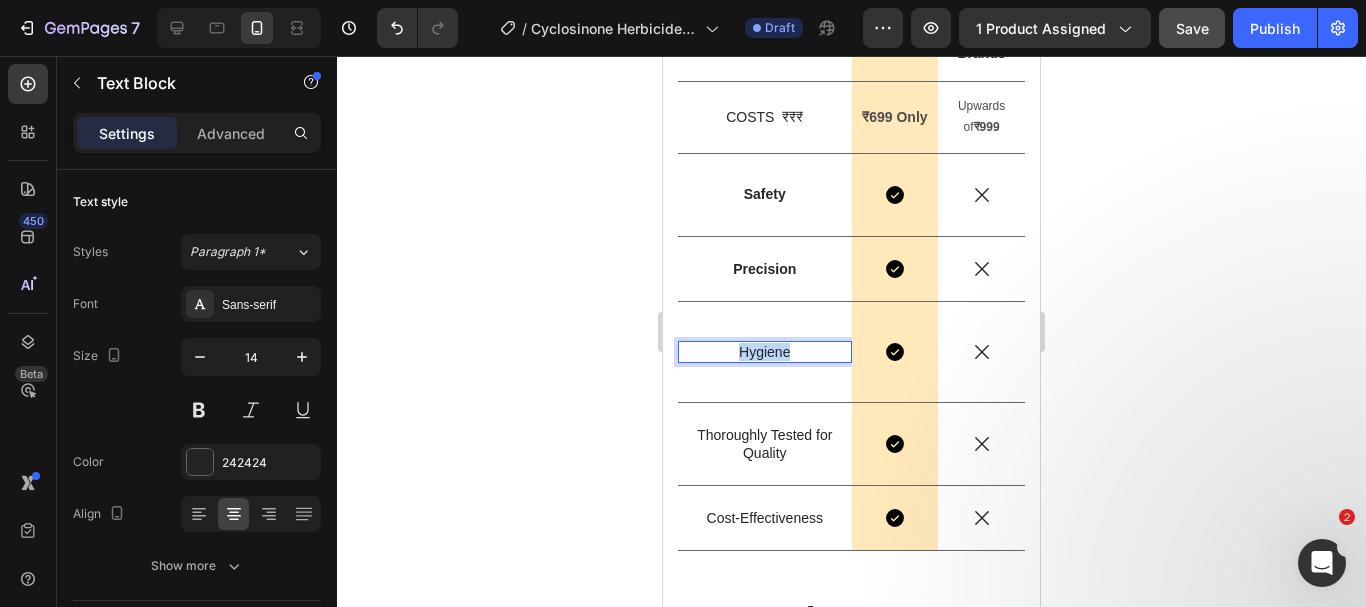 click on "Hygiene" at bounding box center [765, 352] 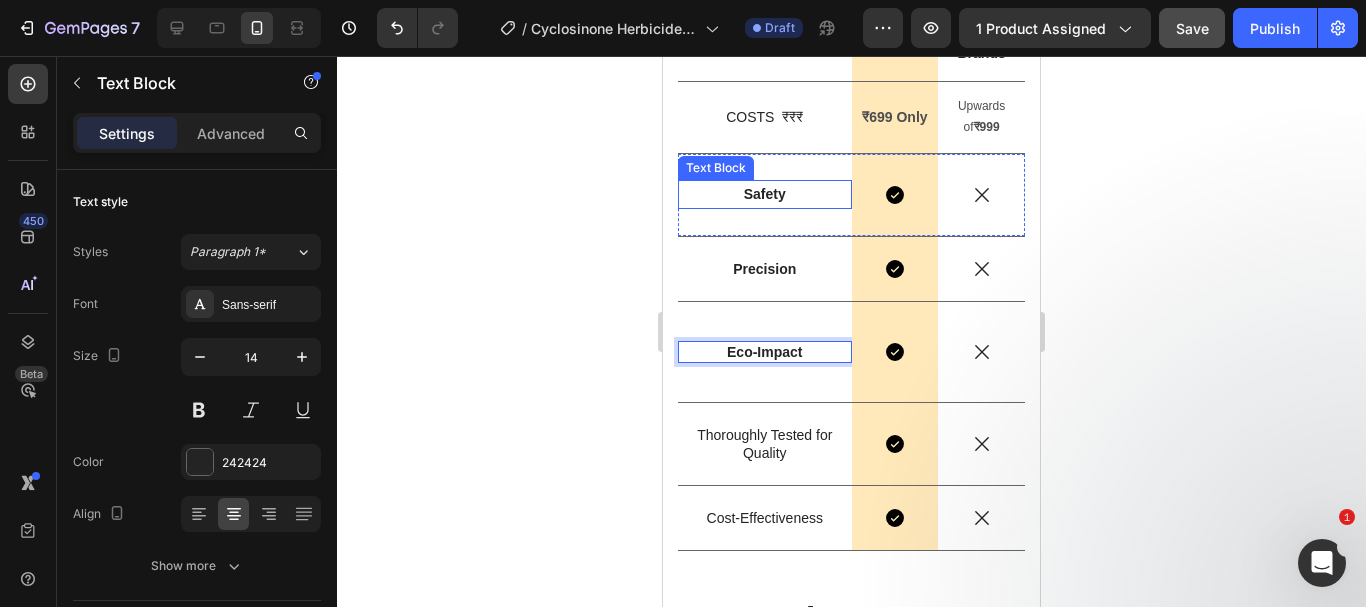 click on "Safety" at bounding box center (765, 194) 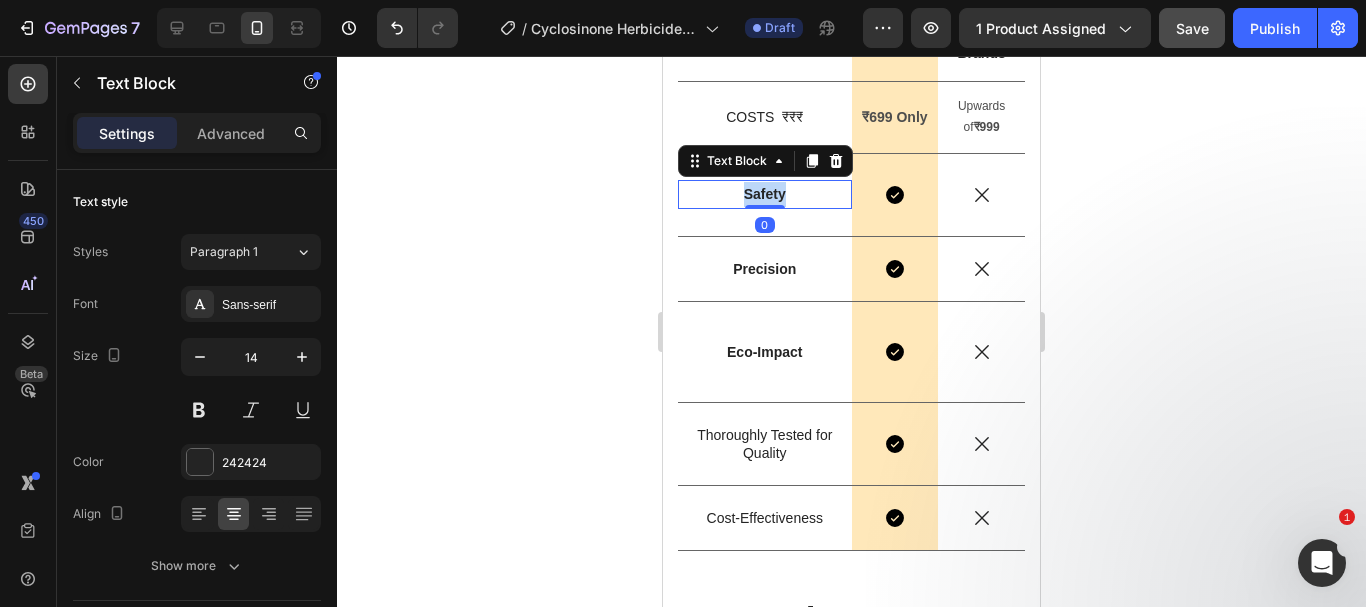 click on "Safety" at bounding box center (765, 194) 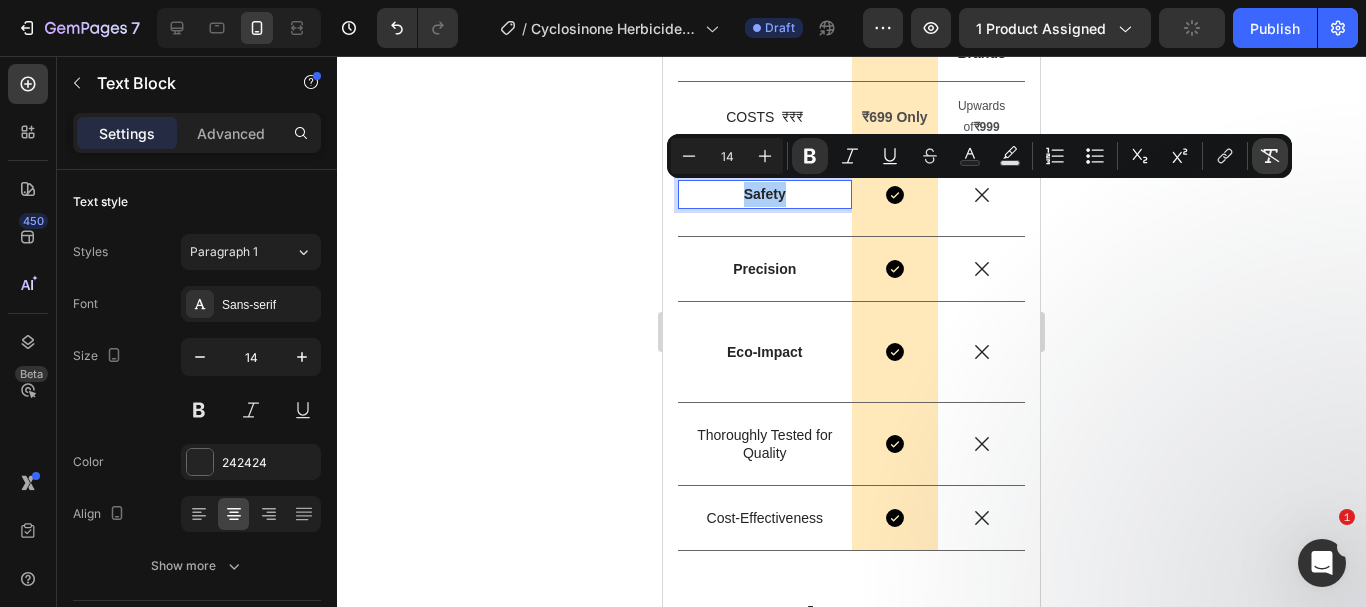 click 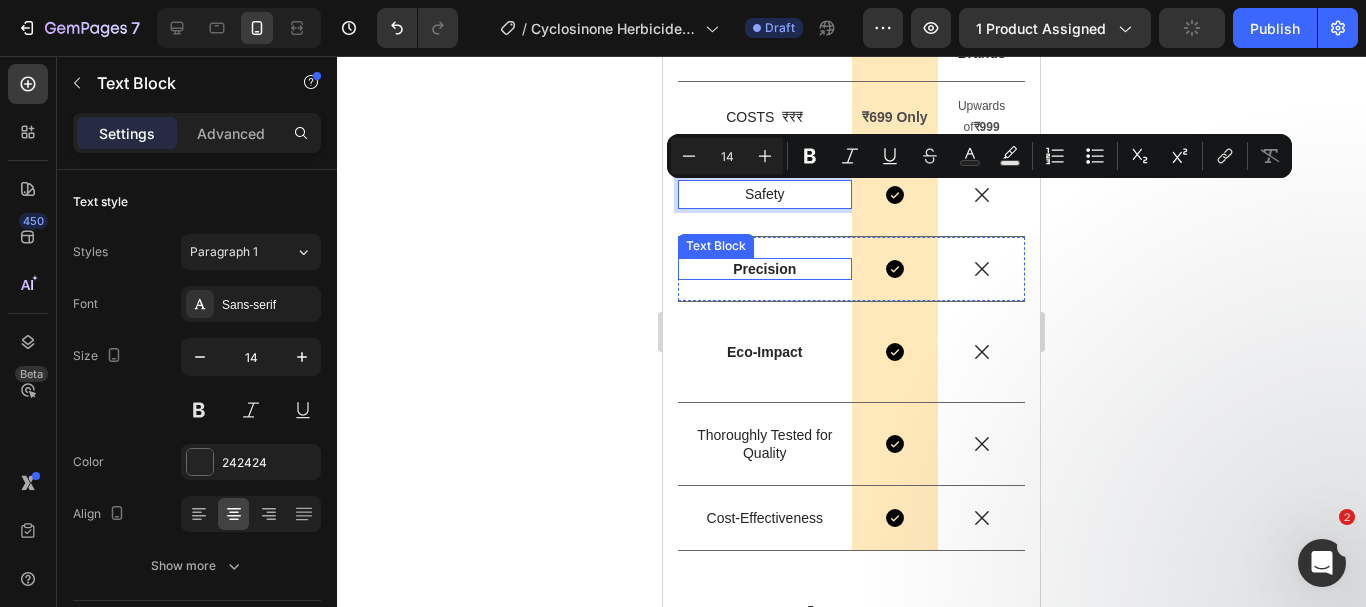 click on "Precision" at bounding box center (764, 269) 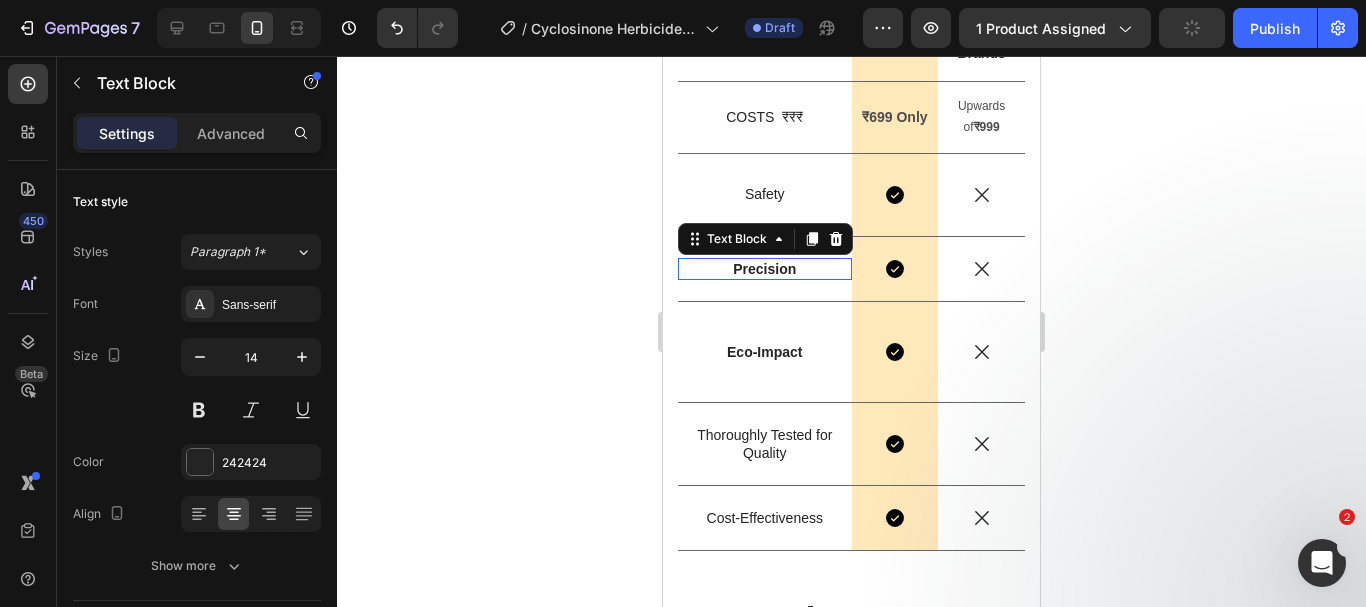 click on "Precision" at bounding box center (764, 269) 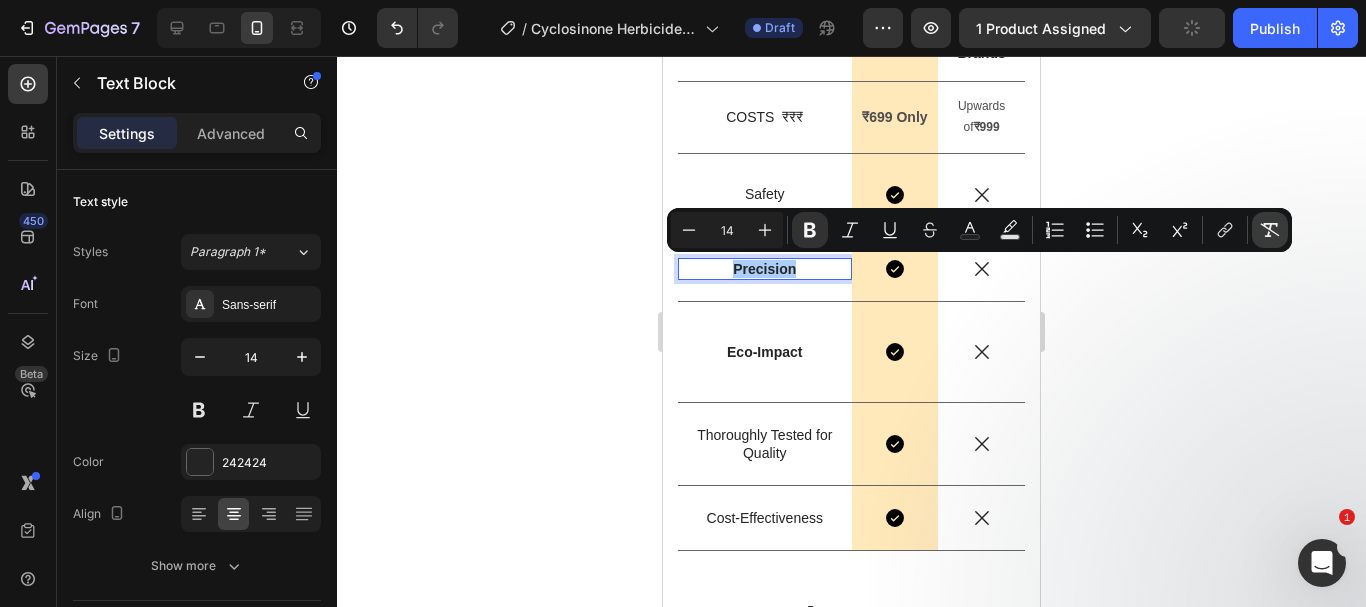 click on "Remove Format" at bounding box center (1270, 230) 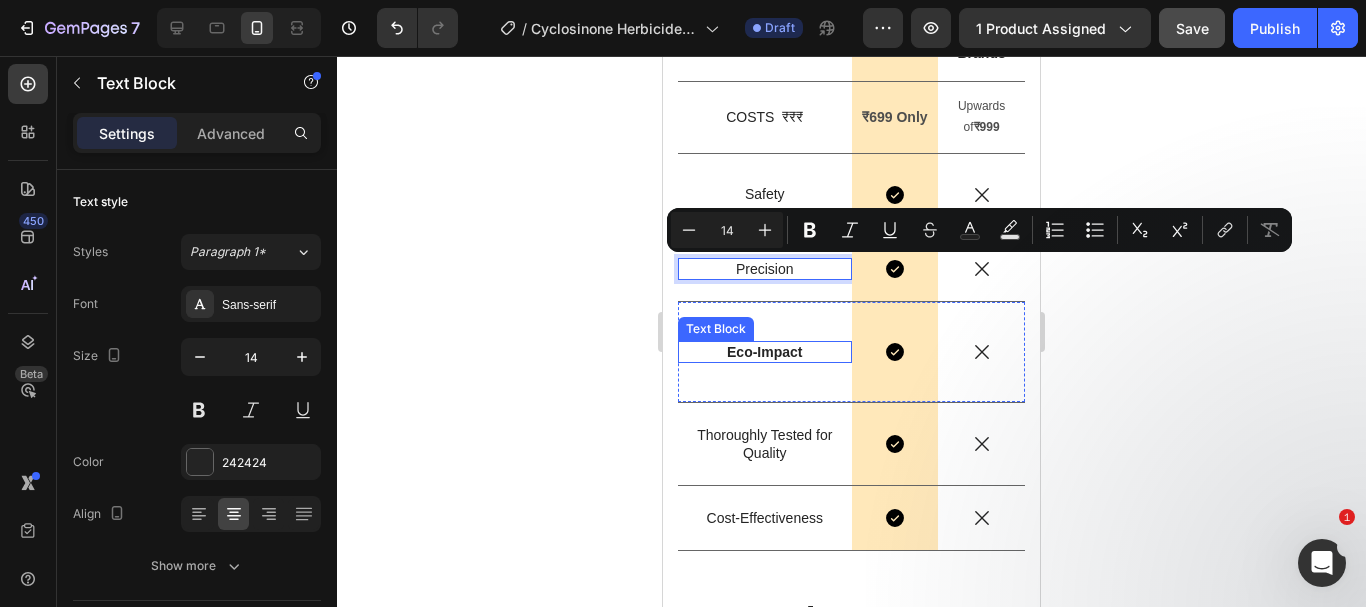 click on "Eco-Impact" at bounding box center (764, 352) 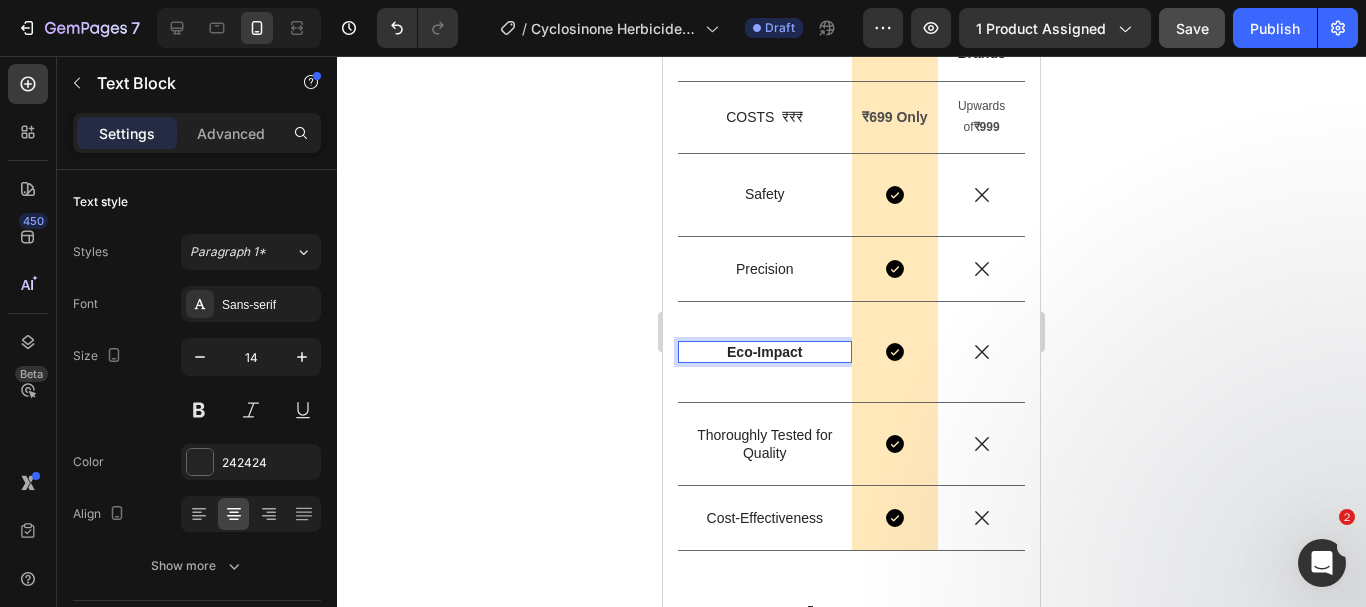 click on "Eco-Impact" at bounding box center (764, 352) 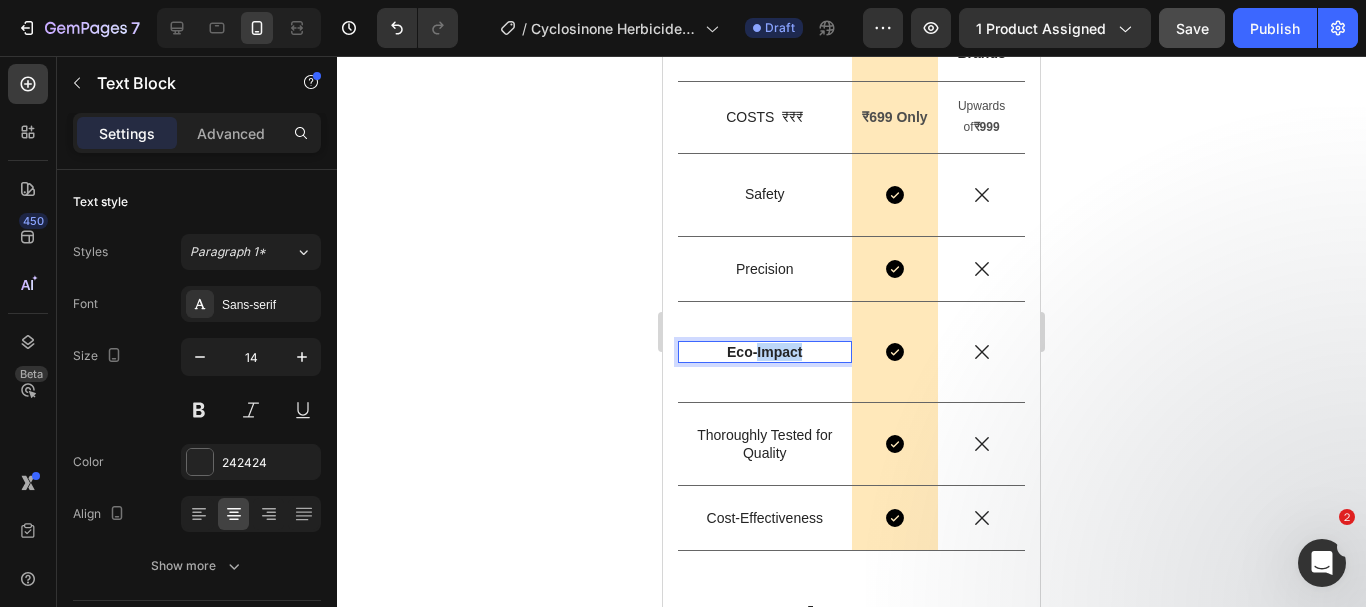 click on "Eco-Impact" at bounding box center [764, 352] 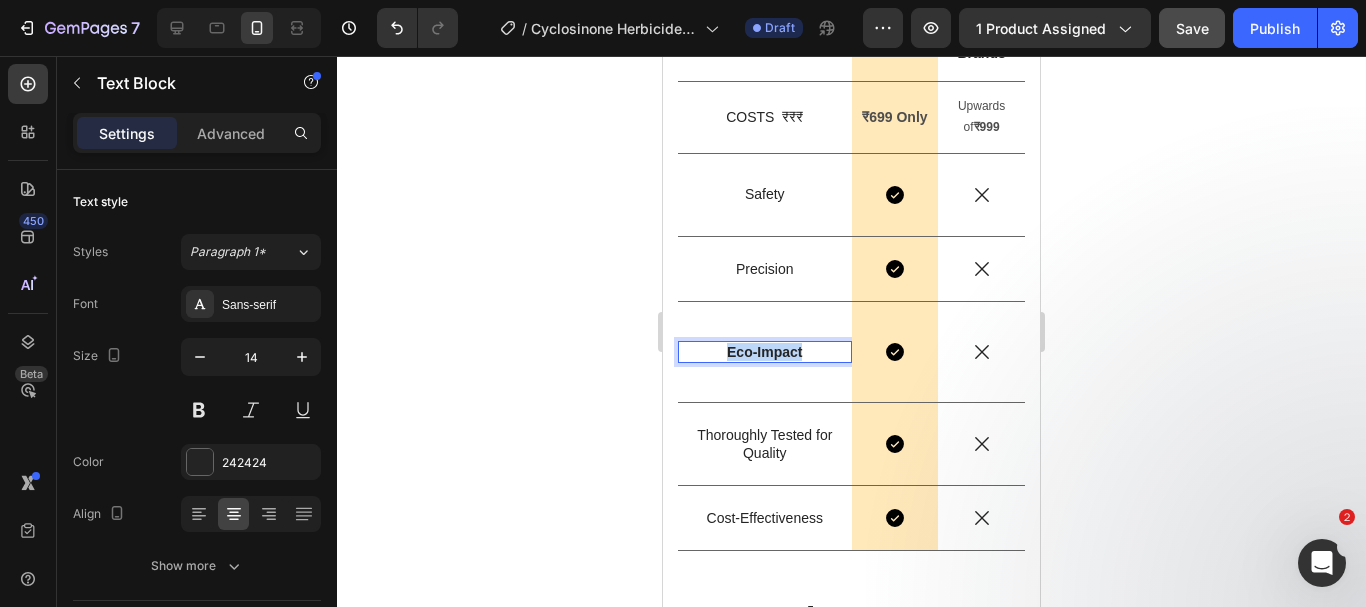 click on "Eco-Impact" at bounding box center (764, 352) 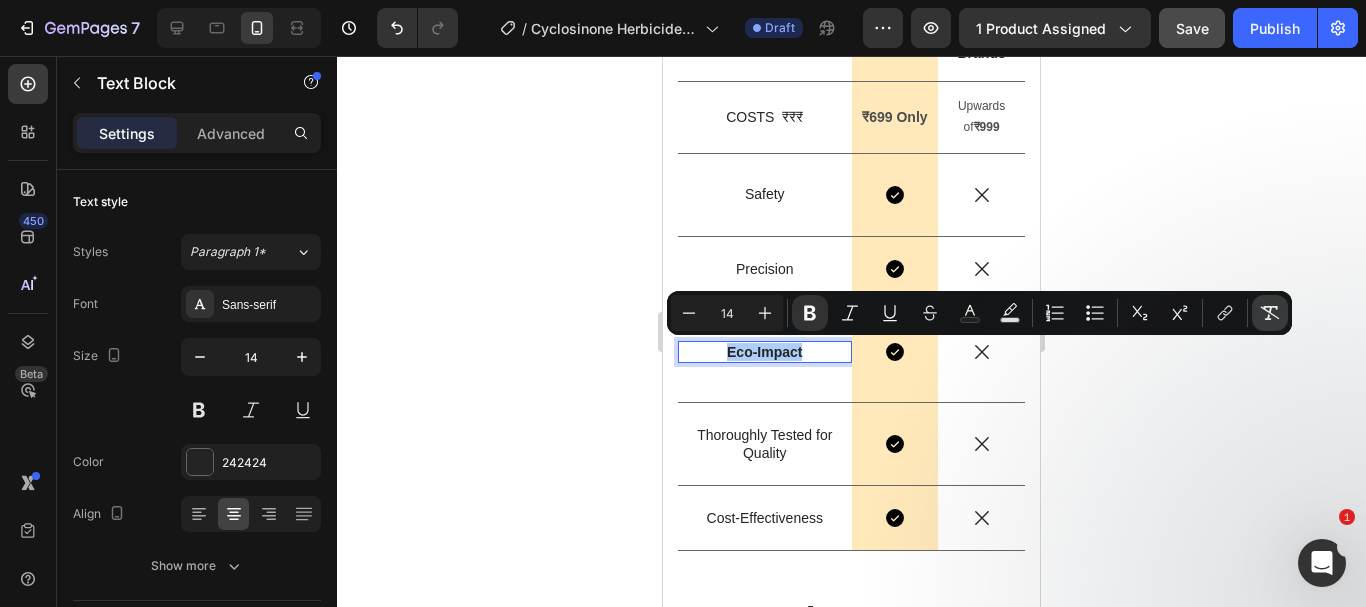 click 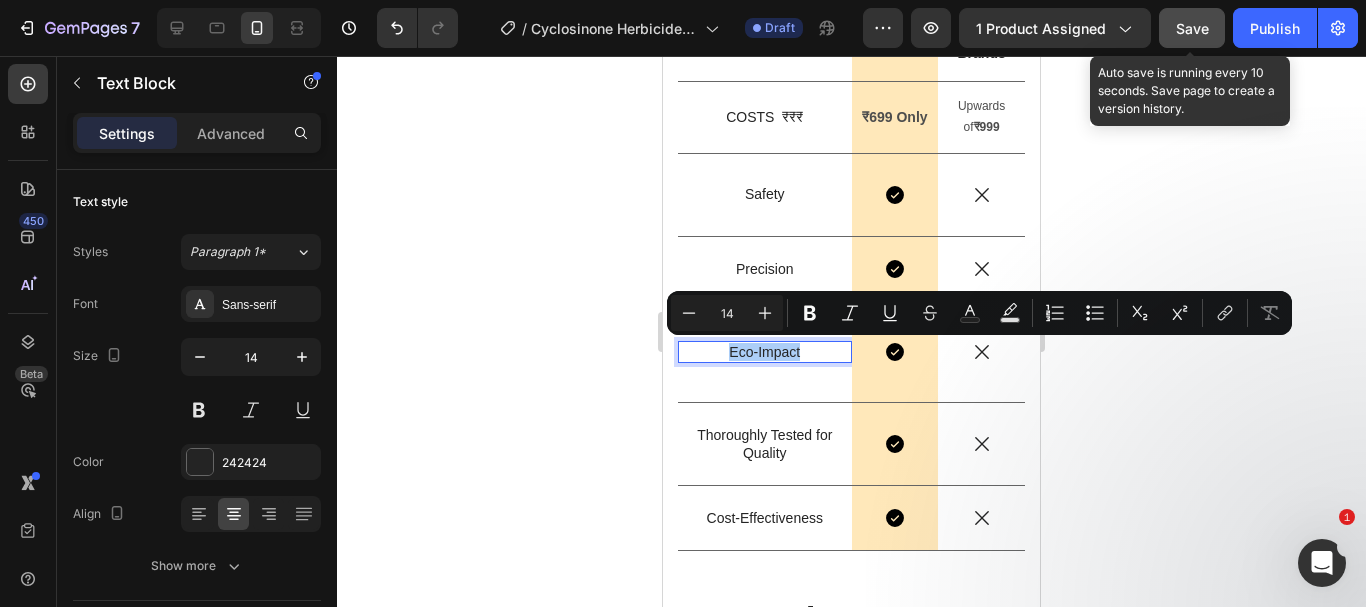 click on "Save" at bounding box center (1192, 28) 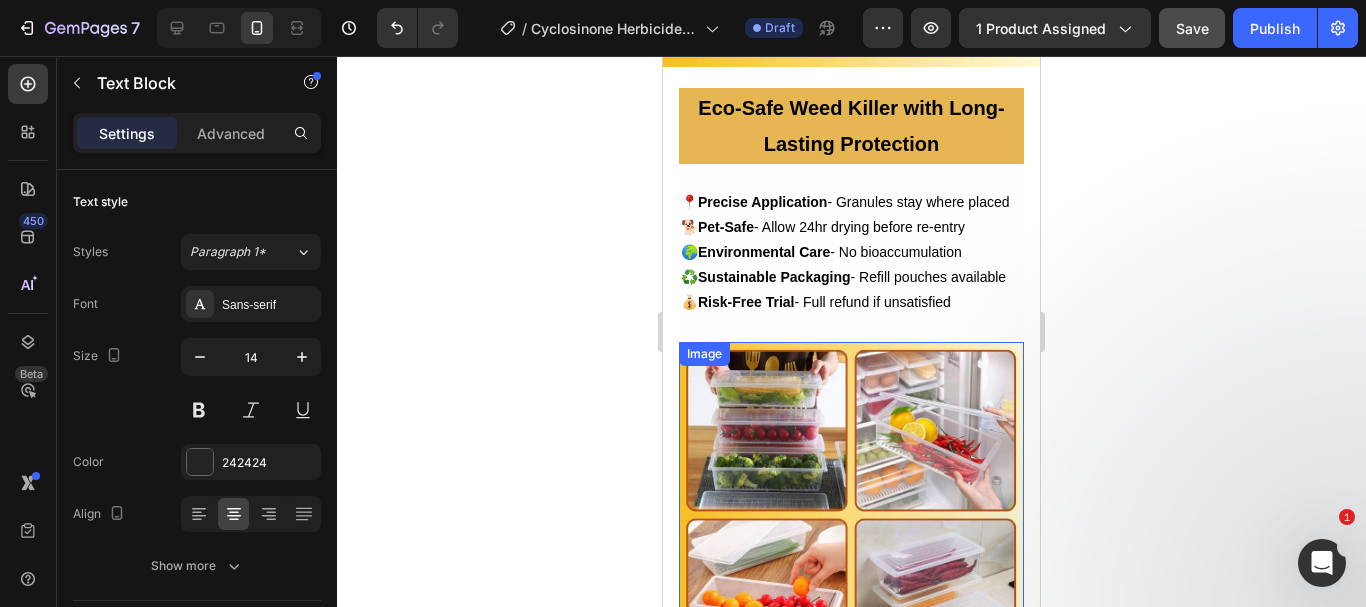 scroll, scrollTop: 4221, scrollLeft: 0, axis: vertical 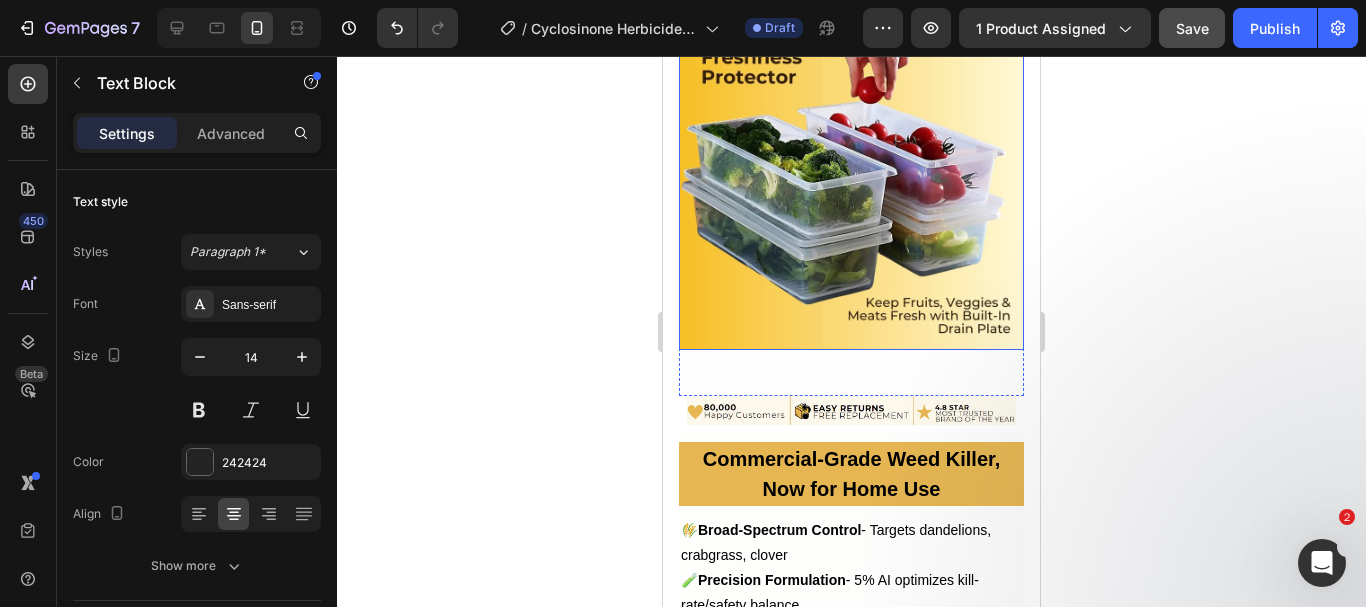 click at bounding box center [851, 177] 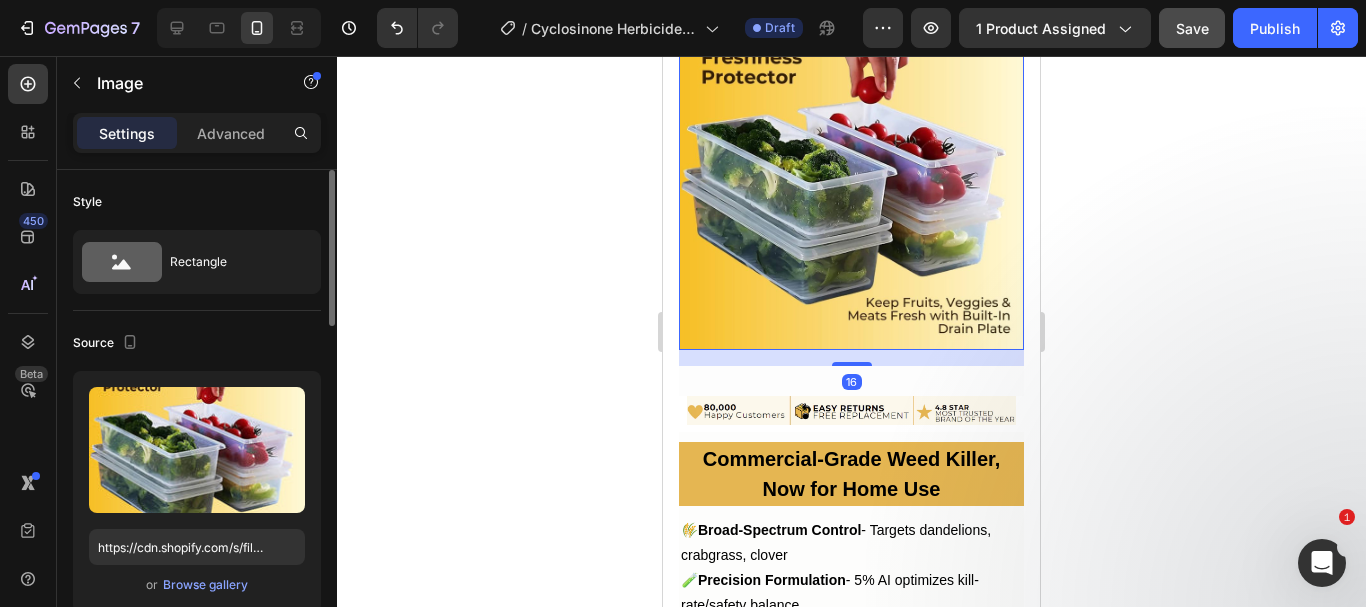 scroll, scrollTop: 100, scrollLeft: 0, axis: vertical 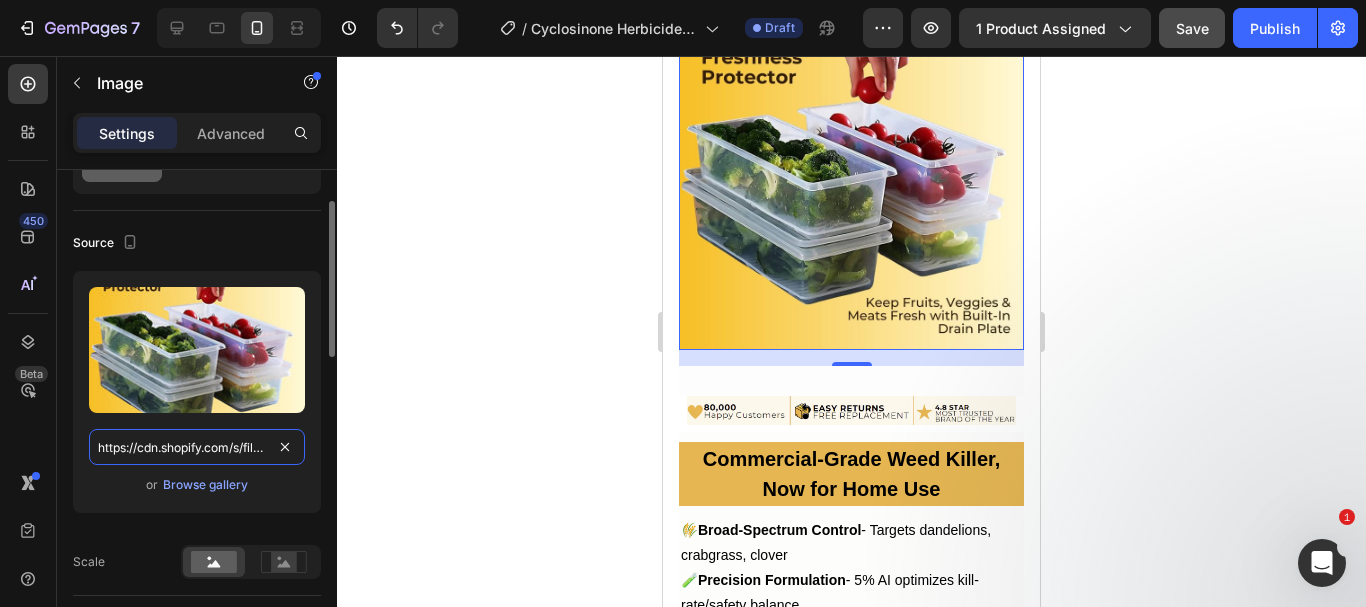 click on "https://cdn.shopify.com/s/files/1/0738/0067/9667/files/3_79e62935-98fb-4f0f-afeb-53a2d5f4d822.jpg?v=1752498672" at bounding box center (197, 447) 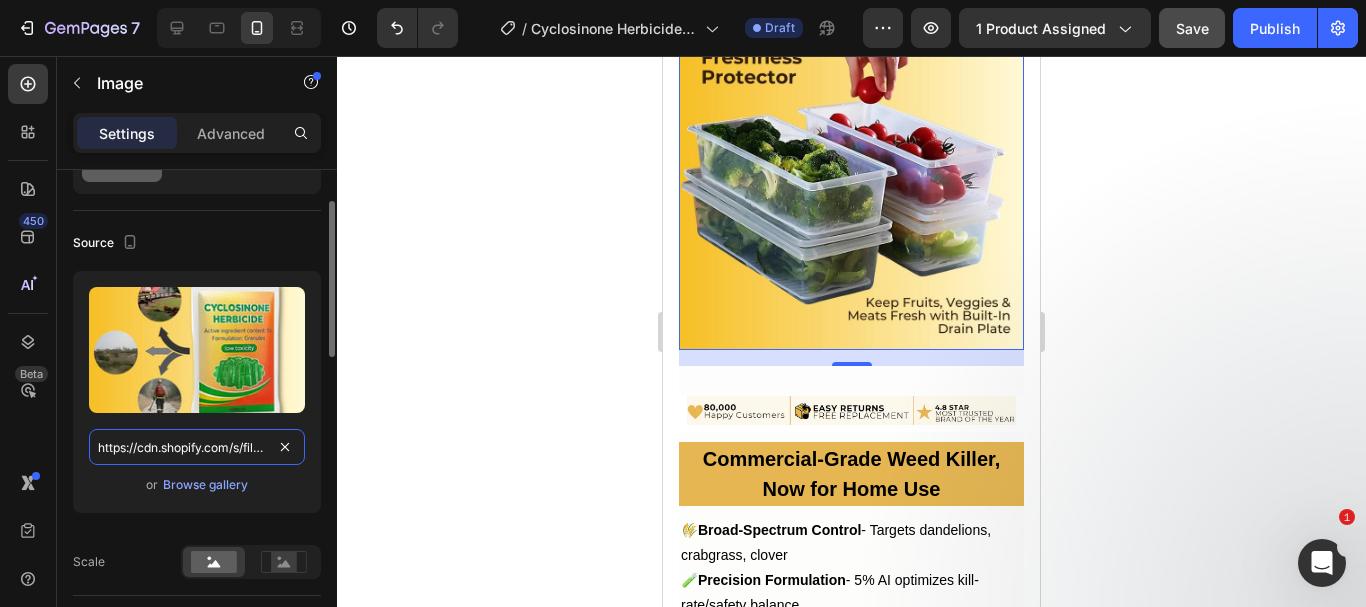scroll, scrollTop: 0, scrollLeft: 509, axis: horizontal 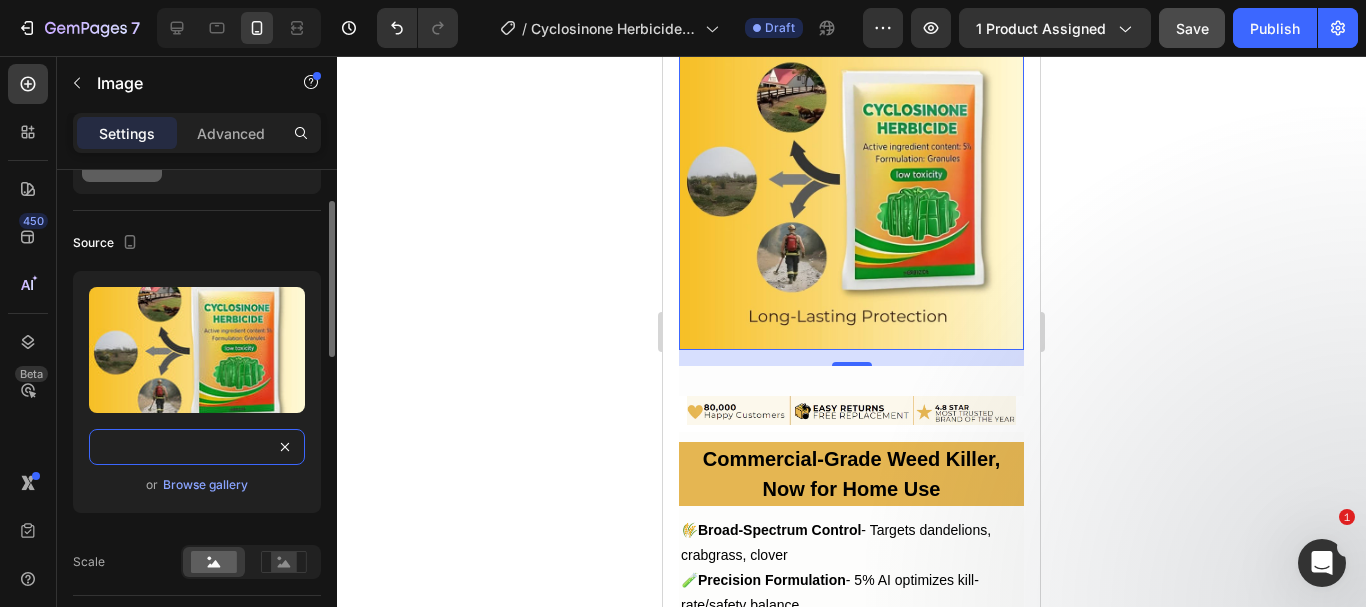 type on "https://cdn.shopify.com/s/files/1/0738/0067/9667/files/2_94ef58f6-ef57-4bbb-af68-72a0ae9a2cad.jpg?v=1754141563" 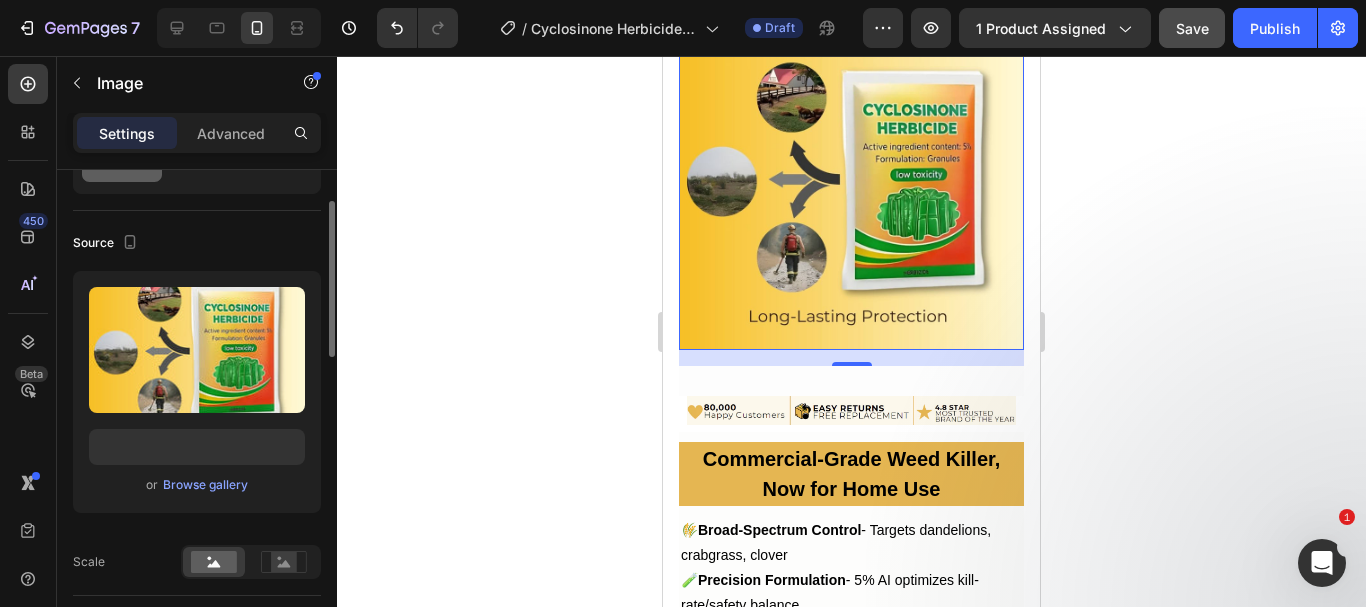 scroll, scrollTop: 0, scrollLeft: 0, axis: both 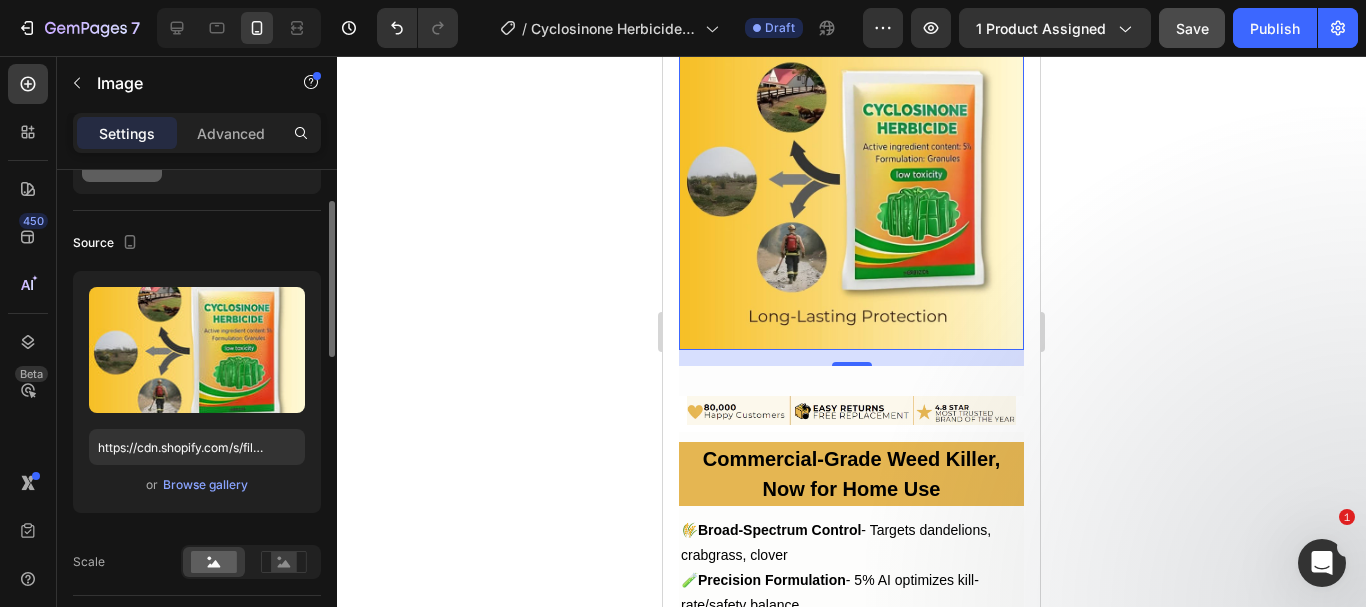 click on "or  Browse gallery" at bounding box center (197, 485) 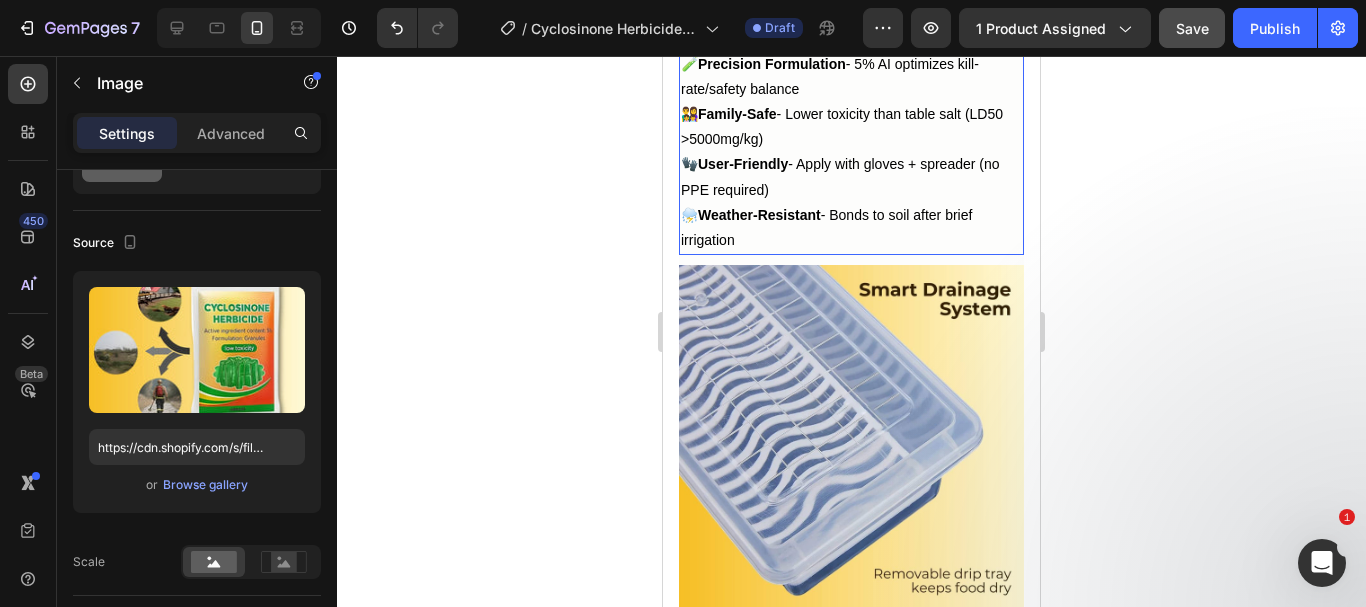 scroll, scrollTop: 3021, scrollLeft: 0, axis: vertical 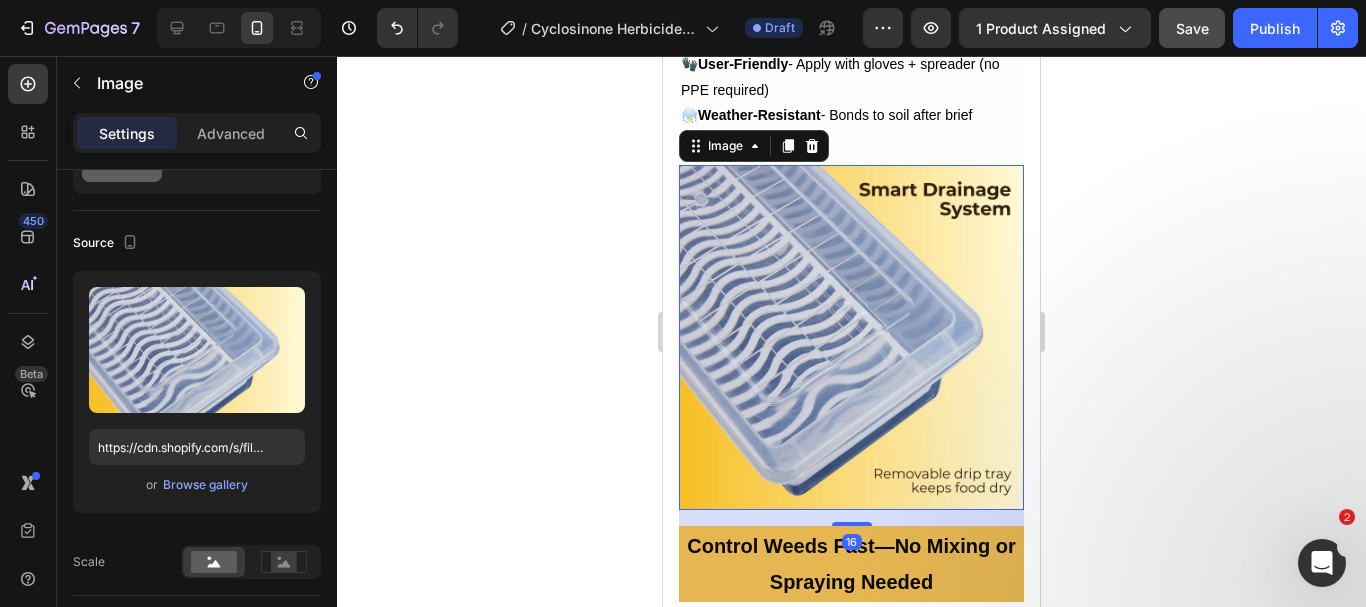 click at bounding box center [851, 337] 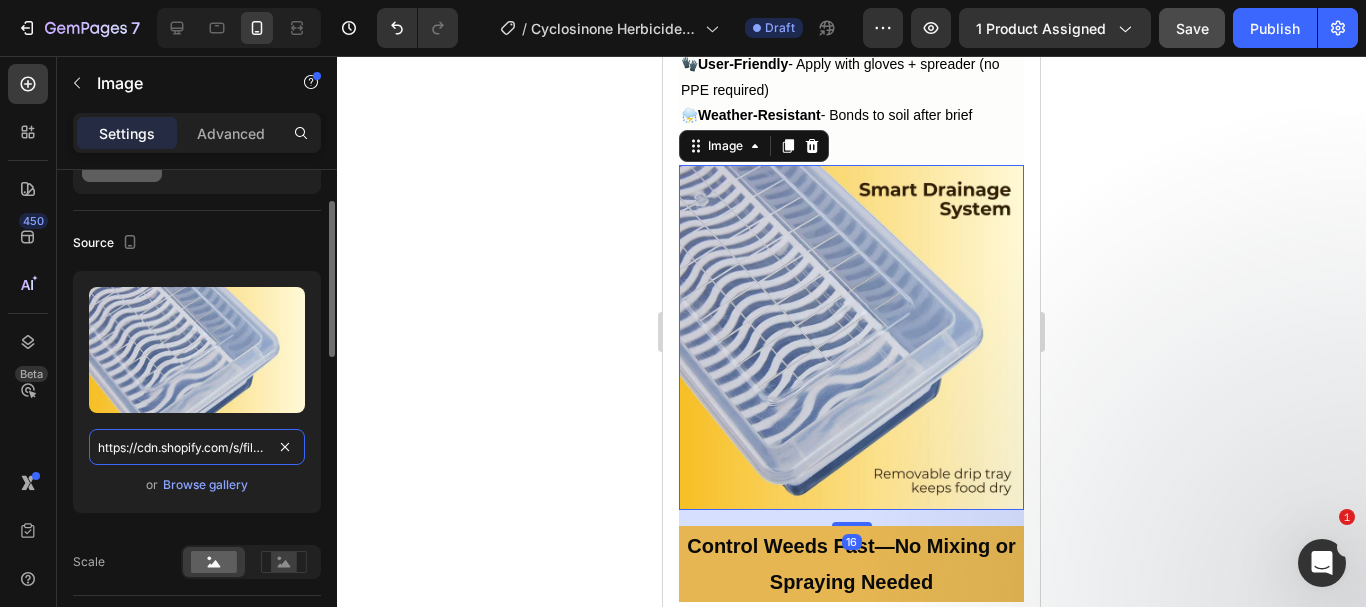 click on "https://cdn.shopify.com/s/files/1/0738/0067/9667/files/4_ba292bc8-9184-45eb-ac29-079d795593a0.jpg?v=1752498672" at bounding box center (197, 447) 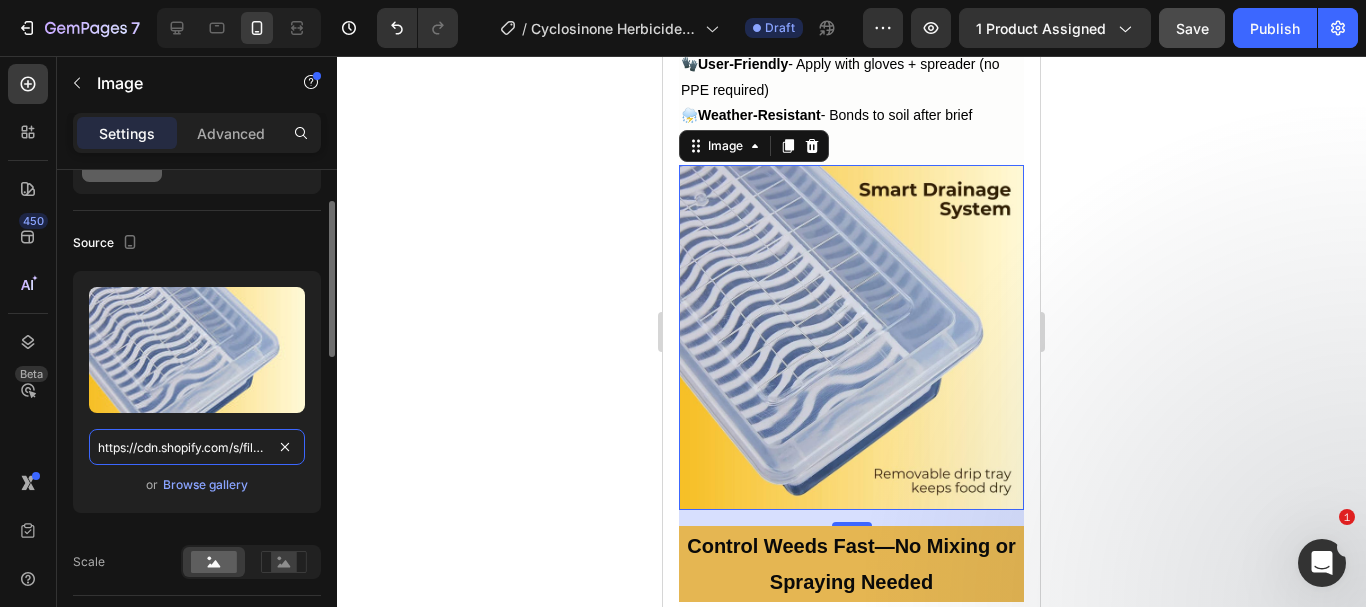 paste on "3_02a8dfbd-ed51-43e8-91fa-f792f9ce64a5.jpg?v=1754141563" 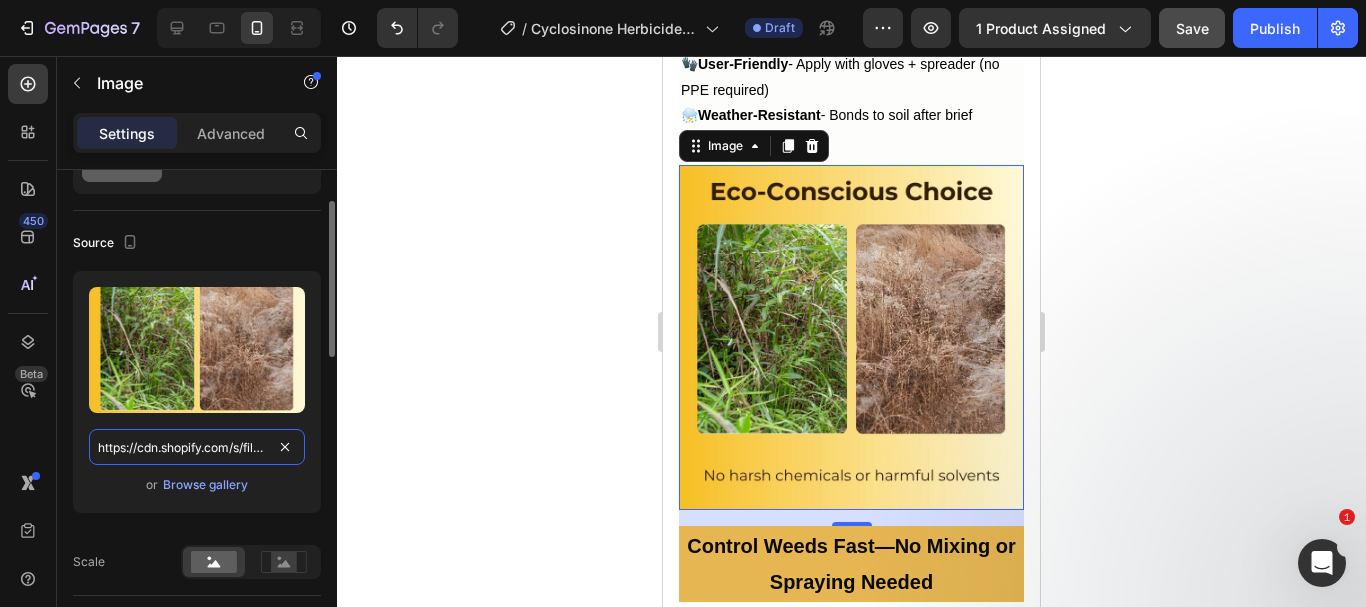 scroll, scrollTop: 0, scrollLeft: 505, axis: horizontal 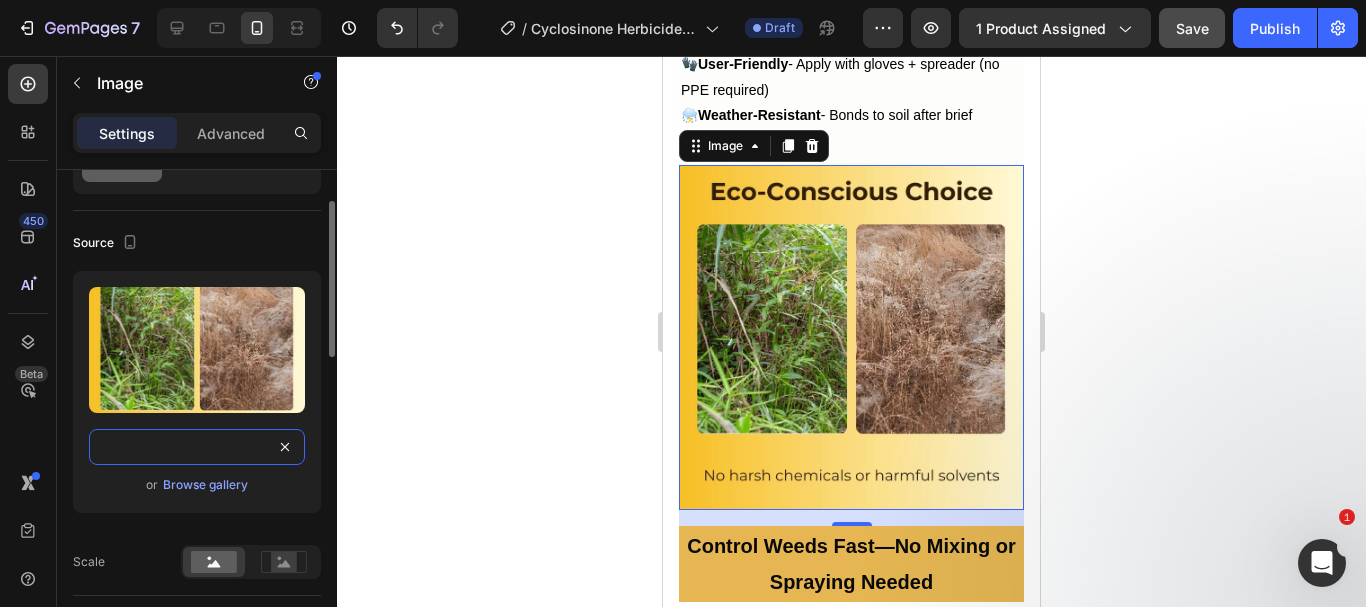 type on "https://cdn.shopify.com/s/files/1/0738/0067/9667/files/3_02a8dfbd-ed51-43e8-91fa-f792f9ce64a5.jpg?v=1754141563" 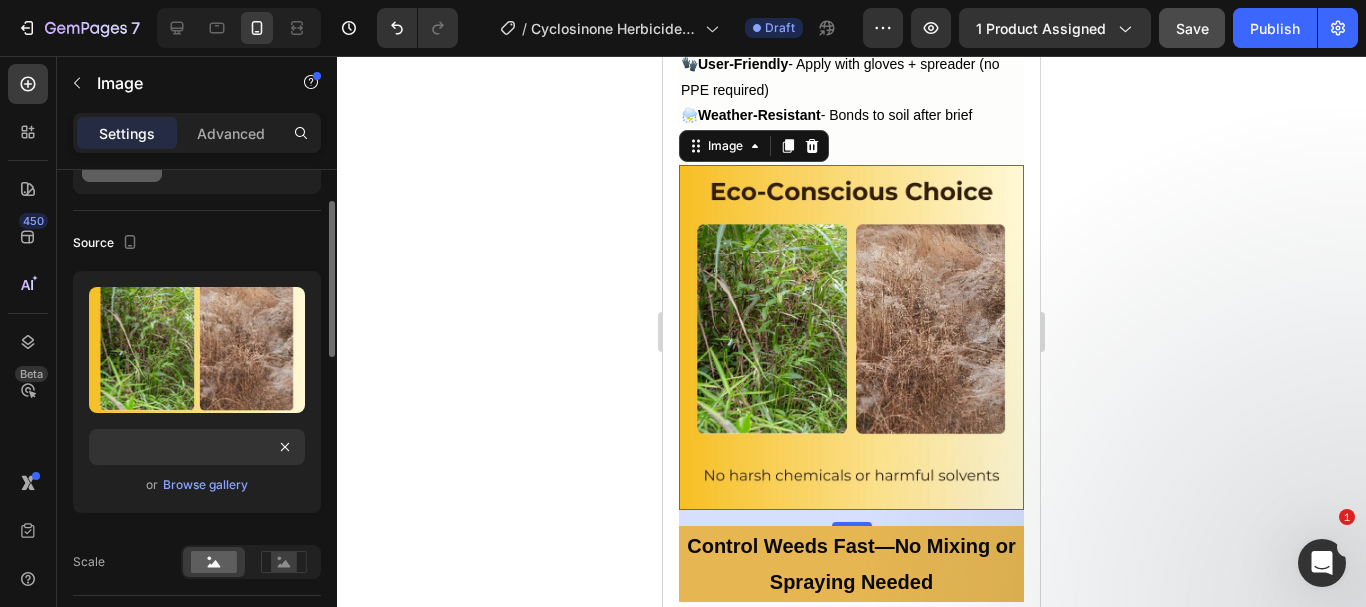 scroll, scrollTop: 0, scrollLeft: 0, axis: both 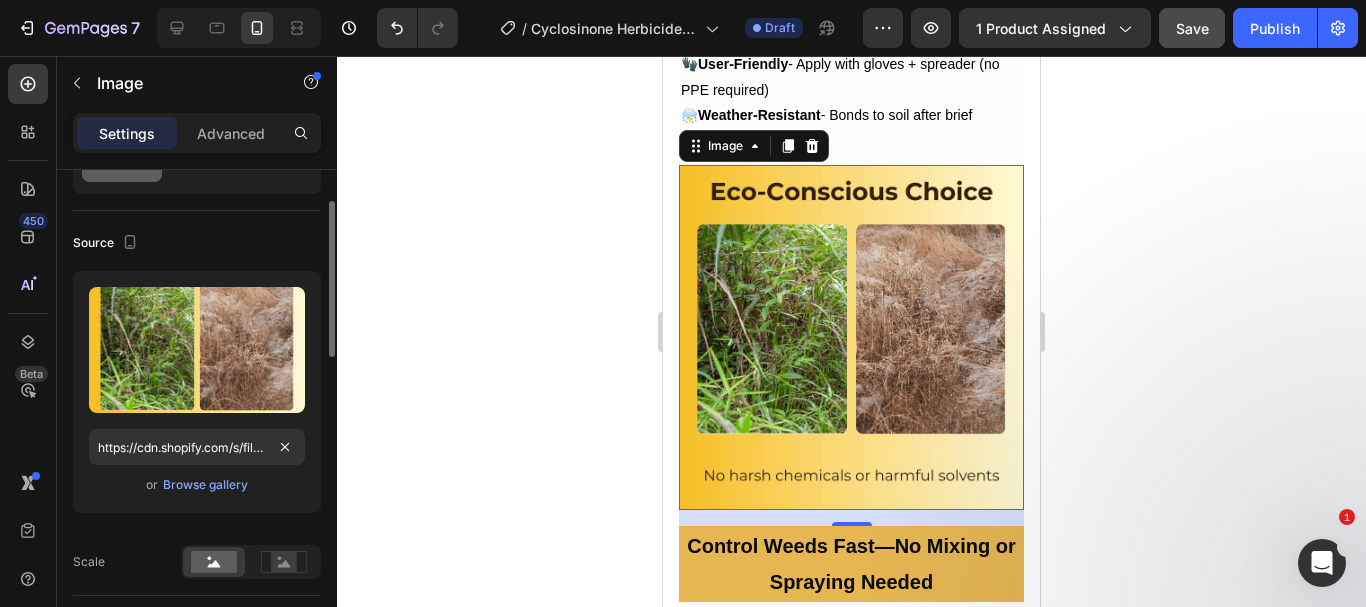 click on "or  Browse gallery" at bounding box center (197, 485) 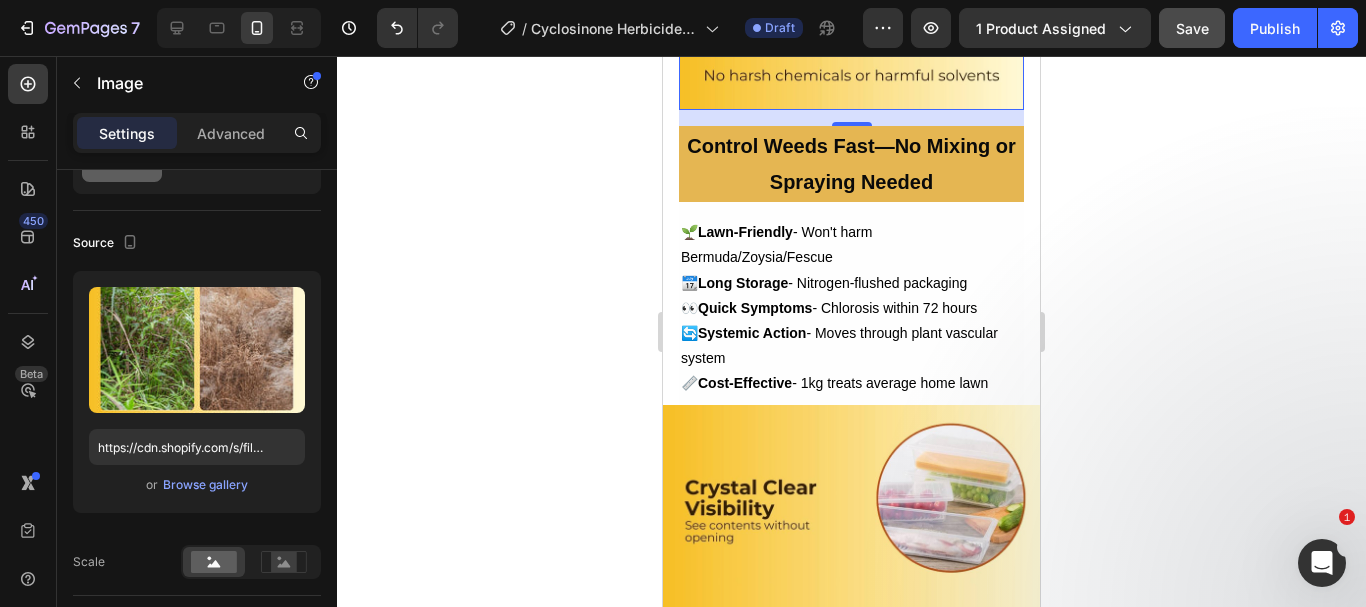 scroll, scrollTop: 3521, scrollLeft: 0, axis: vertical 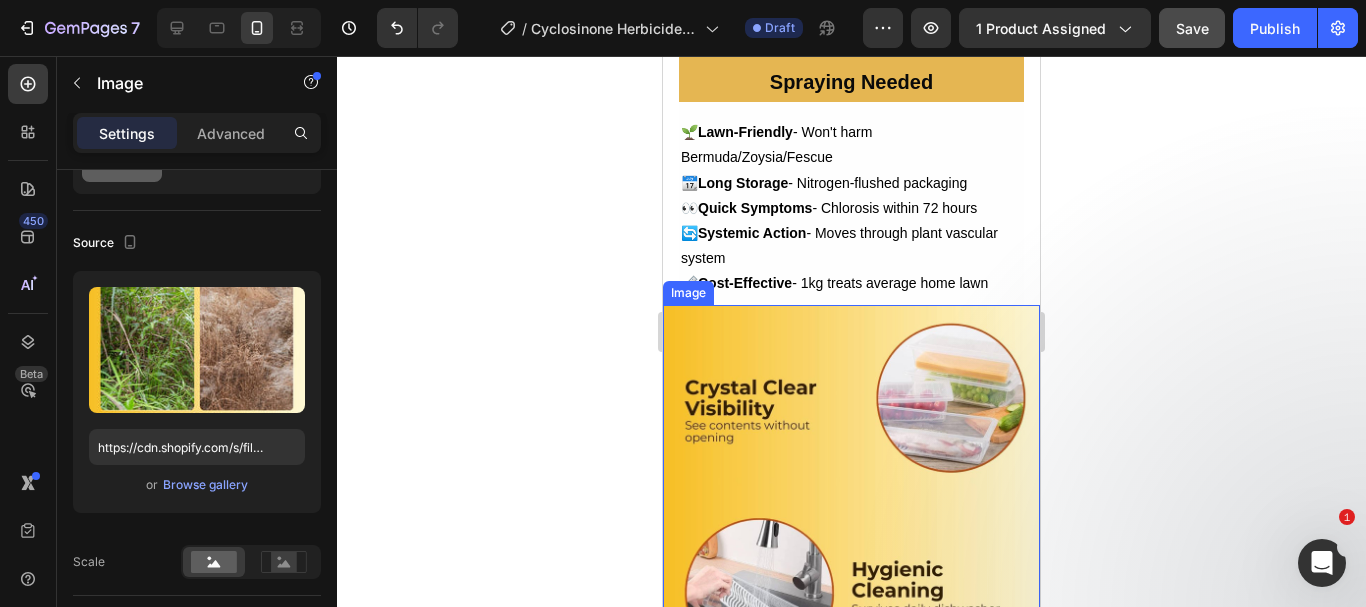 click at bounding box center (851, 493) 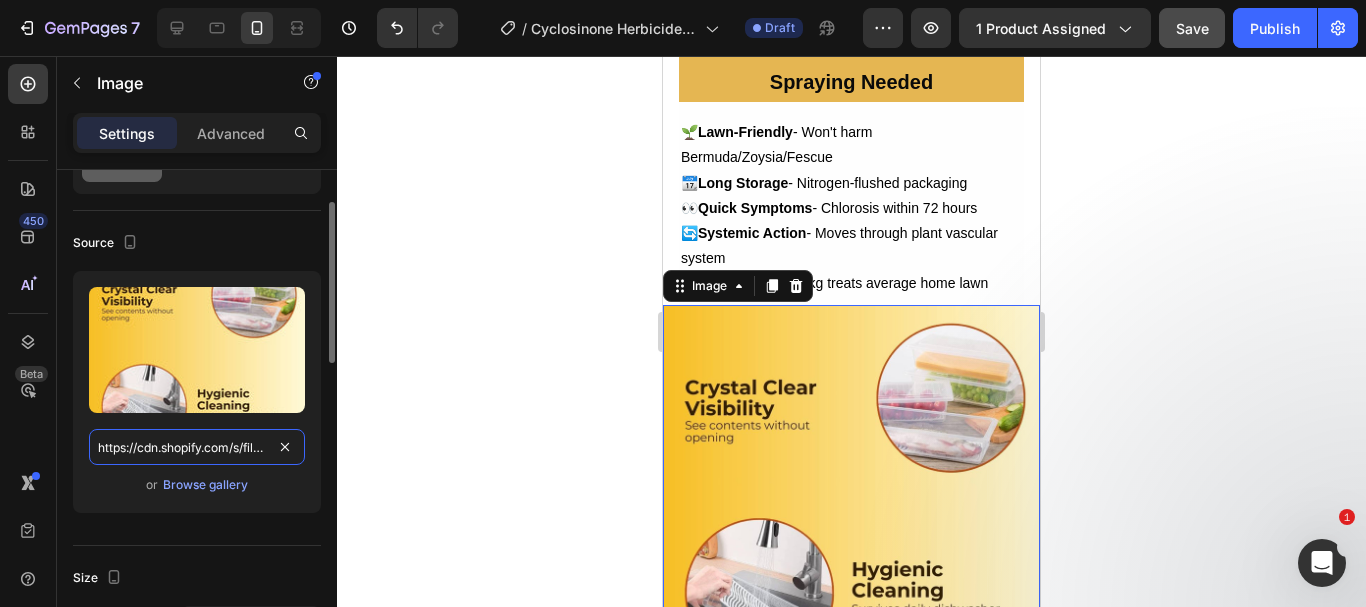 click on "https://cdn.shopify.com/s/files/1/0738/0067/9667/files/5_8c613734-ac8a-475e-a1b3-ca1bdcce7fe7.jpg?v=1752498672" at bounding box center [197, 447] 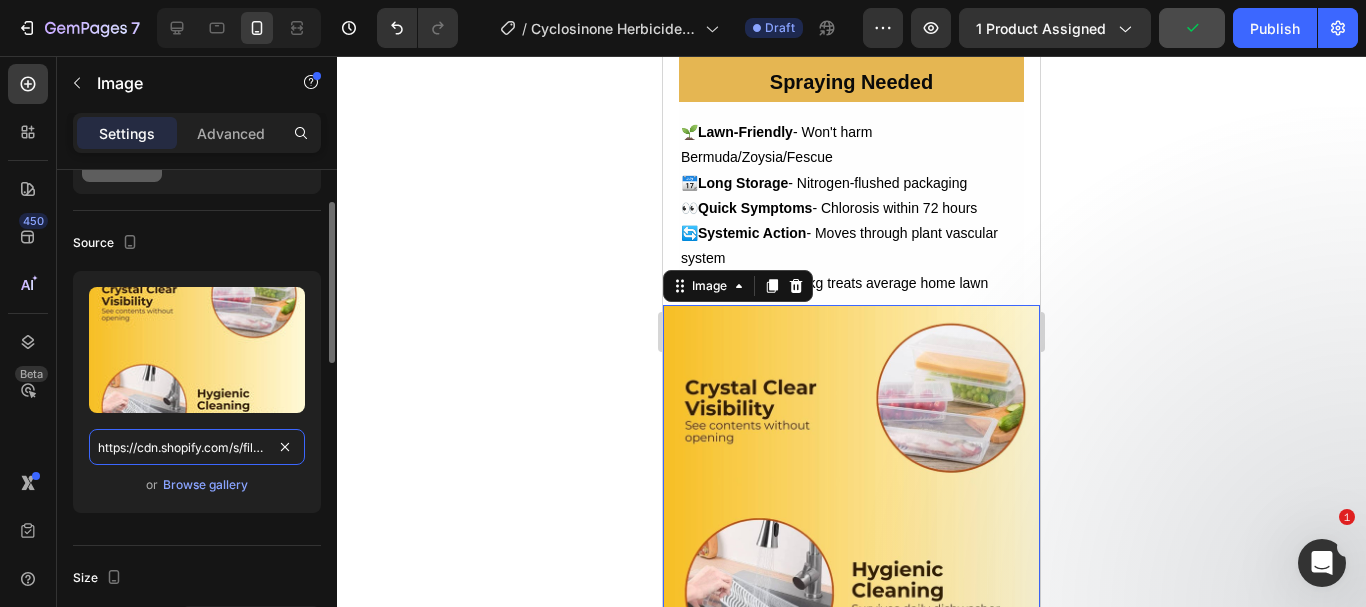 paste on "4_dead829d-9770-4a34-918b-be880a22bf50.jpg?v=1754141563" 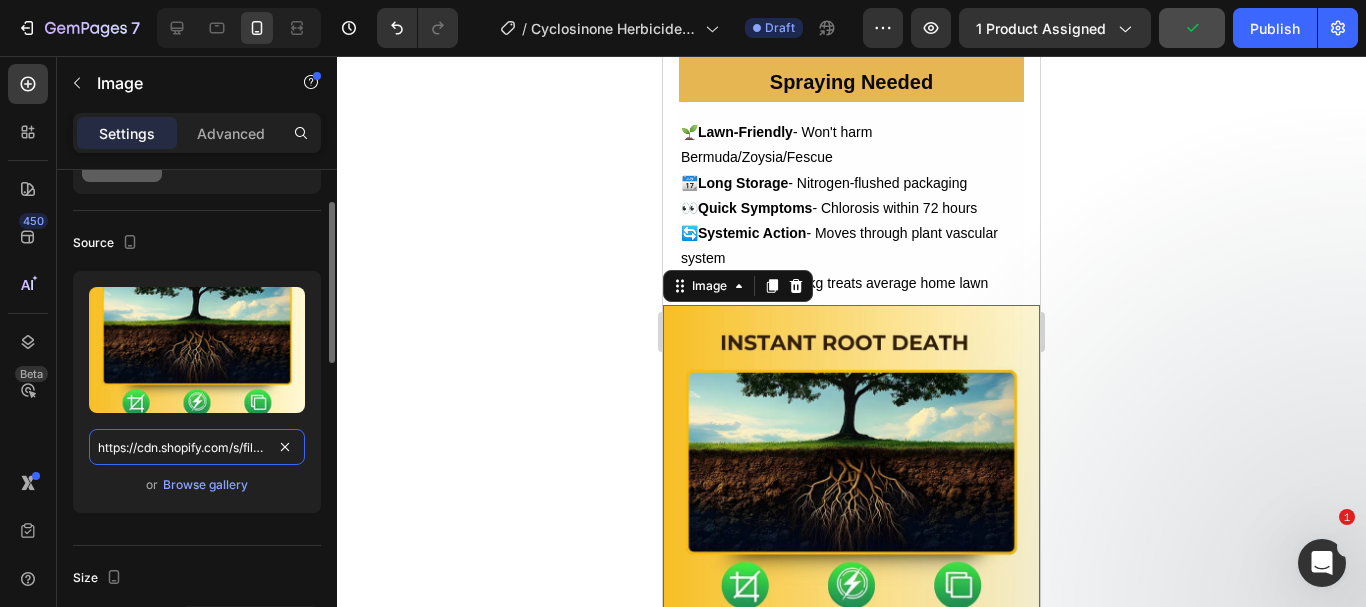 scroll, scrollTop: 0, scrollLeft: 518, axis: horizontal 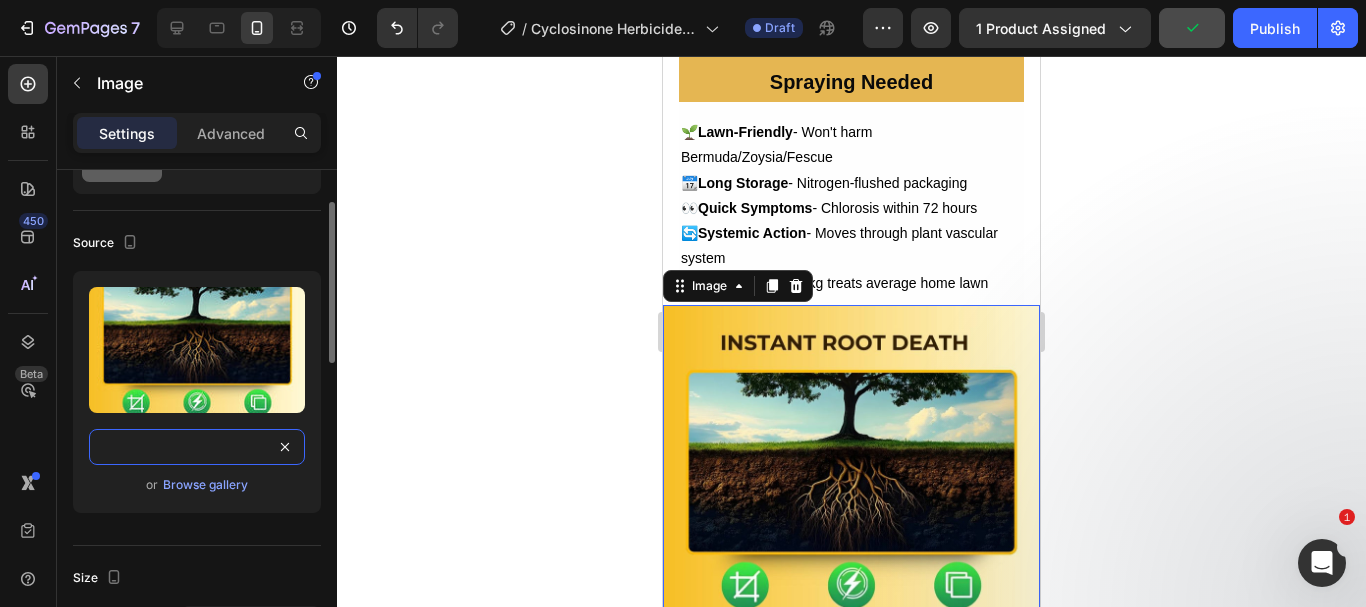 type on "https://cdn.shopify.com/s/files/1/0738/0067/9667/files/4_dead829d-9770-4a34-918b-be880a22bf50.jpg?v=1754141563" 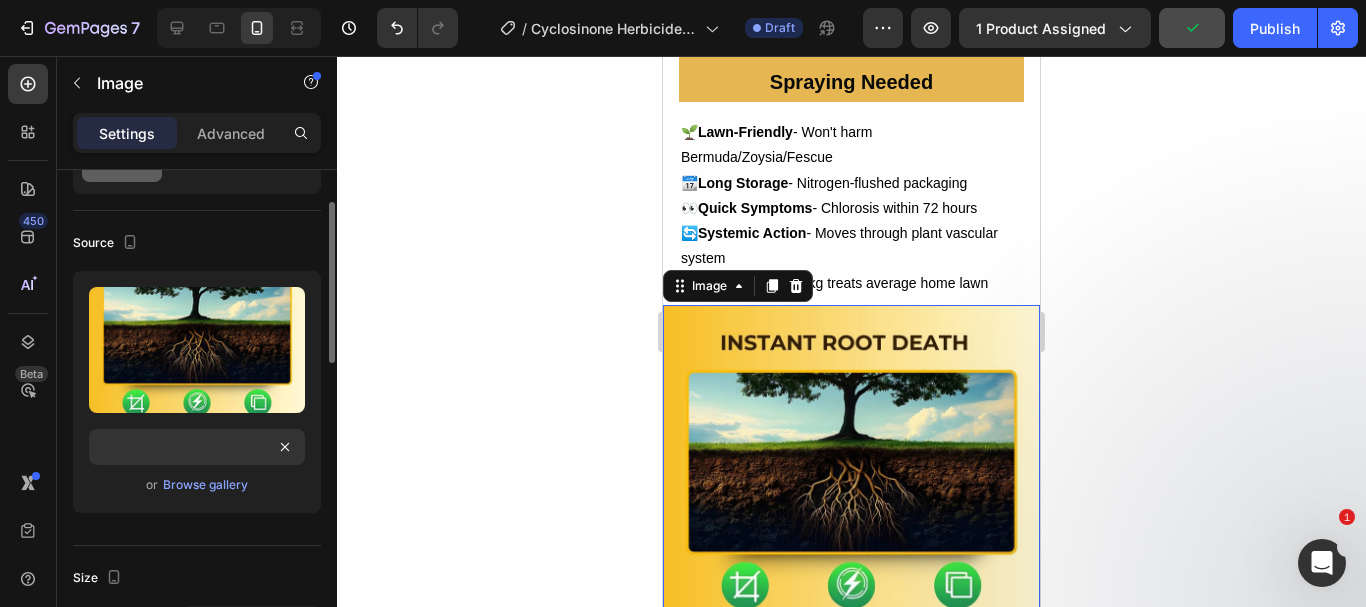 scroll, scrollTop: 0, scrollLeft: 0, axis: both 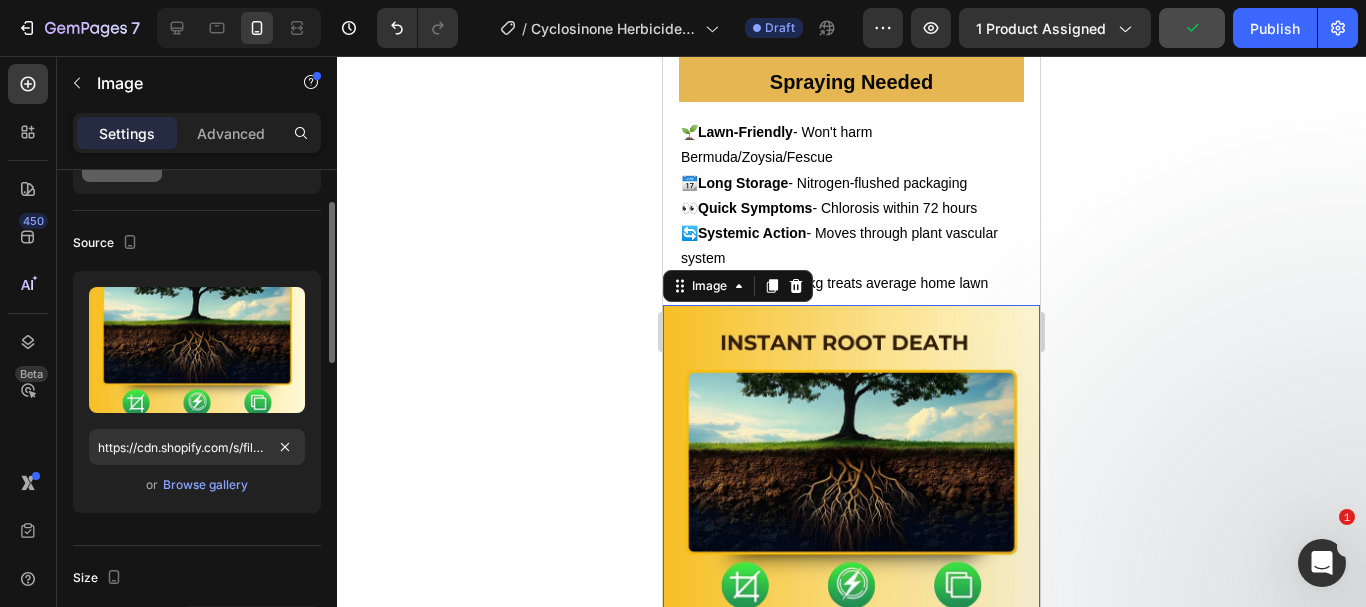 click on "or  Browse gallery" at bounding box center (197, 485) 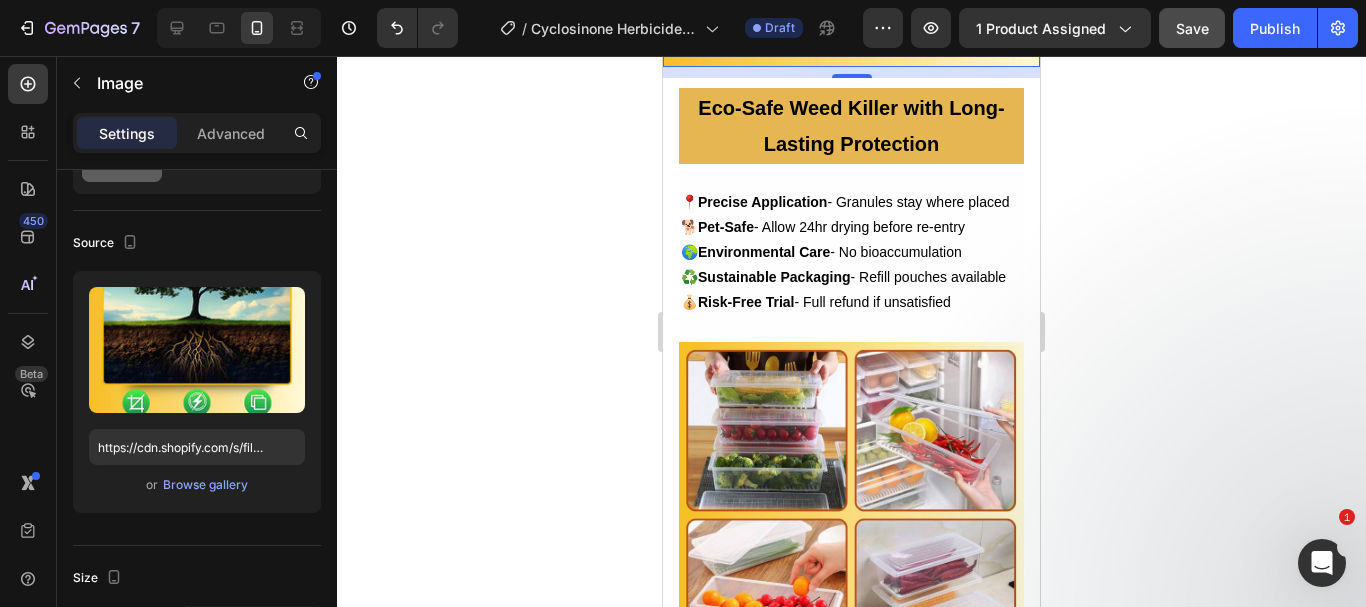 scroll, scrollTop: 4221, scrollLeft: 0, axis: vertical 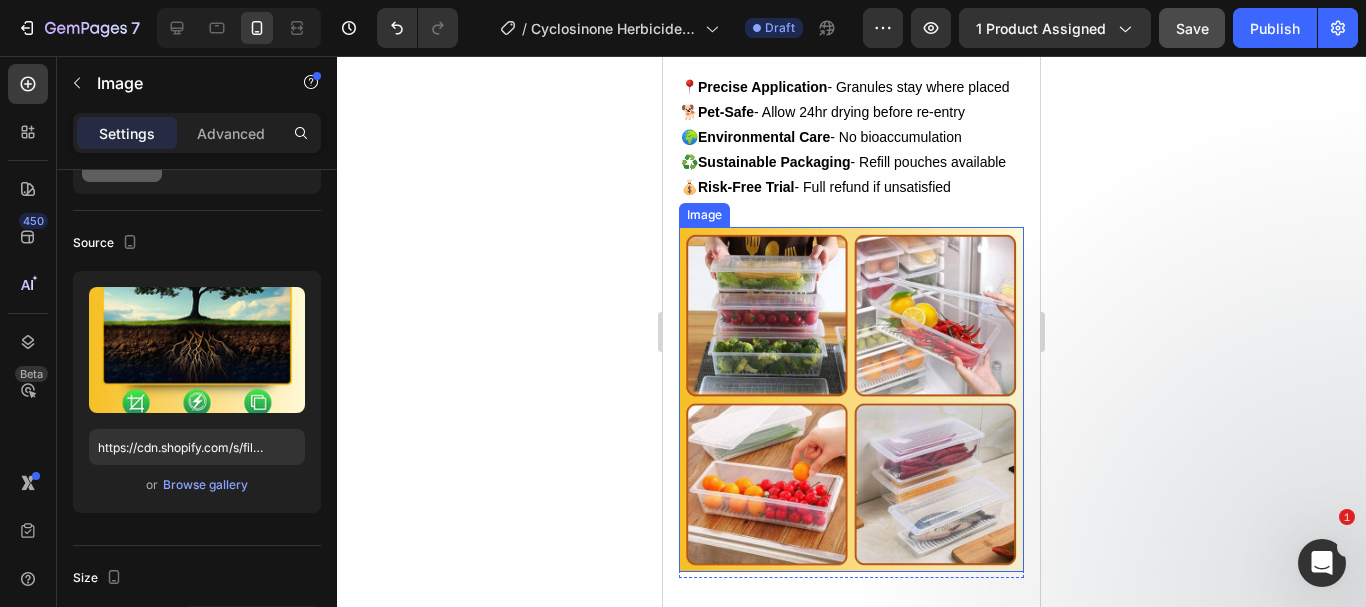 click at bounding box center (851, 399) 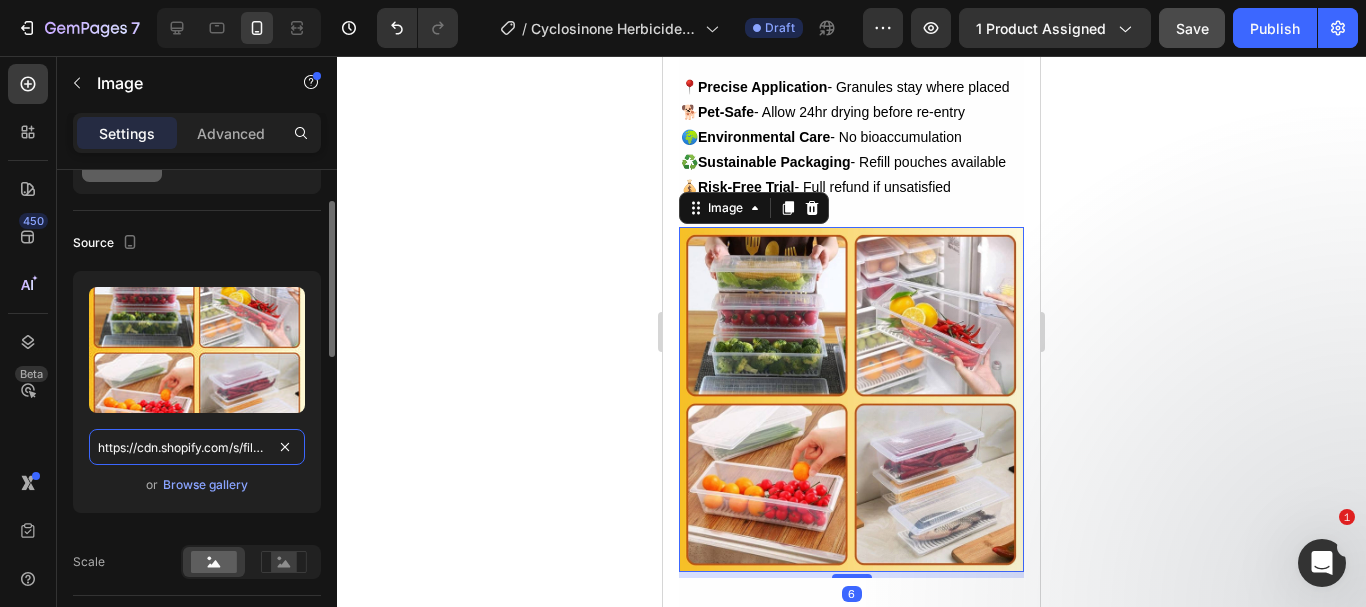 click on "https://cdn.shopify.com/s/files/1/0738/0067/9667/files/6_fcba4682-7289-4ada-a183-5092c4c2c241.jpg?v=1752498672" at bounding box center (197, 447) 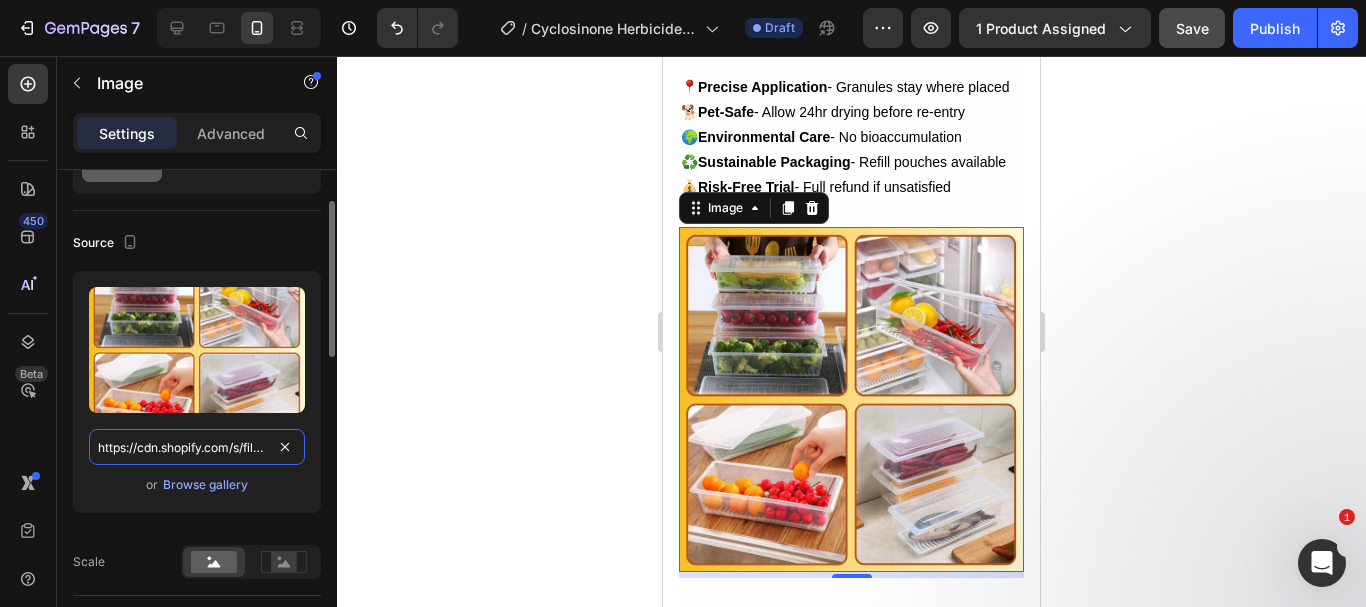 paste on "5_95d02e16-3cd3-471f-b294-86614655b61a.jpg?v=1754141564" 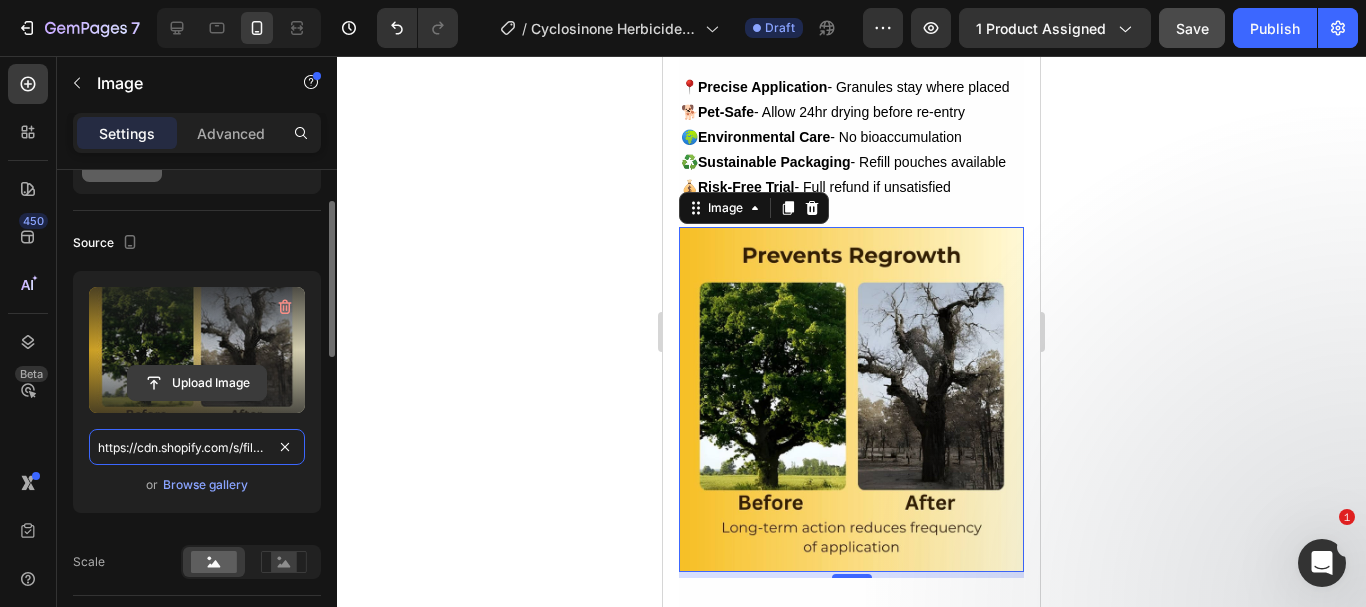 scroll, scrollTop: 0, scrollLeft: 511, axis: horizontal 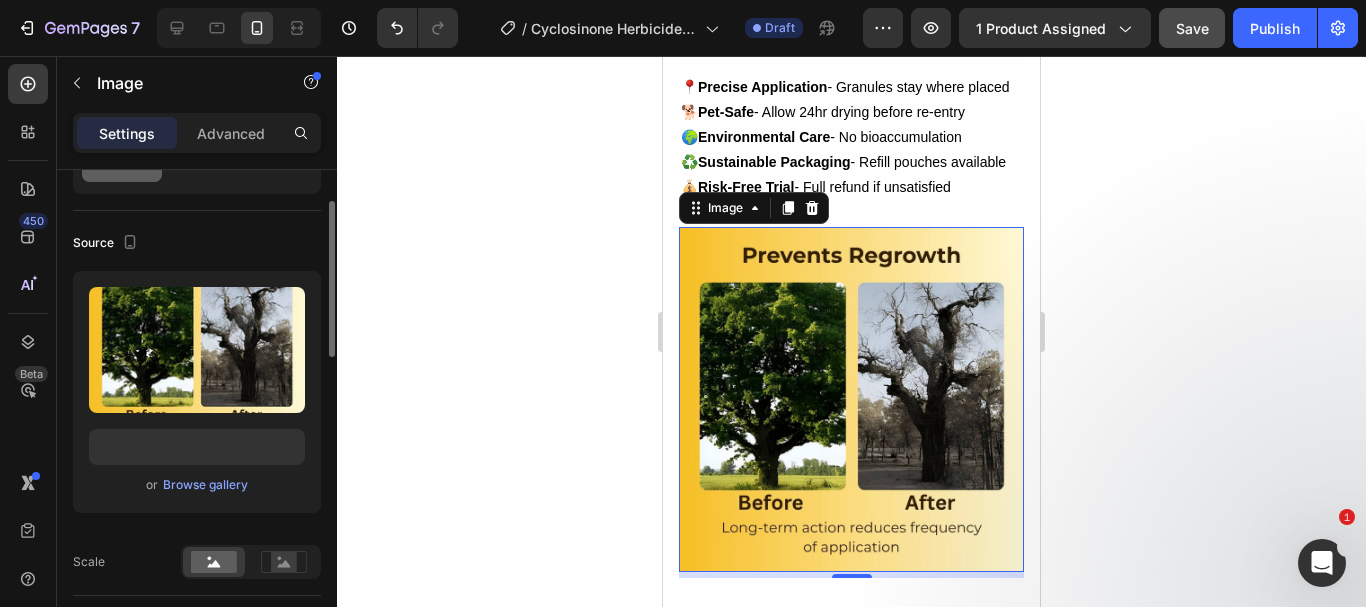click on "Upload Image https://cdn.shopify.com/s/files/1/0738/0067/9667/files/5_95d02e16-3cd3-471f-b294-86614655b61a.jpg?v=1754141564 or  Browse gallery" at bounding box center [197, 392] 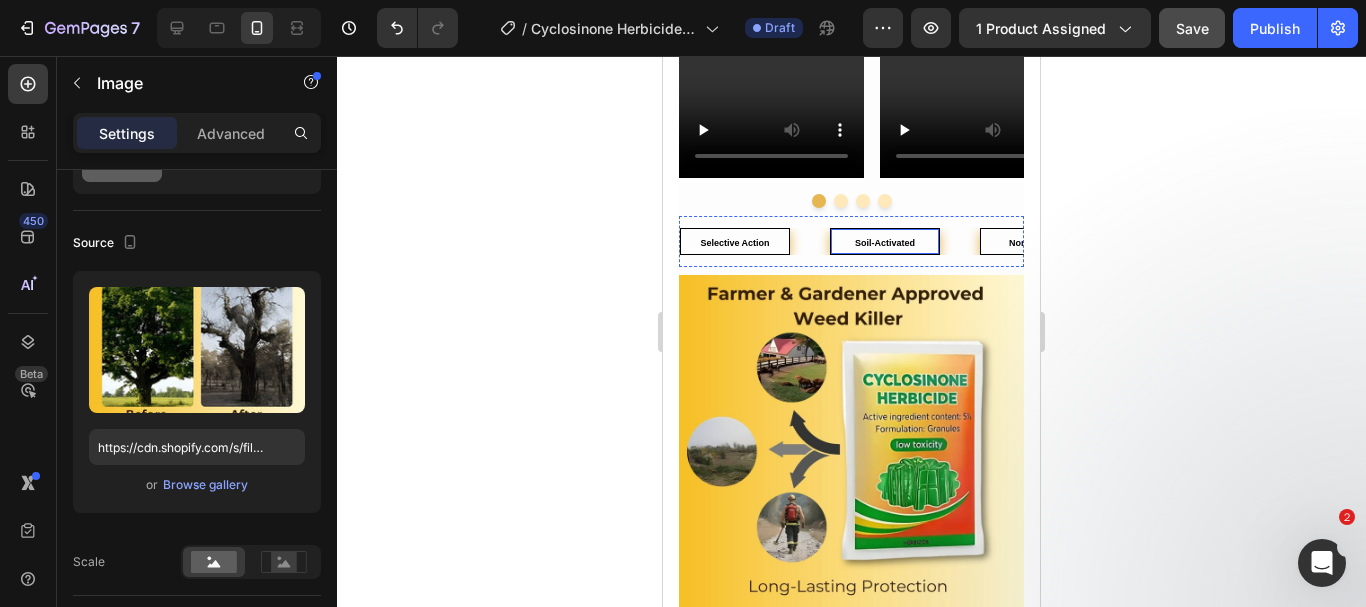 scroll, scrollTop: 2251, scrollLeft: 0, axis: vertical 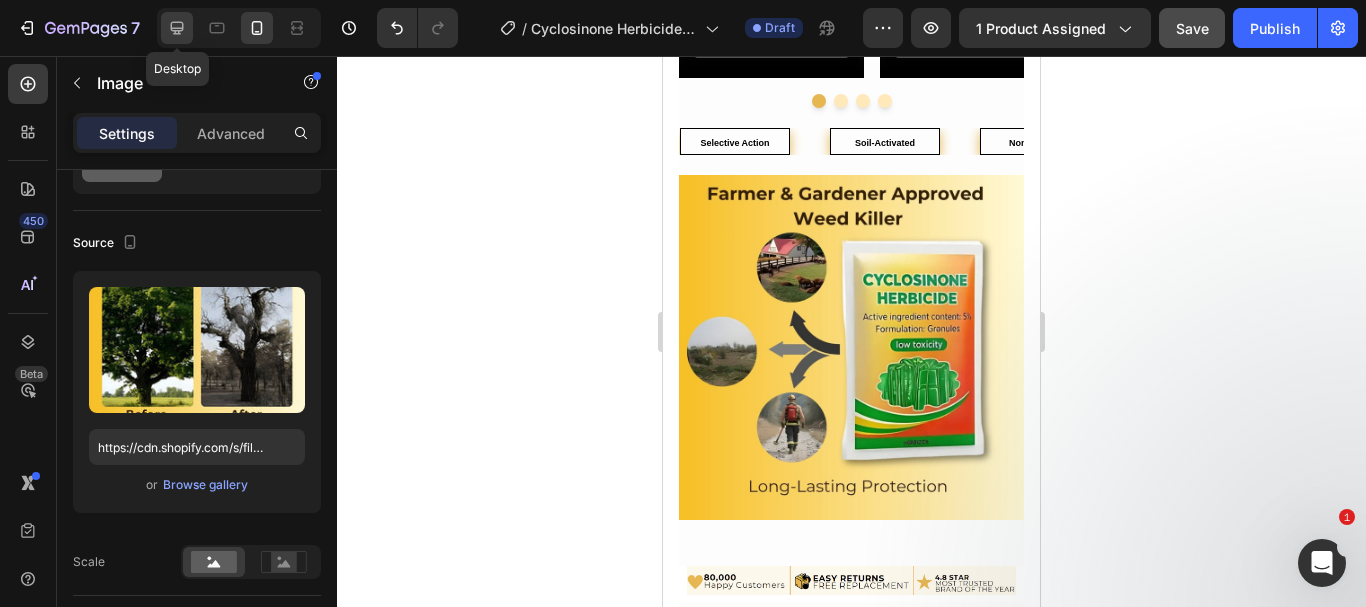 click 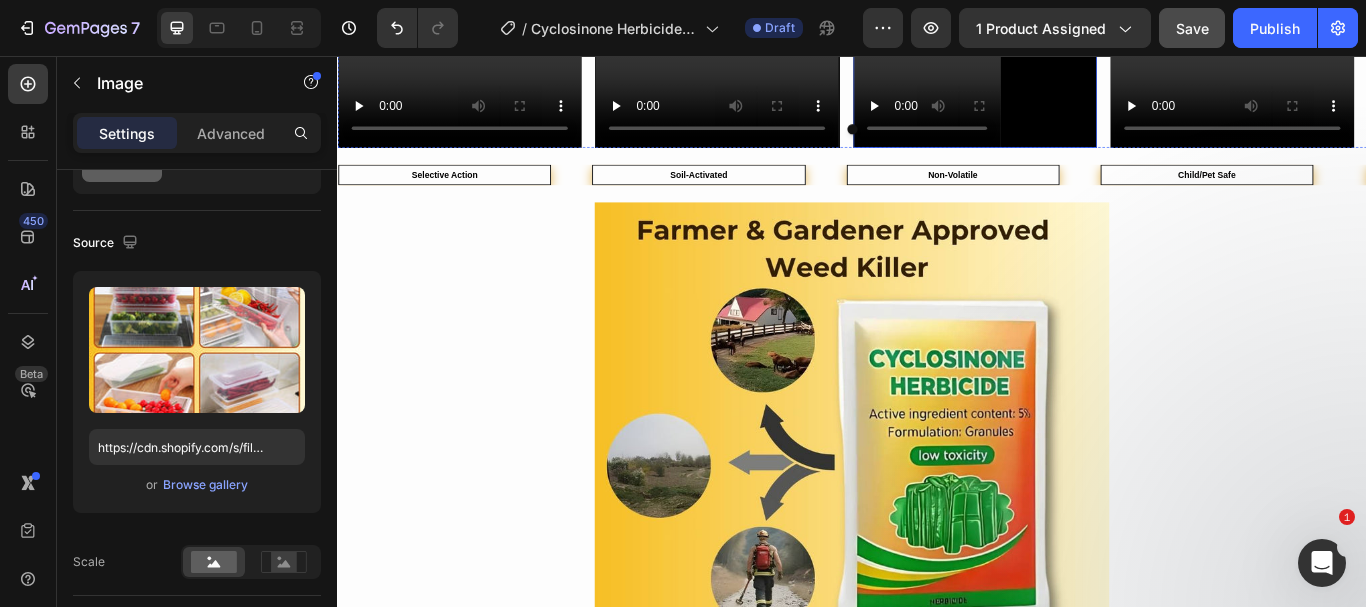 scroll, scrollTop: 2463, scrollLeft: 0, axis: vertical 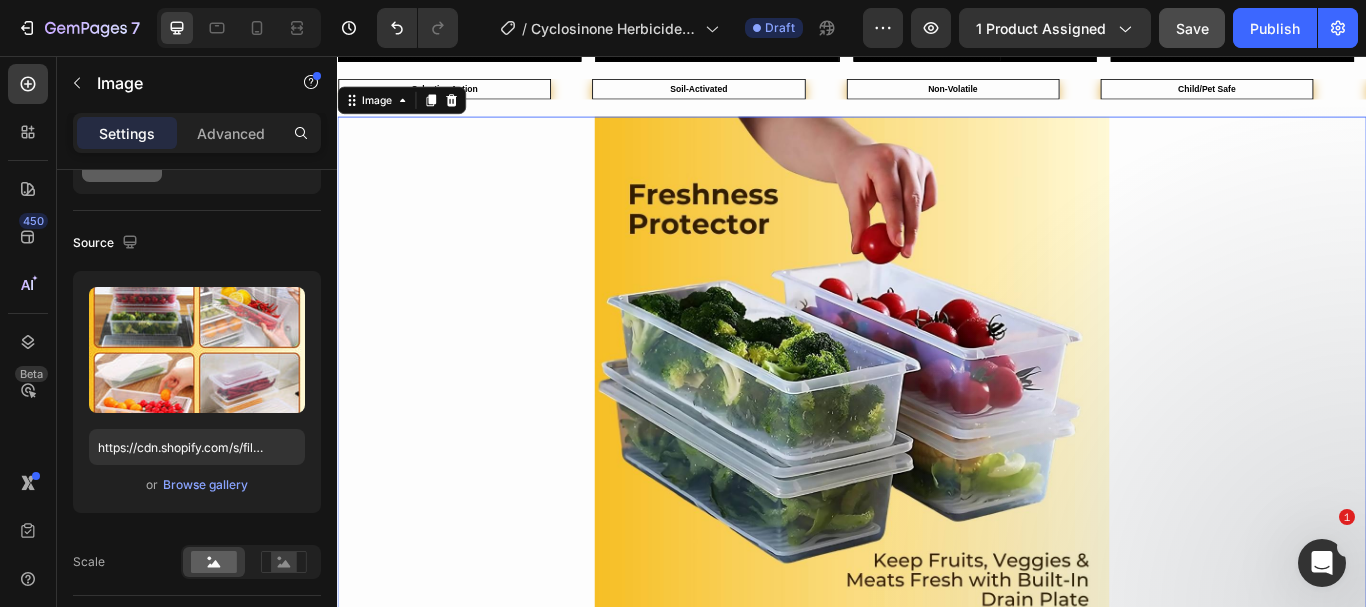 click at bounding box center (937, 427) 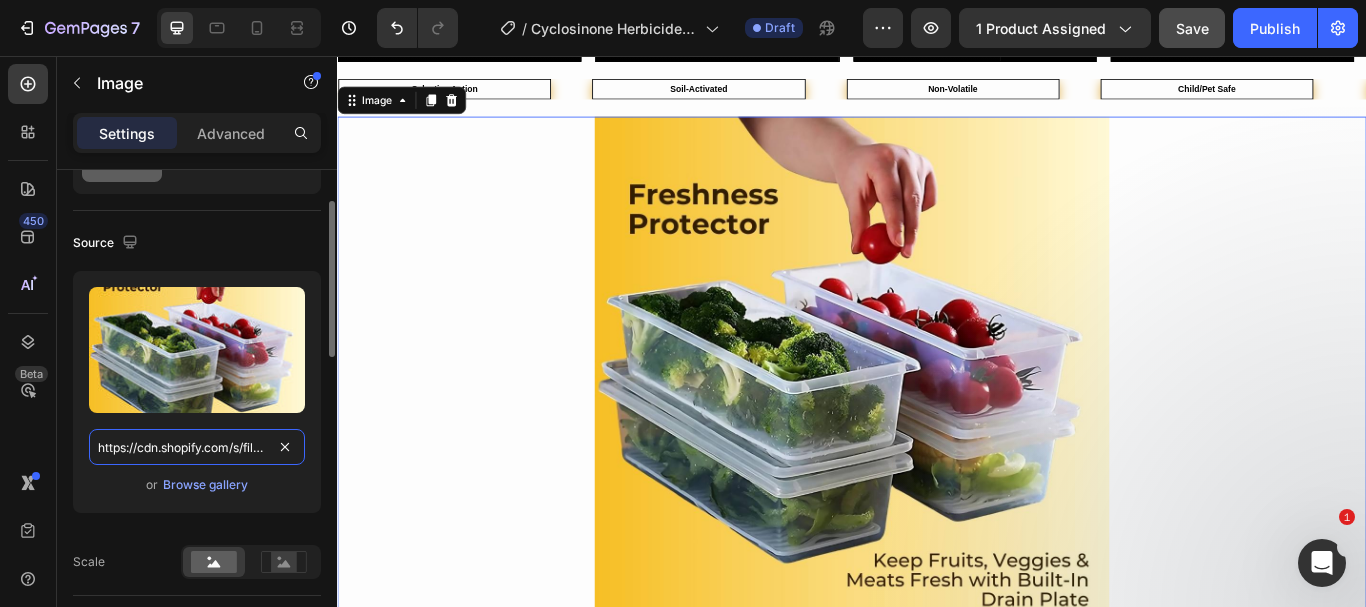 click on "https://cdn.shopify.com/s/files/1/0738/0067/9667/files/3_79e62935-98fb-4f0f-afeb-53a2d5f4d822.jpg?v=1752498672" at bounding box center (197, 447) 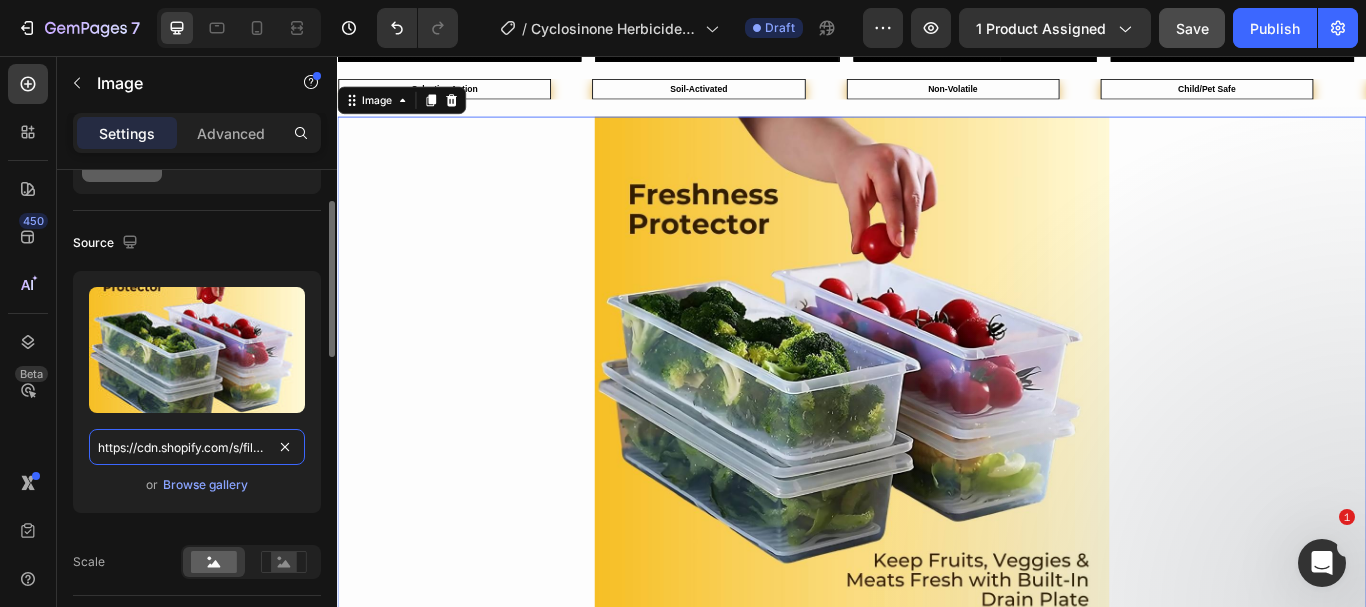 paste on "2_94ef58f6-ef57-4bbb-af68-72a0ae9a2cad.jpg?v=1754141563" 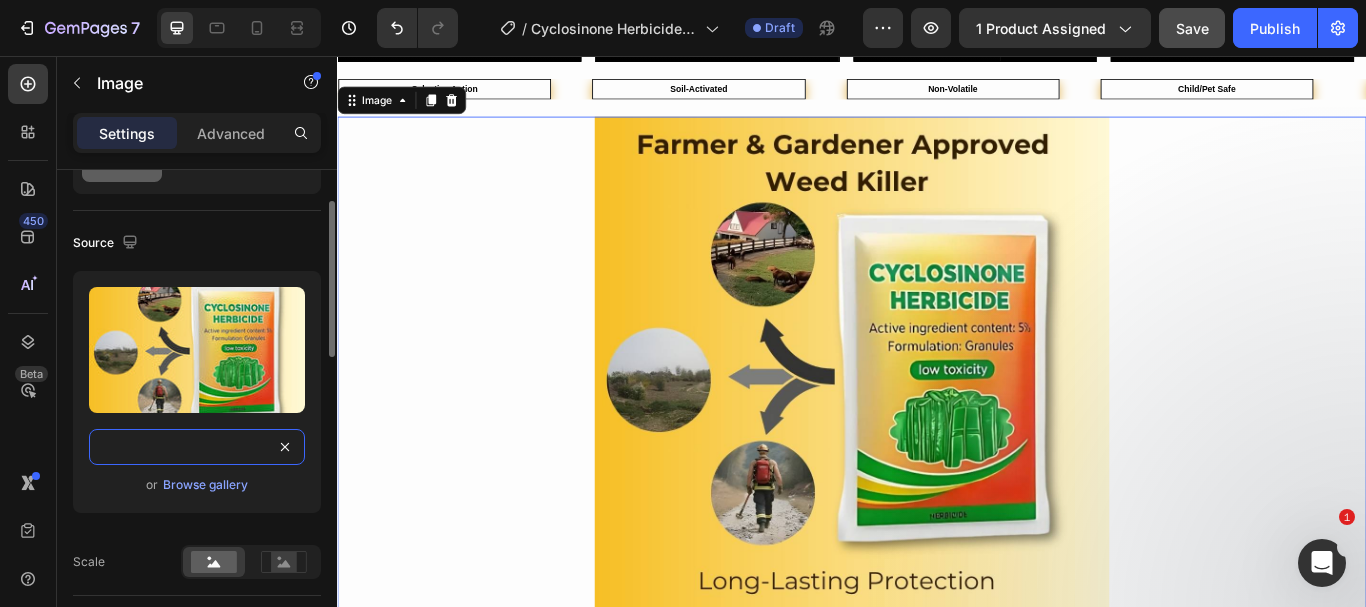 type on "https://cdn.shopify.com/s/files/1/0738/0067/9667/files/2_94ef58f6-ef57-4bbb-af68-72a0ae9a2cad.jpg?v=1754141563" 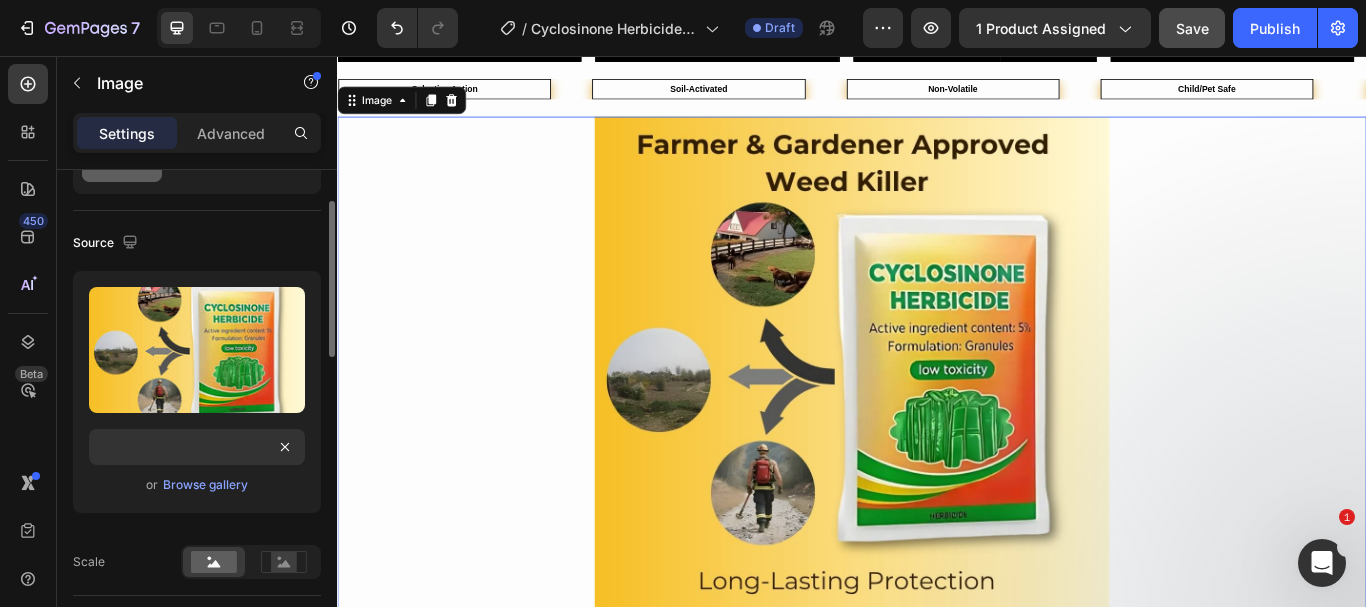 scroll, scrollTop: 0, scrollLeft: 0, axis: both 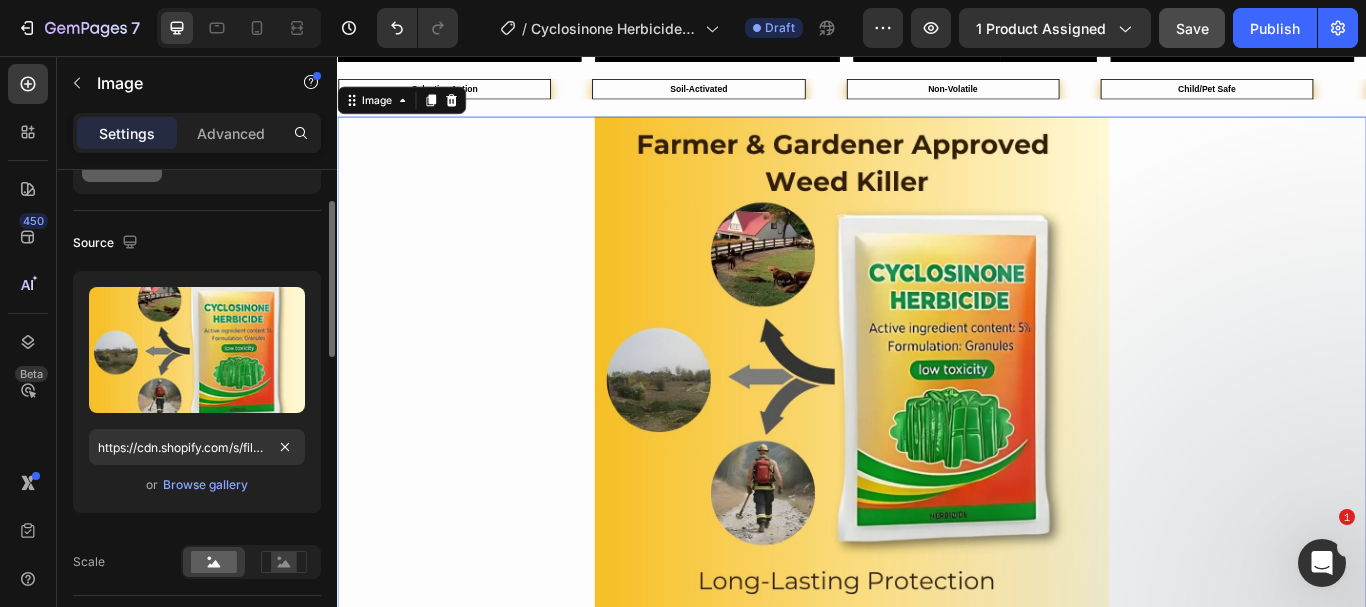 click on "or  Browse gallery" at bounding box center (197, 485) 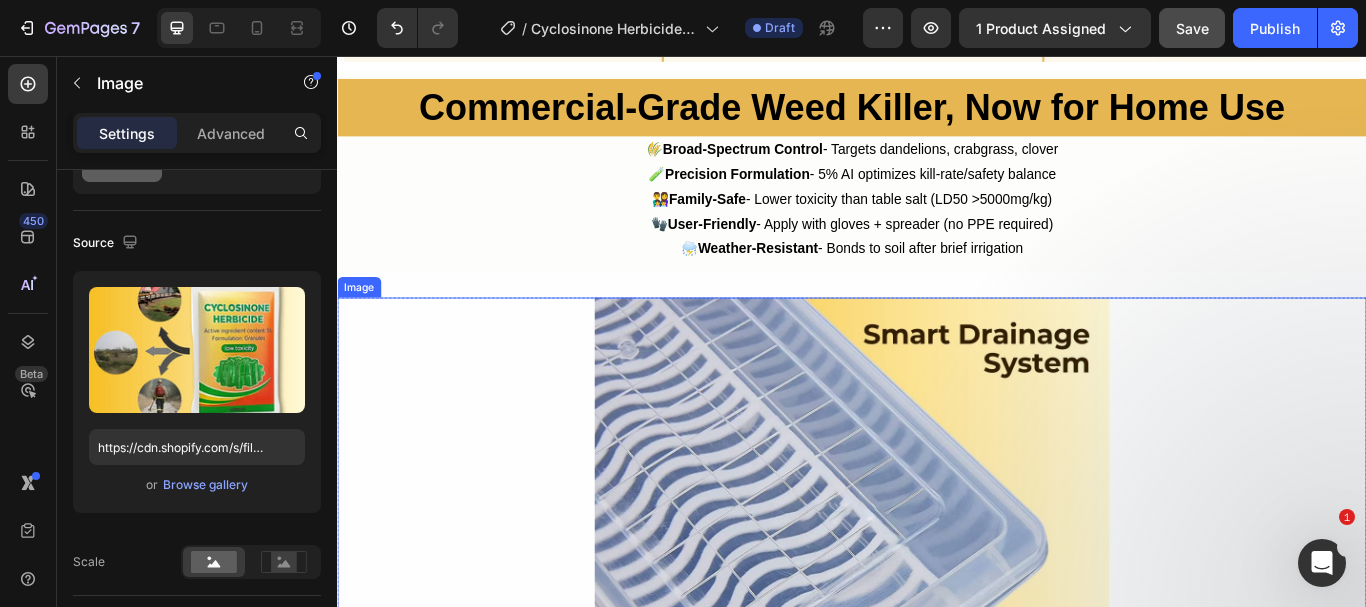 scroll, scrollTop: 3463, scrollLeft: 0, axis: vertical 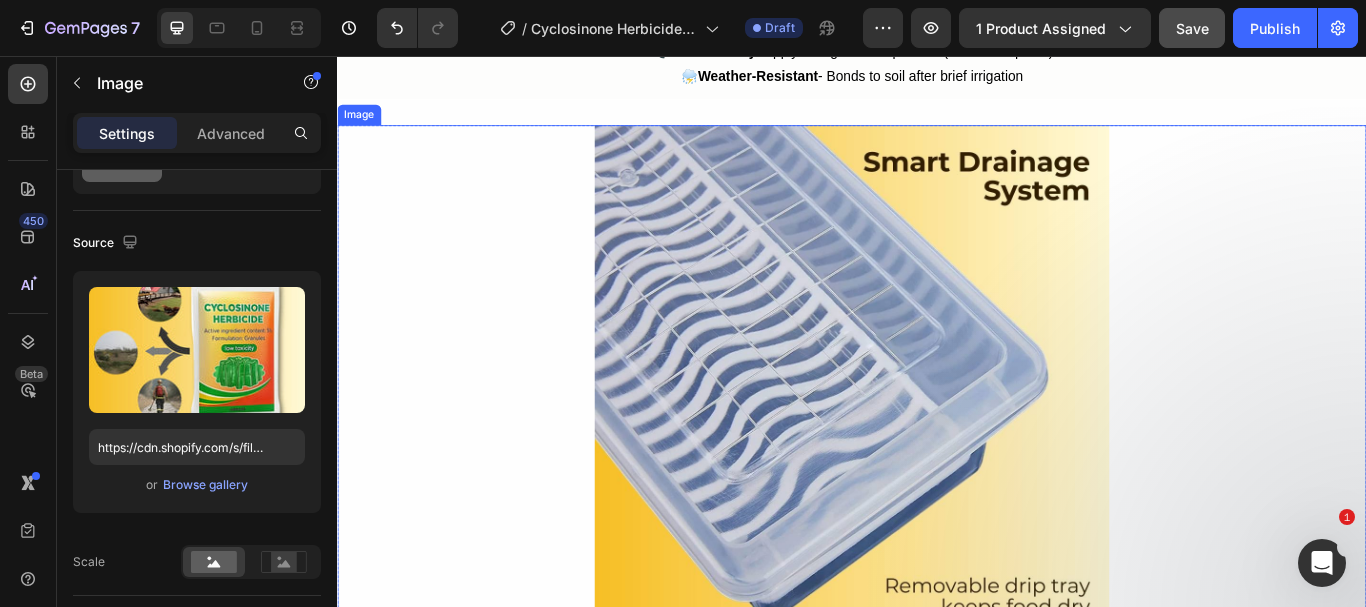 click at bounding box center (937, 437) 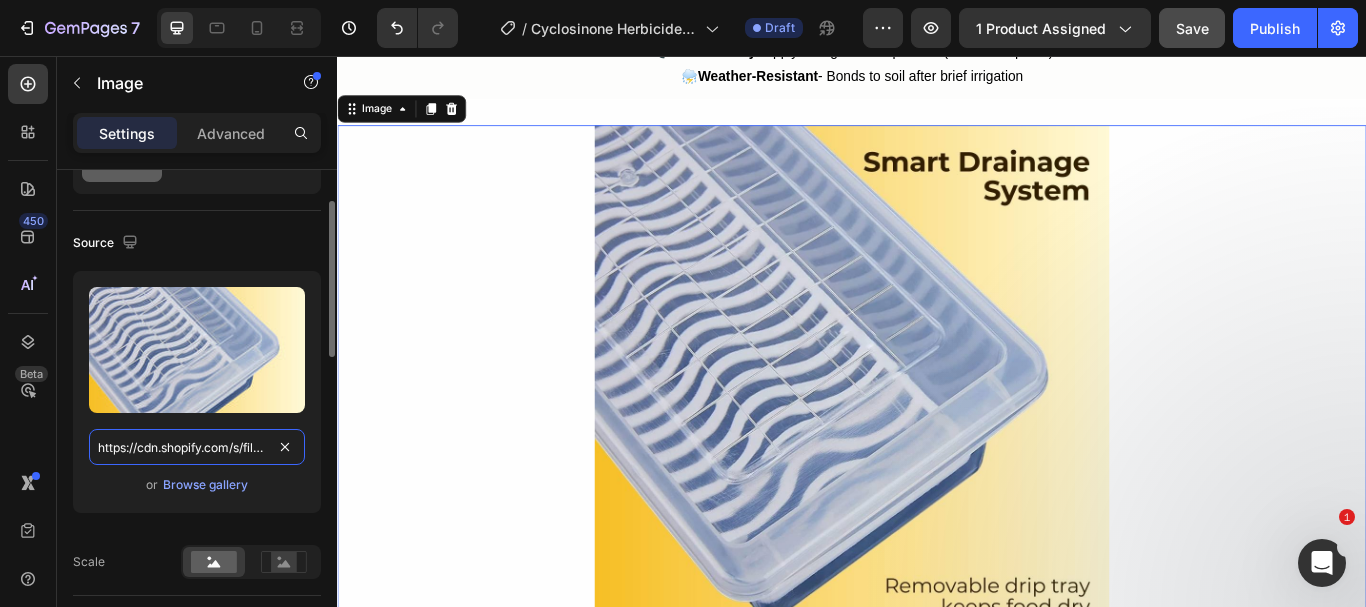 click on "https://cdn.shopify.com/s/files/1/0738/0067/9667/files/4_ba292bc8-9184-45eb-ac29-079d795593a0.jpg?v=1752498672" at bounding box center (197, 447) 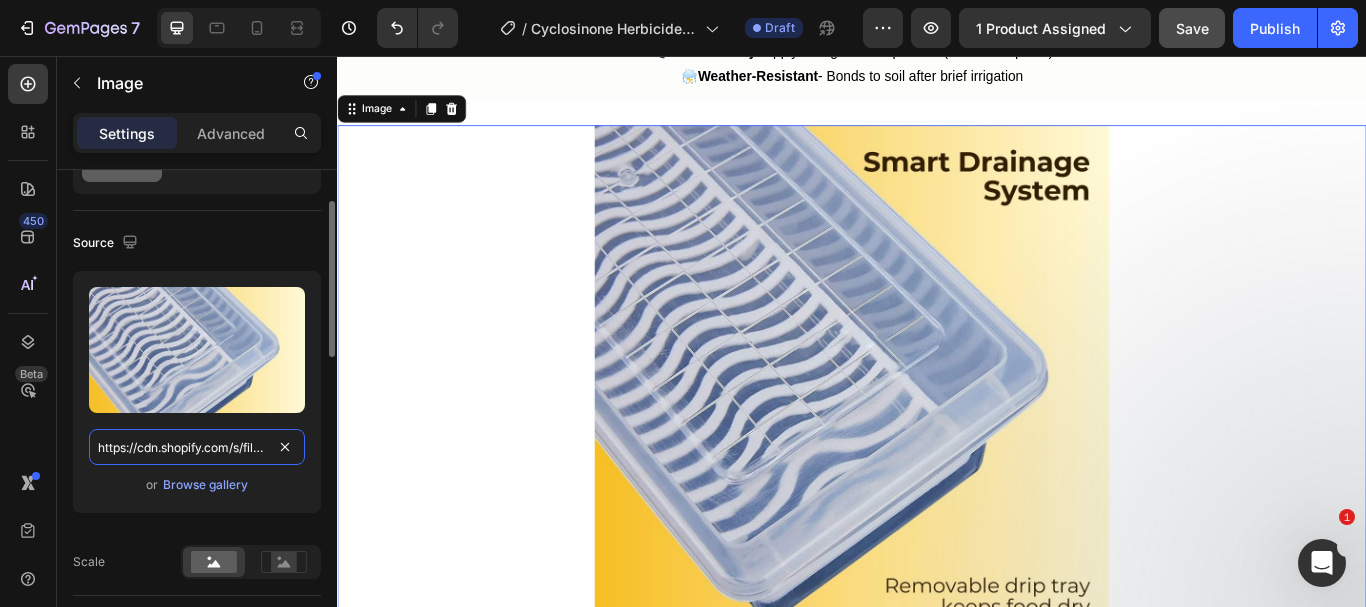 paste on "3_02a8dfbd-ed51-43e8-91fa-f792f9ce64a5.jpg?v=1754141563" 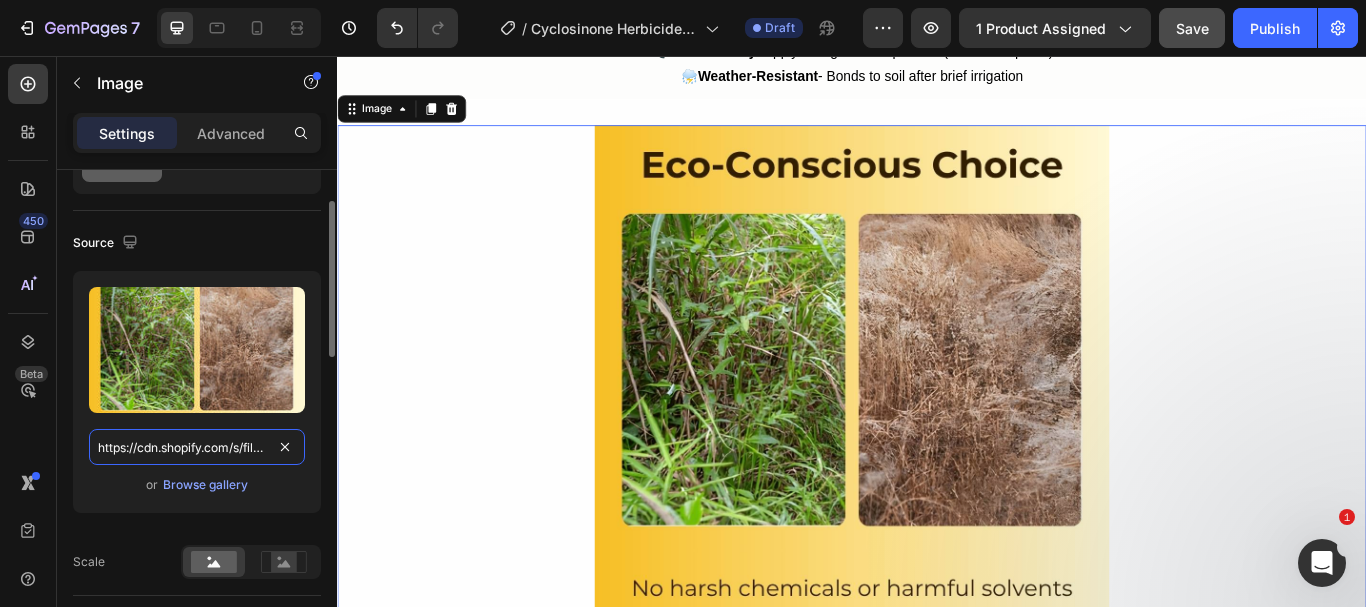 scroll, scrollTop: 0, scrollLeft: 505, axis: horizontal 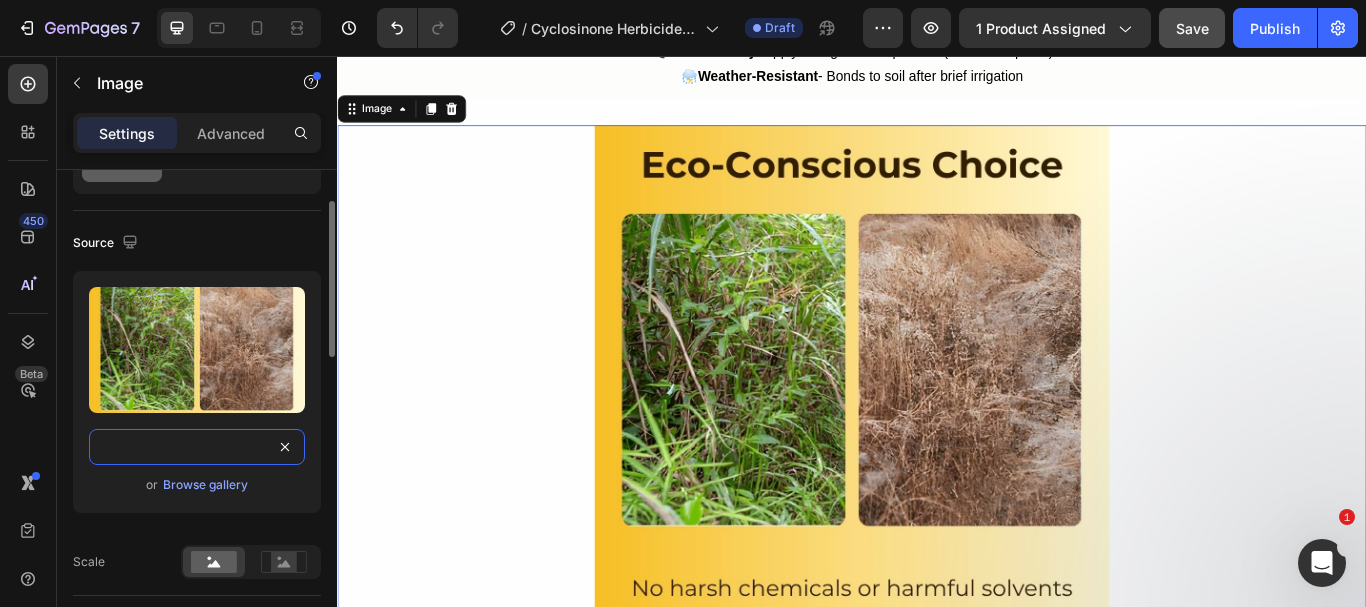 type on "https://cdn.shopify.com/s/files/1/0738/0067/9667/files/3_02a8dfbd-ed51-43e8-91fa-f792f9ce64a5.jpg?v=1754141563" 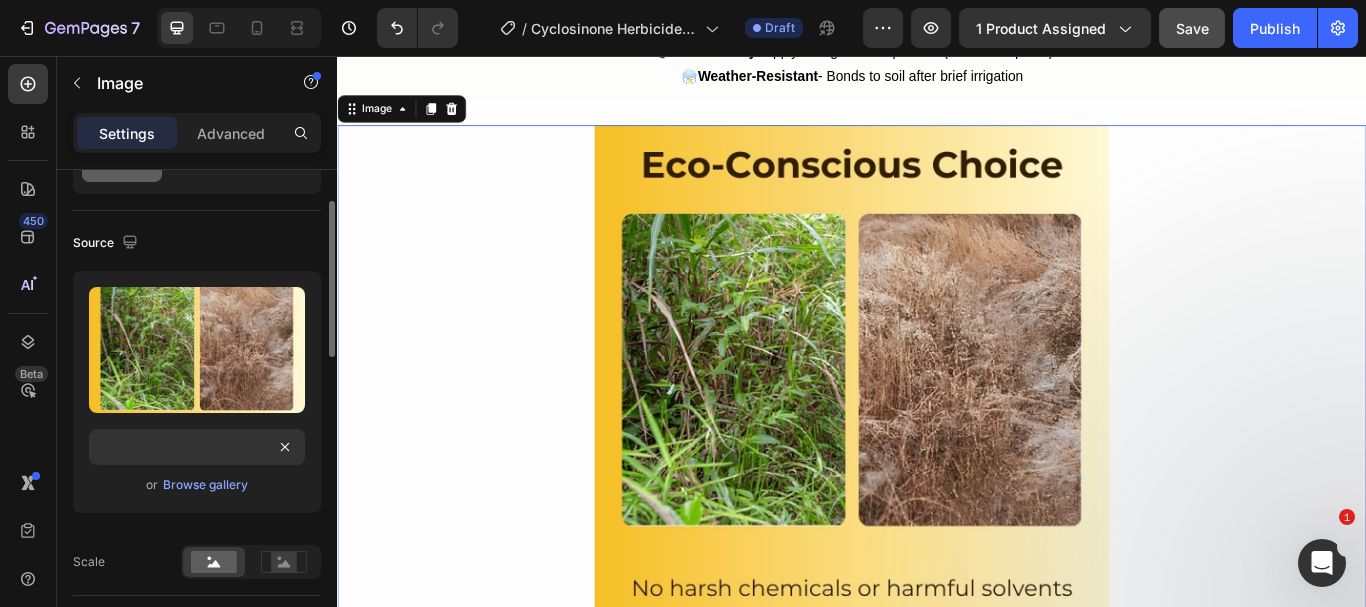 click on "or  Browse gallery" at bounding box center (197, 485) 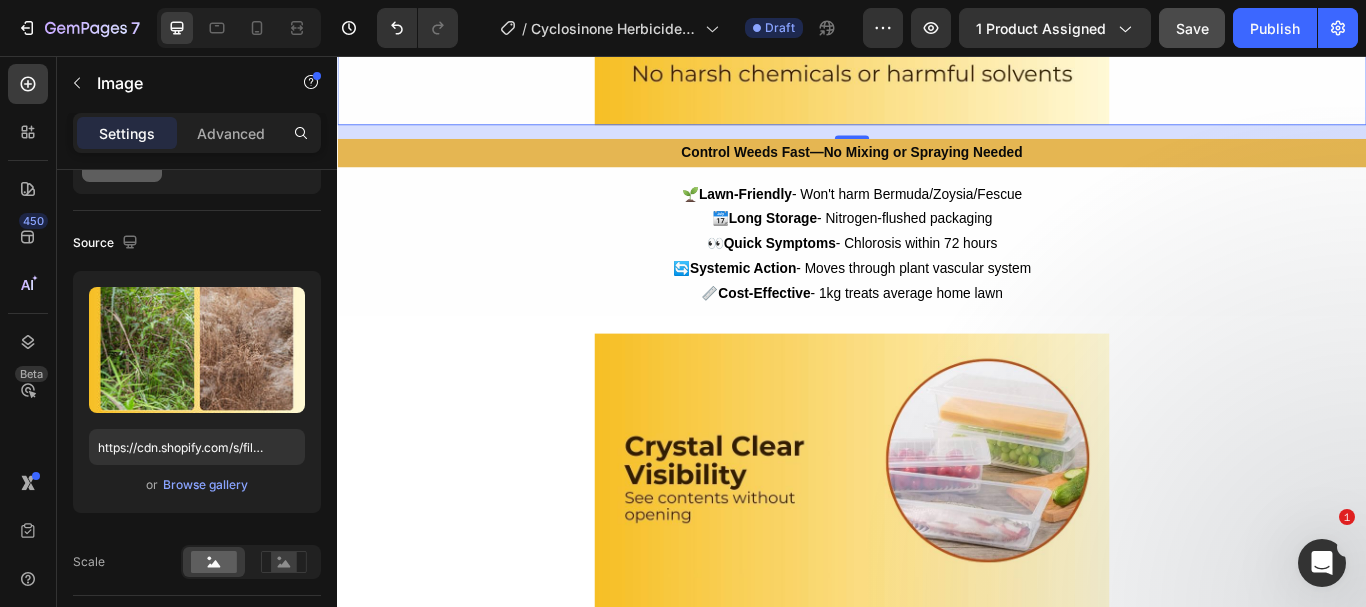 scroll, scrollTop: 4363, scrollLeft: 0, axis: vertical 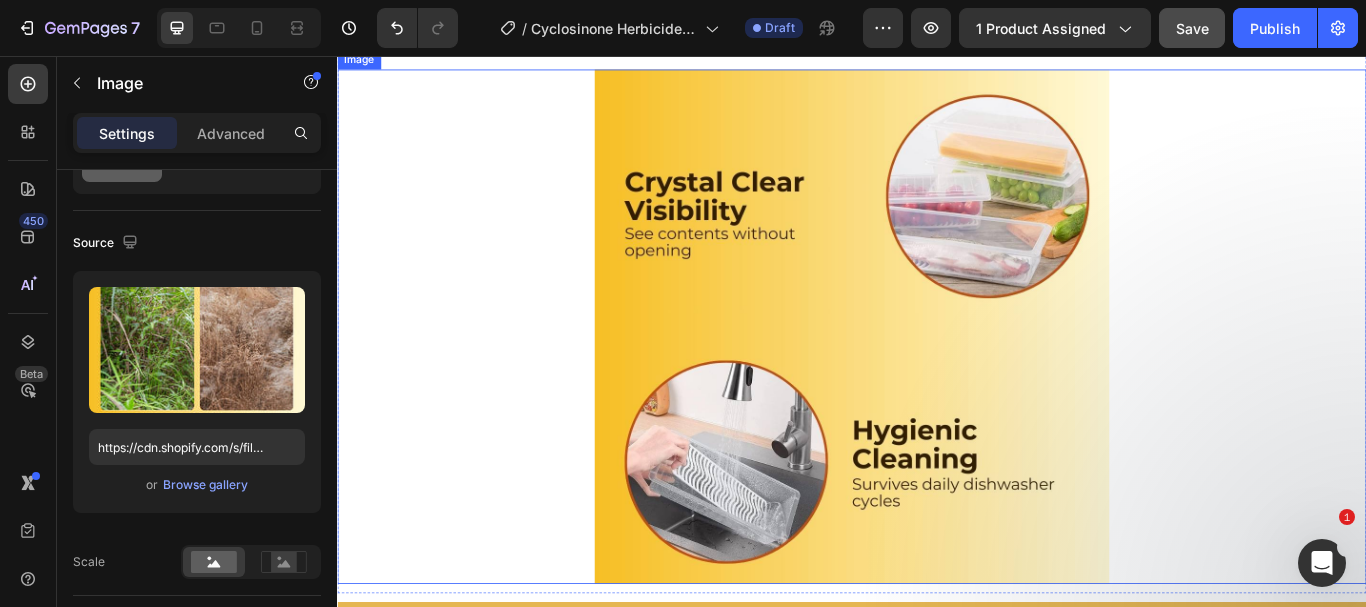 click at bounding box center [937, 372] 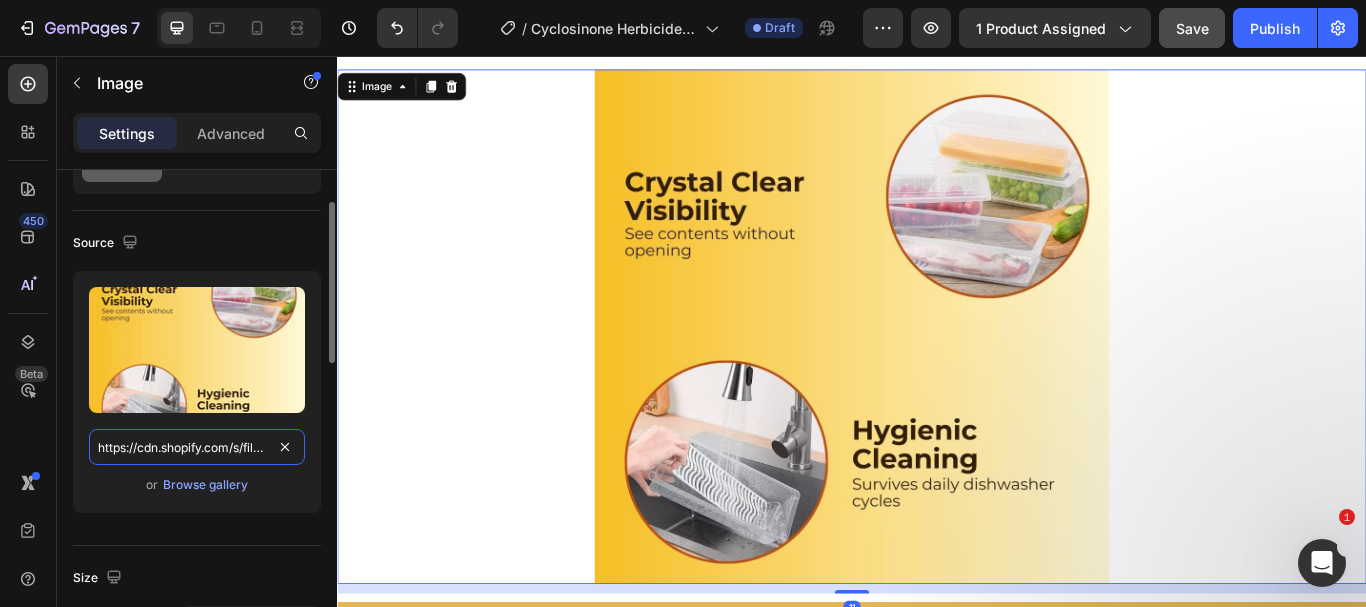 click on "https://cdn.shopify.com/s/files/1/0738/0067/9667/files/5_8c613734-ac8a-475e-a1b3-ca1bdcce7fe7.jpg?v=1752498672" at bounding box center (197, 447) 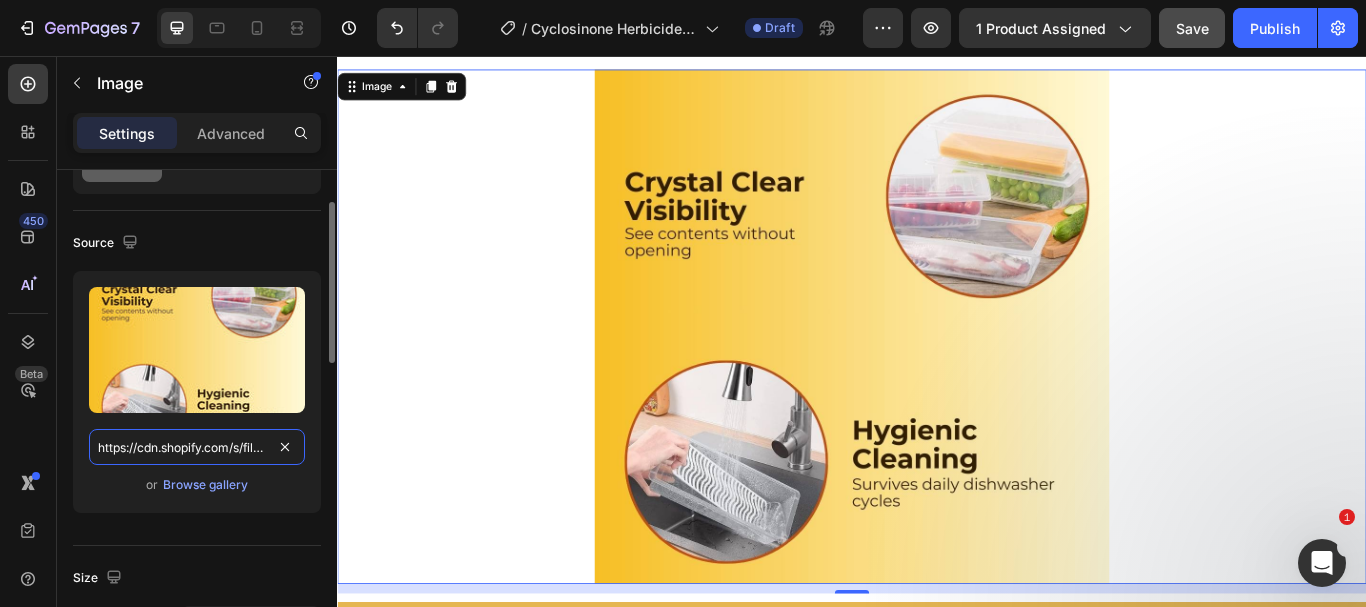 paste on "4_dead829d-9770-4a34-918b-be880a22bf50.jpg?v=1754141563" 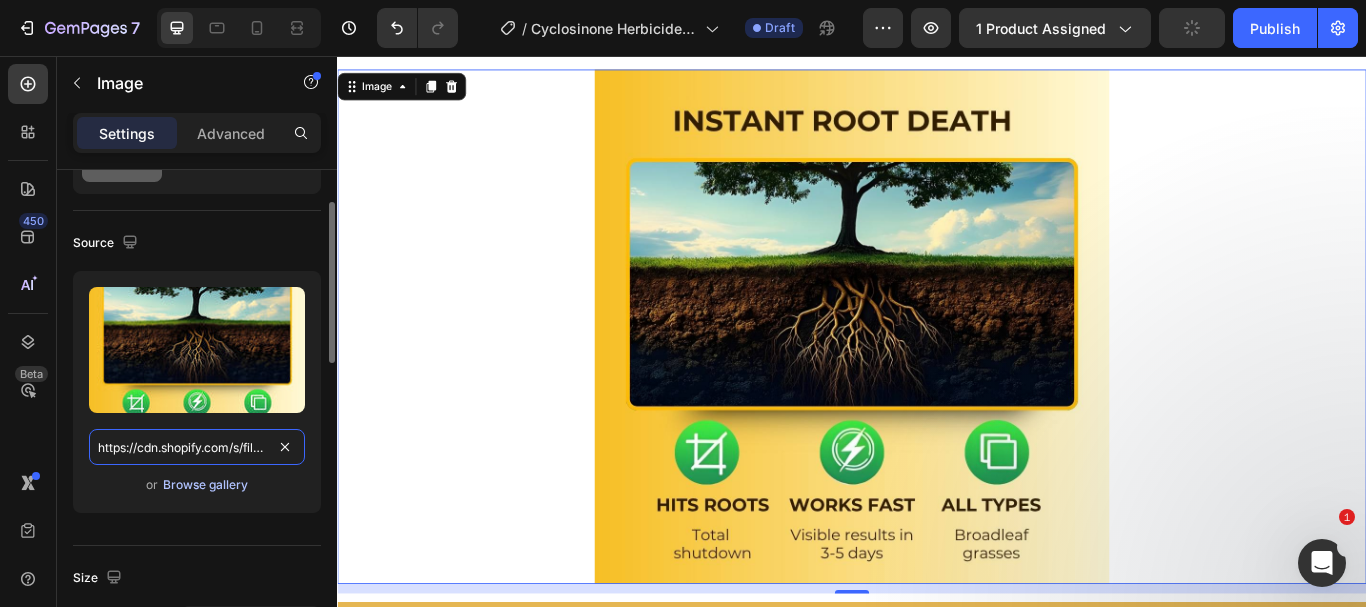 scroll, scrollTop: 0, scrollLeft: 518, axis: horizontal 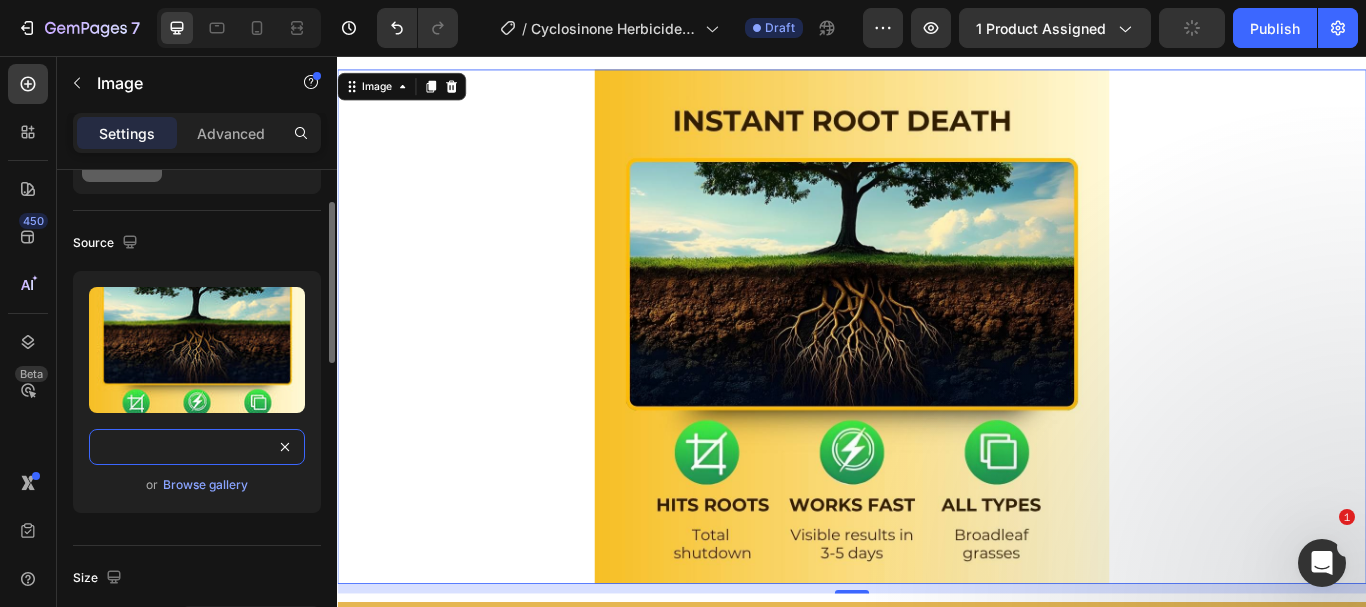 type on "https://cdn.shopify.com/s/files/1/0738/0067/9667/files/4_dead829d-9770-4a34-918b-be880a22bf50.jpg?v=1754141563" 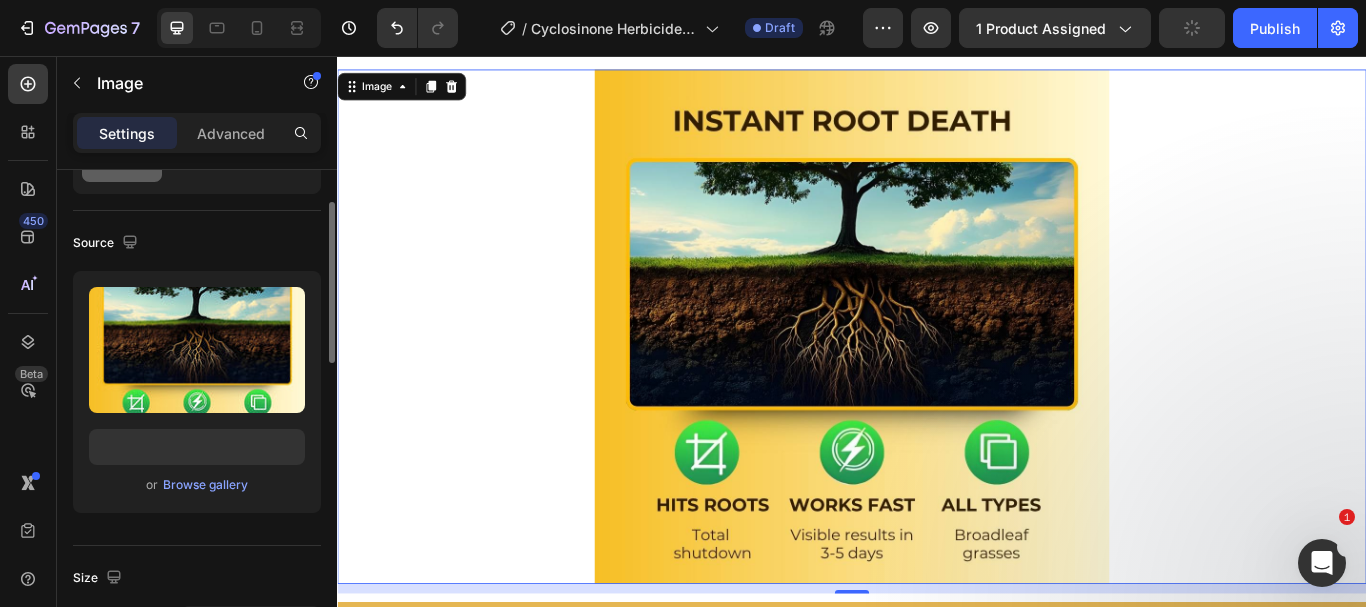 click on "or  Browse gallery" at bounding box center [197, 485] 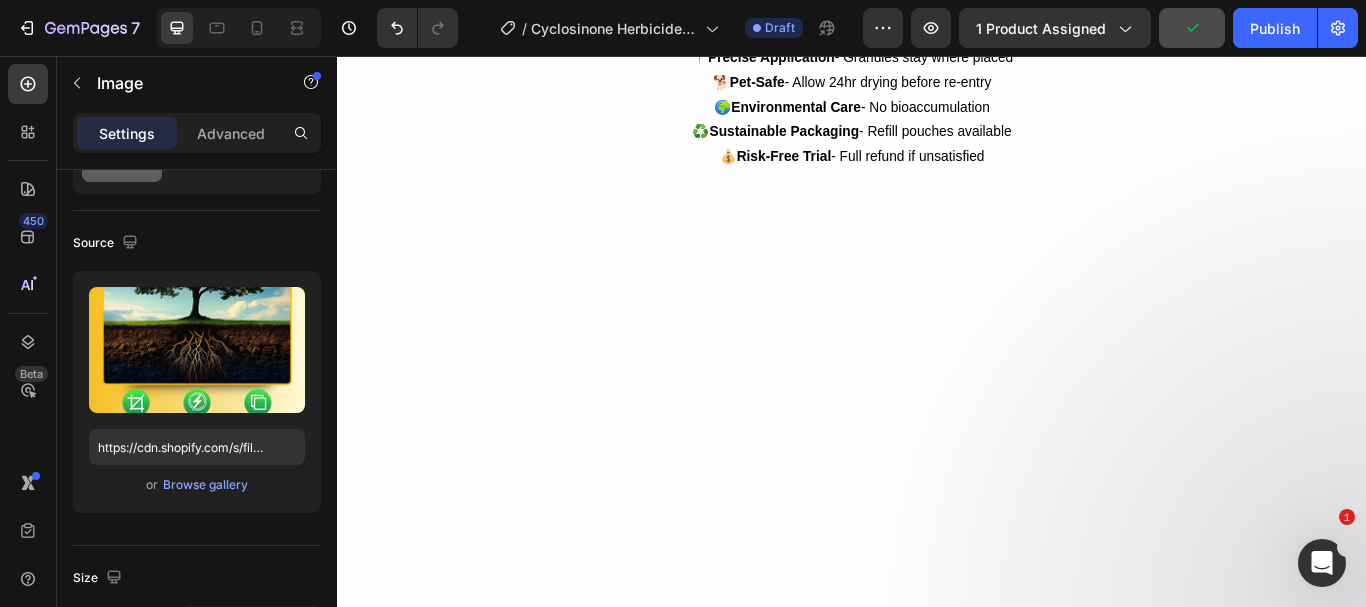 scroll, scrollTop: 5163, scrollLeft: 0, axis: vertical 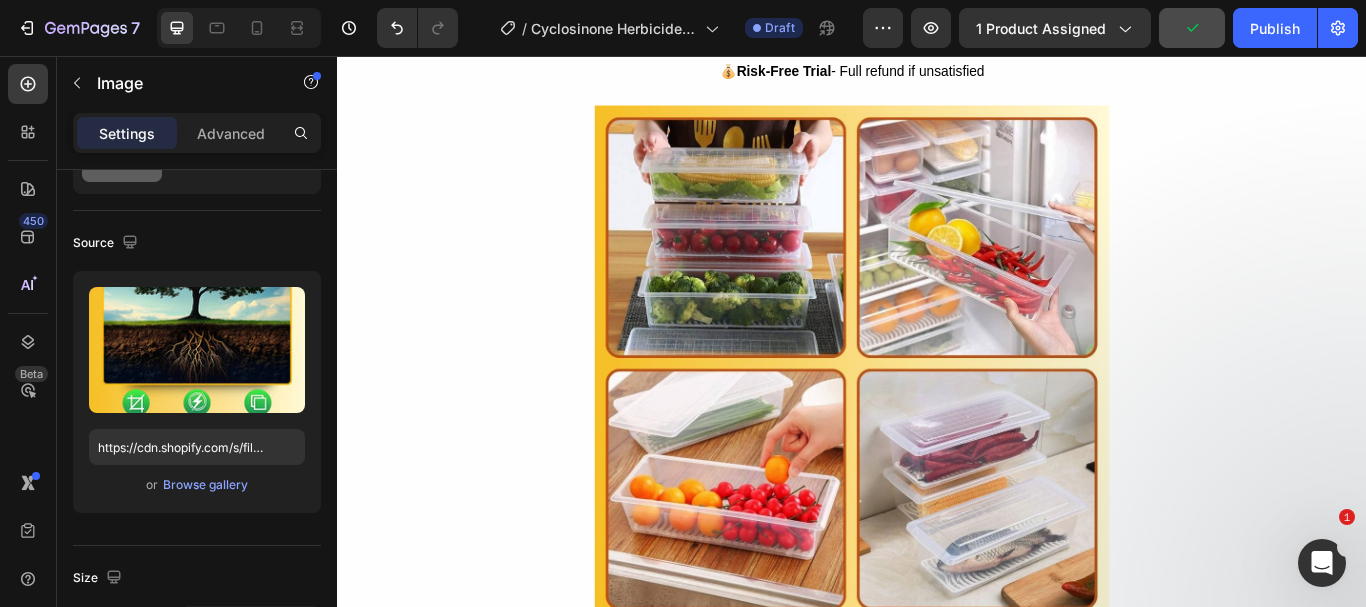 click at bounding box center [937, 414] 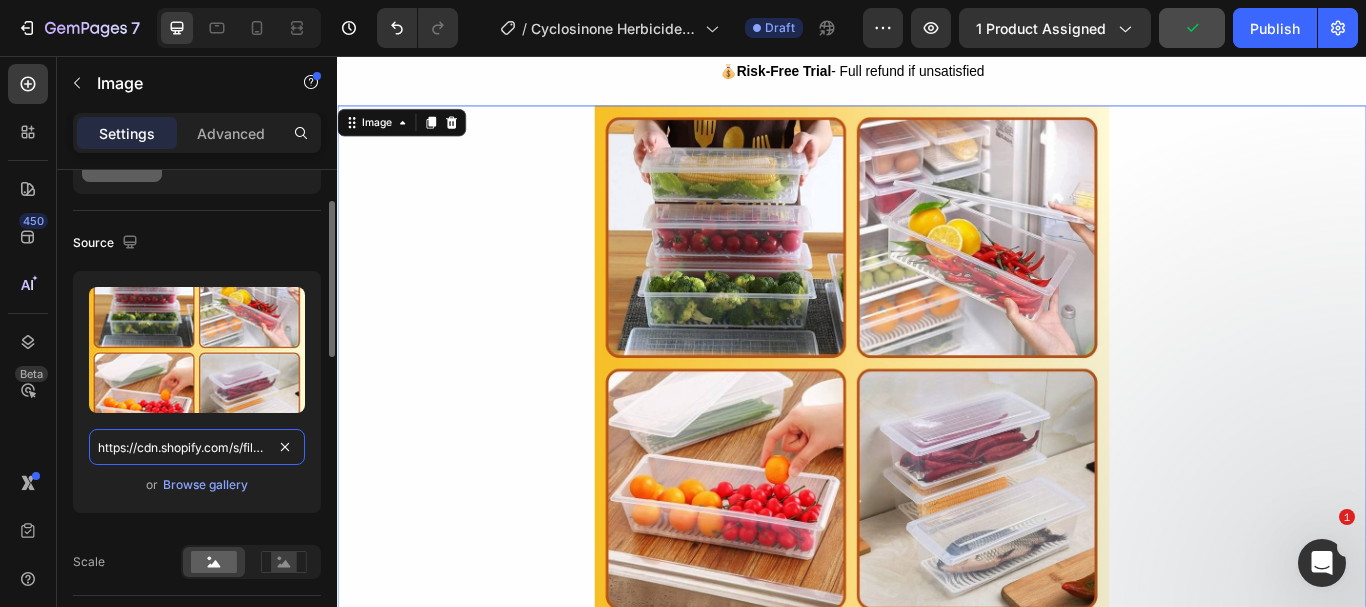 click on "https://cdn.shopify.com/s/files/1/0738/0067/9667/files/6_fcba4682-7289-4ada-a183-5092c4c2c241.jpg?v=1752498672" at bounding box center [197, 447] 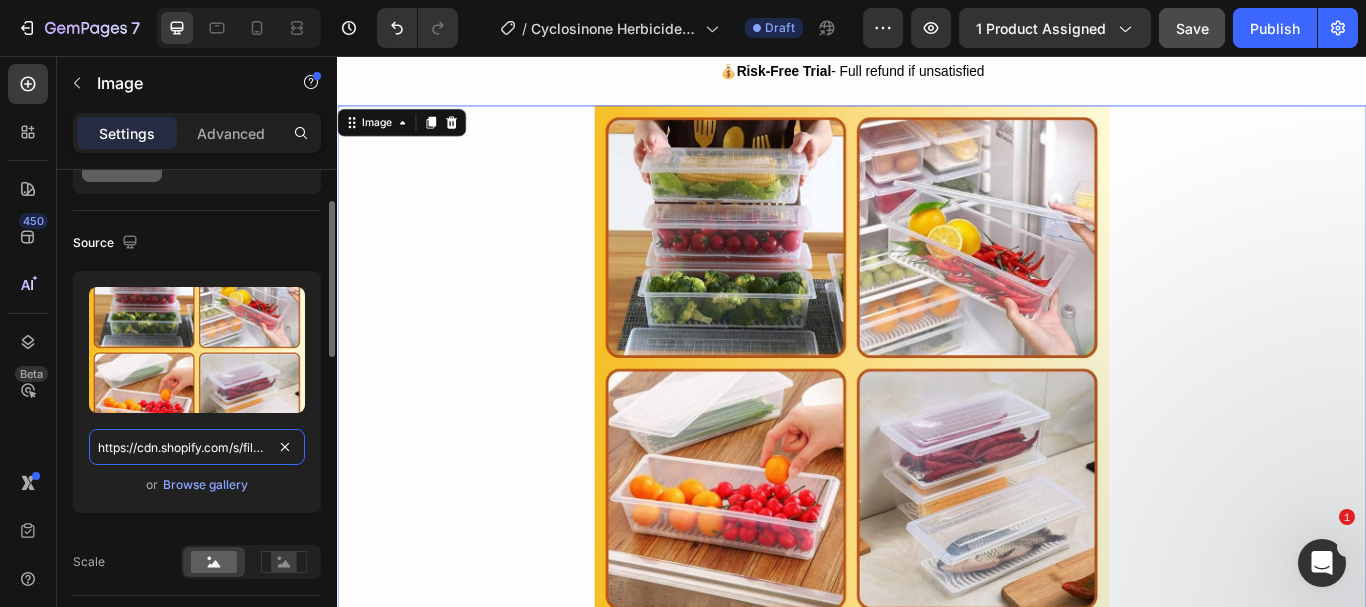 paste on "5_95d02e16-3cd3-471f-b294-86614655b61a.jpg?v=1754141564" 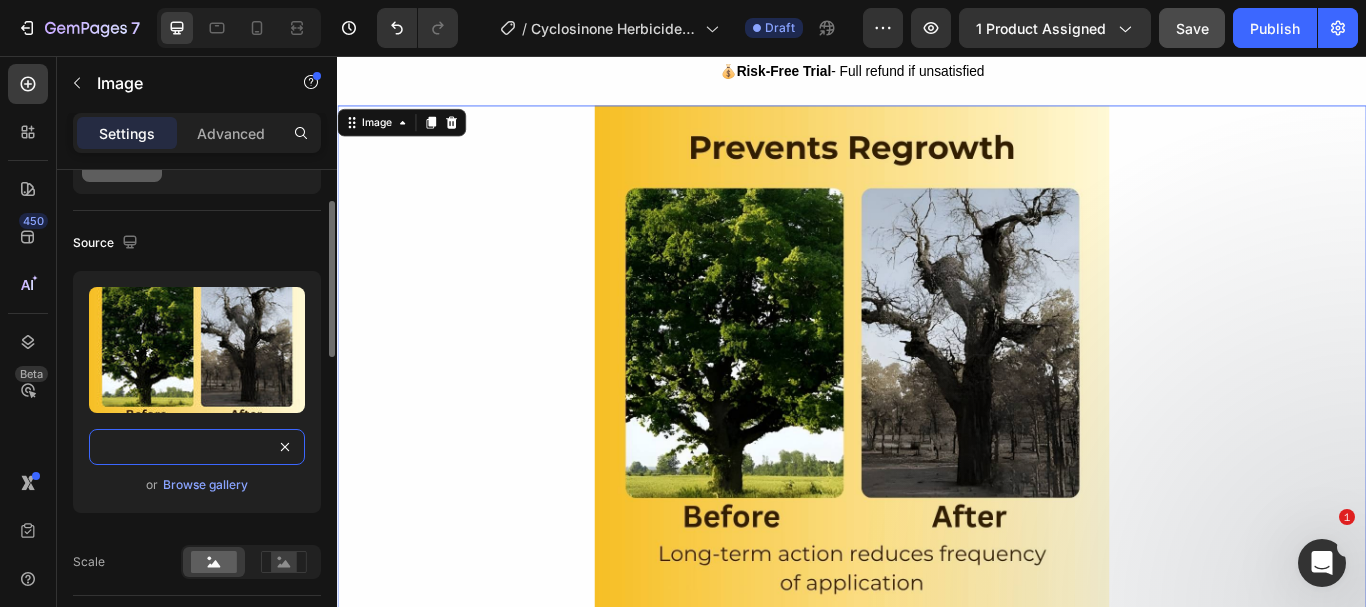 type on "https://cdn.shopify.com/s/files/1/0738/0067/9667/files/5_95d02e16-3cd3-471f-b294-86614655b61a.jpg?v=1754141564" 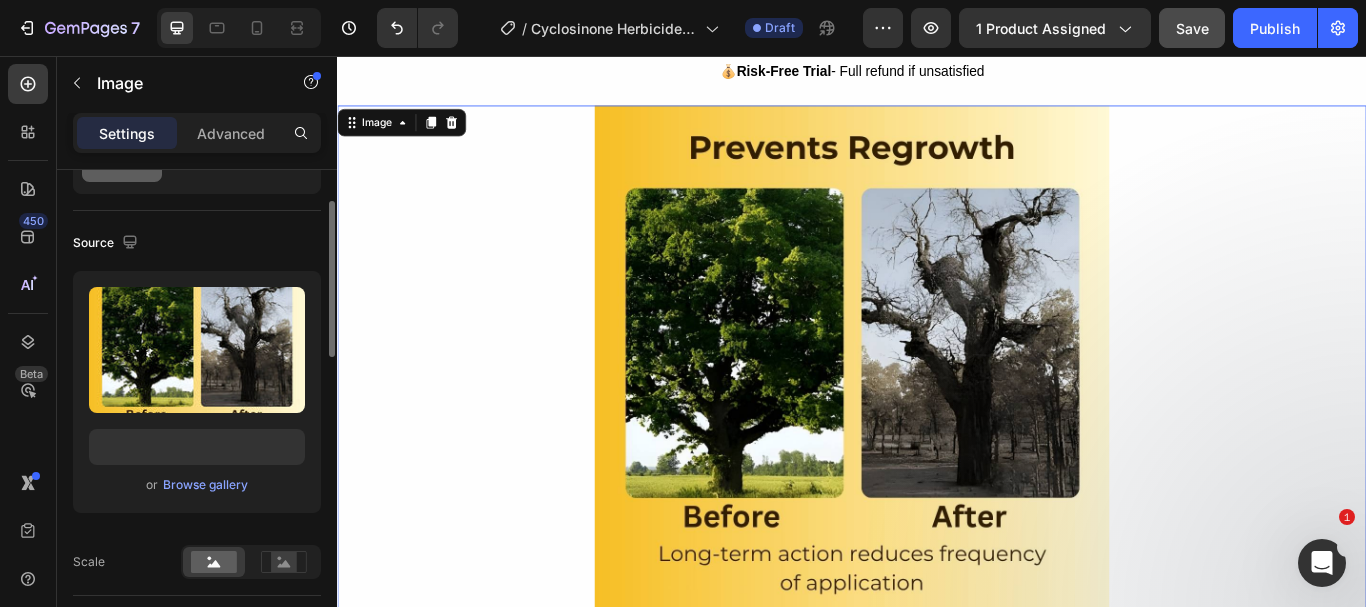 scroll, scrollTop: 0, scrollLeft: 0, axis: both 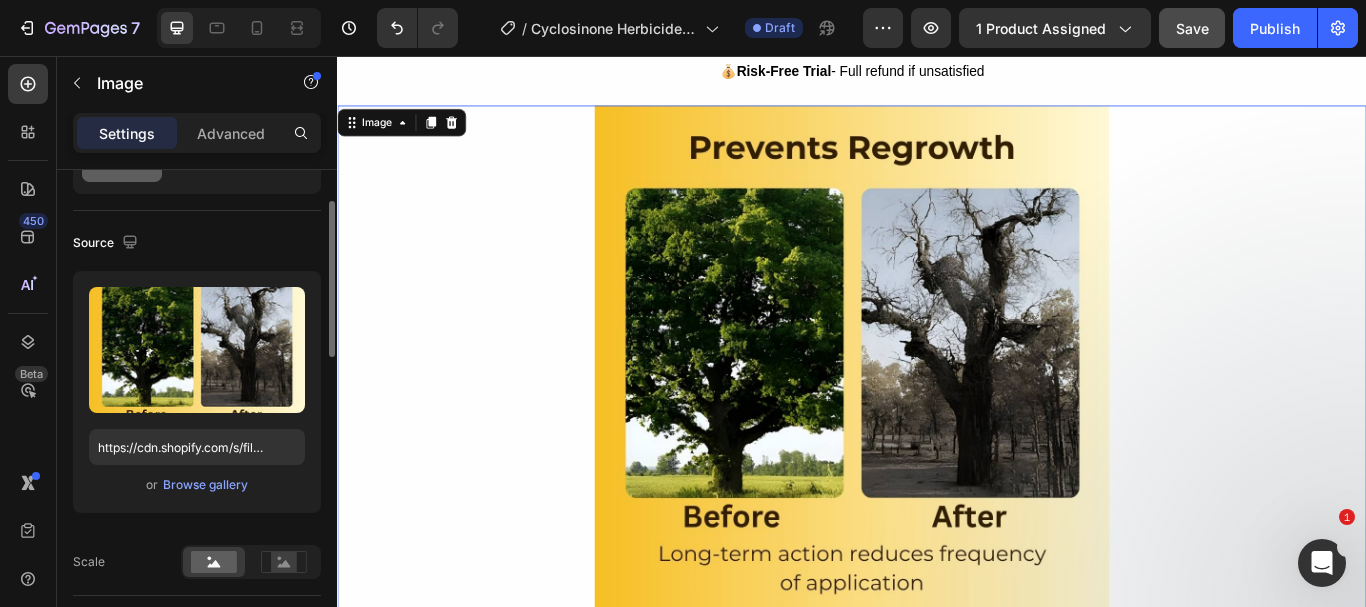 click on "or  Browse gallery" at bounding box center [197, 485] 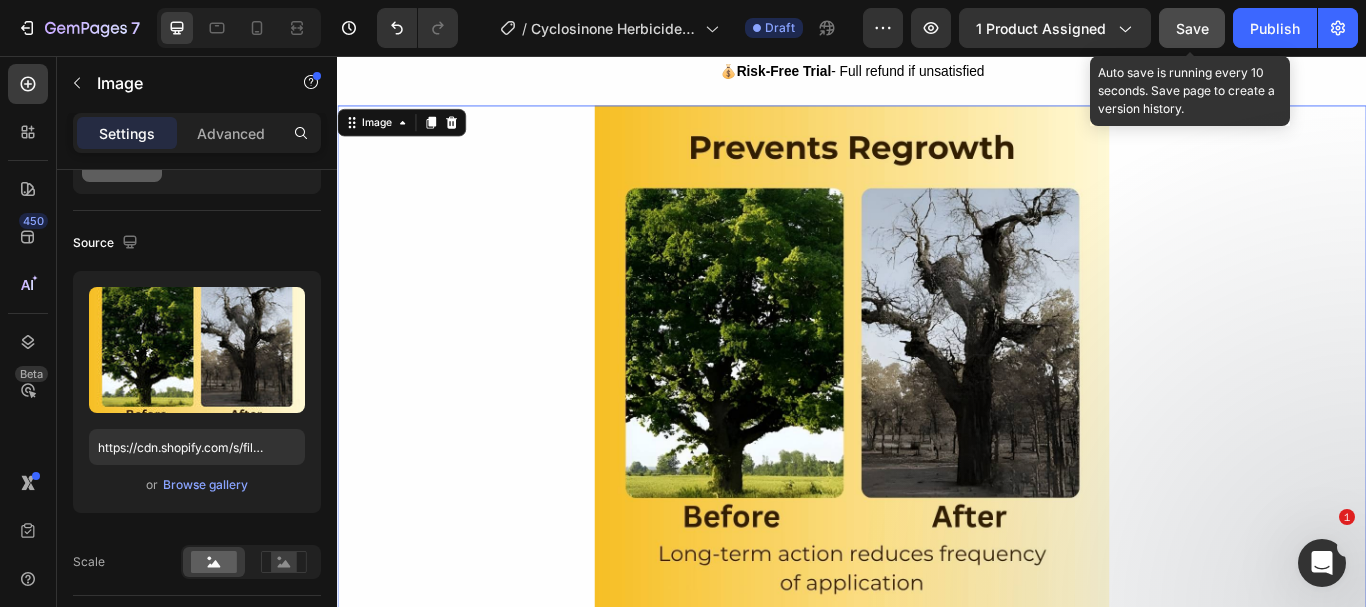 click on "Save" at bounding box center (1192, 28) 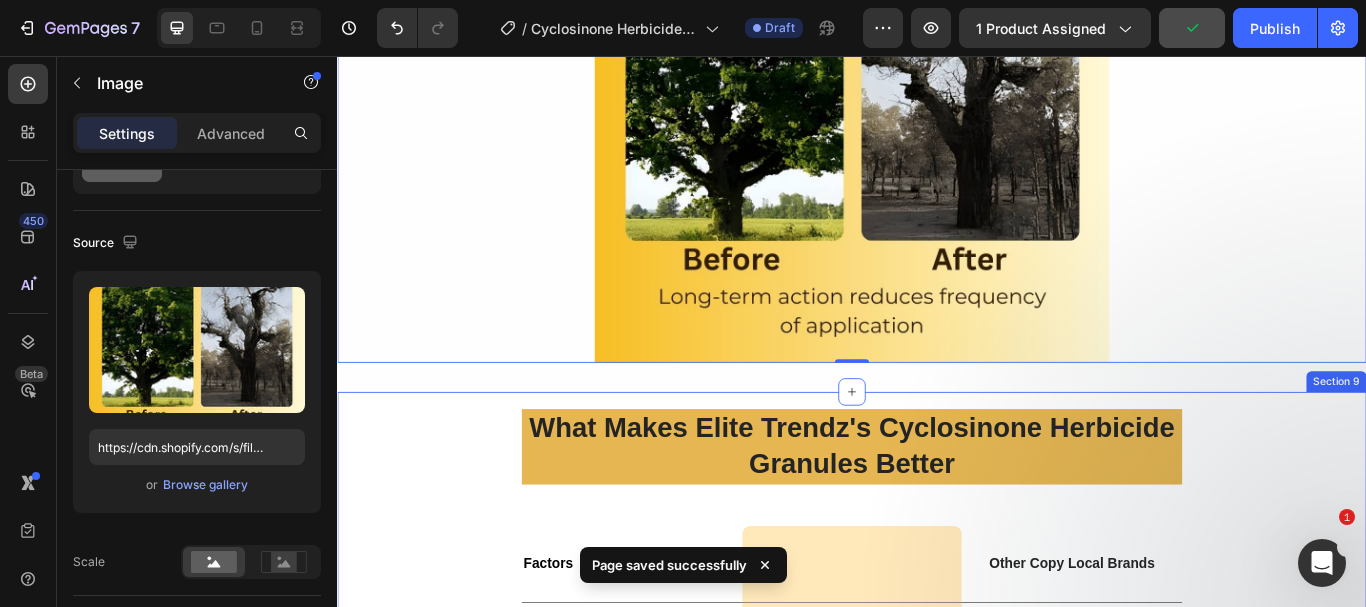 scroll, scrollTop: 5363, scrollLeft: 0, axis: vertical 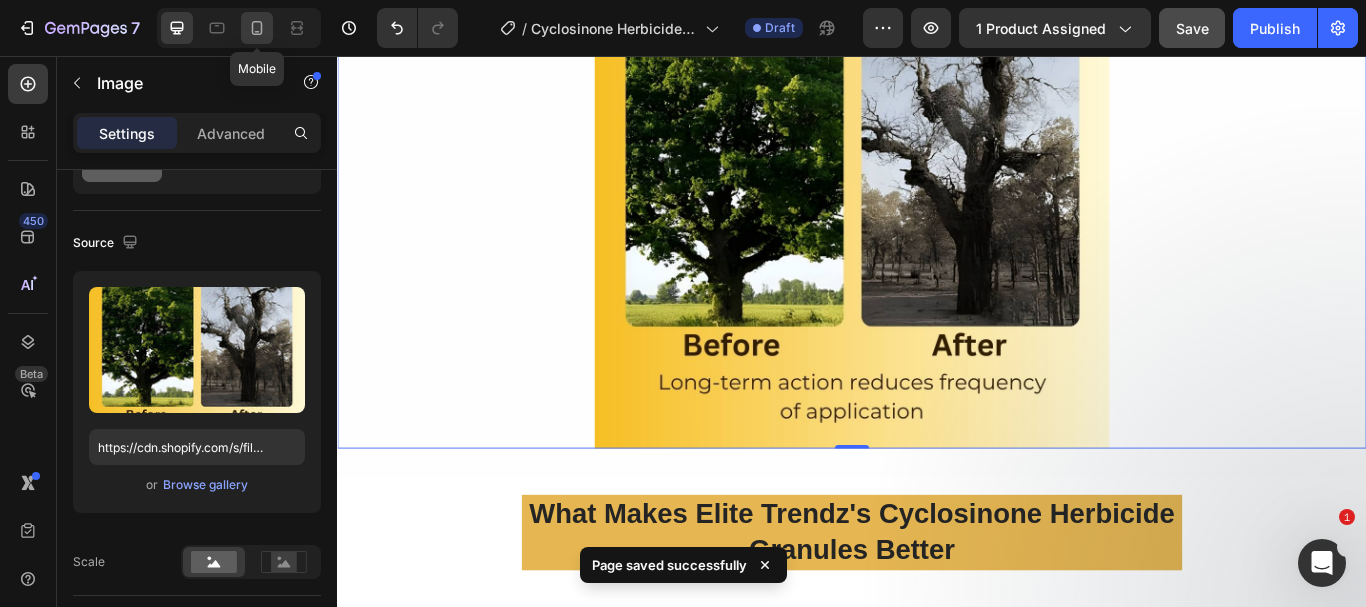 click 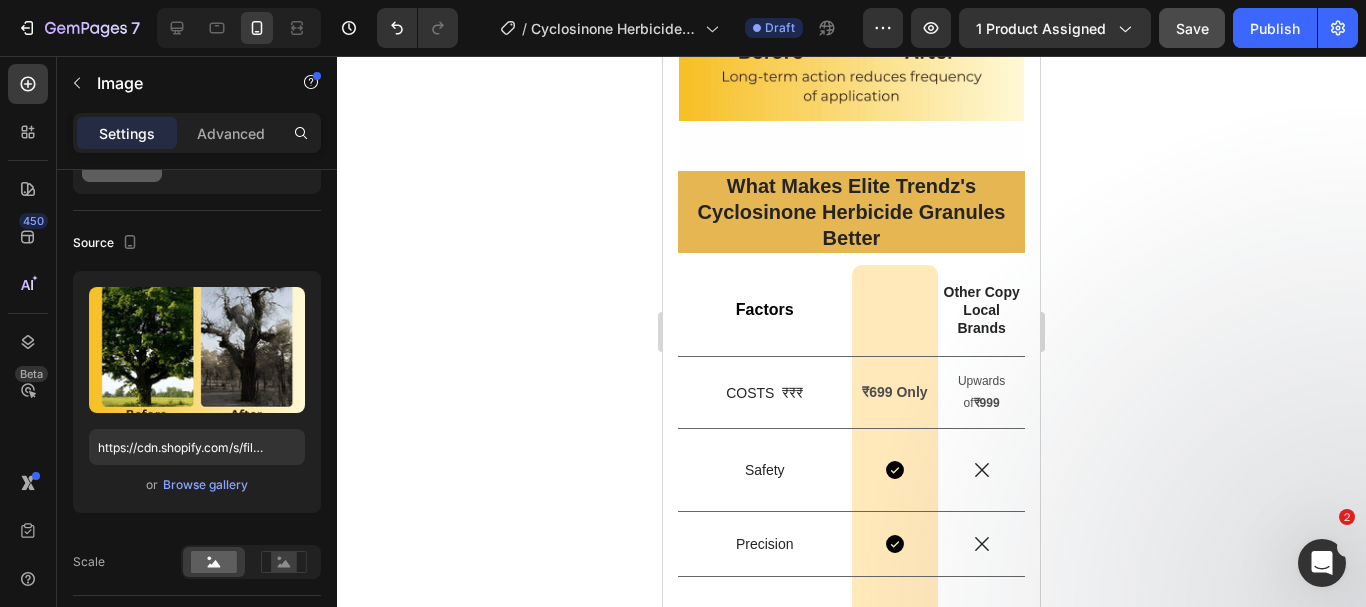scroll, scrollTop: 4917, scrollLeft: 0, axis: vertical 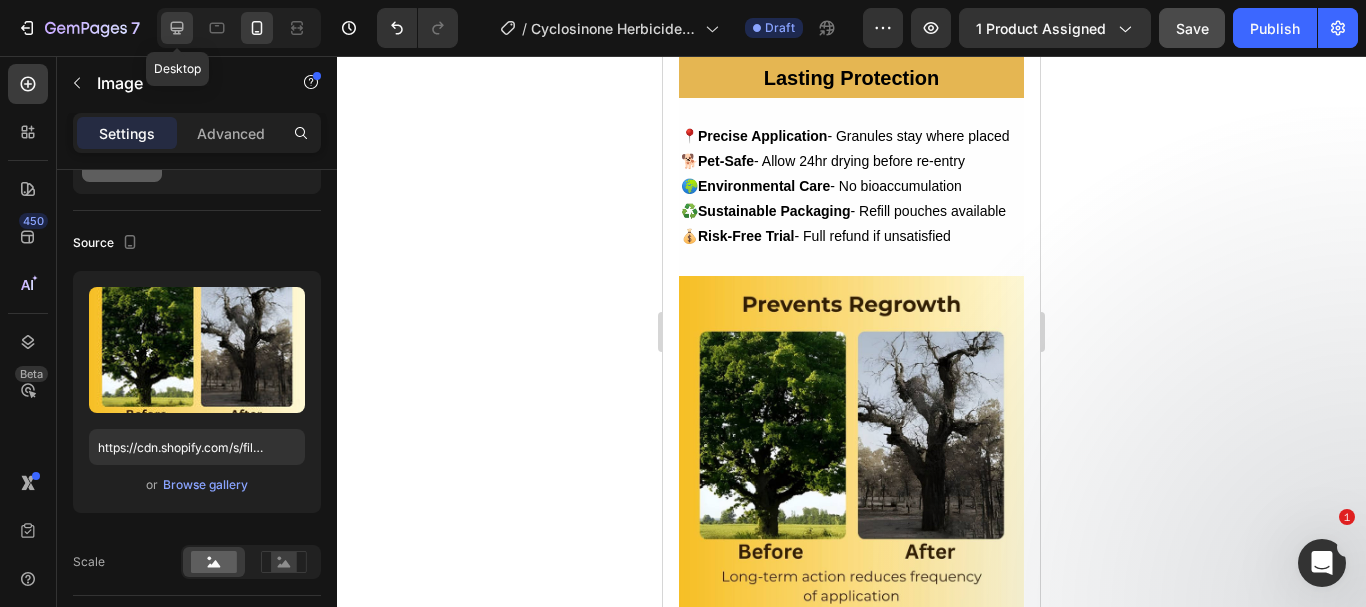 drag, startPoint x: 176, startPoint y: 37, endPoint x: 220, endPoint y: 179, distance: 148.66069 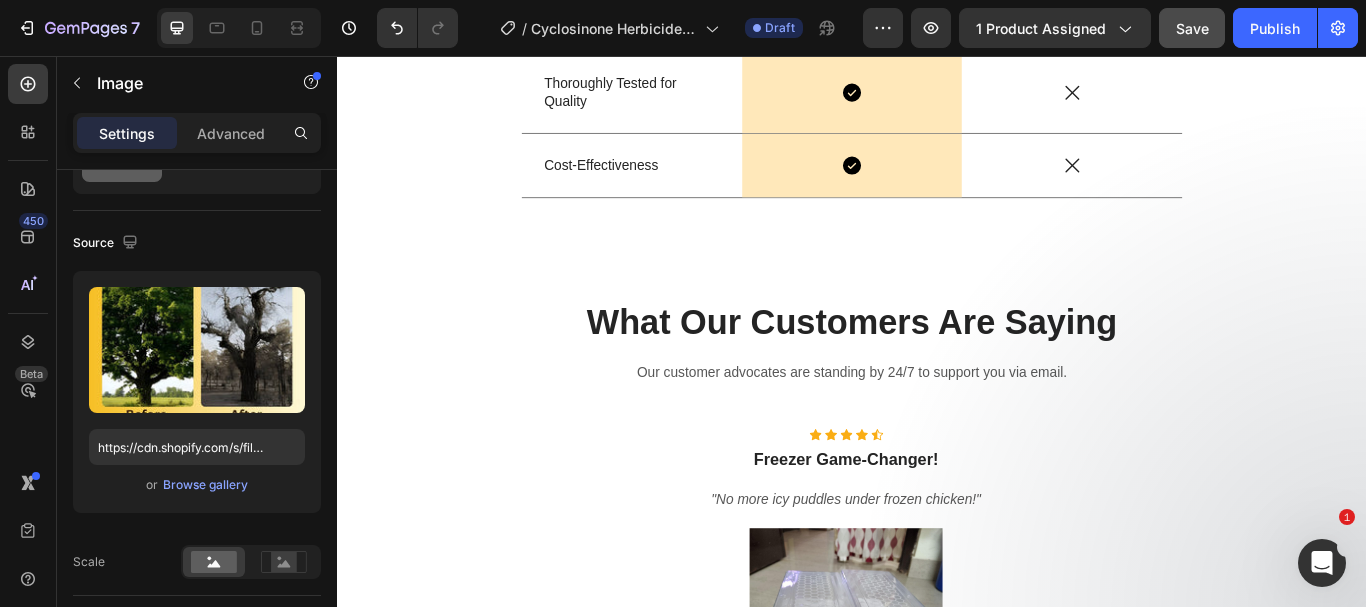 scroll, scrollTop: 6551, scrollLeft: 0, axis: vertical 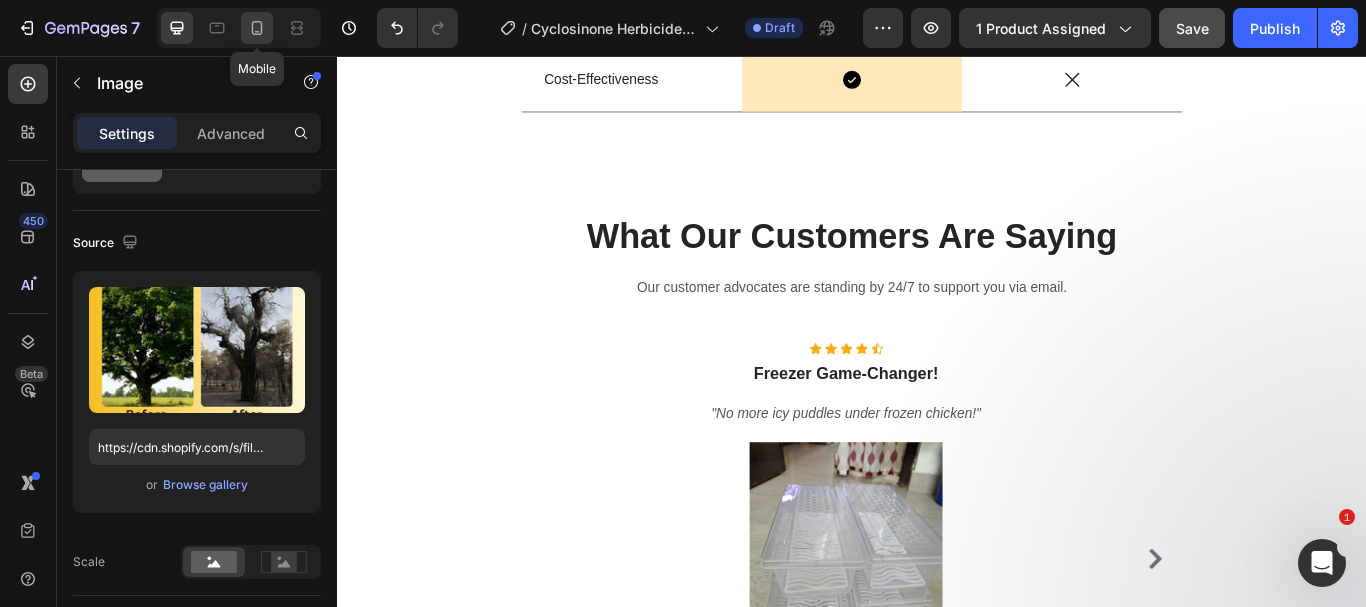 click 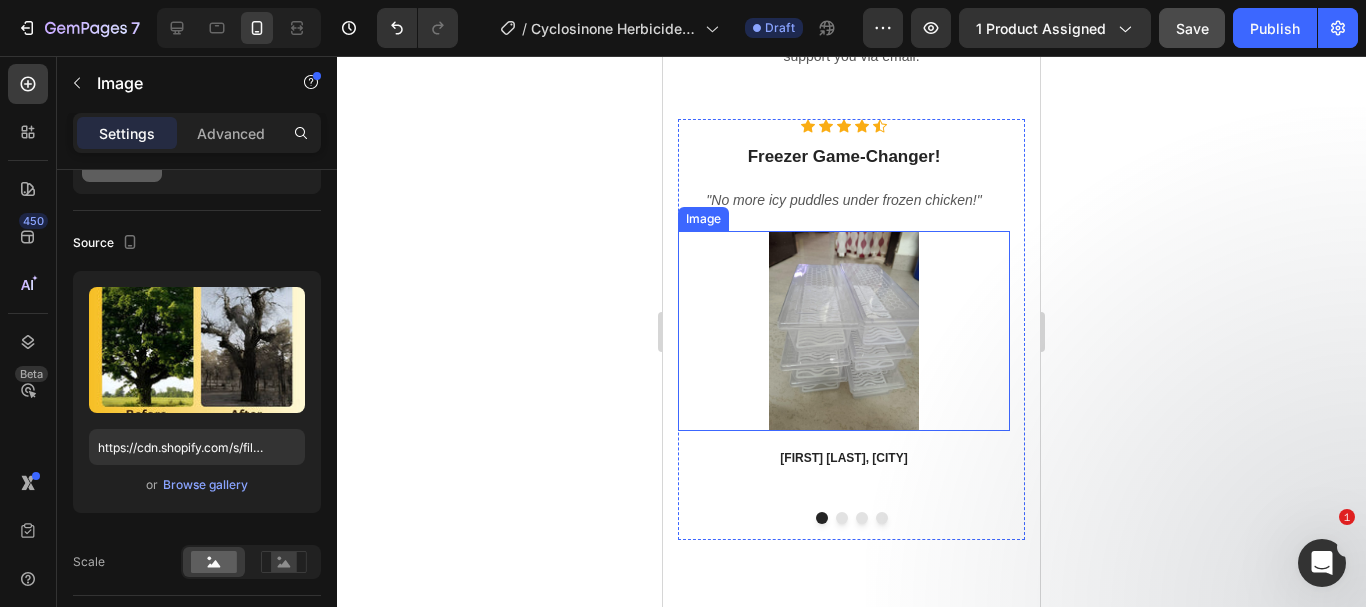 scroll, scrollTop: 6551, scrollLeft: 0, axis: vertical 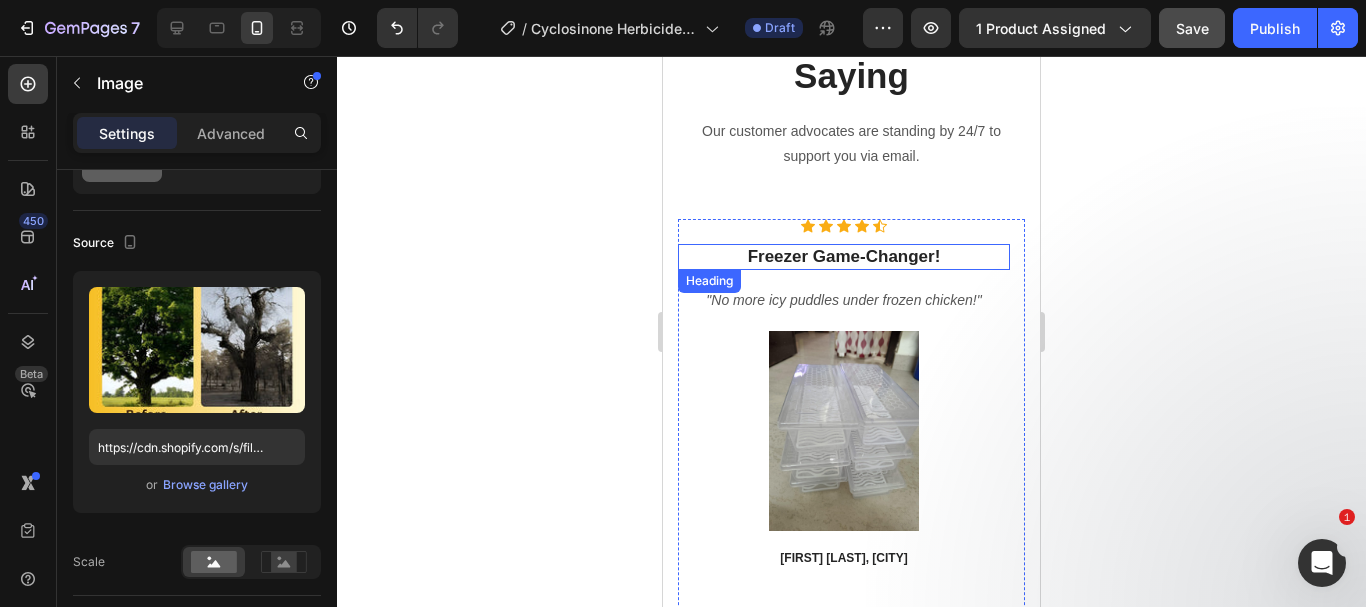 click on "Freezer Game-Changer!" at bounding box center [844, 256] 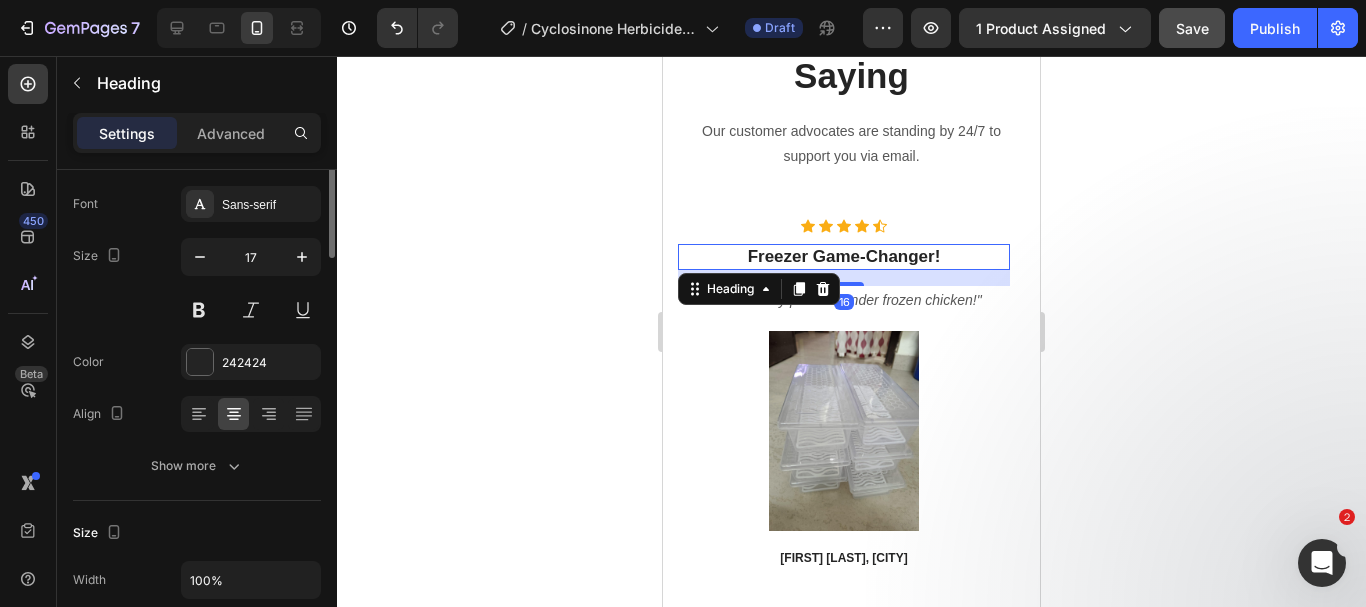 scroll, scrollTop: 0, scrollLeft: 0, axis: both 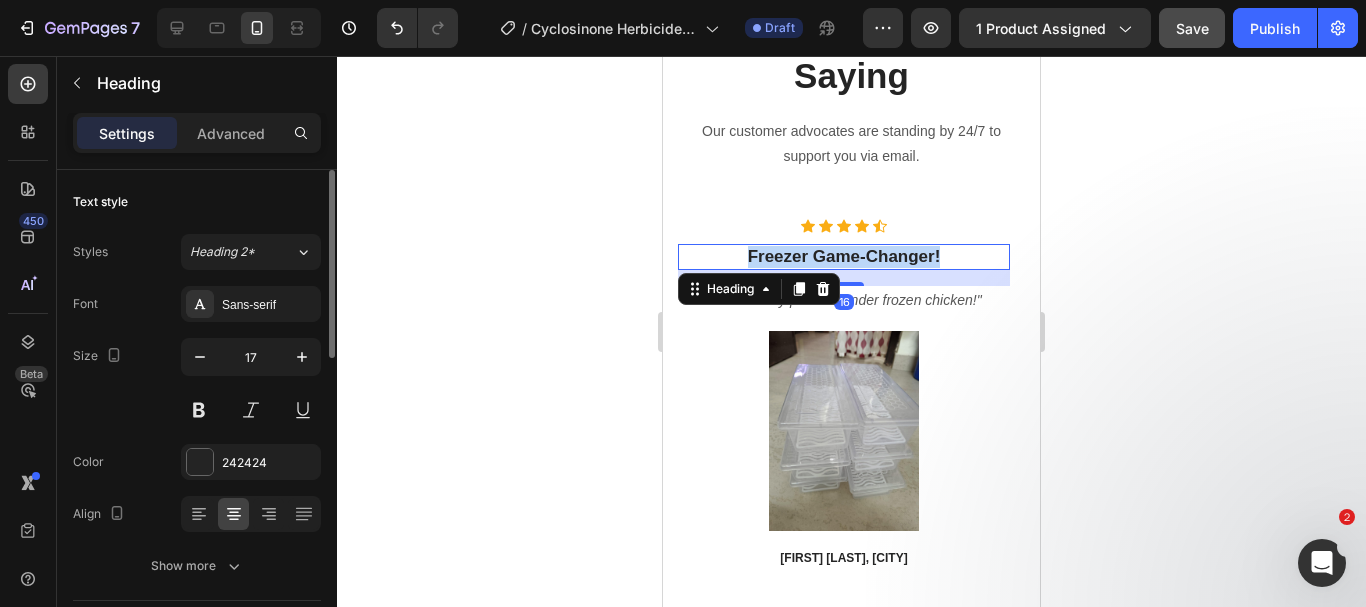 click on "Freezer Game-Changer!" at bounding box center (844, 256) 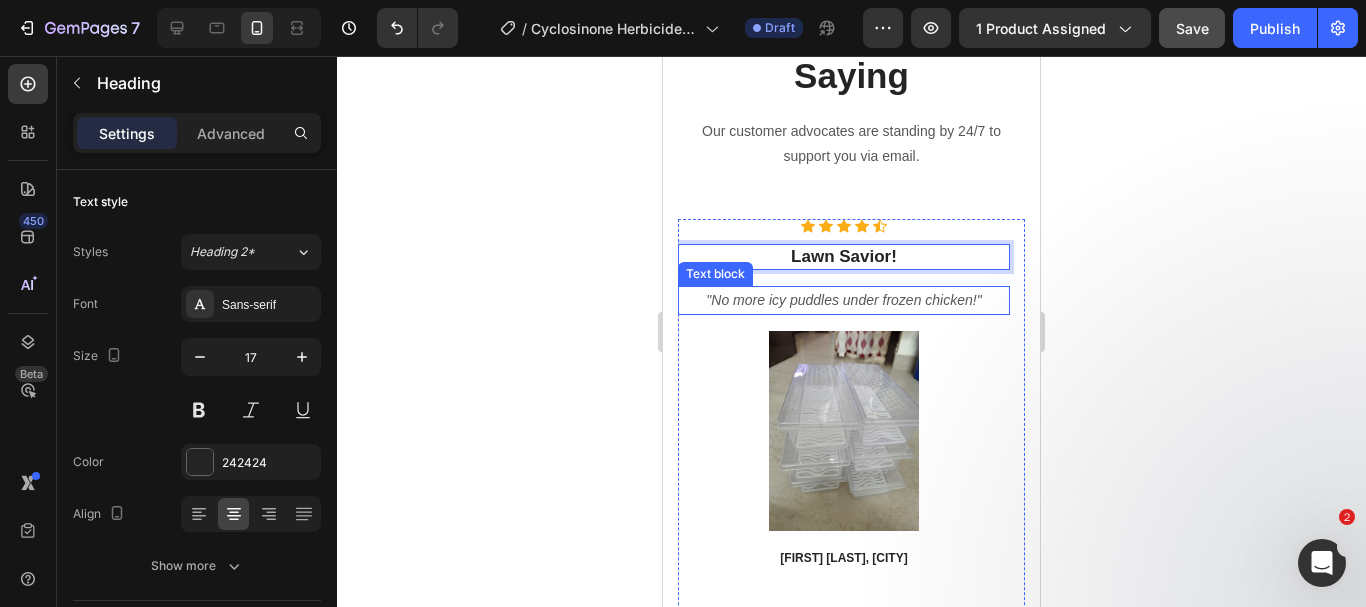 click on ""No more icy puddles under frozen chicken!"" at bounding box center [843, 300] 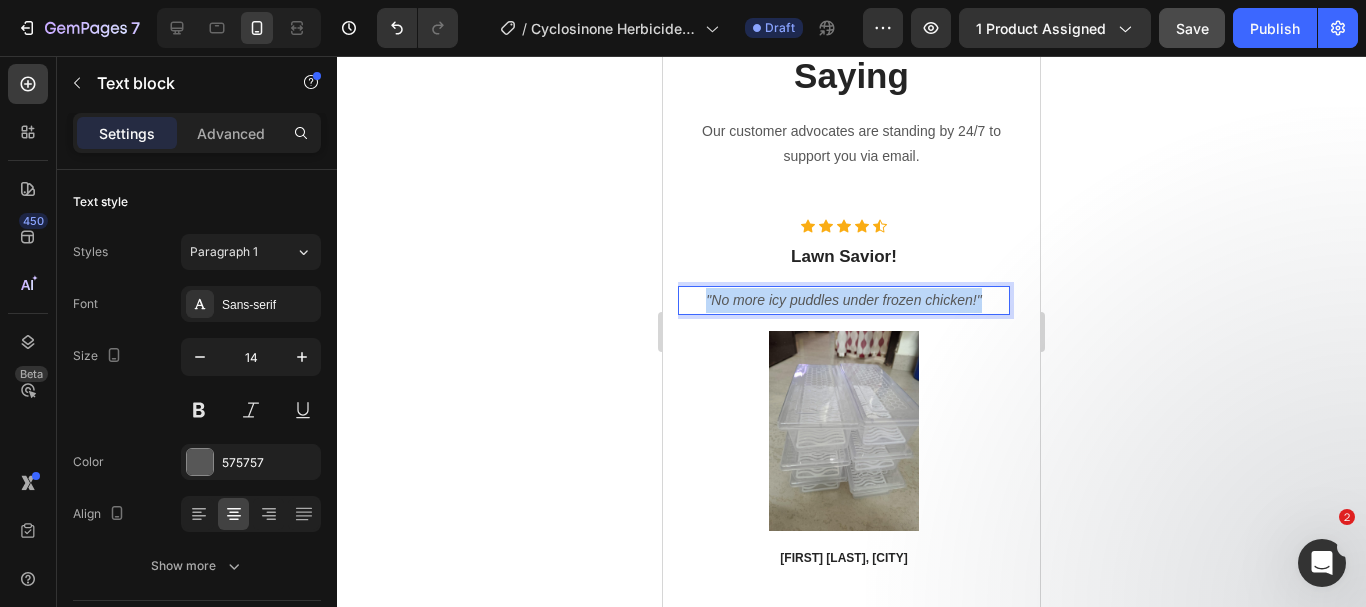 click on ""No more icy puddles under frozen chicken!"" at bounding box center (843, 300) 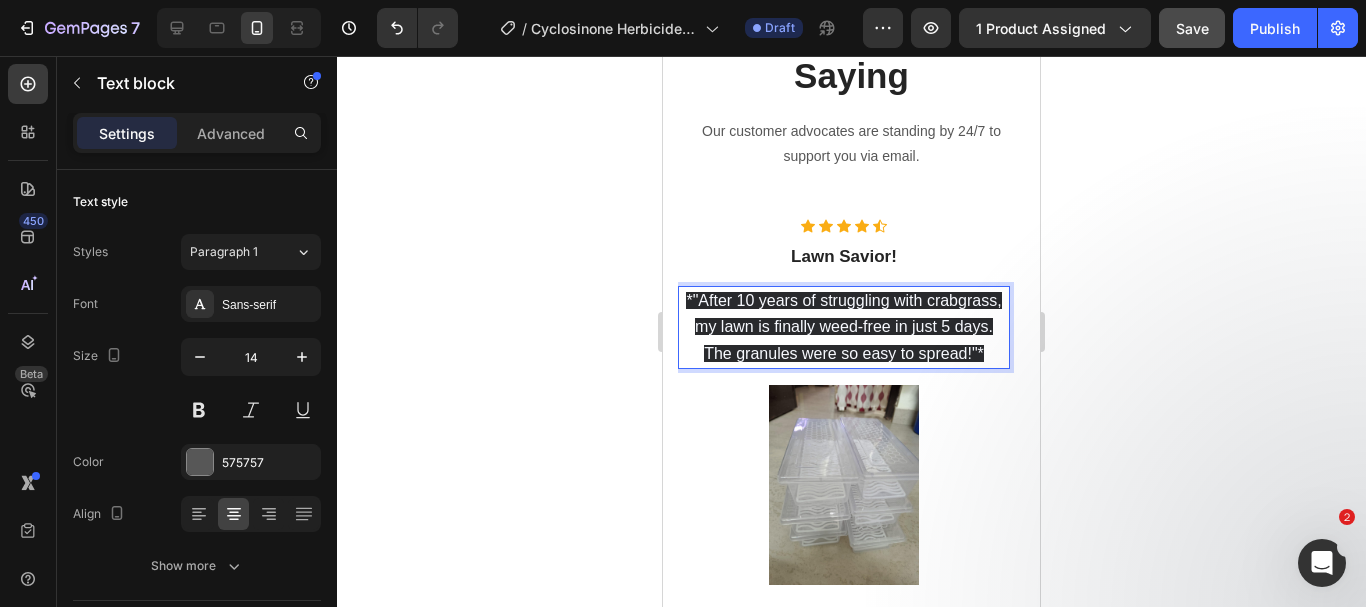 click on "*"After 10 years of struggling with crabgrass, my lawn is finally weed-free in just 5 days. The granules were so easy to spread!"*" at bounding box center [843, 326] 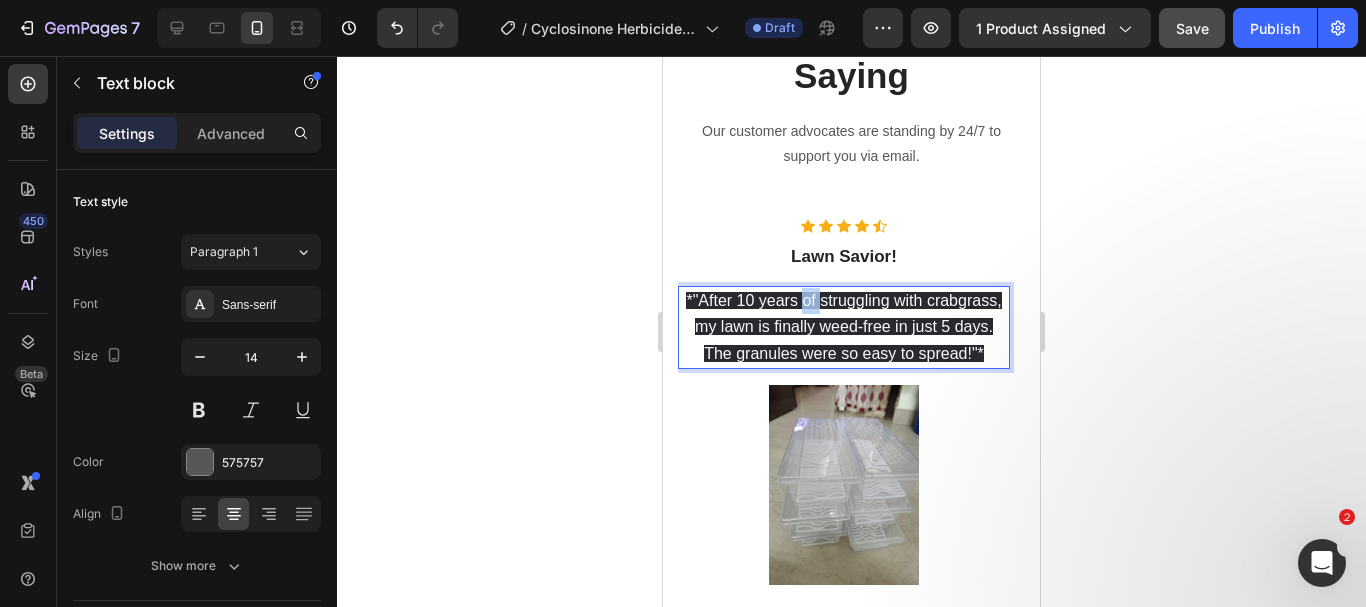 click on "*"After 10 years of struggling with crabgrass, my lawn is finally weed-free in just 5 days. The granules were so easy to spread!"*" at bounding box center [843, 326] 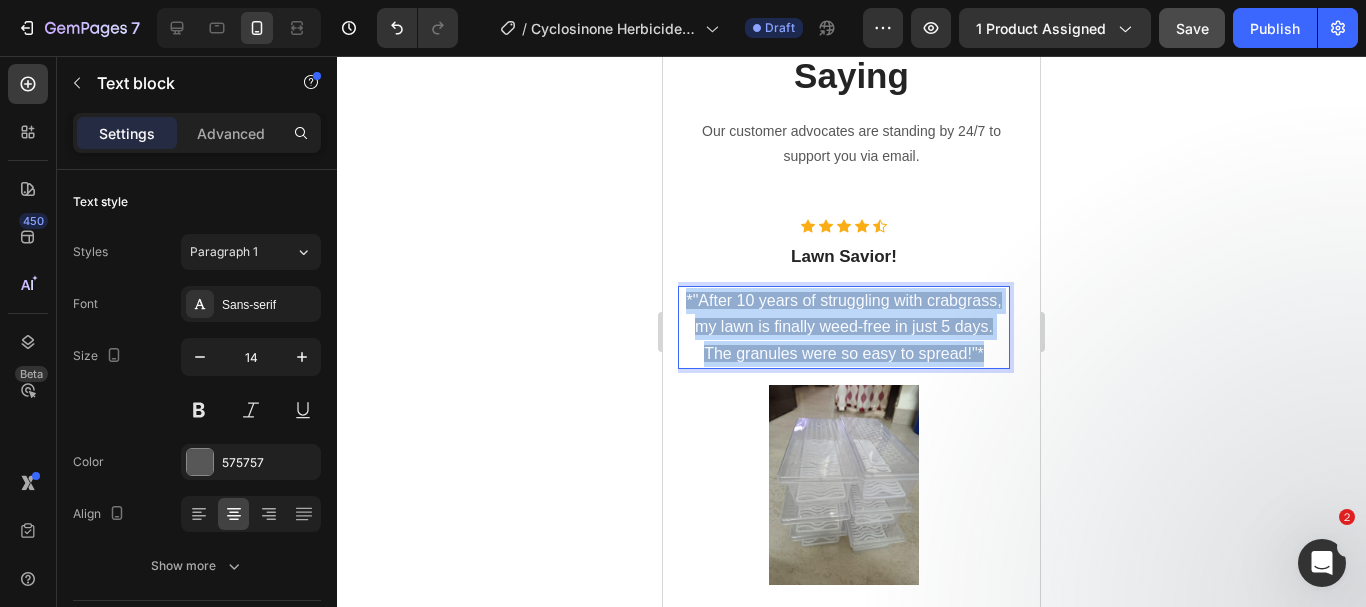click on "*"After 10 years of struggling with crabgrass, my lawn is finally weed-free in just 5 days. The granules were so easy to spread!"*" at bounding box center (843, 326) 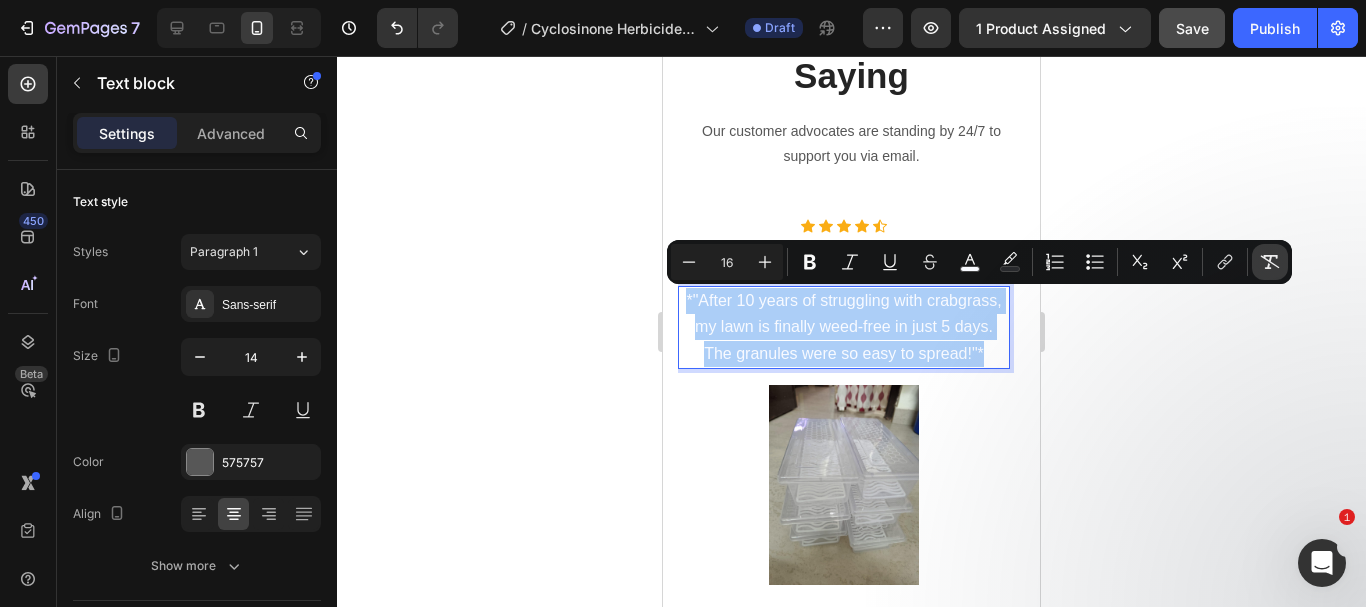 click on "Remove Format" at bounding box center (1270, 262) 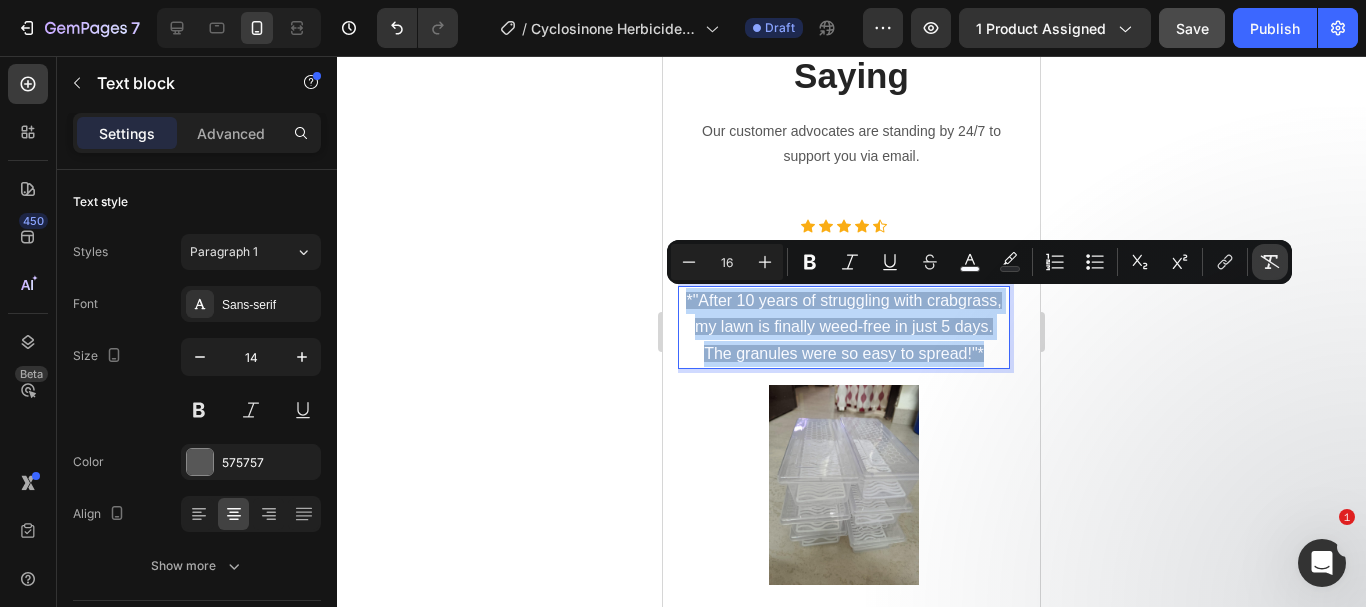 type on "14" 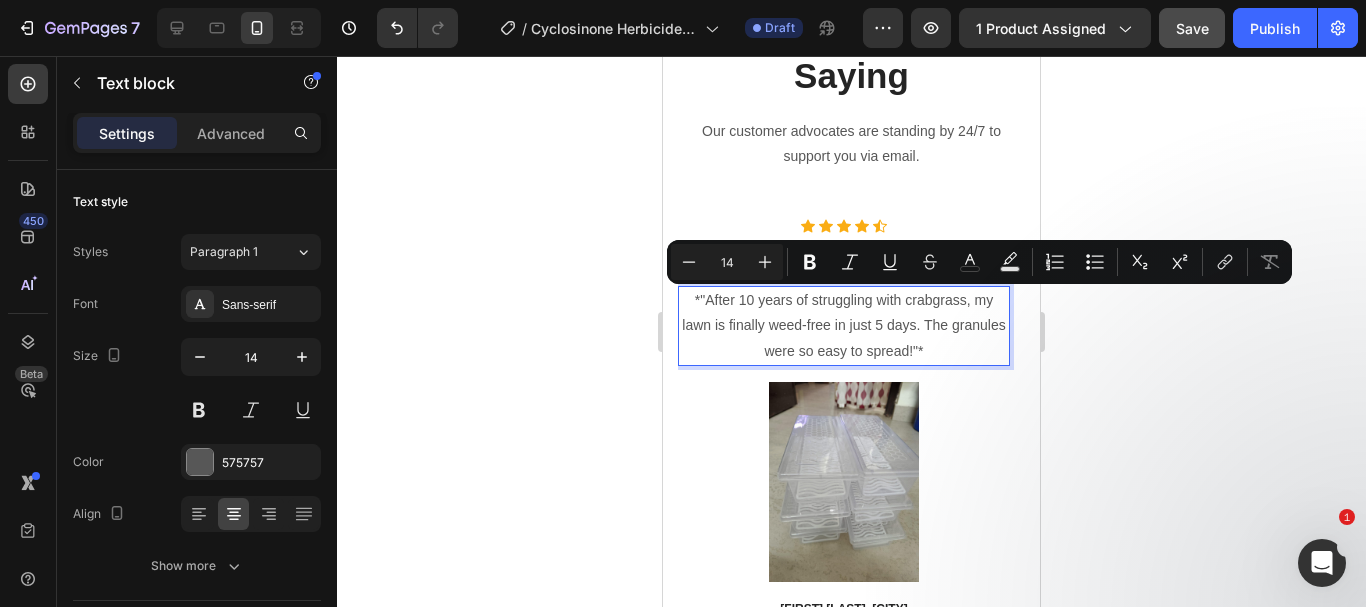 click on "*"After 10 years of struggling with crabgrass, my lawn is finally weed-free in just 5 days. The granules were so easy to spread!"*" at bounding box center [844, 326] 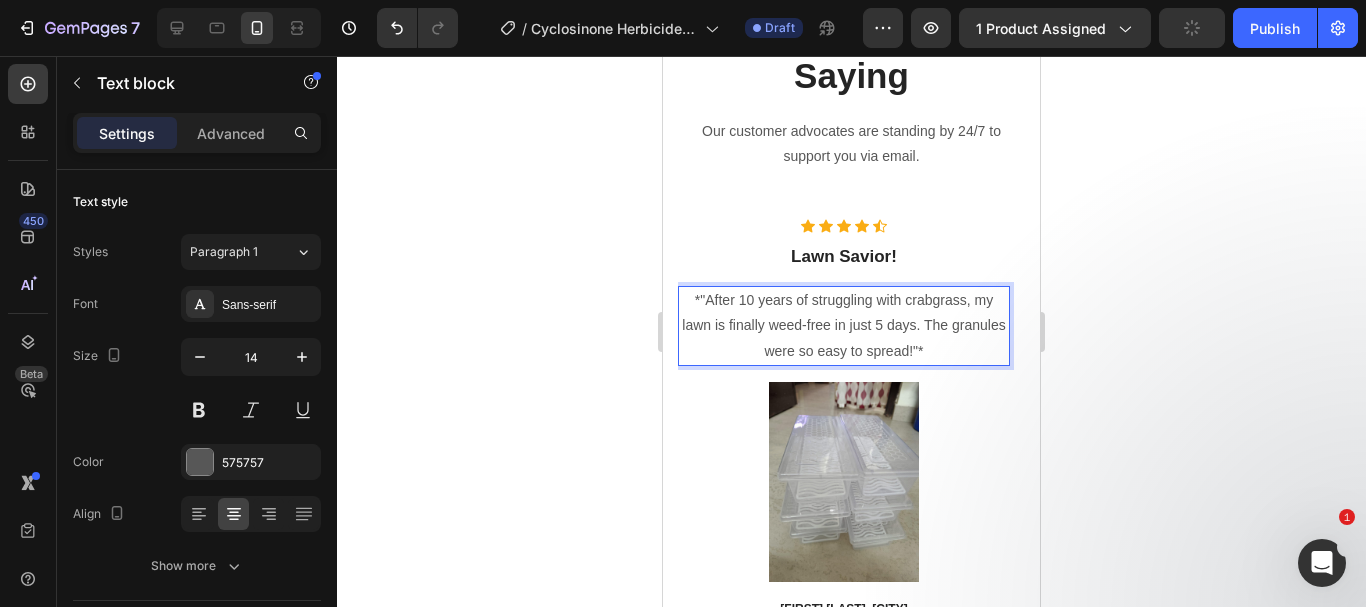 click on "*"After 10 years of struggling with crabgrass, my lawn is finally weed-free in just 5 days. The granules were so easy to spread!"*" at bounding box center (844, 326) 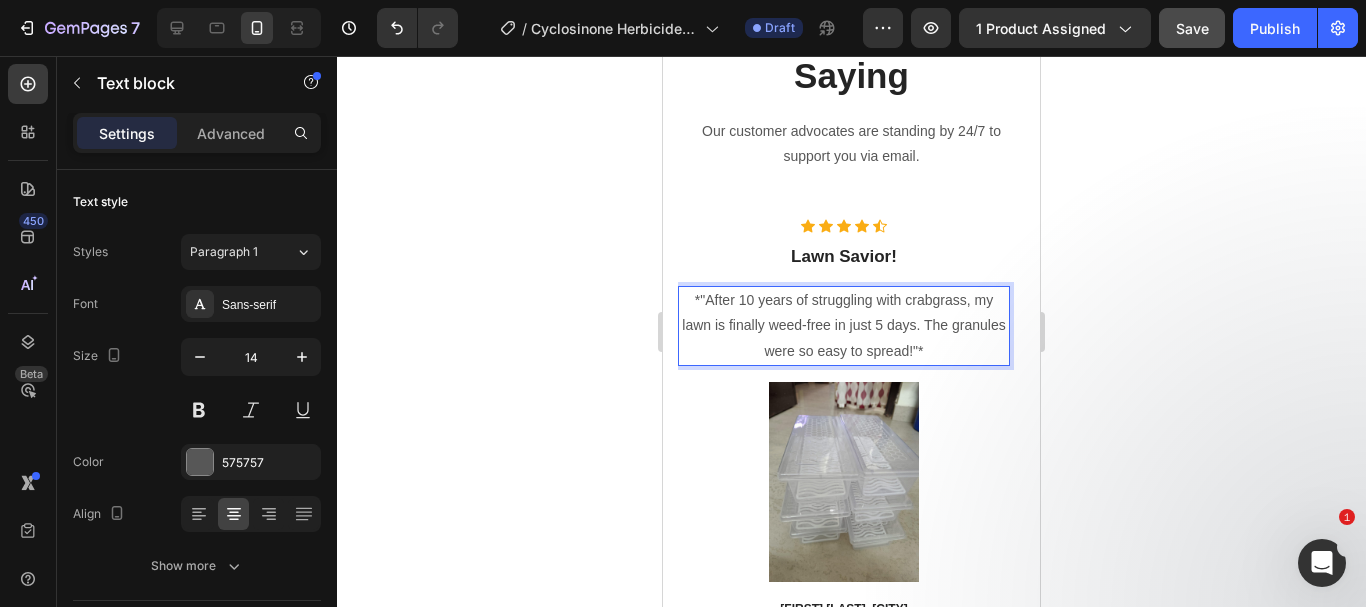 click on "*"After 10 years of struggling with crabgrass, my lawn is finally weed-free in just 5 days. The granules were so easy to spread!"*" at bounding box center (844, 326) 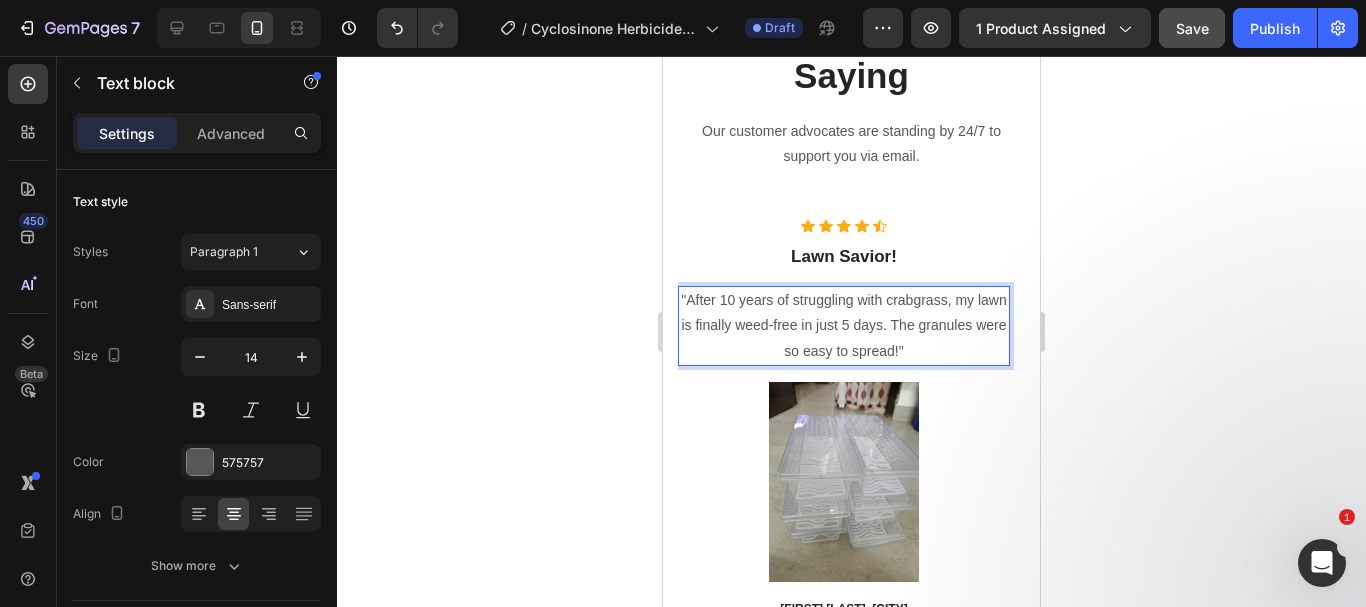 click on ""After 10 years of struggling with crabgrass, my lawn is finally weed-free in just 5 days. The granules were so easy to spread!"" at bounding box center (844, 326) 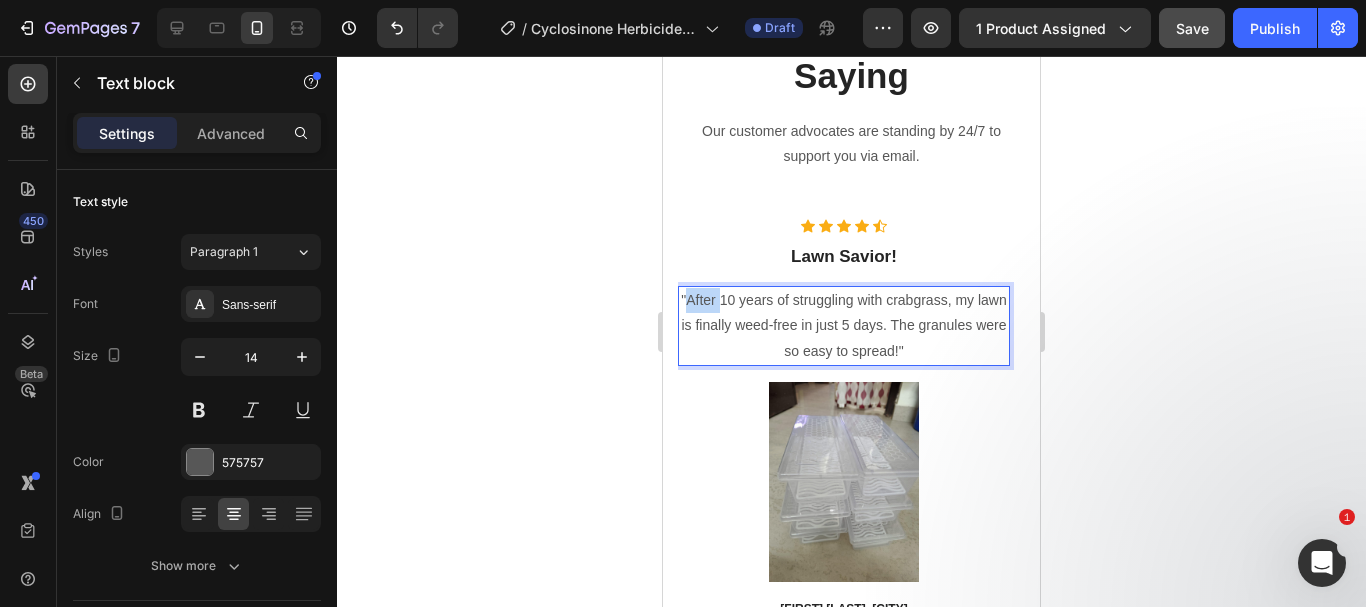 click on ""After 10 years of struggling with crabgrass, my lawn is finally weed-free in just 5 days. The granules were so easy to spread!"" at bounding box center [844, 326] 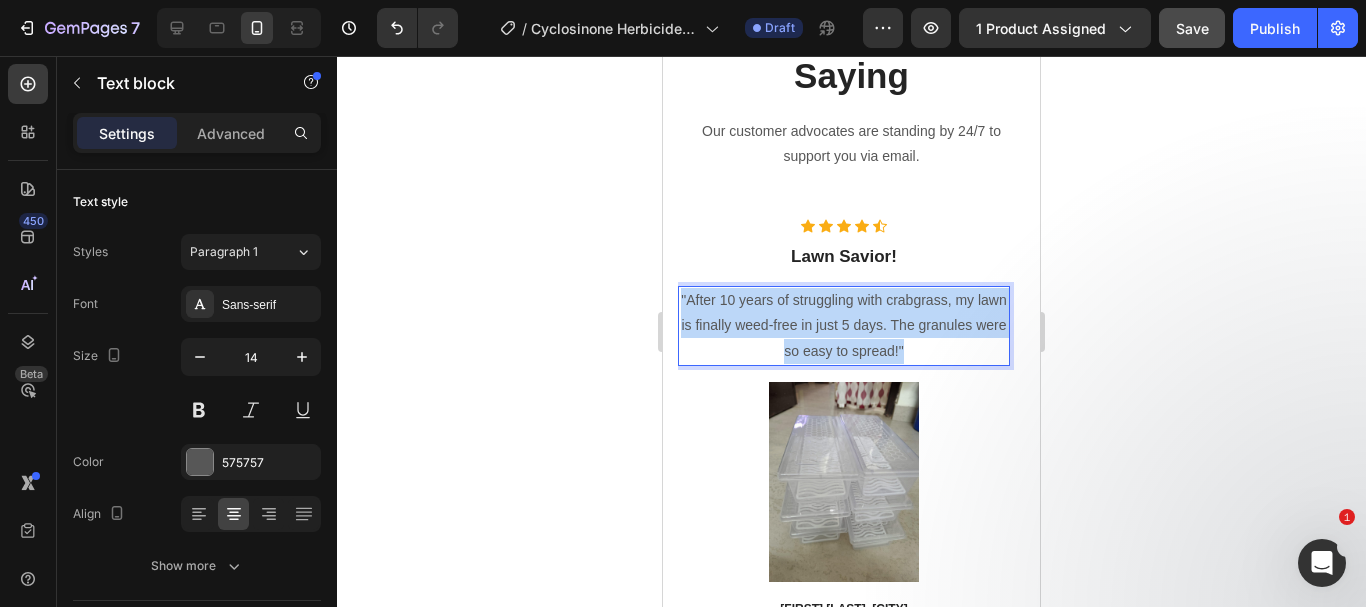 click on ""After 10 years of struggling with crabgrass, my lawn is finally weed-free in just 5 days. The granules were so easy to spread!"" at bounding box center (844, 326) 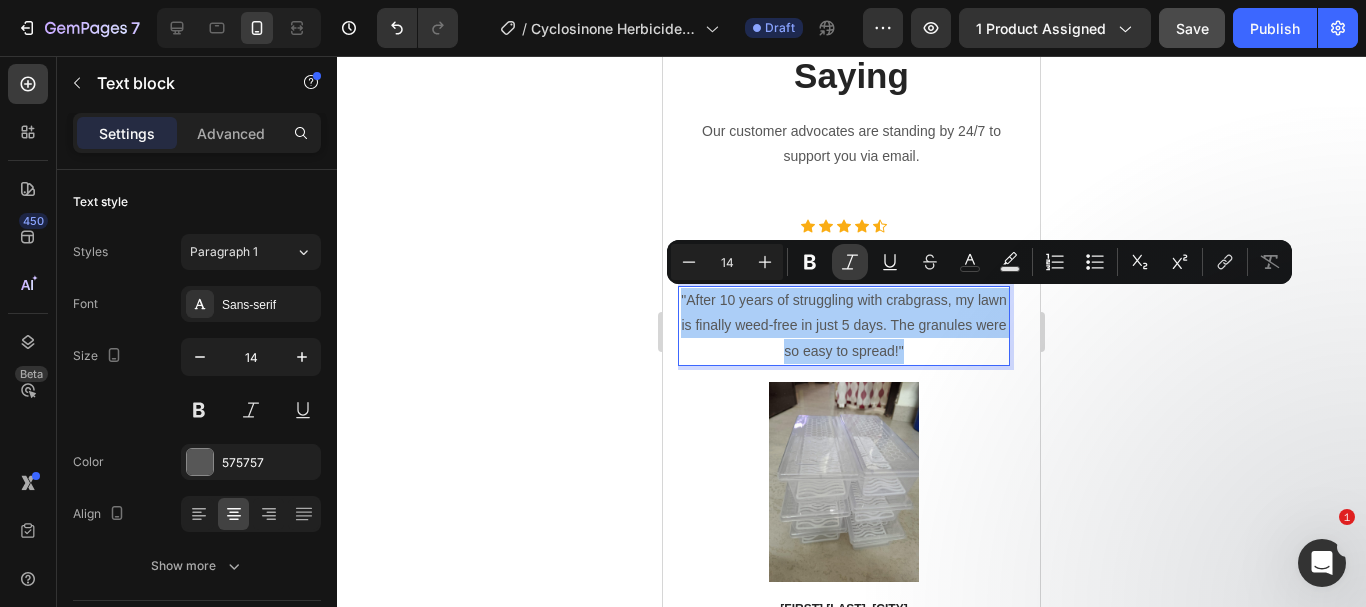 click 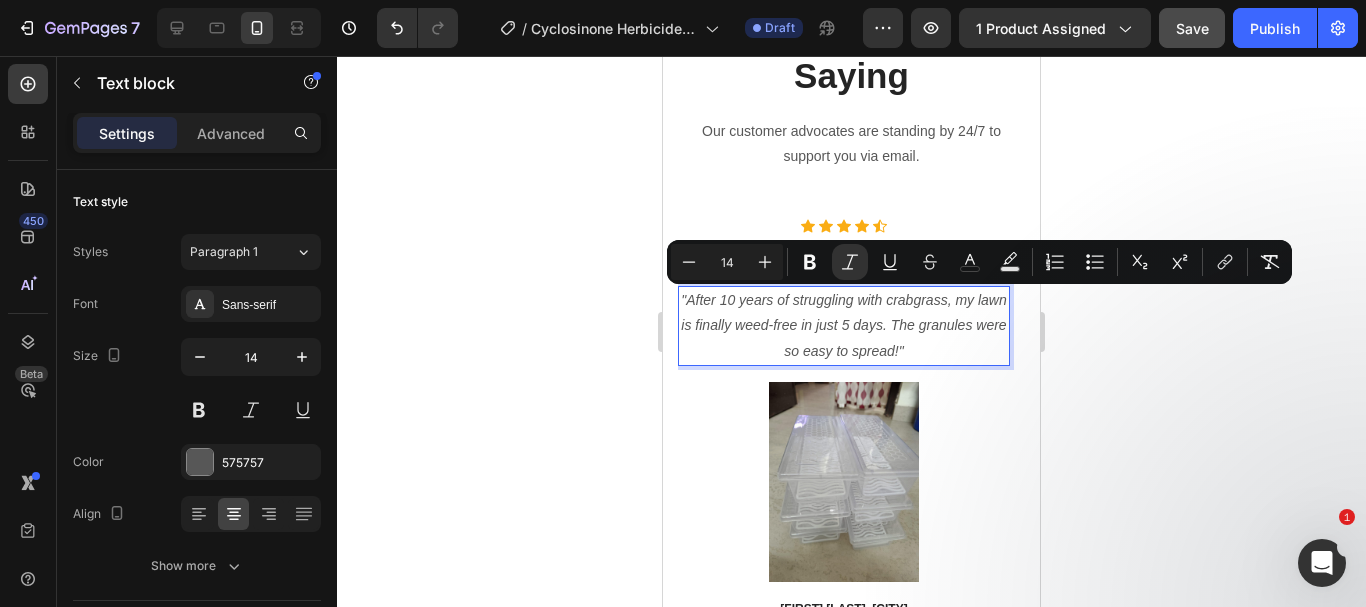 click on ""After 10 years of struggling with crabgrass, my lawn is finally weed-free in just 5 days. The granules were so easy to spread!"" at bounding box center (844, 326) 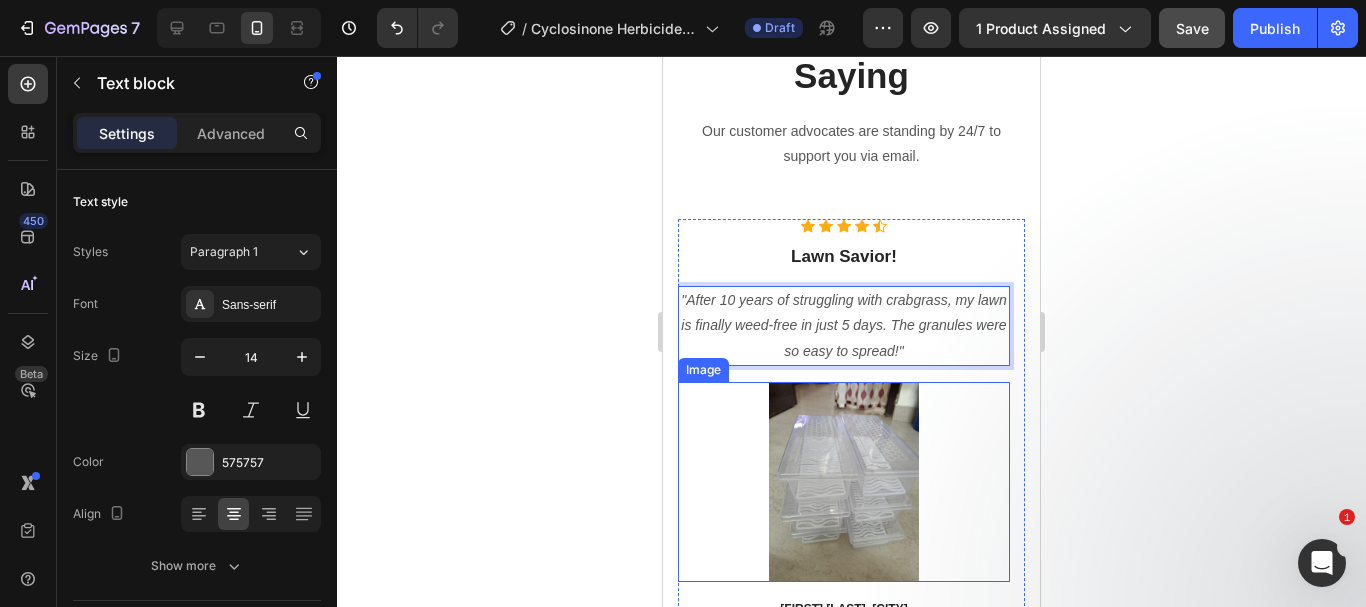 scroll, scrollTop: 6751, scrollLeft: 0, axis: vertical 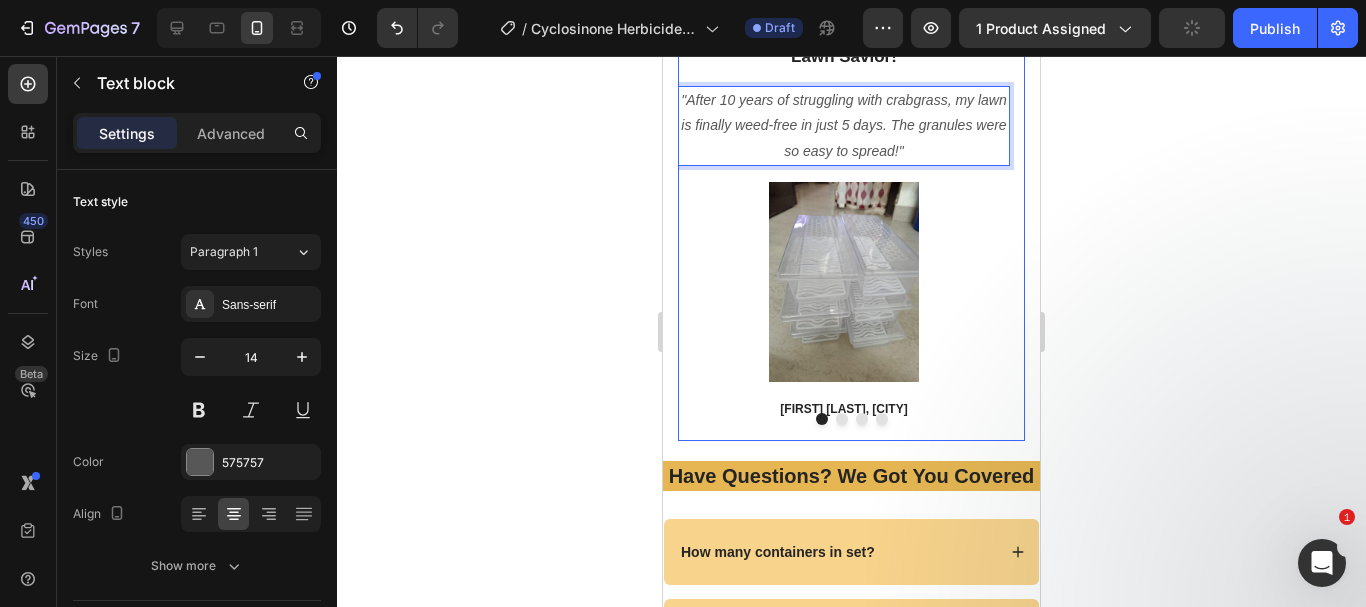 click at bounding box center (842, 419) 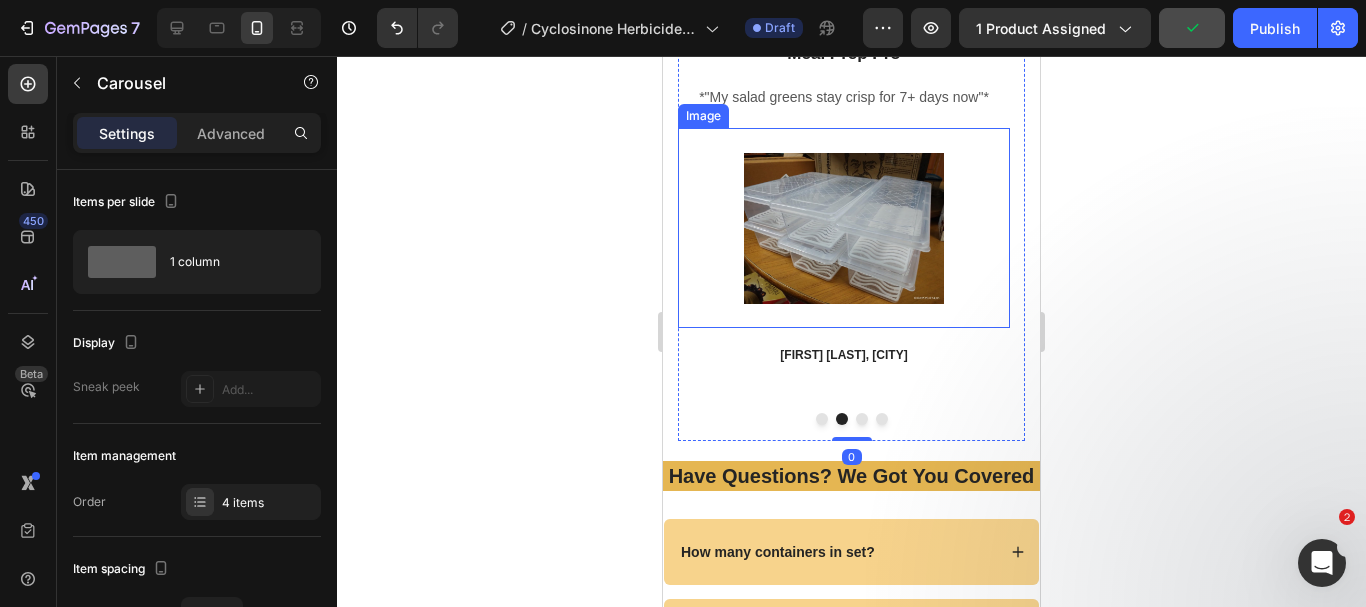 scroll, scrollTop: 6551, scrollLeft: 0, axis: vertical 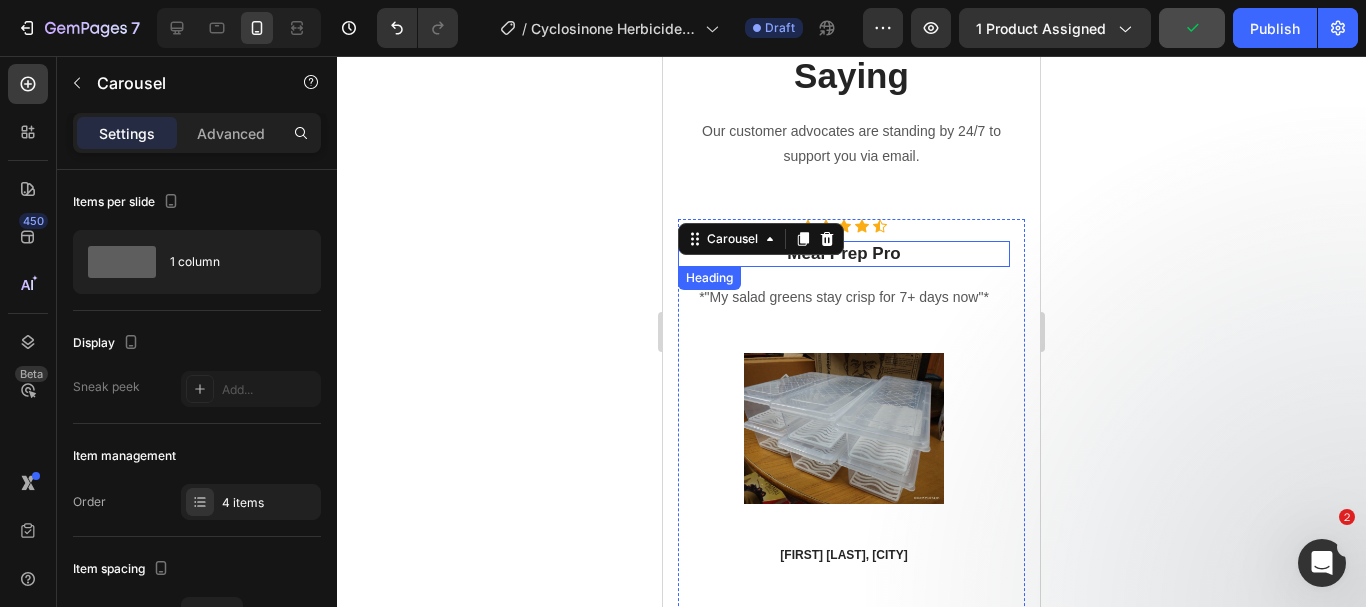 click on "Meal Prep Pro" at bounding box center (843, 253) 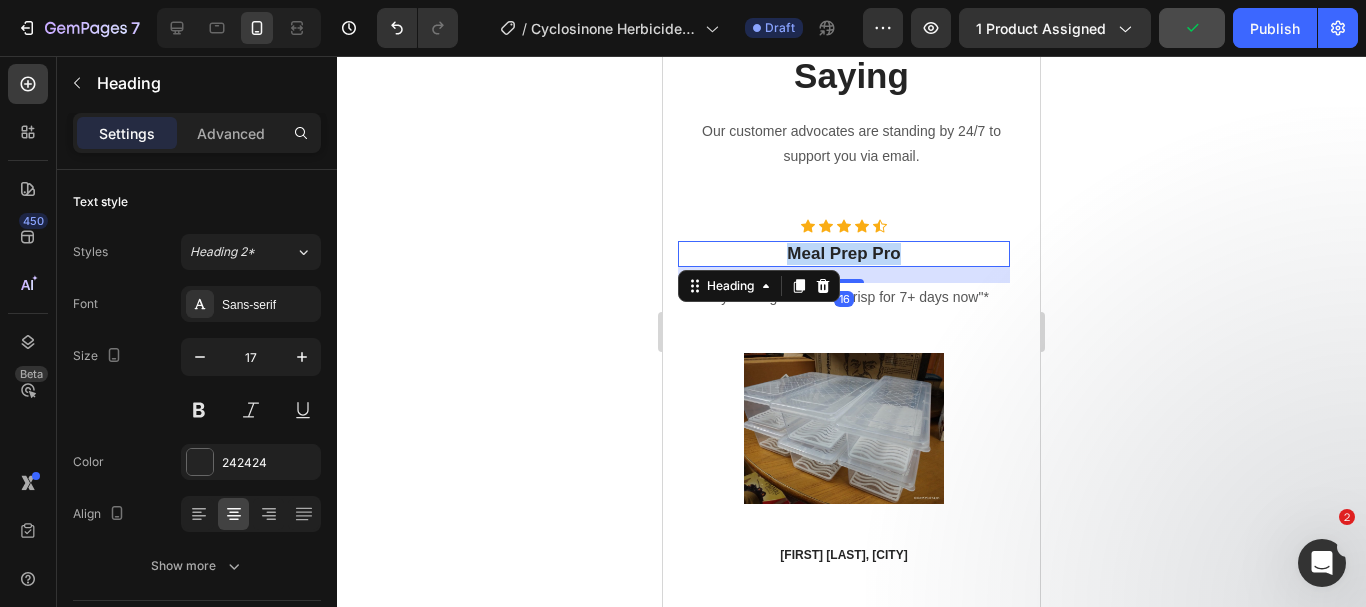 click on "Meal Prep Pro" at bounding box center (843, 253) 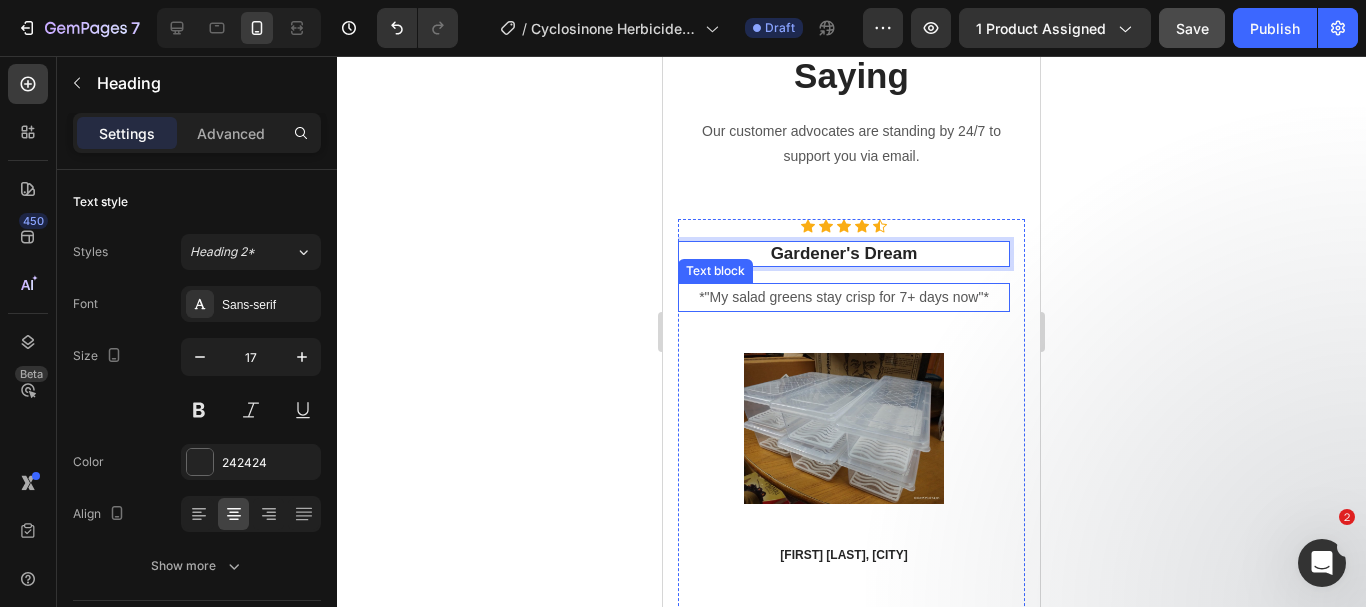 click on "*"My salad greens stay crisp for 7+ days now"*" at bounding box center (844, 297) 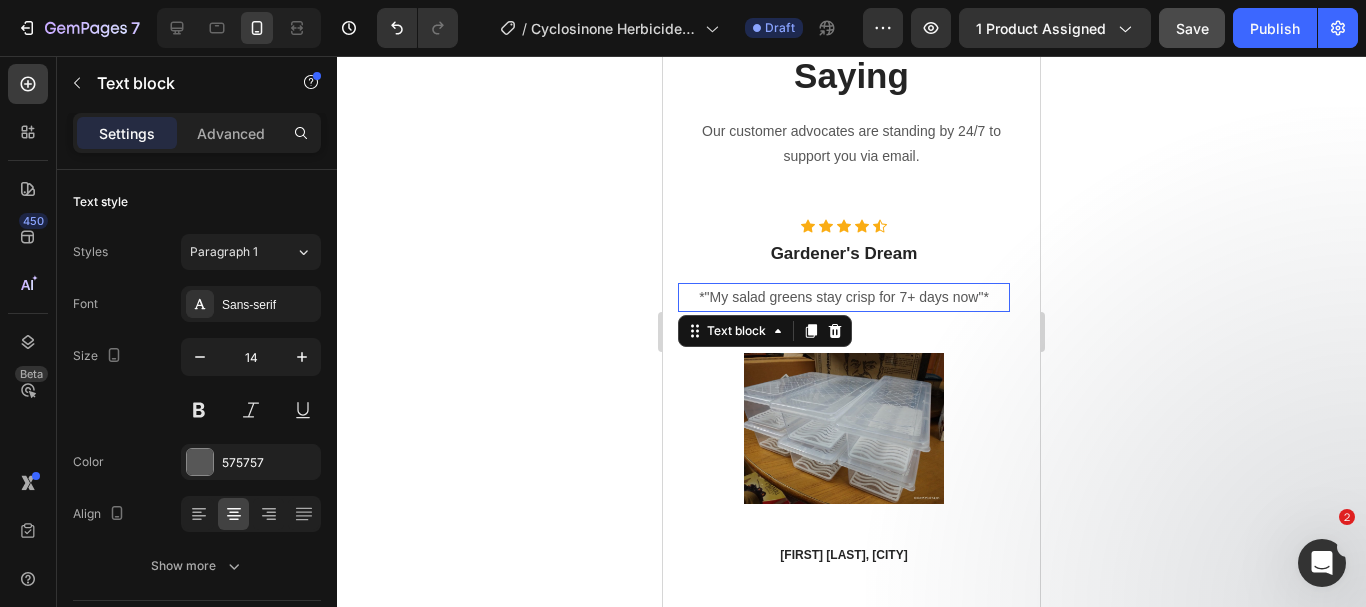 click on "*"My salad greens stay crisp for 7+ days now"*" at bounding box center [844, 297] 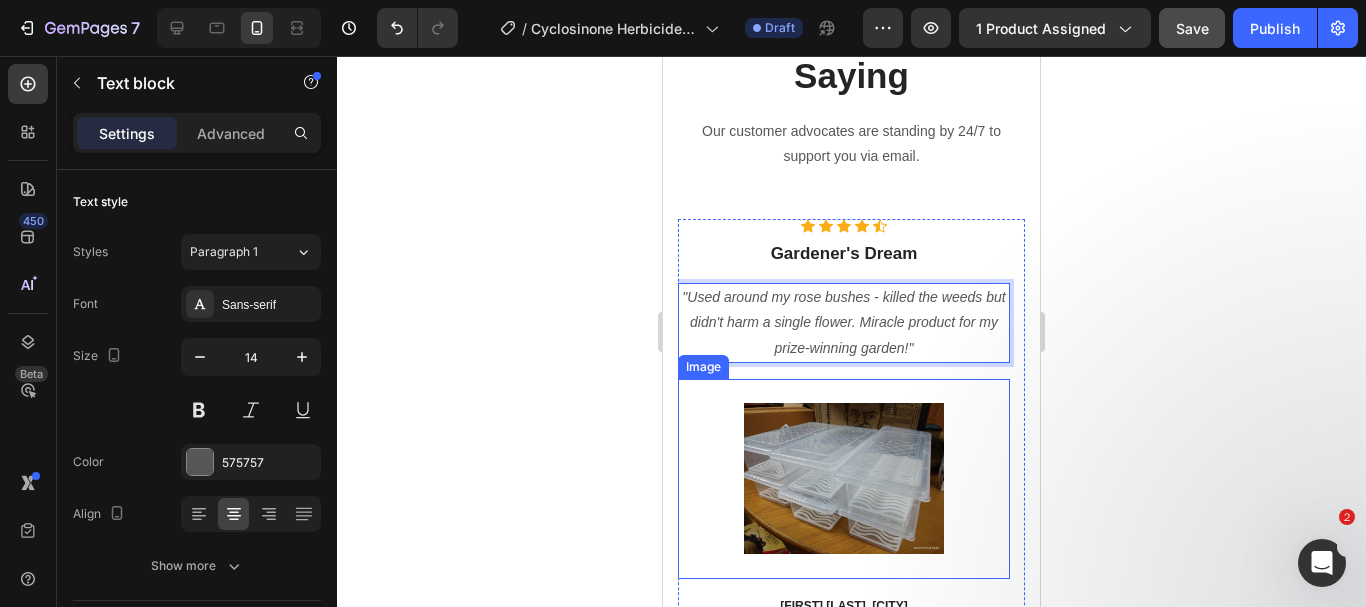 scroll, scrollTop: 6651, scrollLeft: 0, axis: vertical 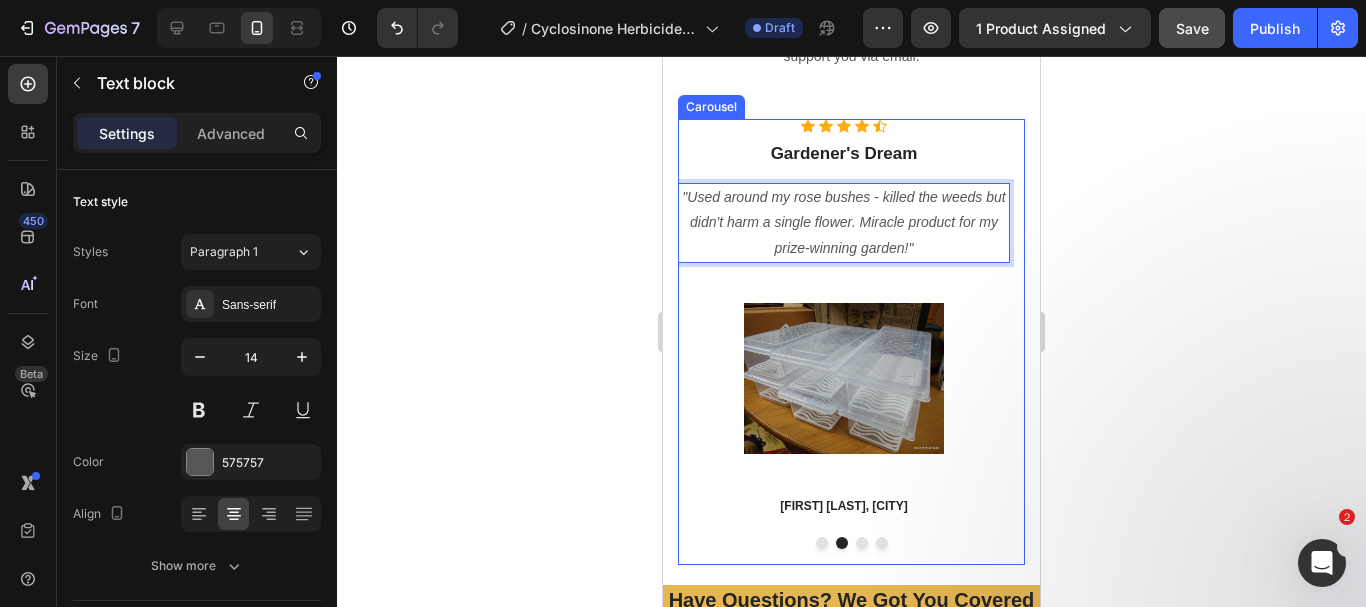 click at bounding box center (862, 543) 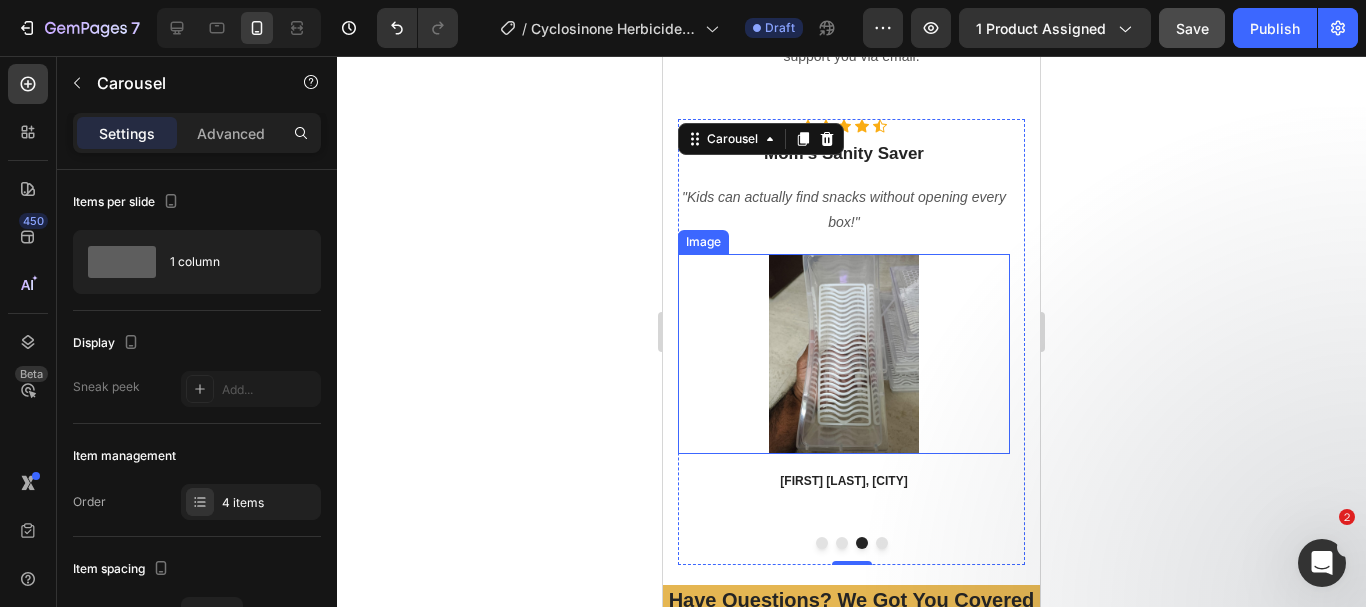 click at bounding box center (844, 354) 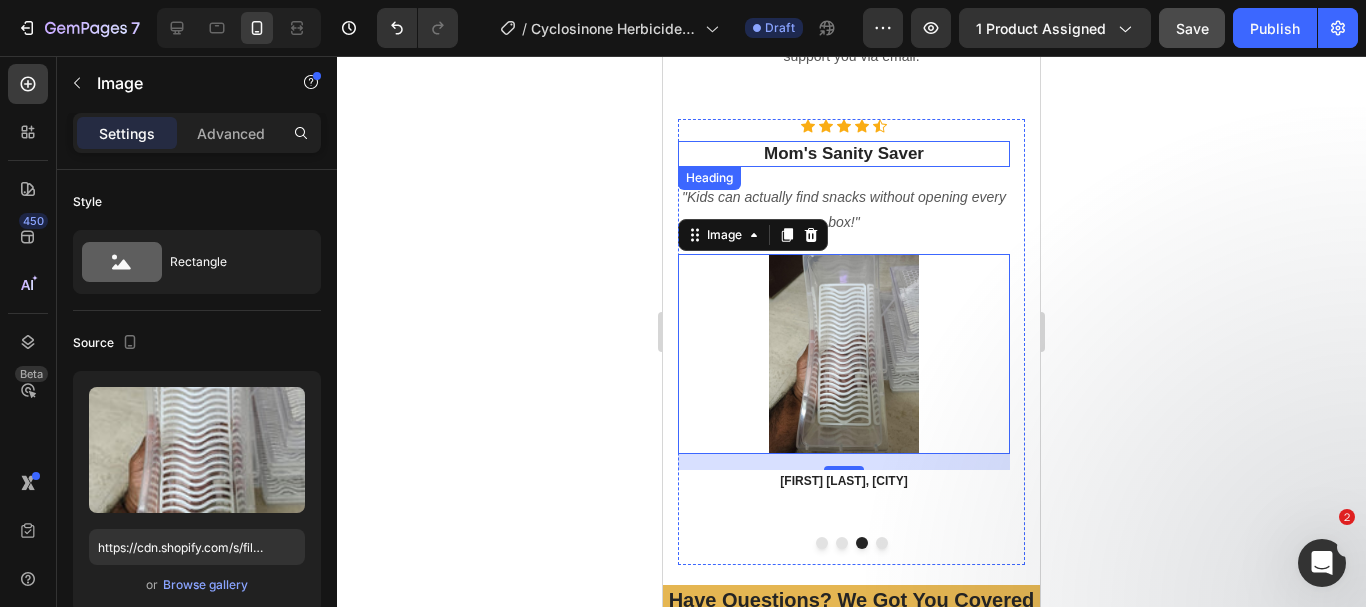 click on "Mom's Sanity Saver" at bounding box center (844, 153) 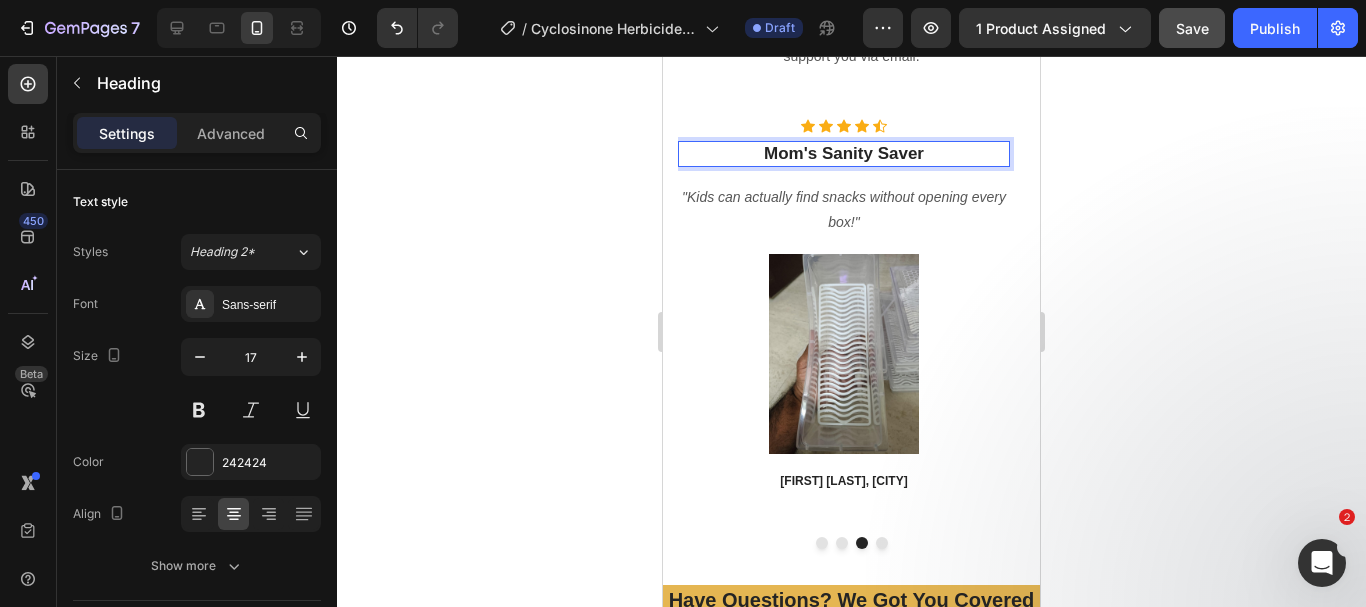 click on "Mom's Sanity Saver" at bounding box center (844, 153) 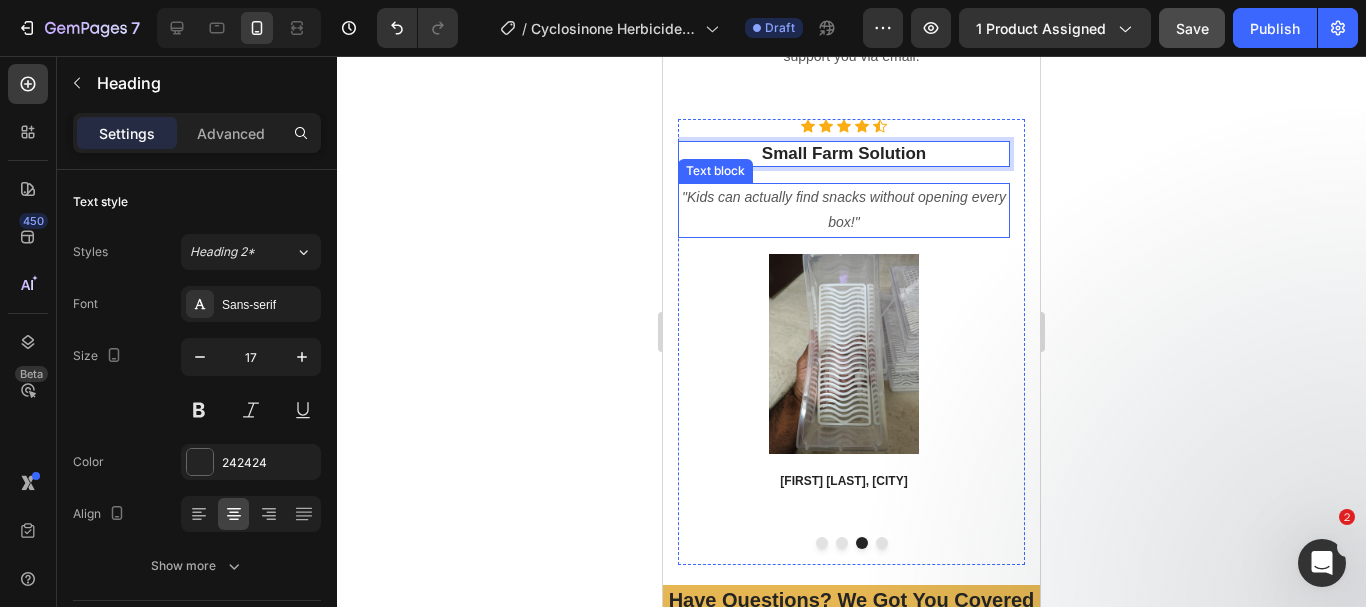 click on ""Kids can actually find snacks without opening every box!"" at bounding box center [844, 210] 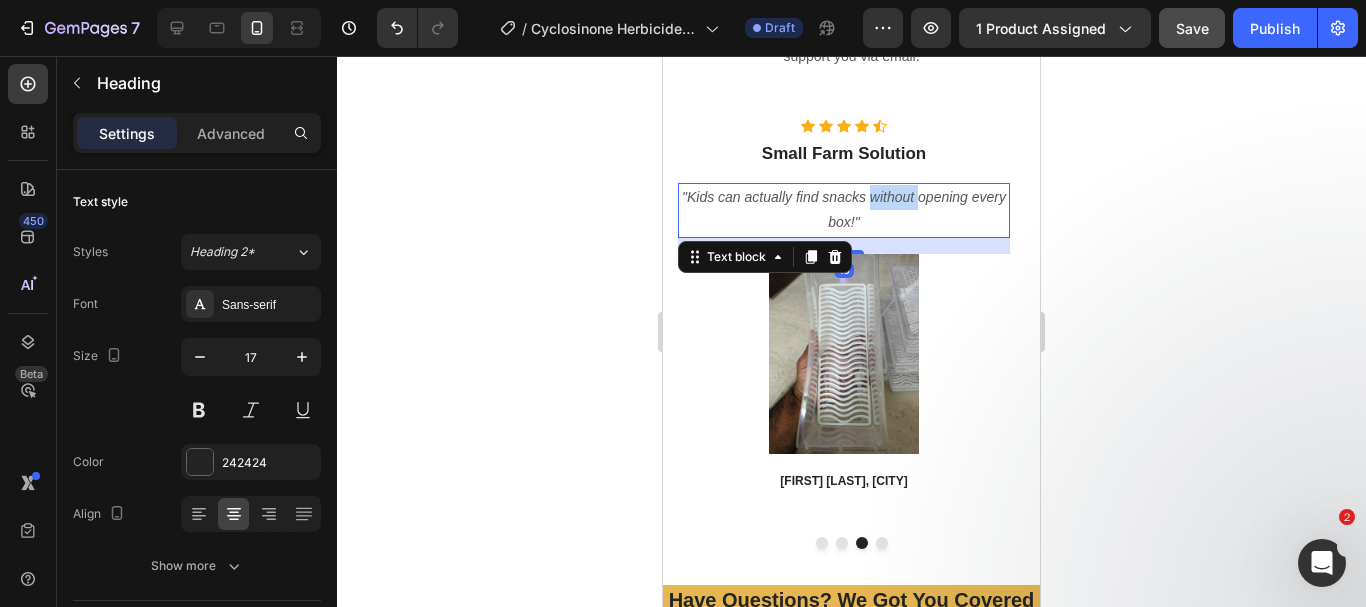 click on ""Kids can actually find snacks without opening every box!"" at bounding box center (844, 210) 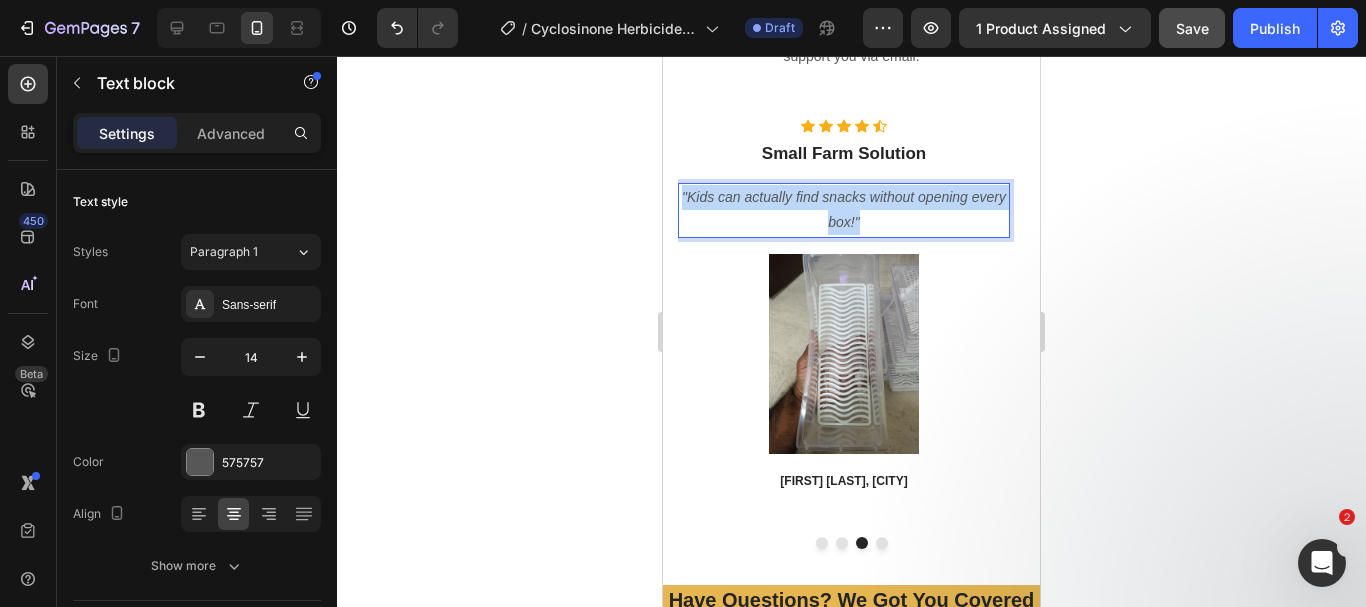 click on ""Kids can actually find snacks without opening every box!"" at bounding box center (844, 210) 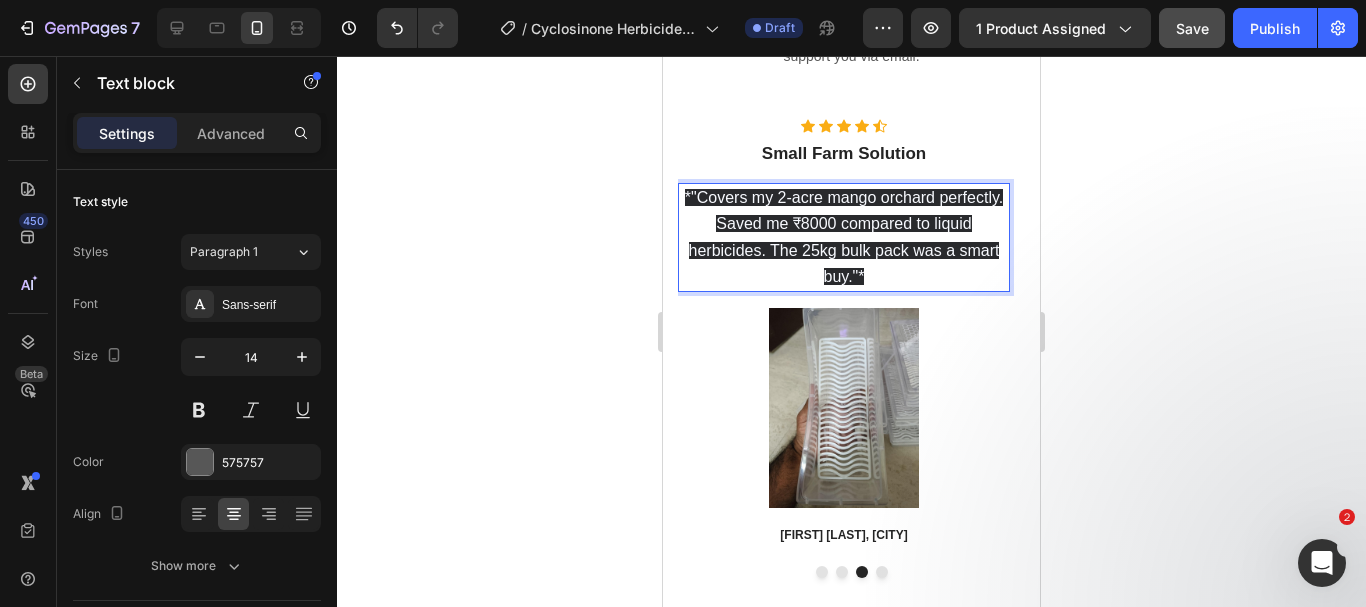 click on "*"Covers my 2-acre mango orchard perfectly. Saved me ₹8000 compared to liquid herbicides. The 25kg bulk pack was a smart buy."*" at bounding box center (844, 237) 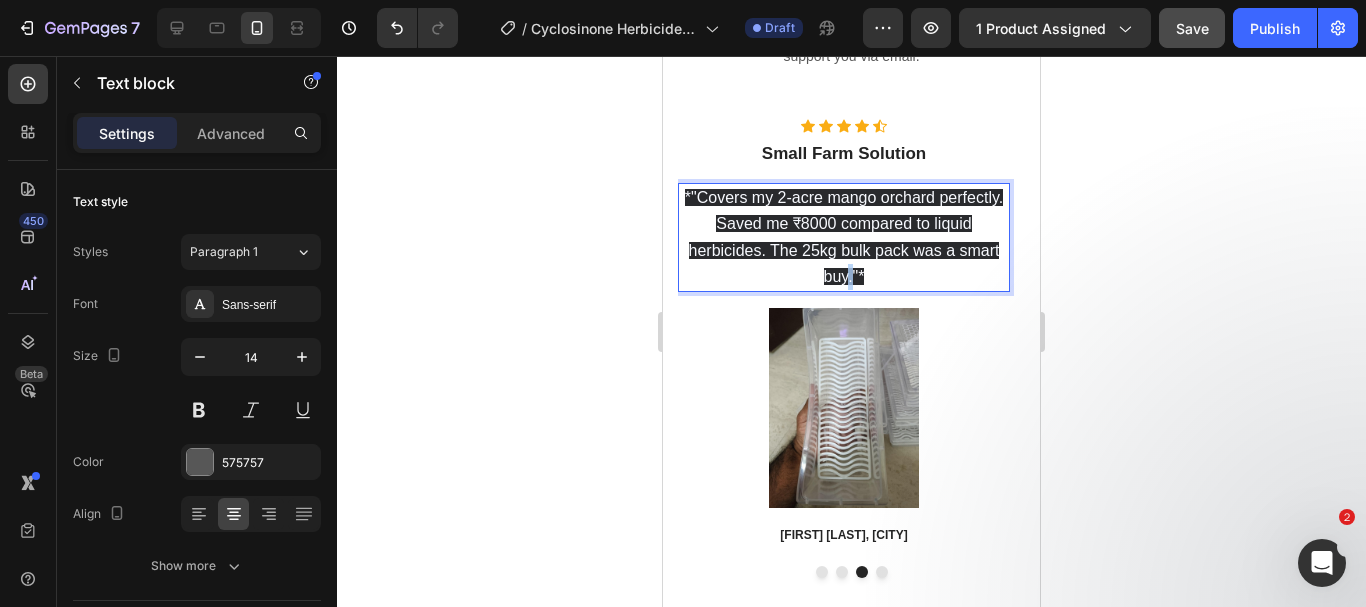 click on "*"Covers my 2-acre mango orchard perfectly. Saved me ₹8000 compared to liquid herbicides. The 25kg bulk pack was a smart buy."*" at bounding box center (844, 237) 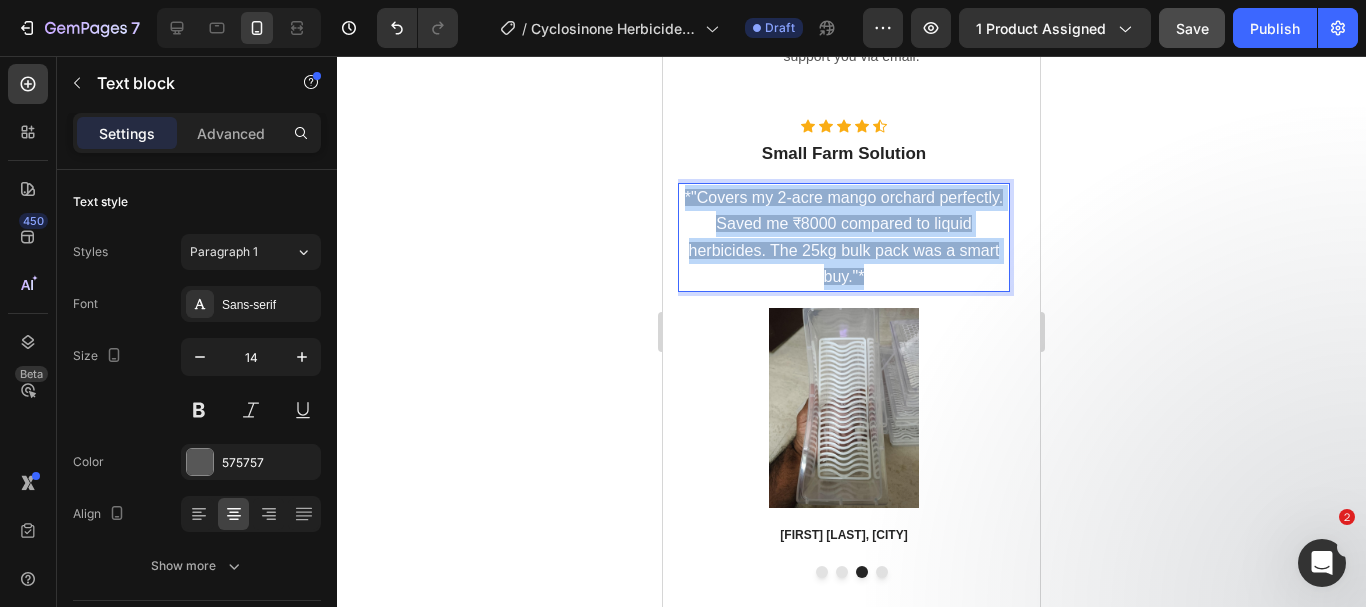 click on "*"Covers my 2-acre mango orchard perfectly. Saved me ₹8000 compared to liquid herbicides. The 25kg bulk pack was a smart buy."*" at bounding box center [844, 237] 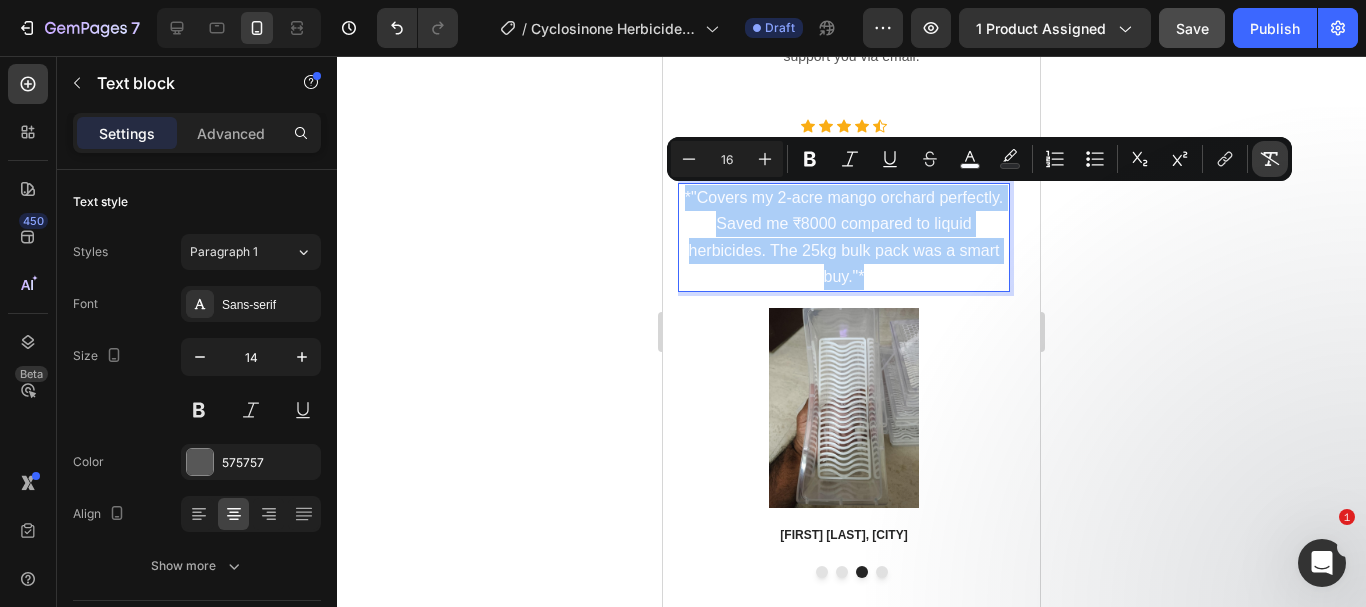 click 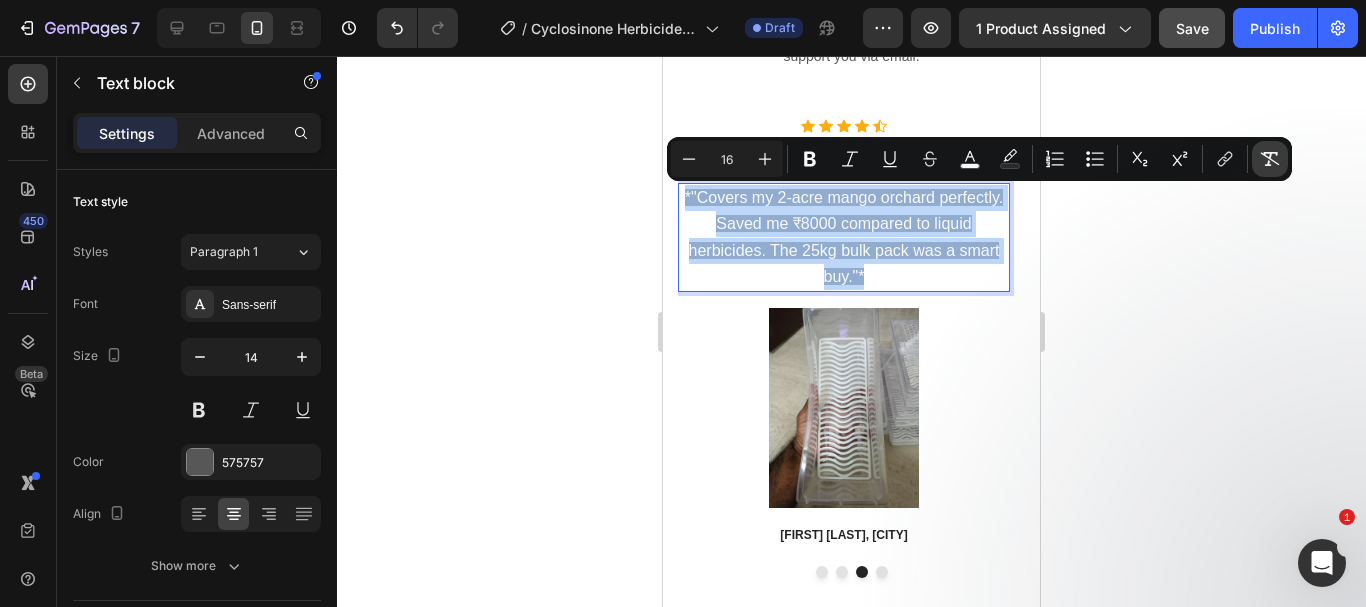 type on "14" 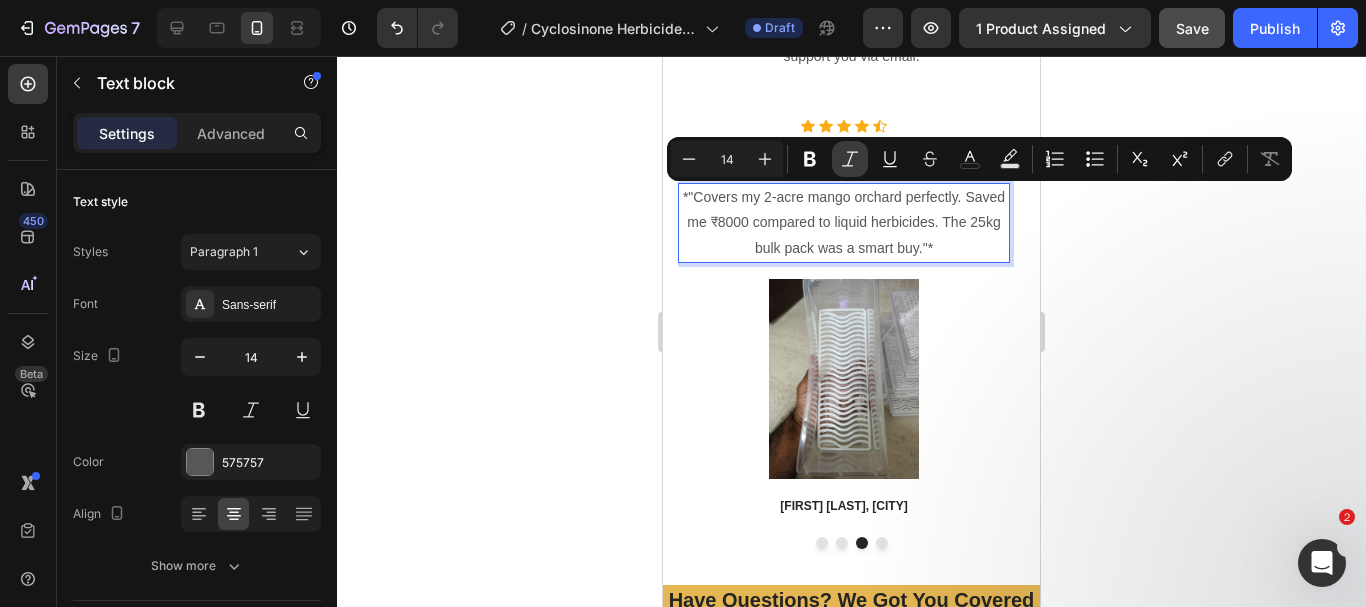 click 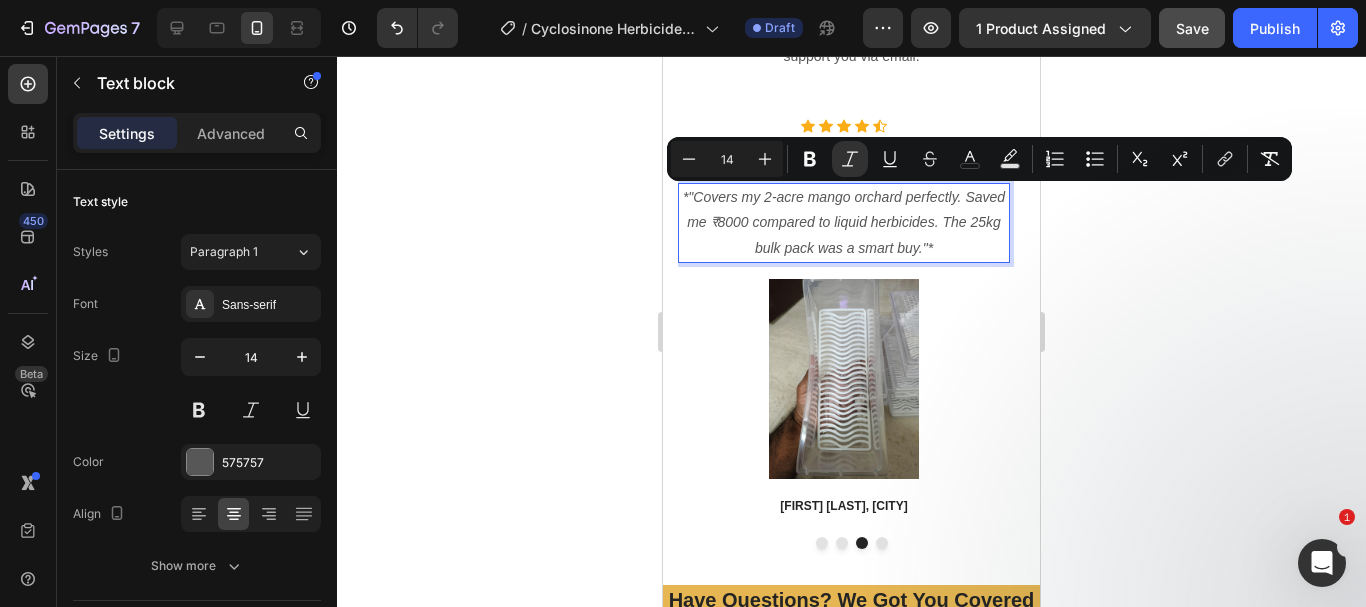click on "*"Covers my 2-acre mango orchard perfectly. Saved me ₹8000 compared to liquid herbicides. The 25kg bulk pack was a smart buy."*" at bounding box center [844, 223] 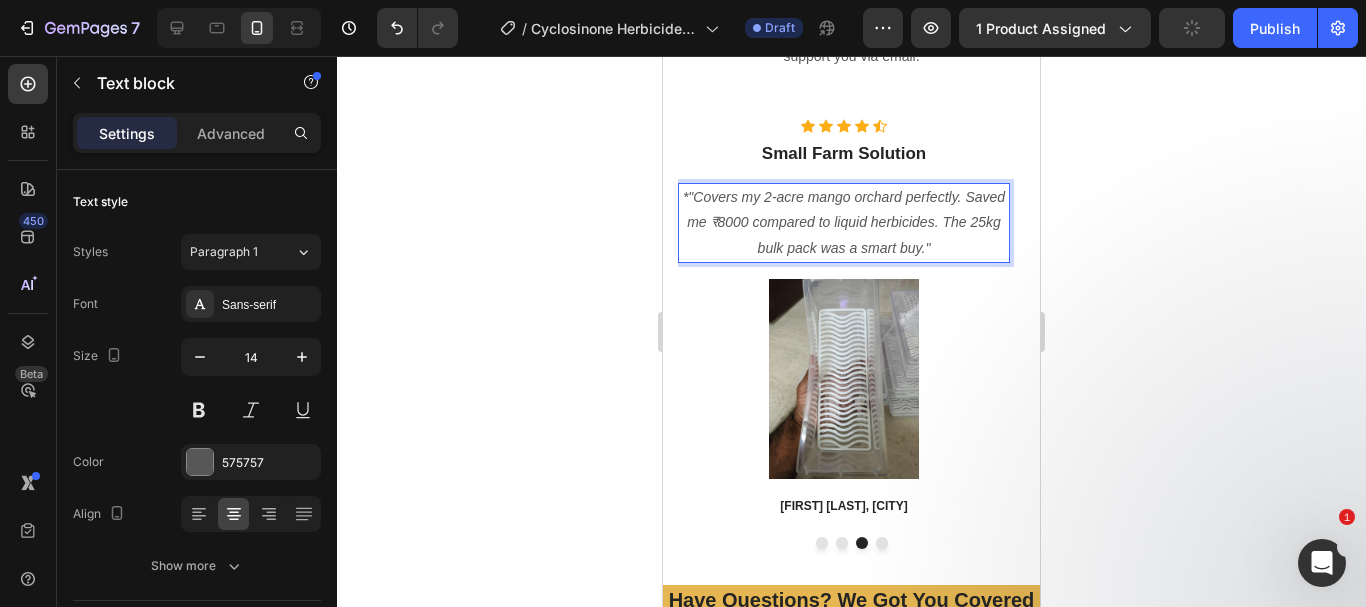 click on "*"Covers my 2-acre mango orchard perfectly. Saved me ₹8000 compared to liquid herbicides. The 25kg bulk pack was a smart buy."" at bounding box center [844, 222] 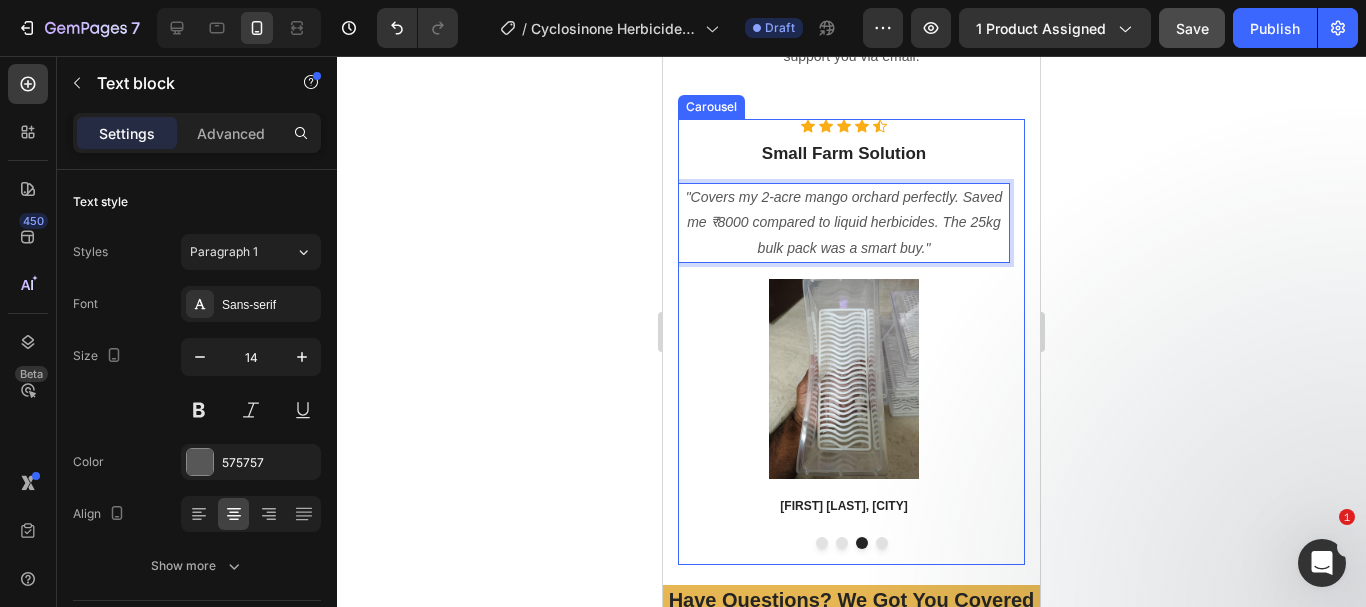 click at bounding box center (882, 543) 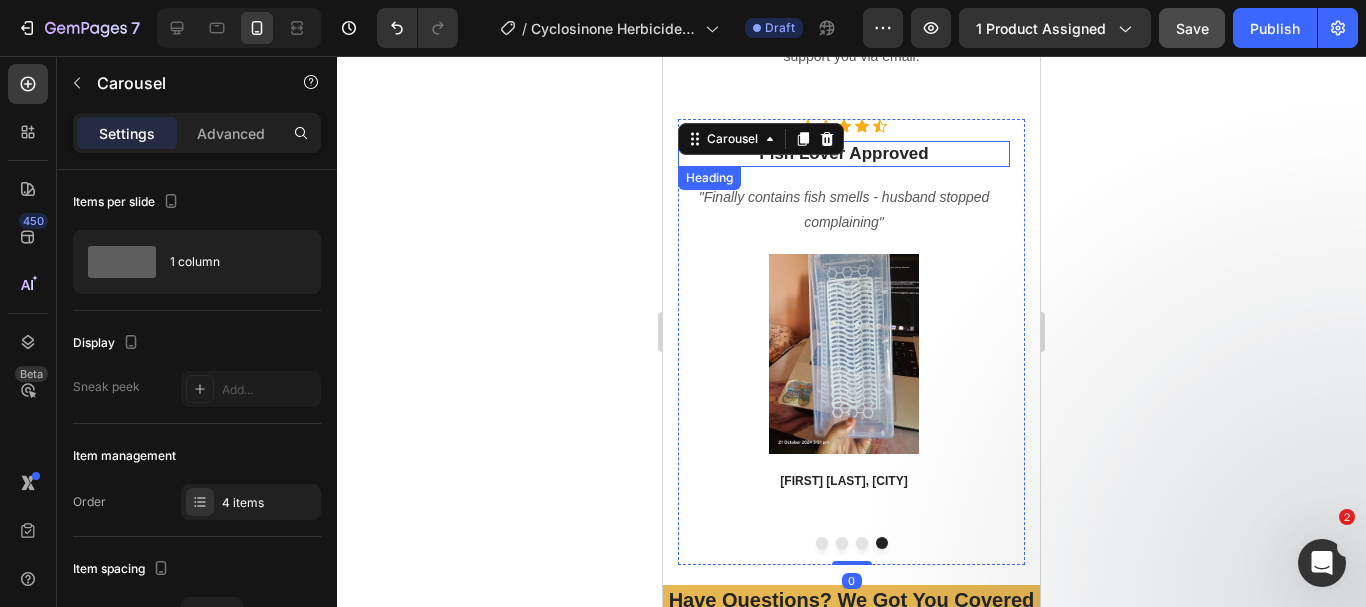click on "Fish Lover Approved" at bounding box center [844, 154] 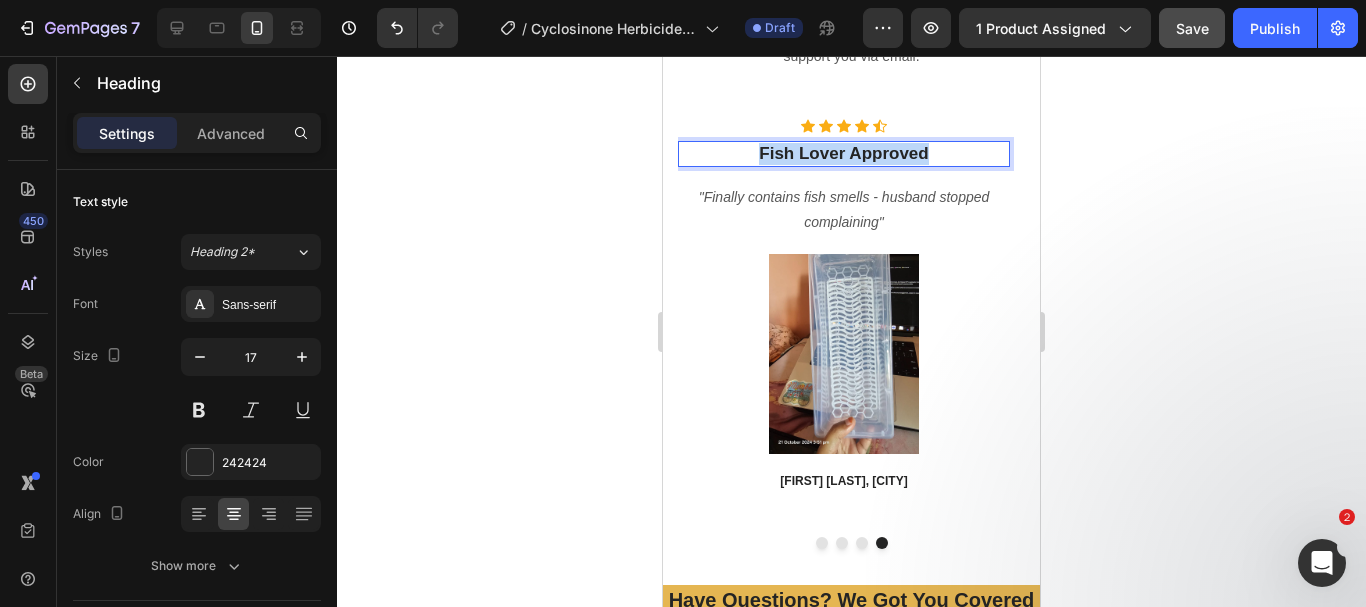 click on "Fish Lover Approved" at bounding box center [844, 154] 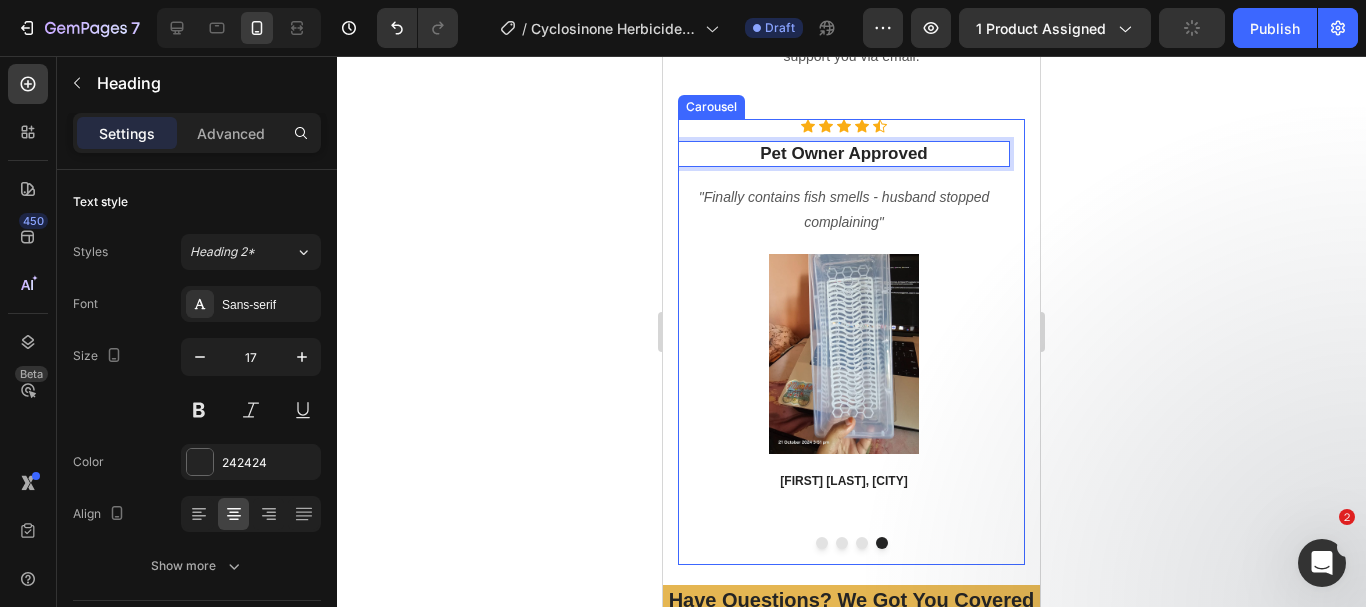 click on ""Finally contains fish smells - husband stopped complaining"" at bounding box center [844, 209] 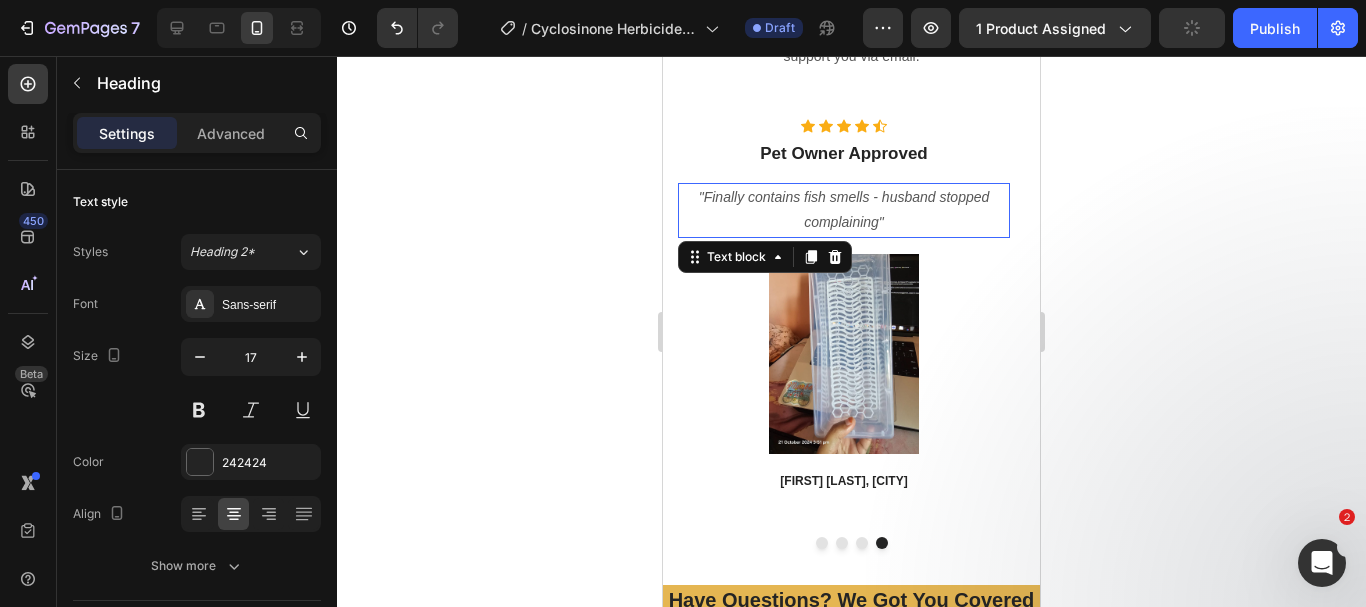 click on ""Finally contains fish smells - husband stopped complaining"" at bounding box center [844, 209] 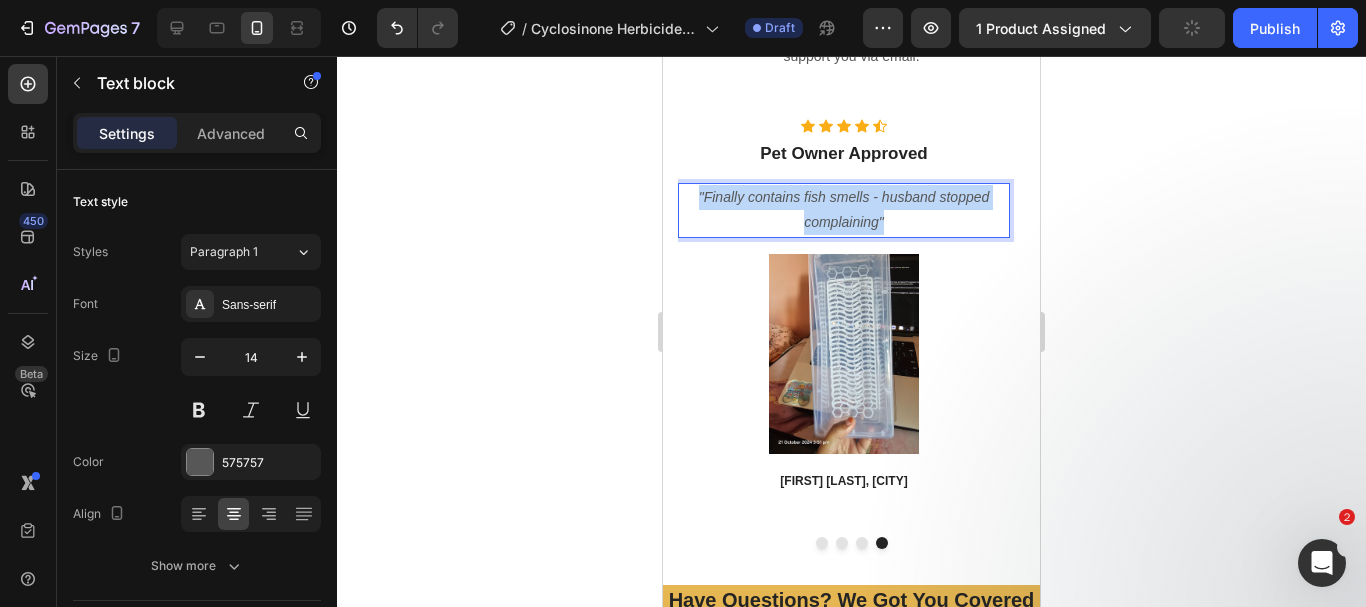 click on ""Finally contains fish smells - husband stopped complaining"" at bounding box center (844, 209) 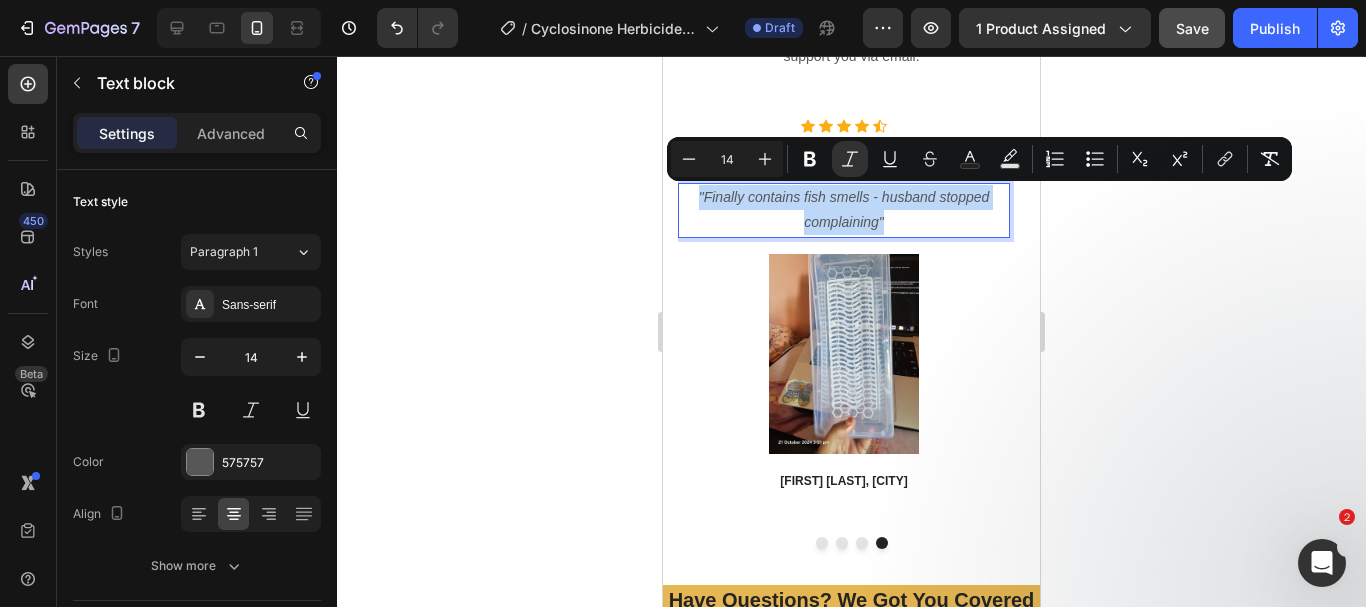 type on "16" 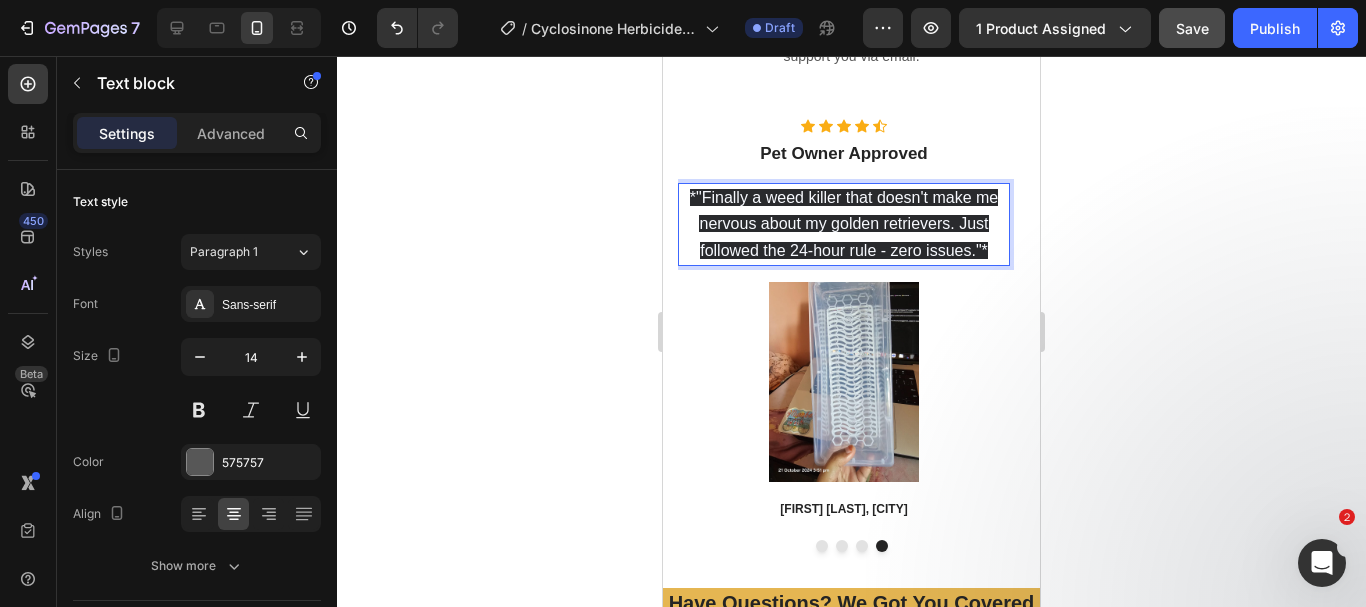 click on "*"Finally a weed killer that doesn't make me nervous about my golden retrievers. Just followed the 24-hour rule - zero issues."*" at bounding box center (844, 223) 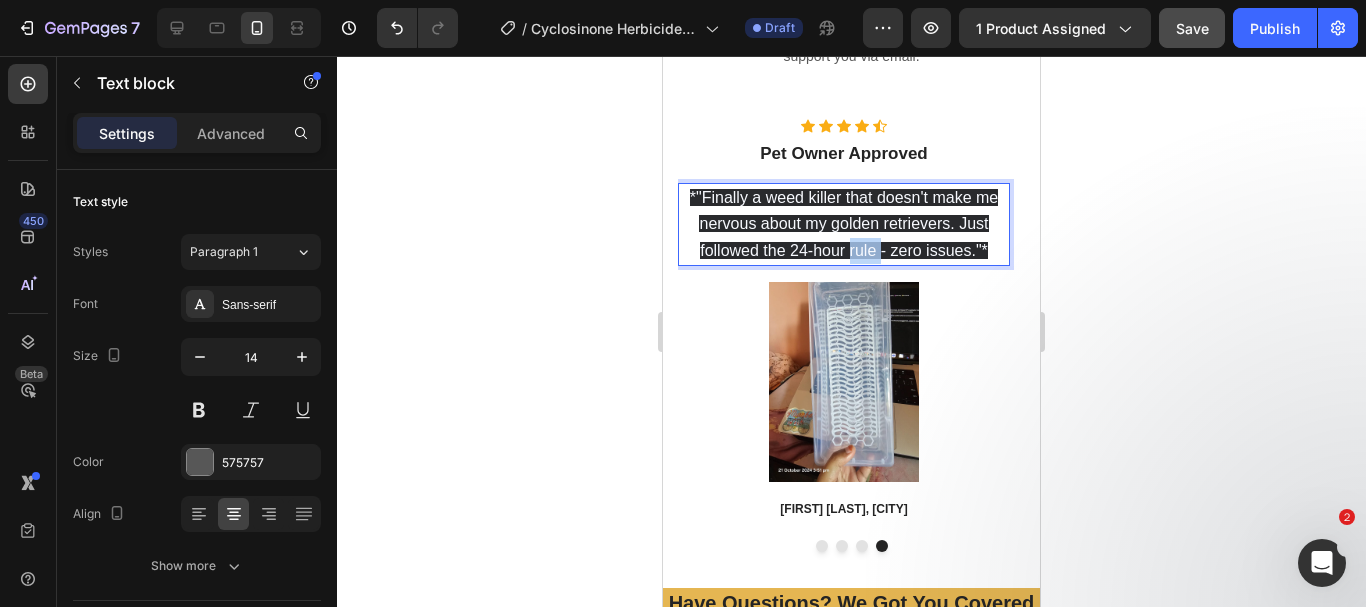 click on "*"Finally a weed killer that doesn't make me nervous about my golden retrievers. Just followed the 24-hour rule - zero issues."*" at bounding box center [844, 223] 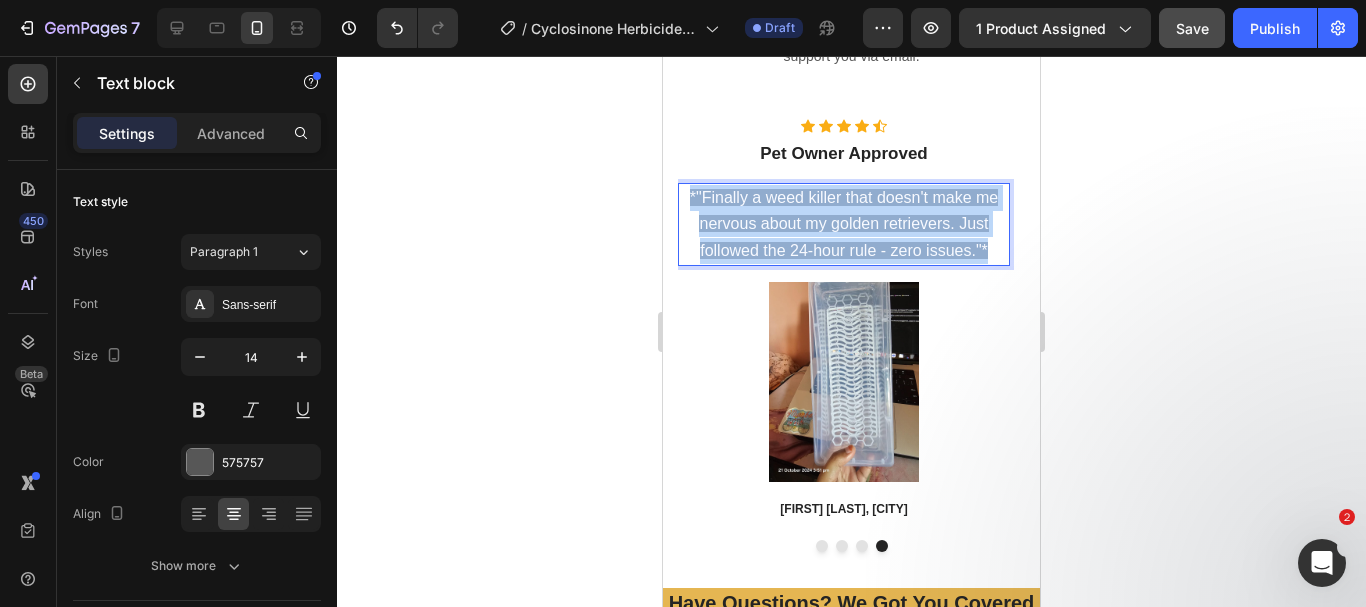 click on "*"Finally a weed killer that doesn't make me nervous about my golden retrievers. Just followed the 24-hour rule - zero issues."*" at bounding box center (844, 223) 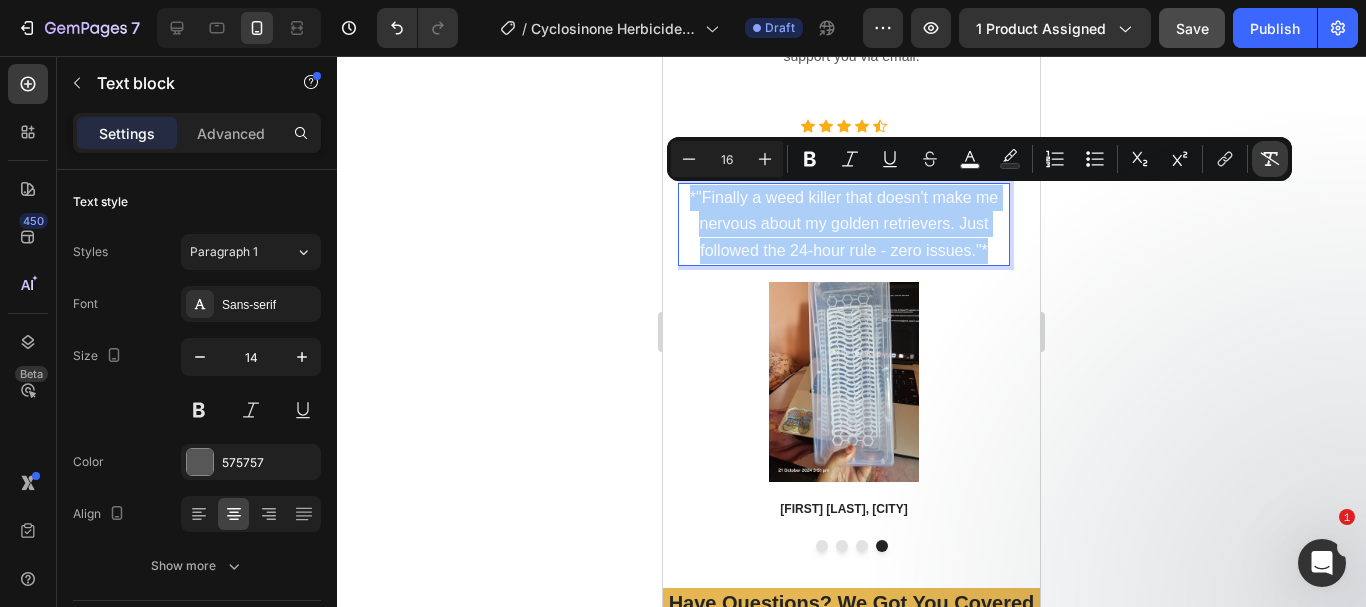 click 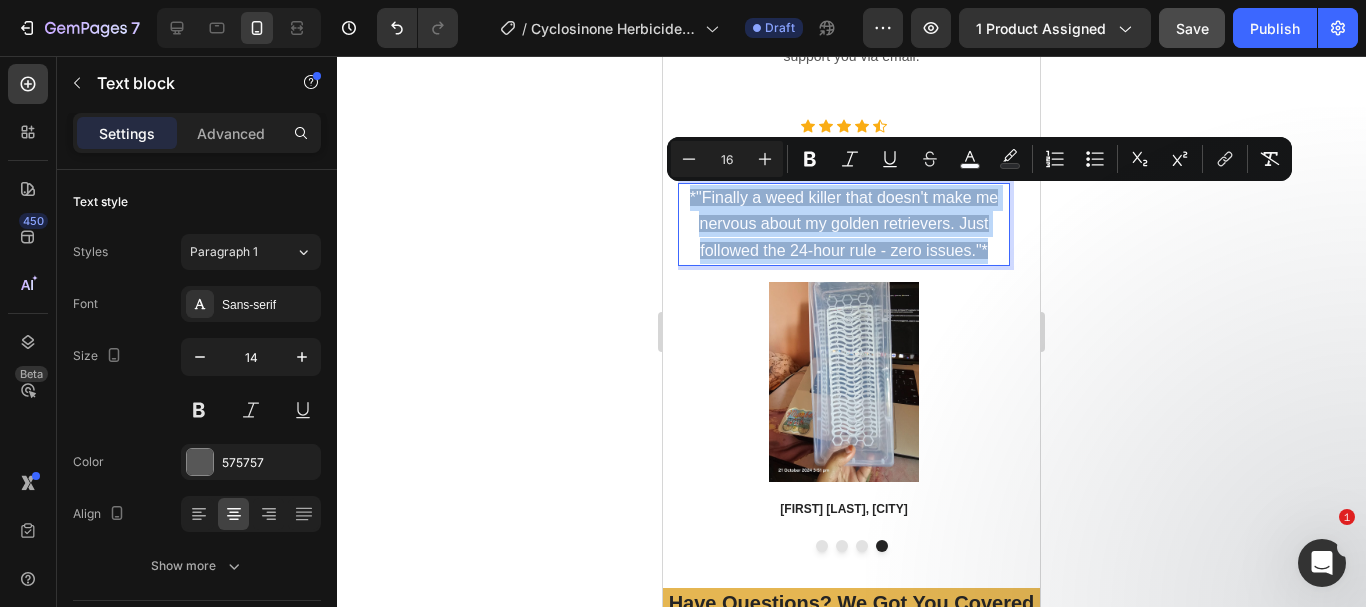type on "14" 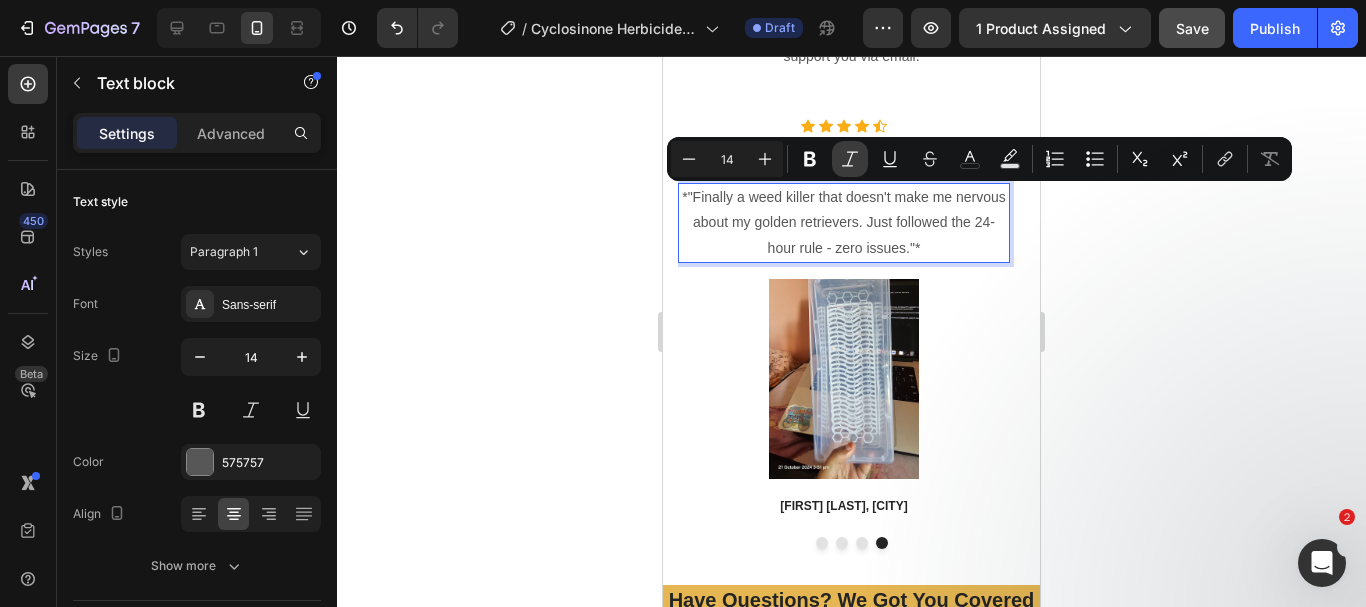 click 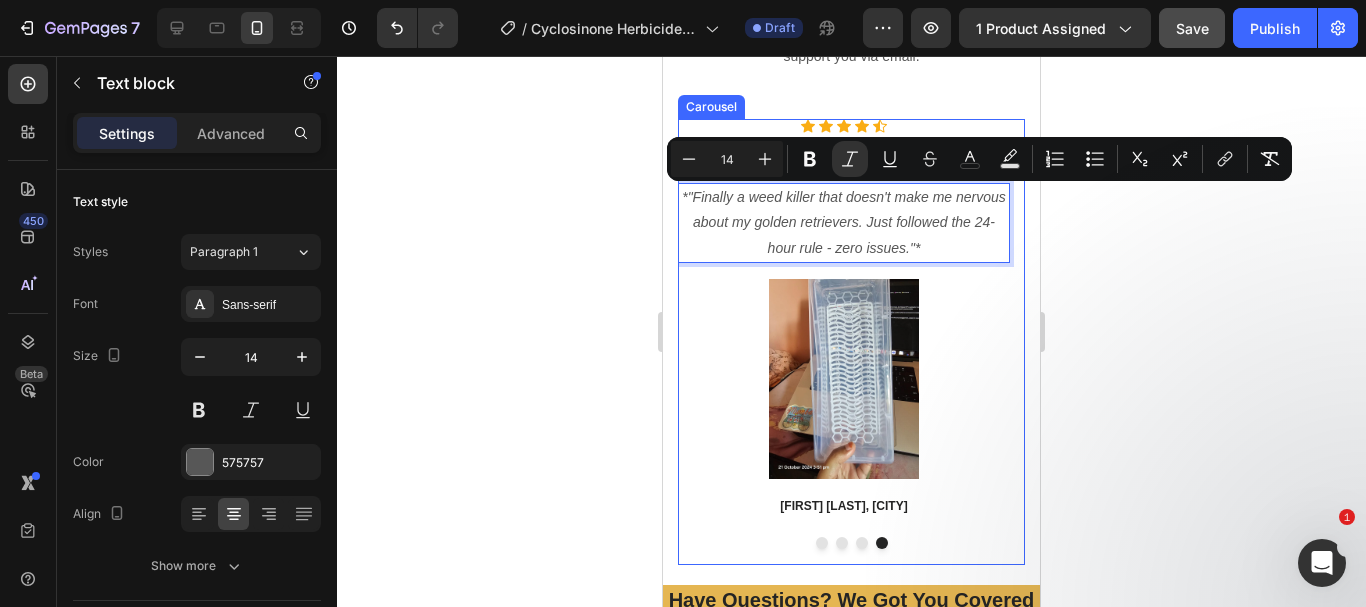 click at bounding box center (822, 543) 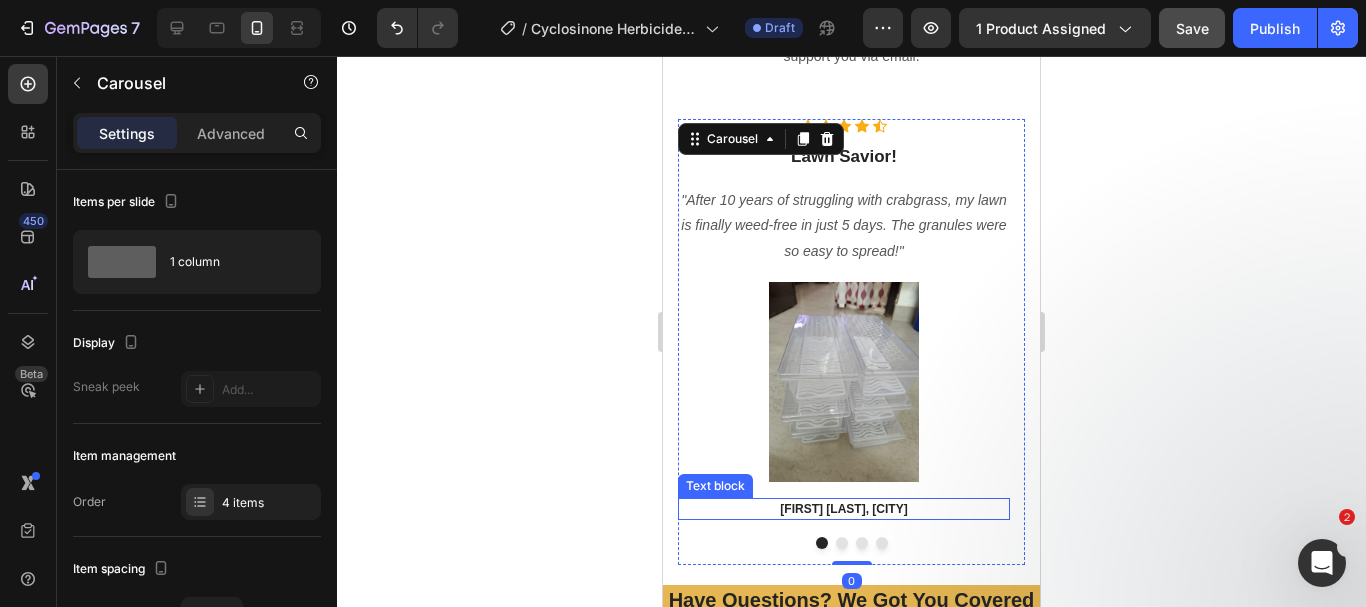 click on "[FIRST] [LAST], [CITY]" at bounding box center (844, 509) 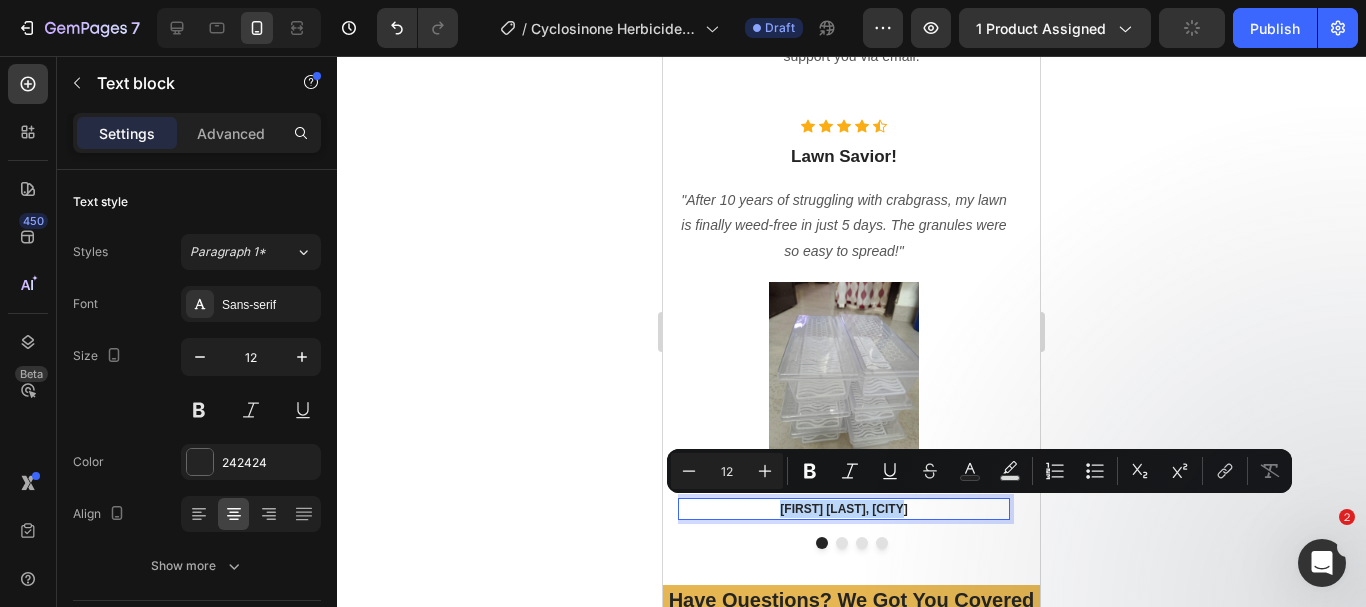 click on "[FIRST] [LAST], [CITY]" at bounding box center (844, 509) 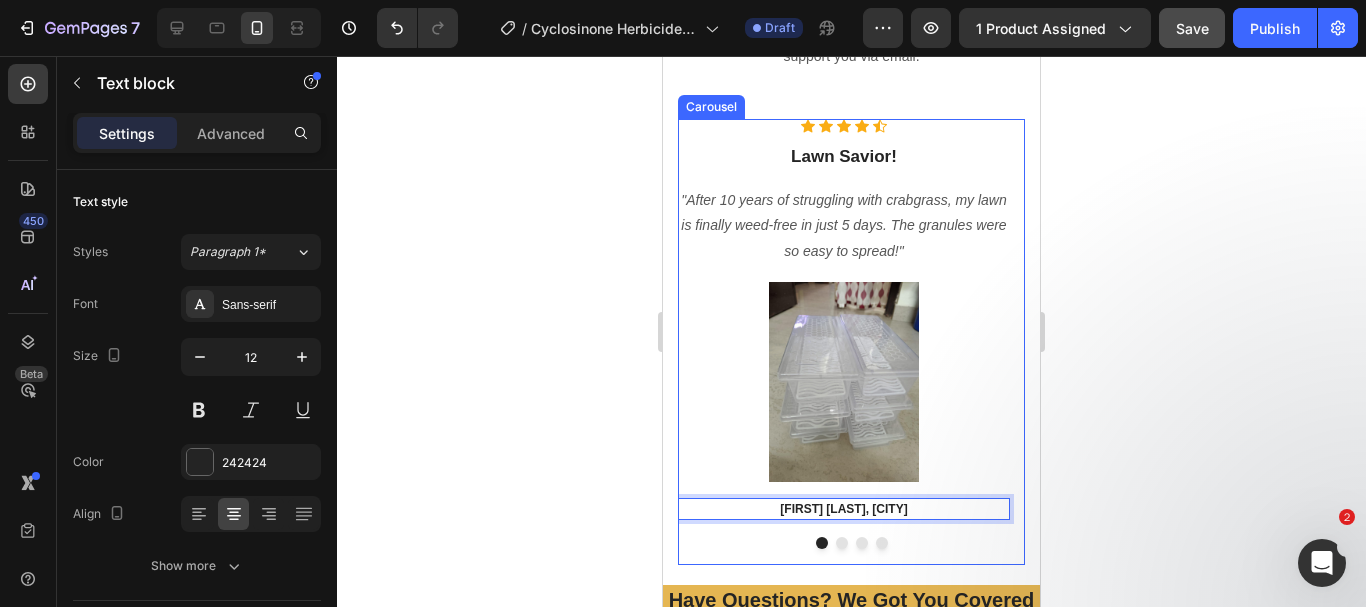 click at bounding box center (842, 543) 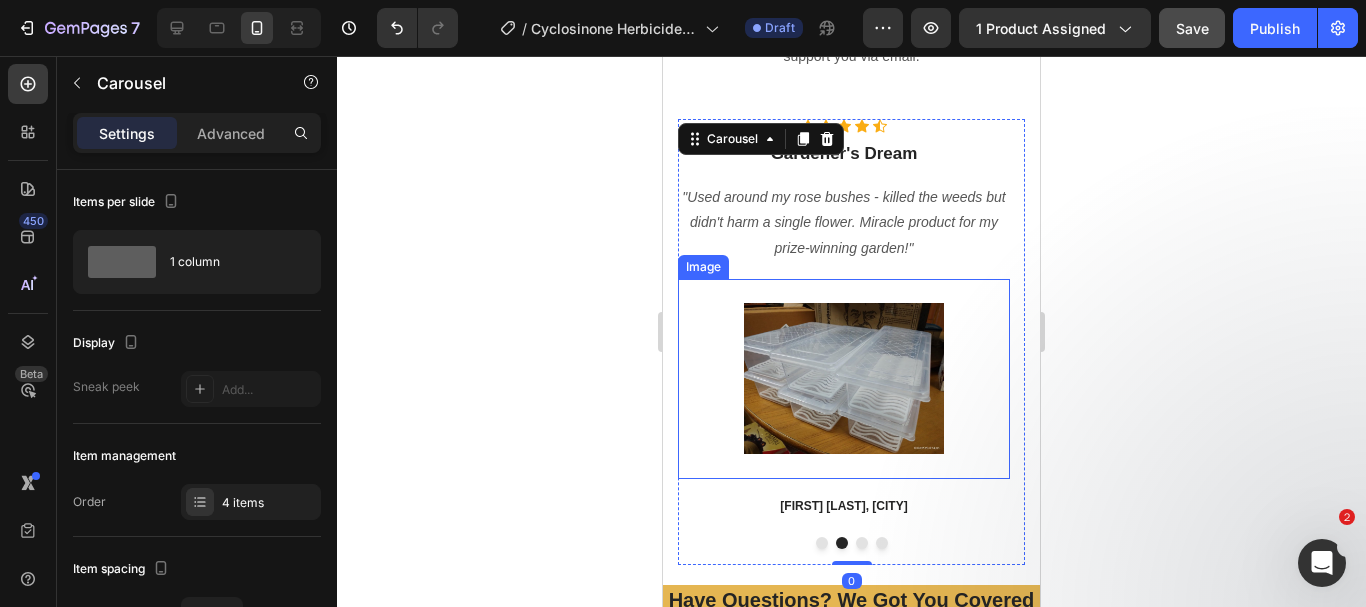 click at bounding box center (844, 379) 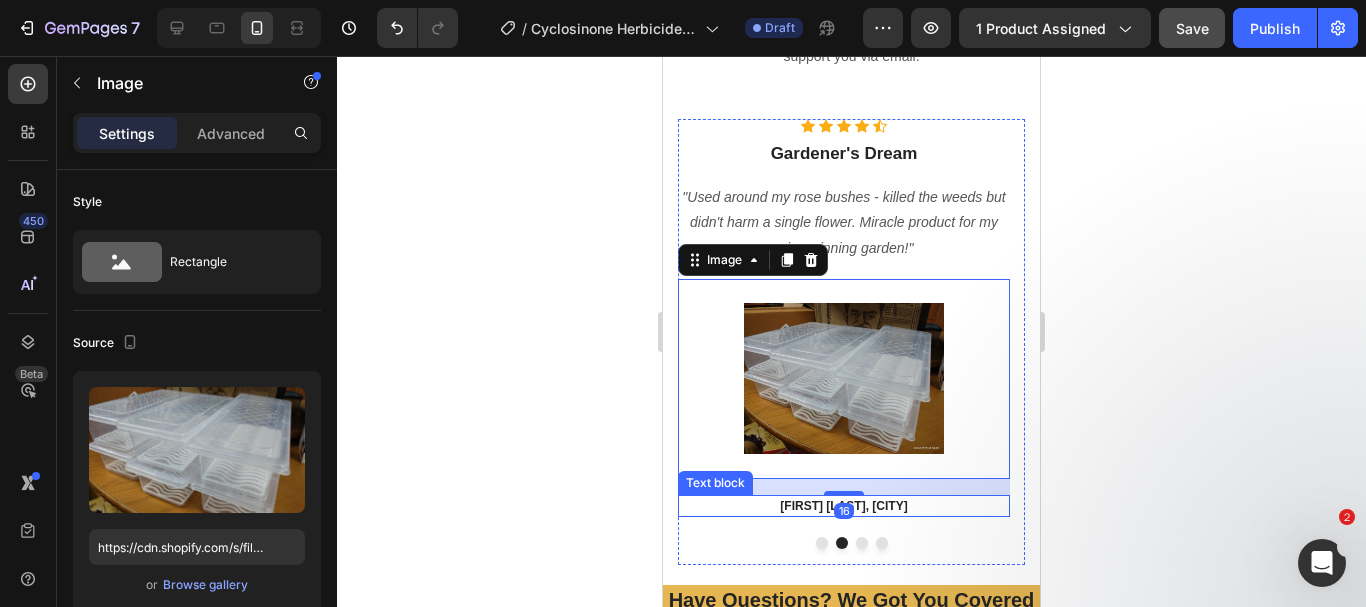 click on "[FIRST] [LAST], [CITY]" at bounding box center [844, 506] 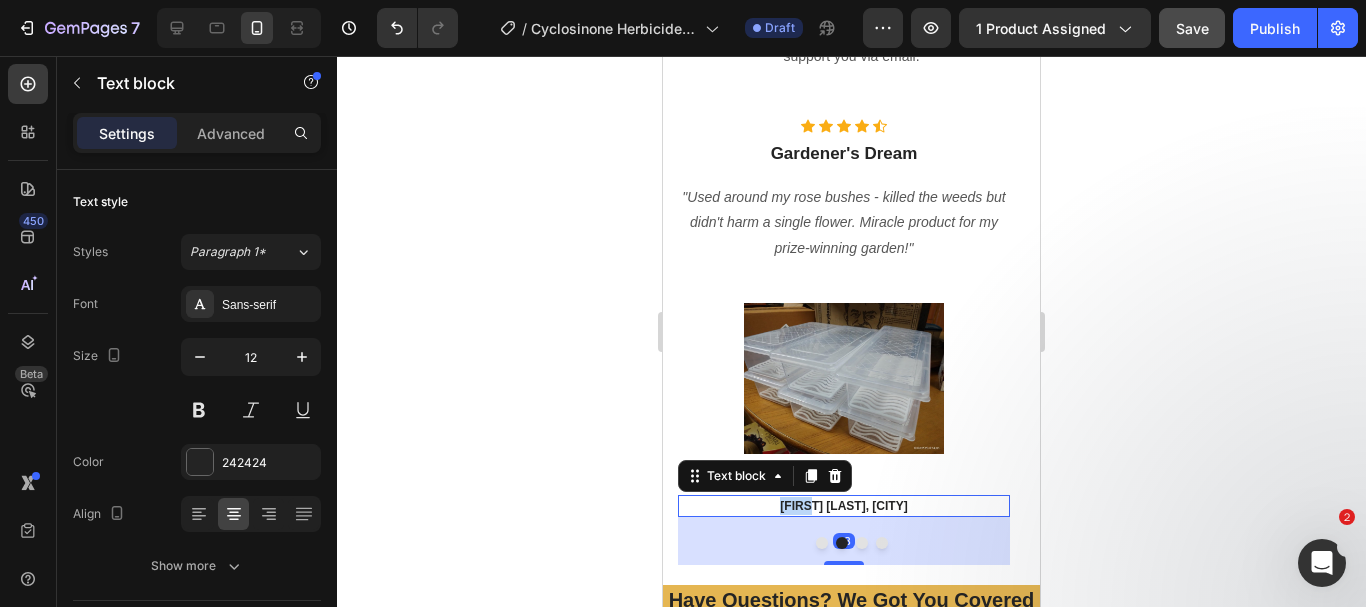 click on "[FIRST] [LAST], [CITY]" at bounding box center [844, 506] 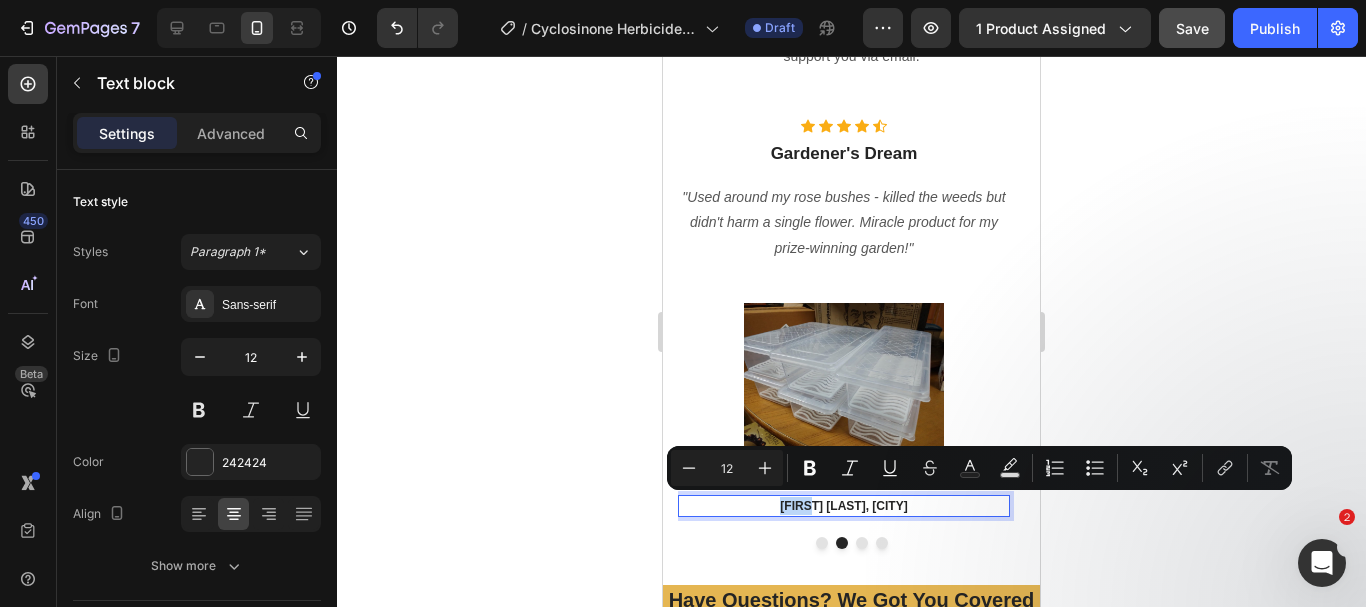 click on "[FIRST] [LAST], [CITY]" at bounding box center [844, 506] 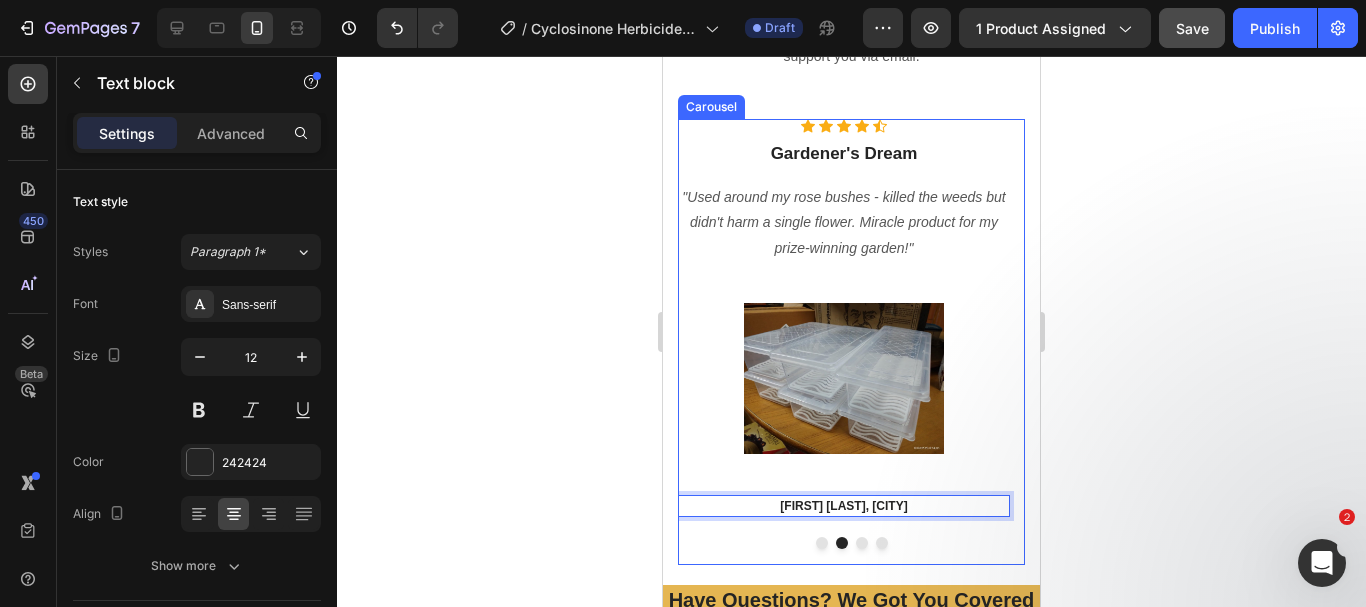 click at bounding box center [862, 543] 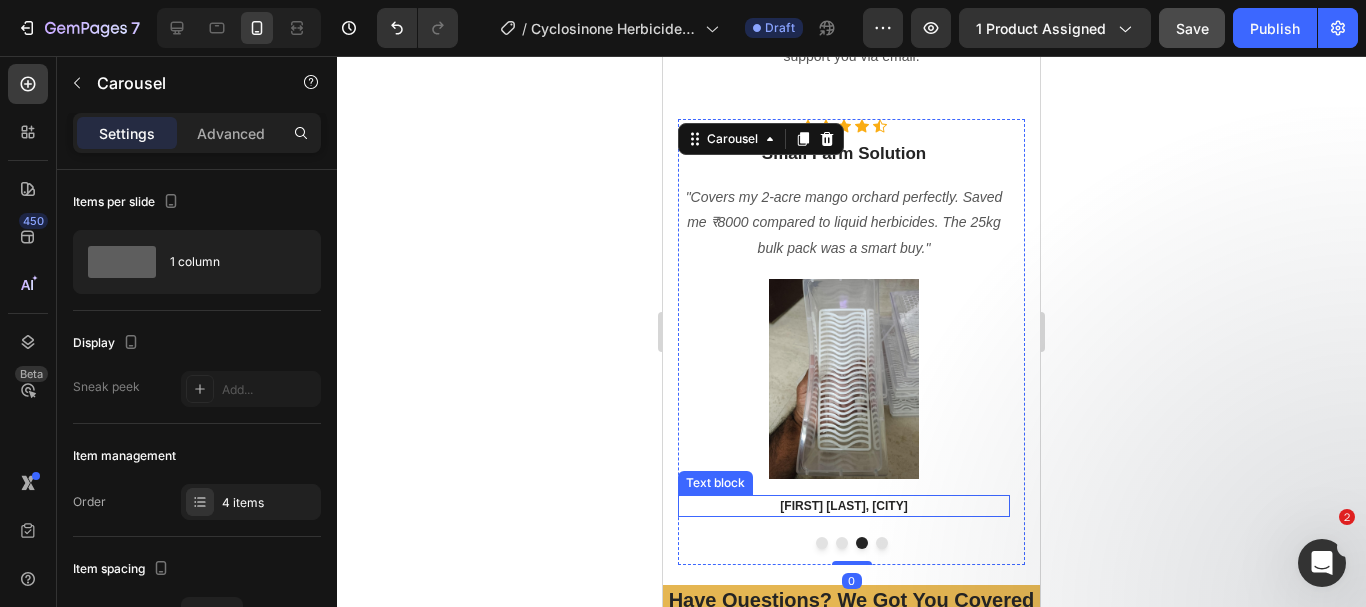 click on "[FIRST] [LAST], [CITY]" at bounding box center [844, 506] 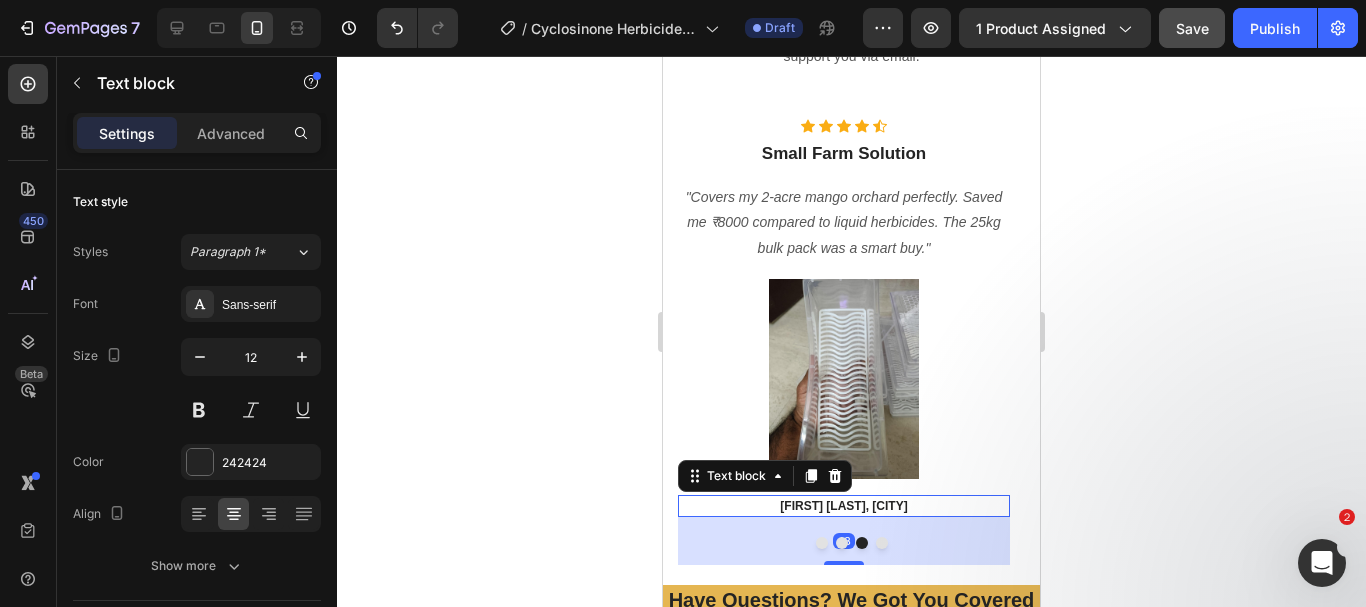 click on "[FIRST] [LAST], [CITY]" at bounding box center (844, 506) 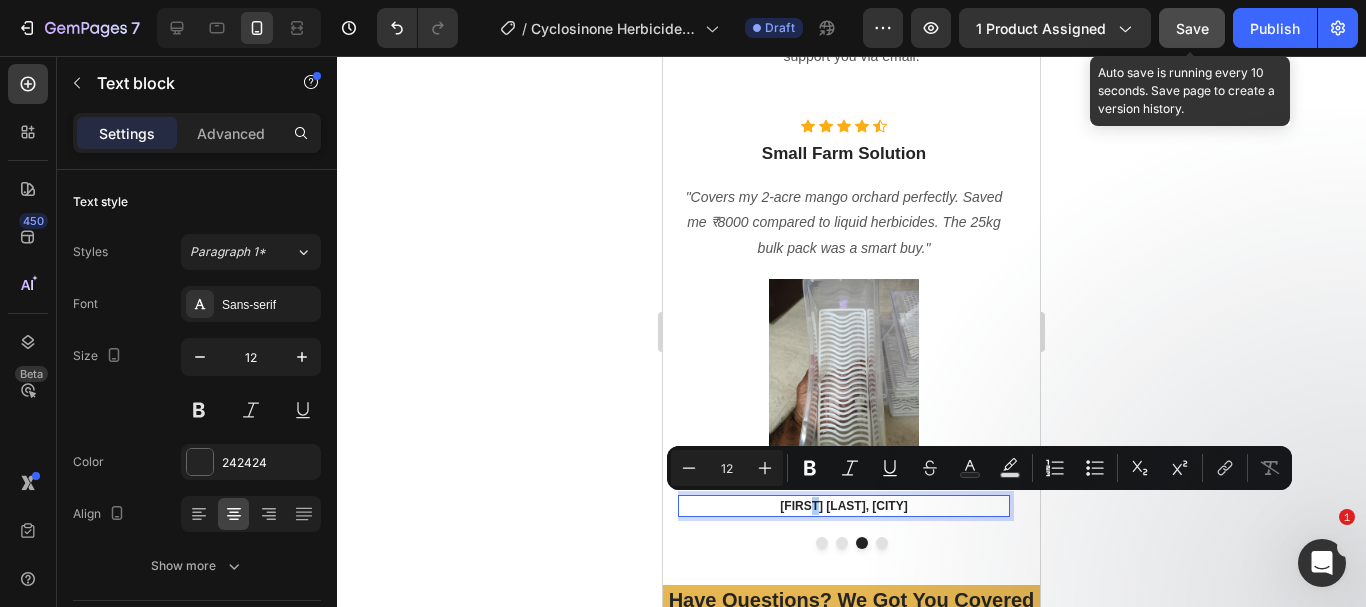 click on "Save" at bounding box center (1192, 28) 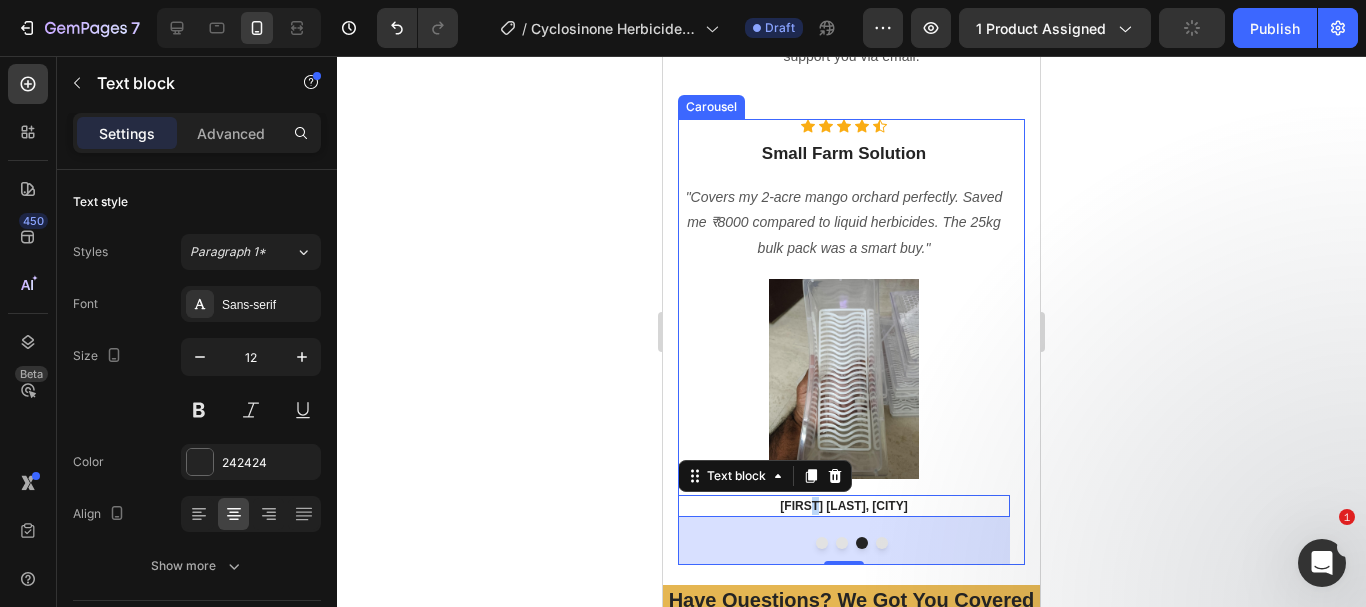 click at bounding box center [822, 543] 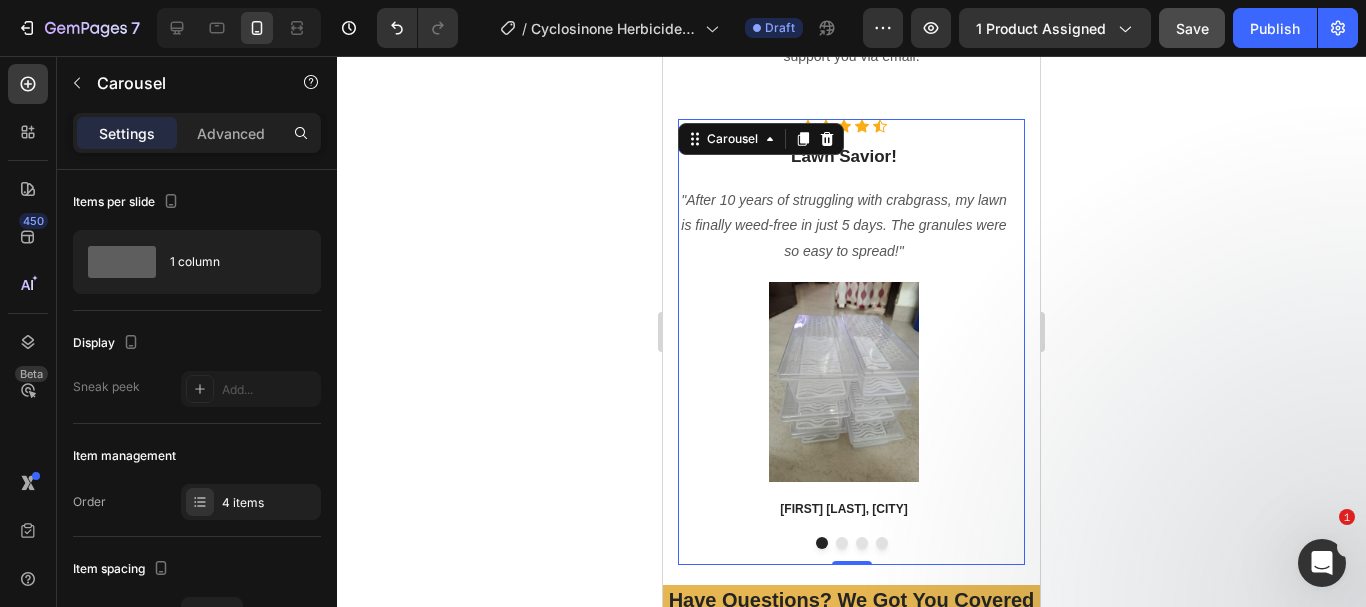 scroll, scrollTop: 6751, scrollLeft: 0, axis: vertical 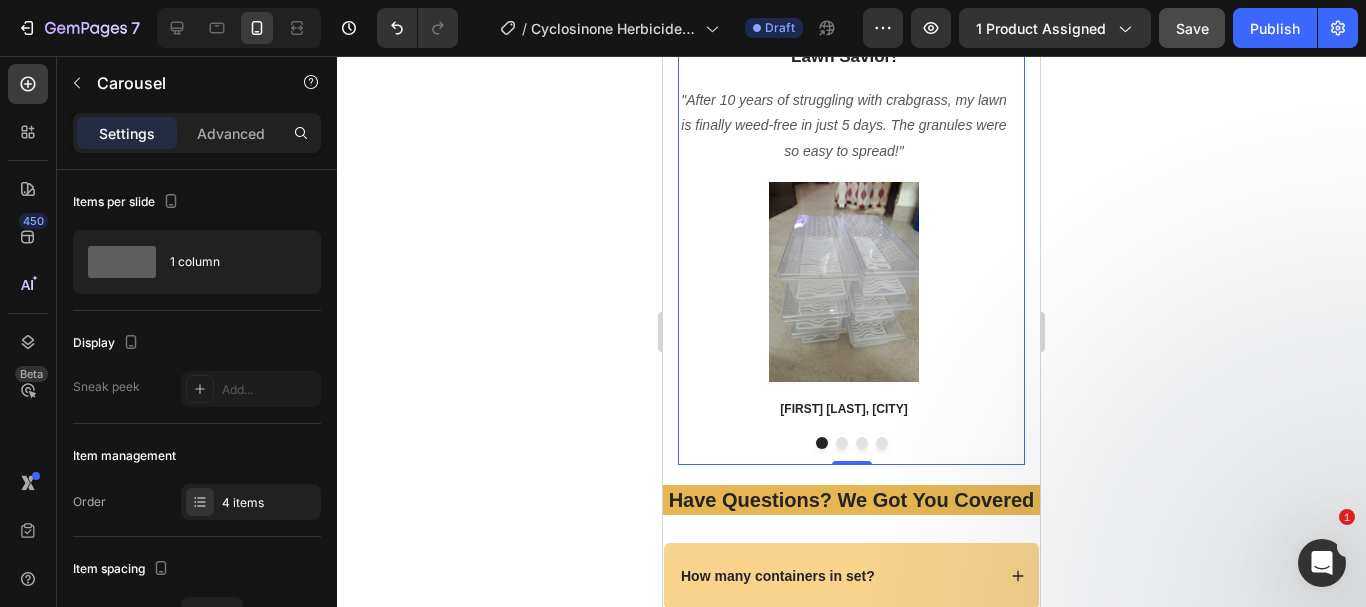 click at bounding box center (844, 282) 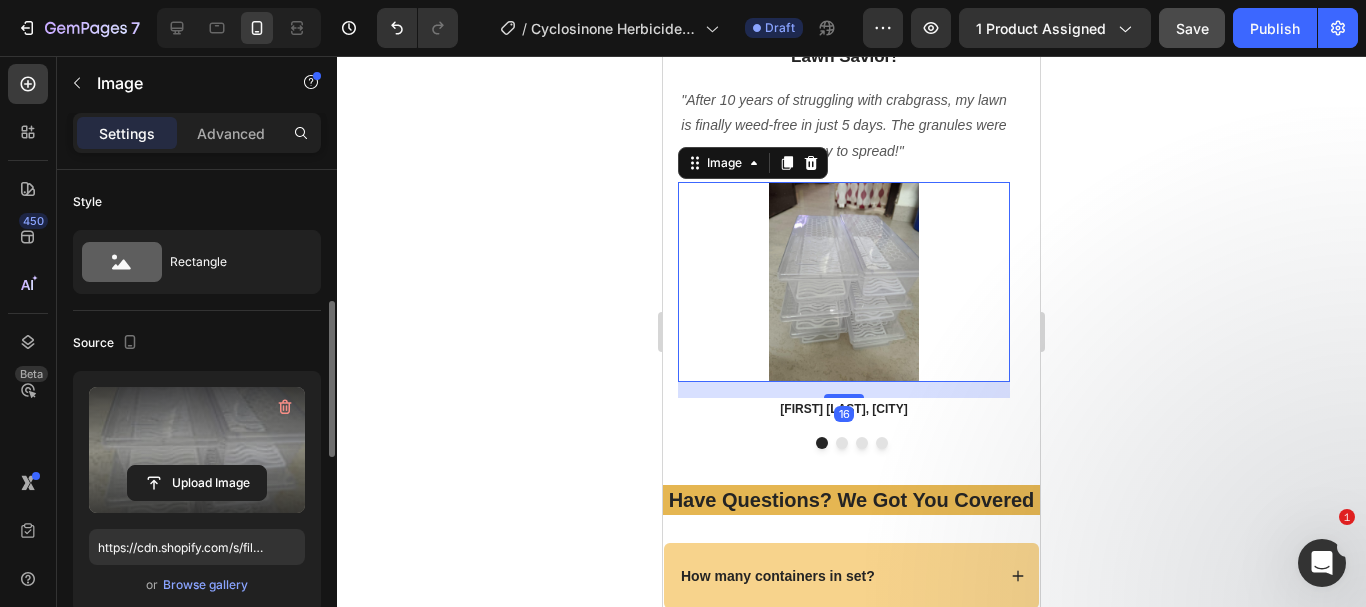 scroll, scrollTop: 200, scrollLeft: 0, axis: vertical 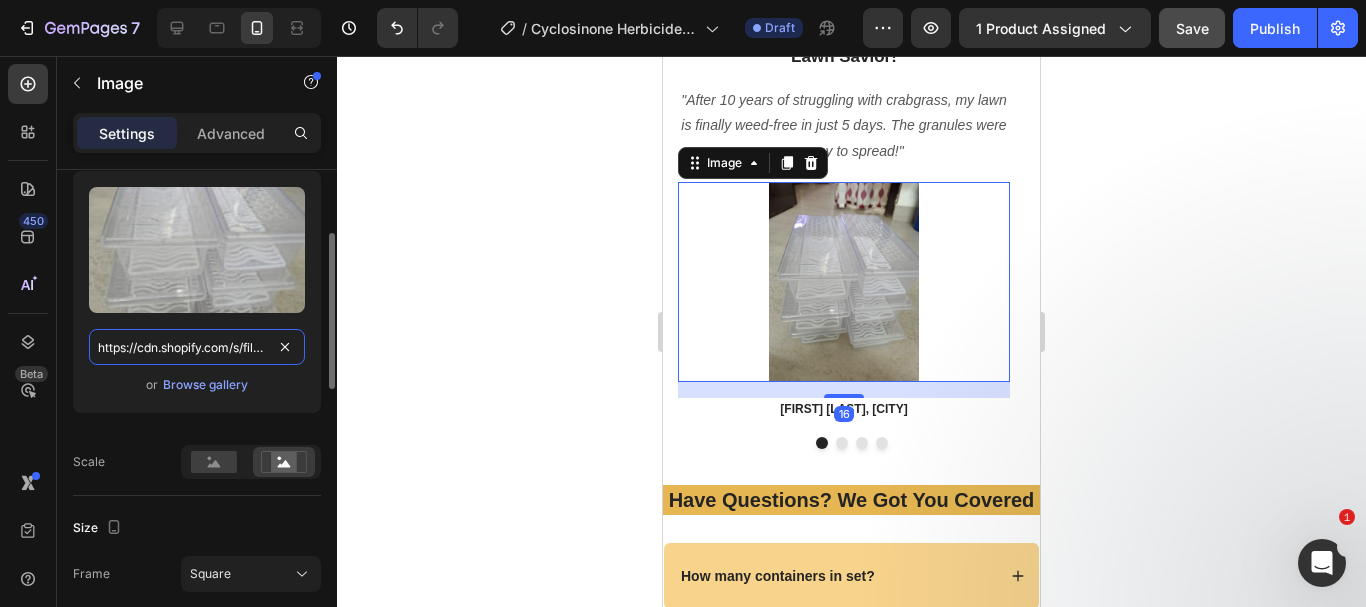 click on "https://cdn.shopify.com/s/files/1/0738/0067/9667/files/61kXBr_Y-LL.jpg?v=1752500749" at bounding box center (197, 347) 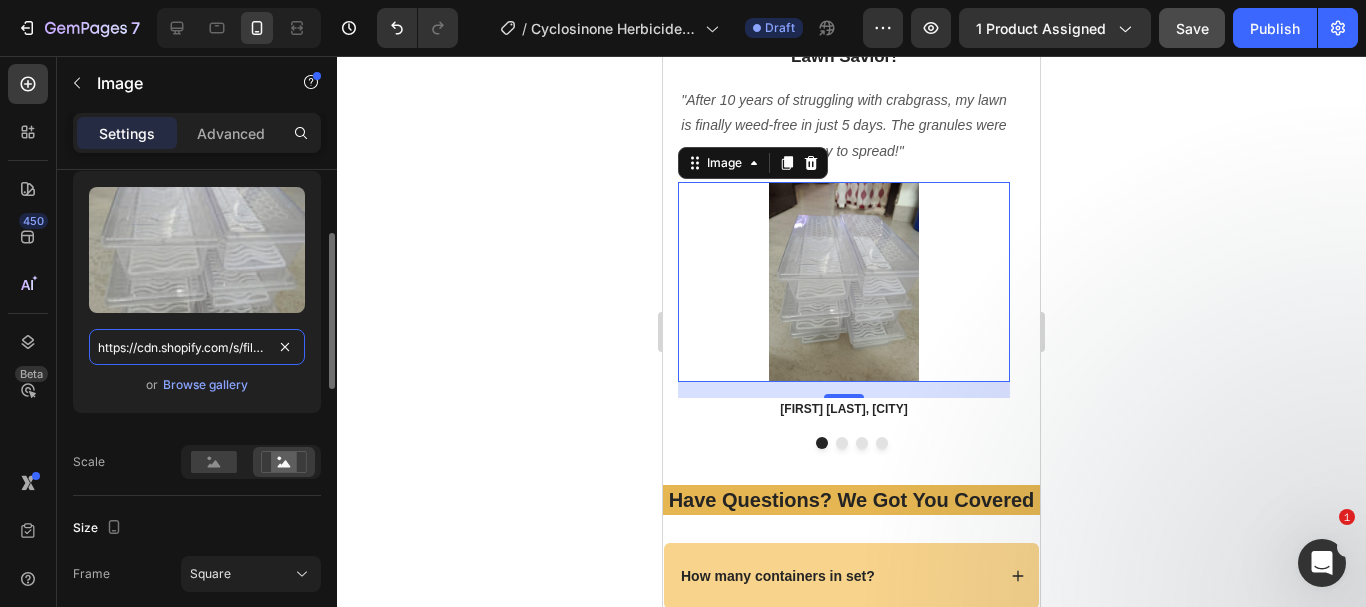 paste on "71RCuzI_b3L.jpg?v=1754147345" 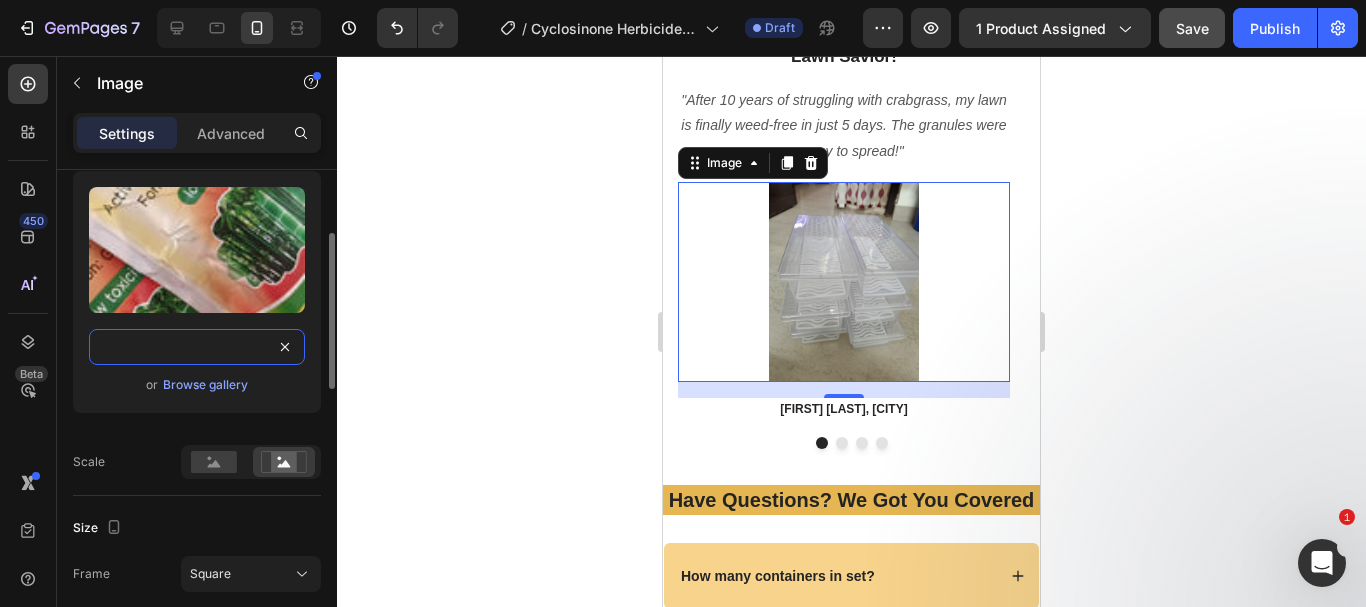 type on "https://cdn.shopify.com/s/files/1/0738/0067/9667/files/71RCuzI_b3L.jpg?v=1754147345" 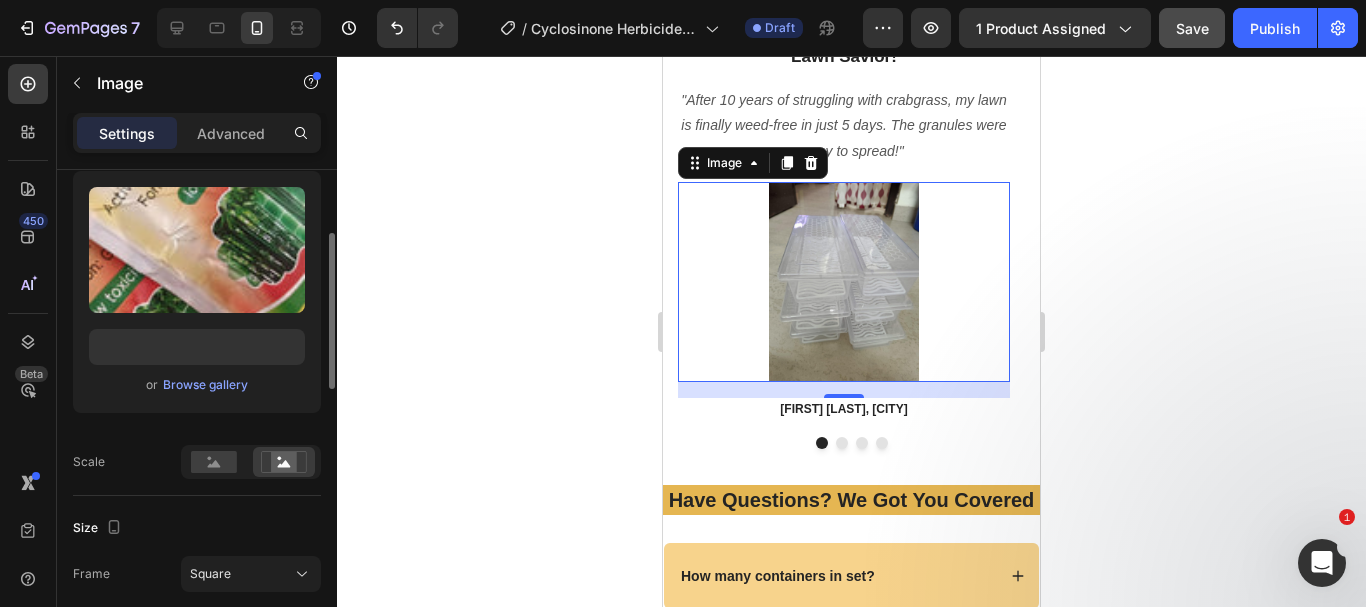 scroll, scrollTop: 0, scrollLeft: 0, axis: both 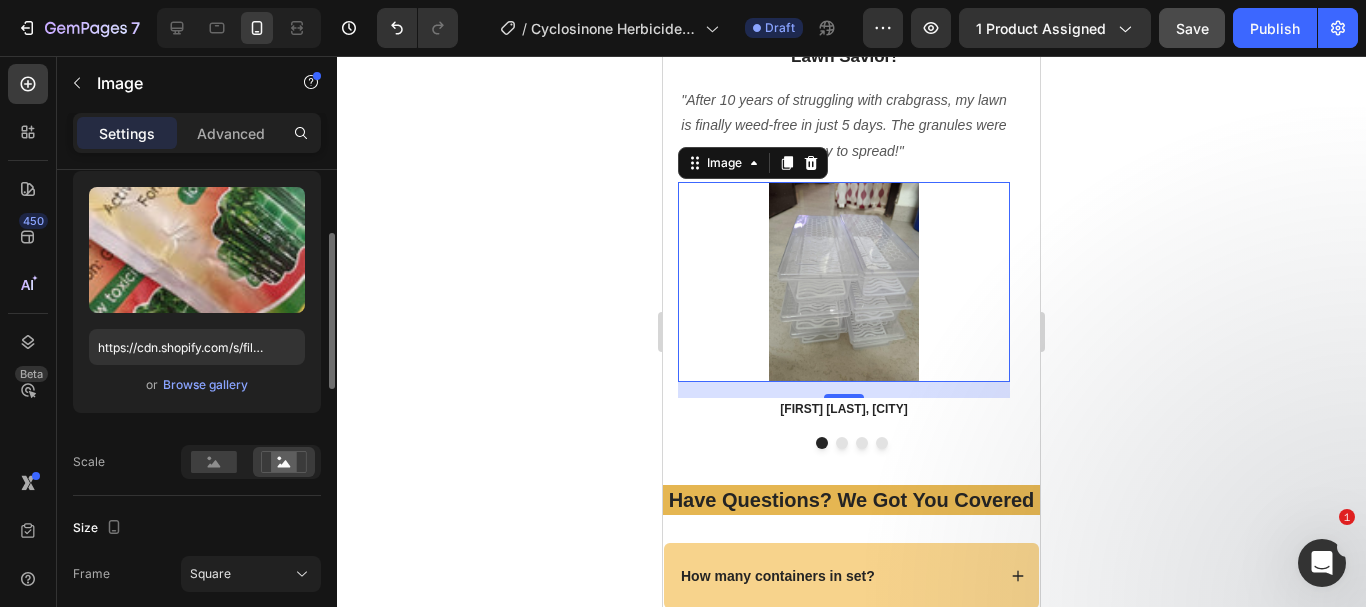 click on "or  Browse gallery" at bounding box center (197, 385) 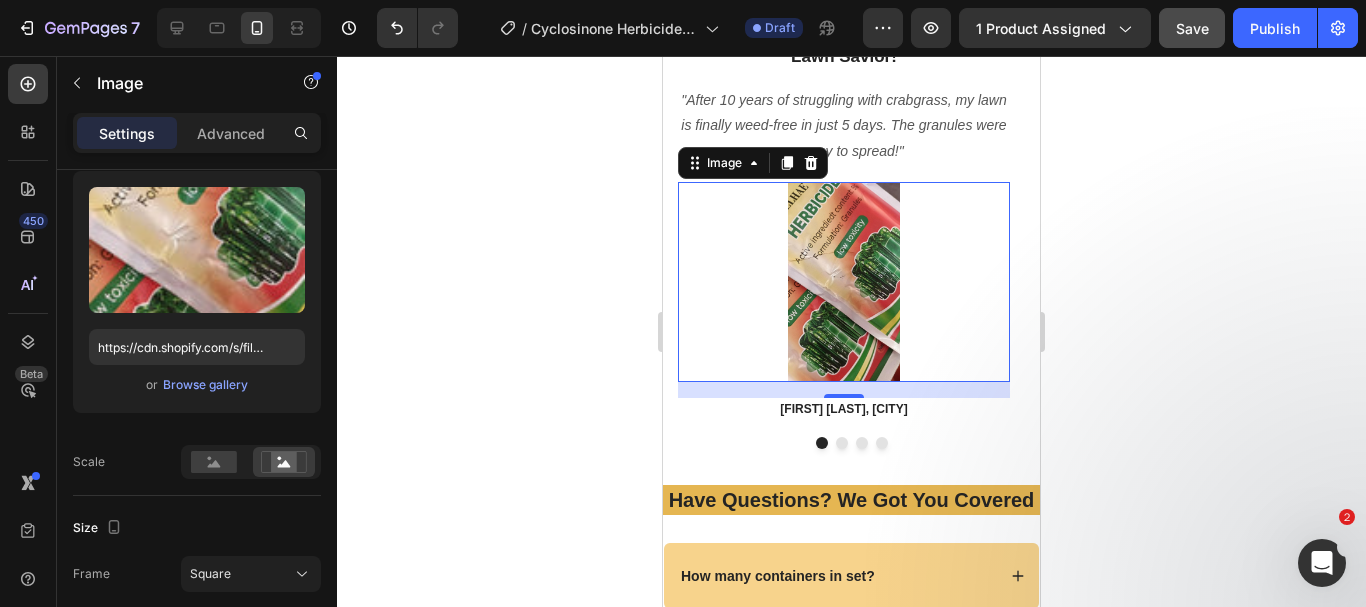 click at bounding box center (844, 282) 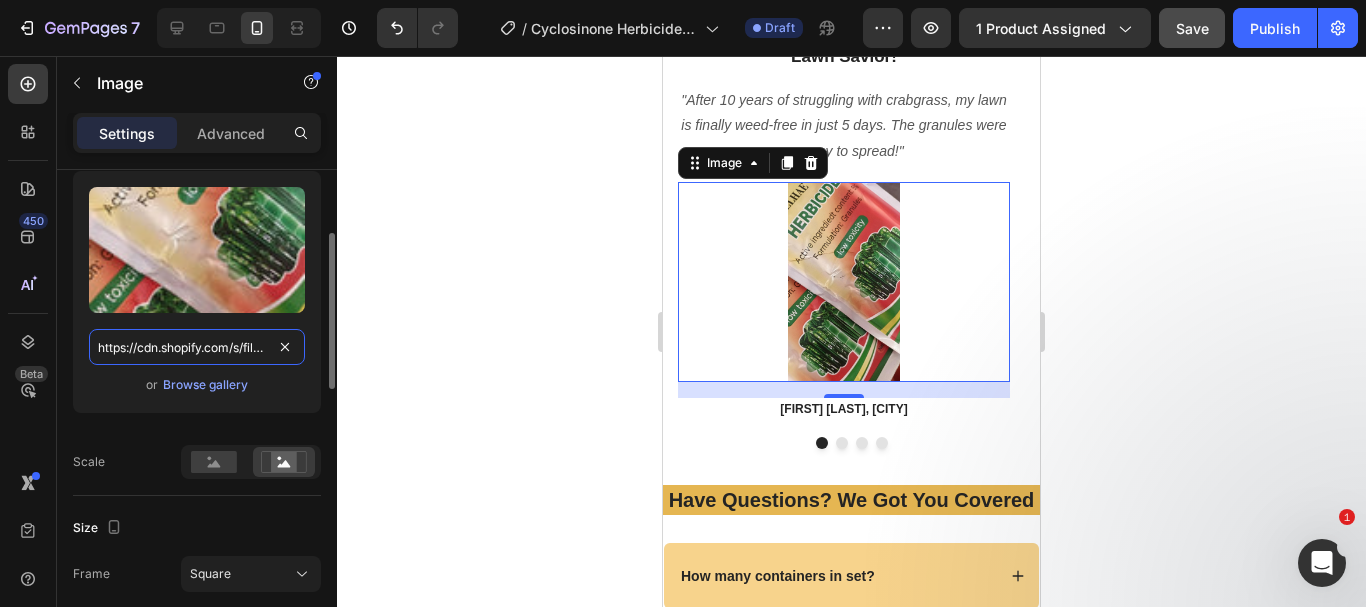click on "https://cdn.shopify.com/s/files/1/0738/0067/9667/files/71RCuzI_b3L.jpg?v=1754147345" at bounding box center [197, 347] 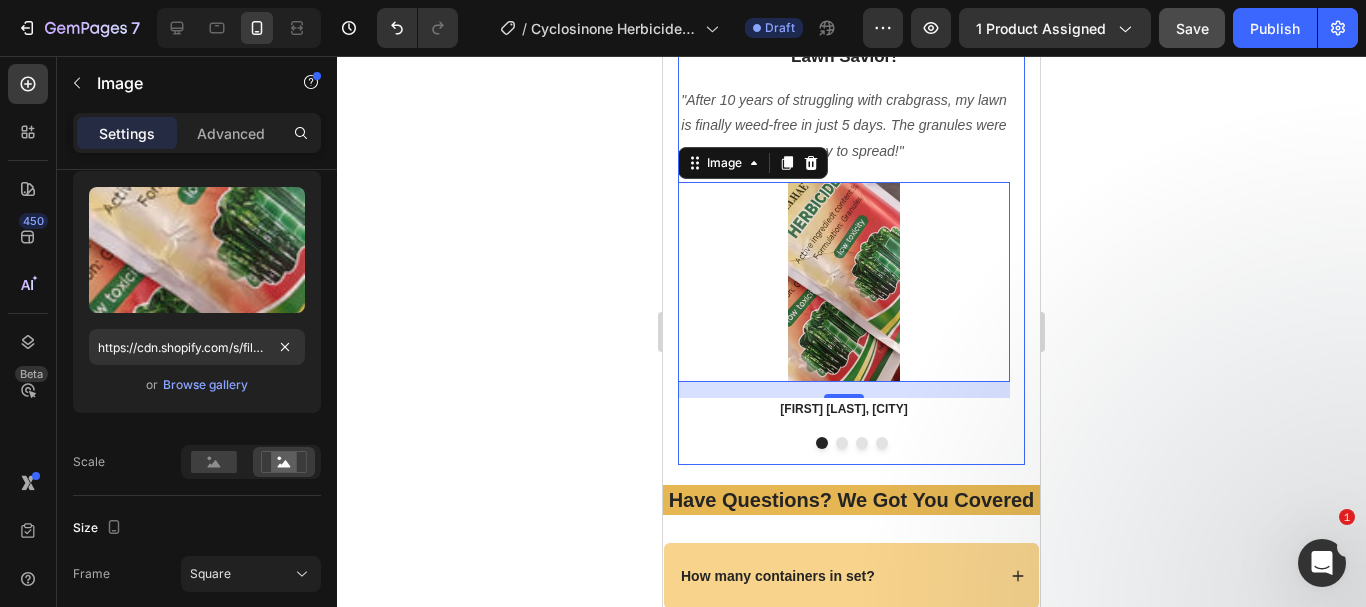 click at bounding box center (842, 443) 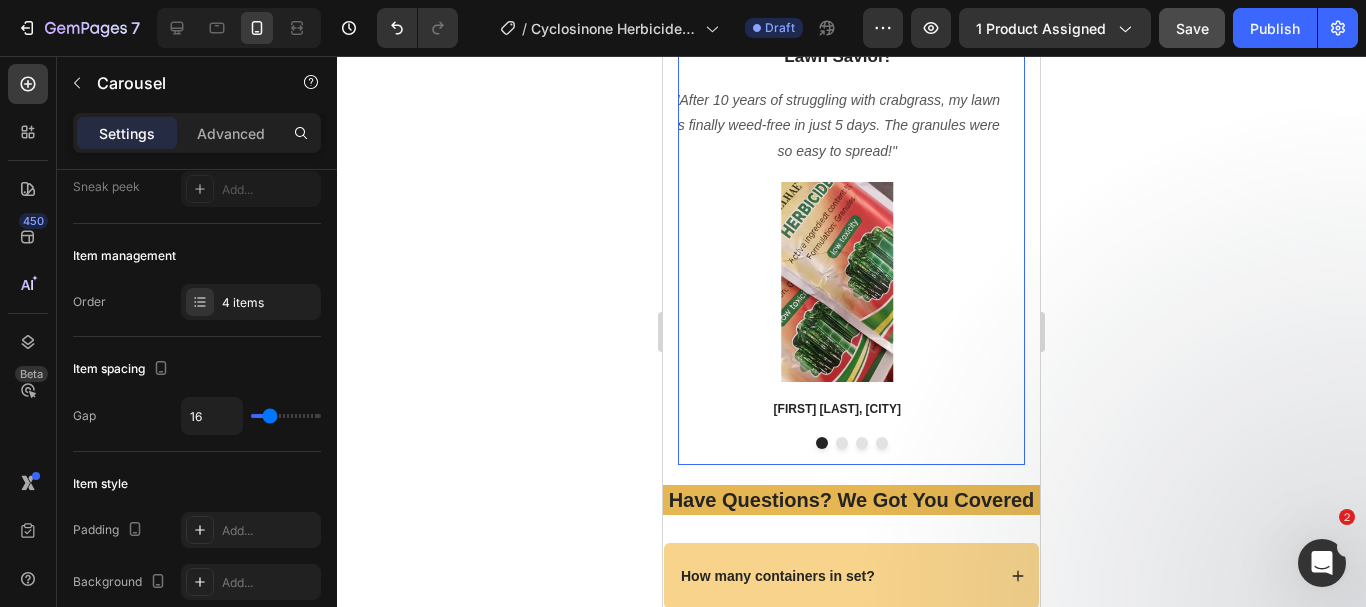 scroll, scrollTop: 0, scrollLeft: 0, axis: both 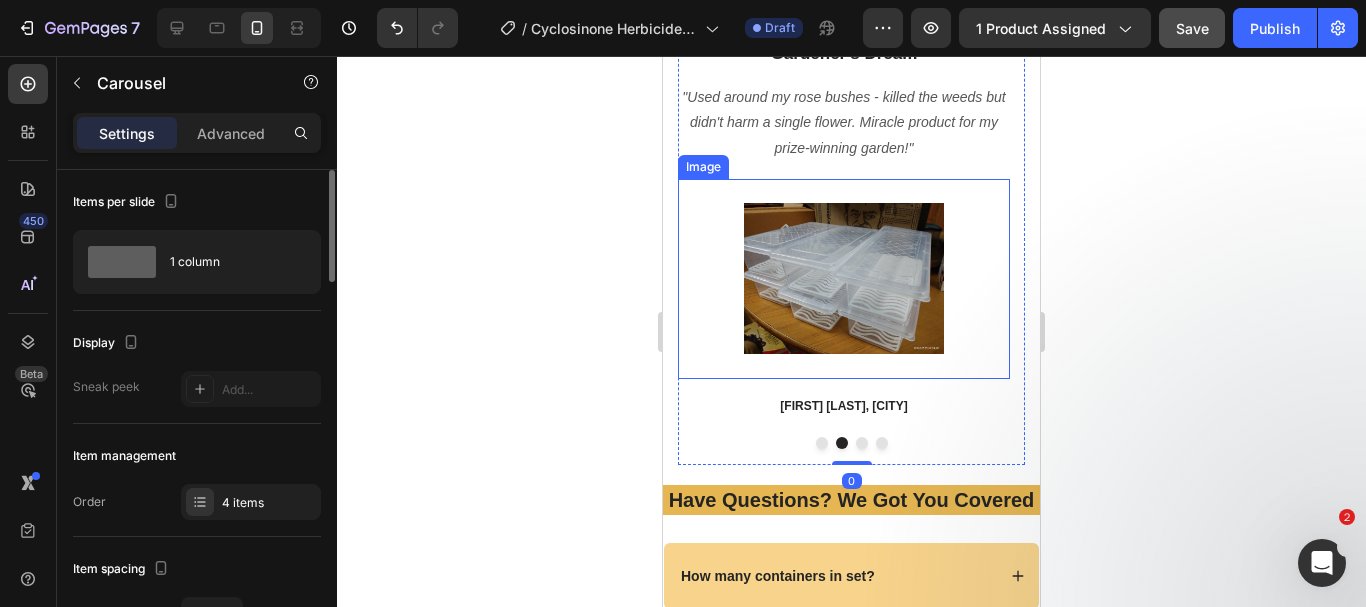 click at bounding box center [844, 279] 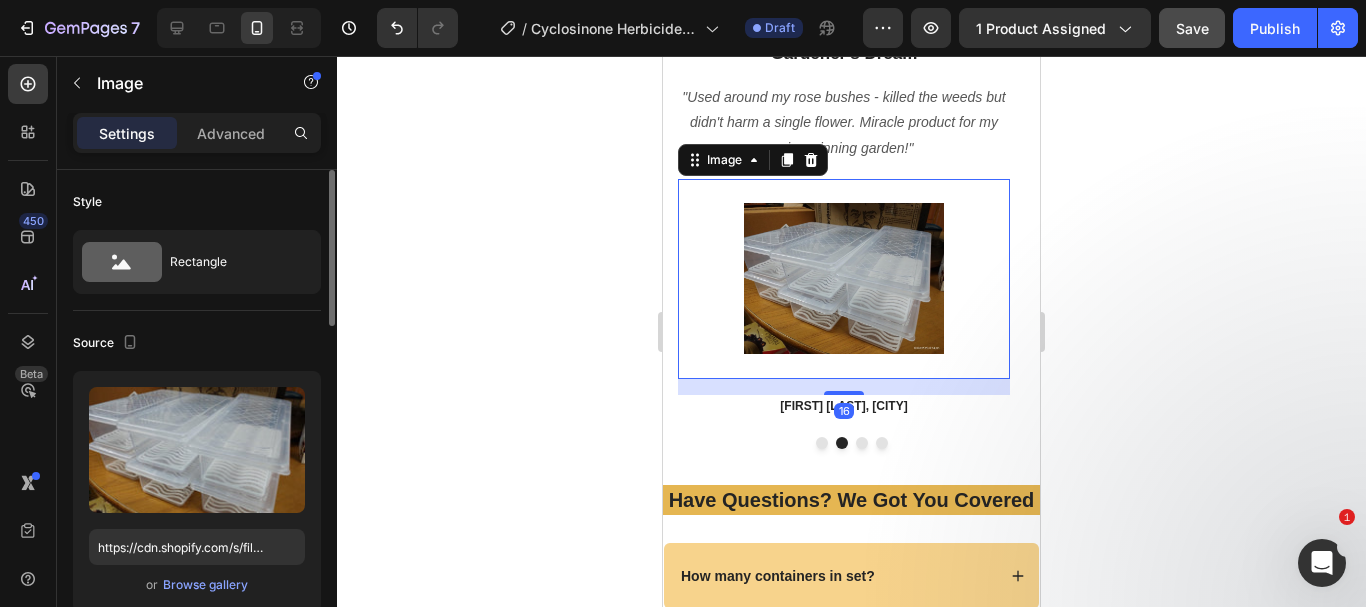 scroll, scrollTop: 200, scrollLeft: 0, axis: vertical 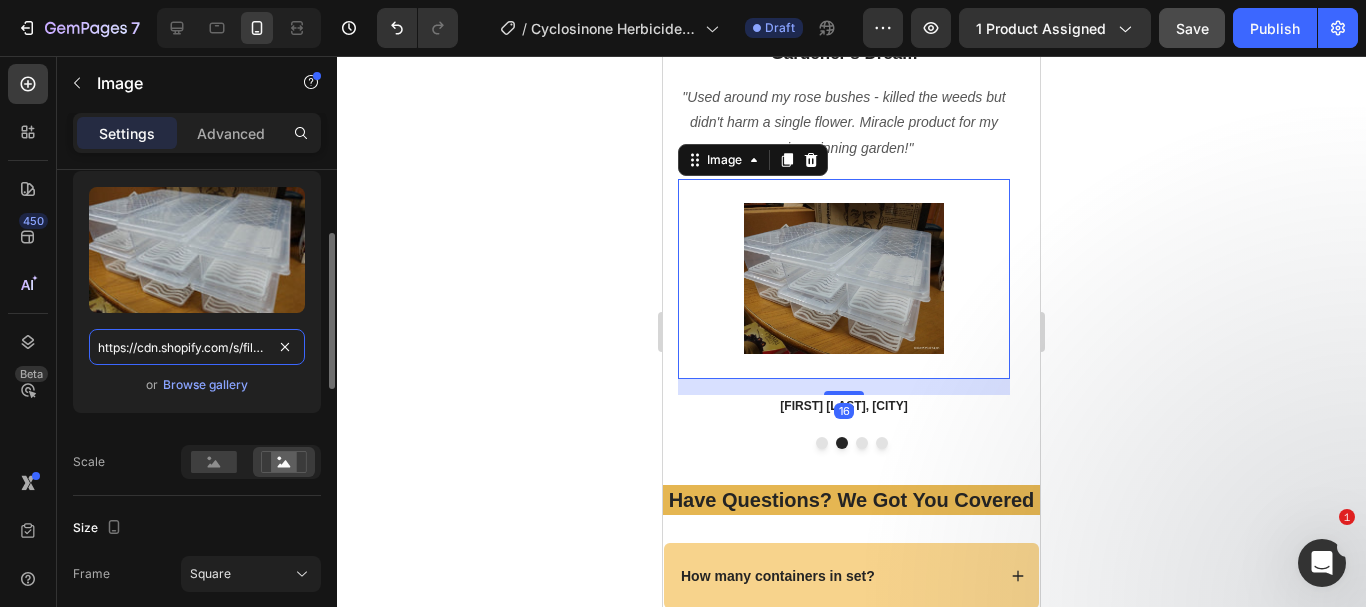 click on "https://cdn.shopify.com/s/files/1/0738/0067/9667/files/71VExdMq8HL.jpg?v=1752500749" at bounding box center (197, 347) 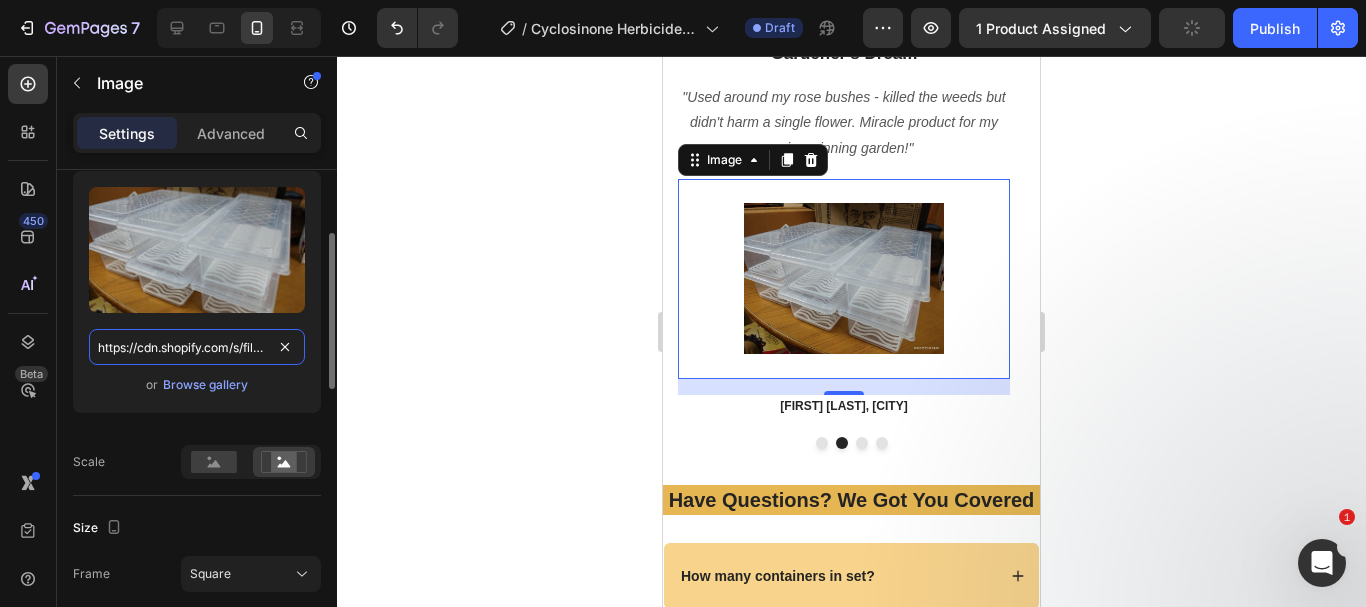 paste on "f65bf8f7-fb40-4ca9-b80c-5522fed5ebb4.webp?v=1754147344" 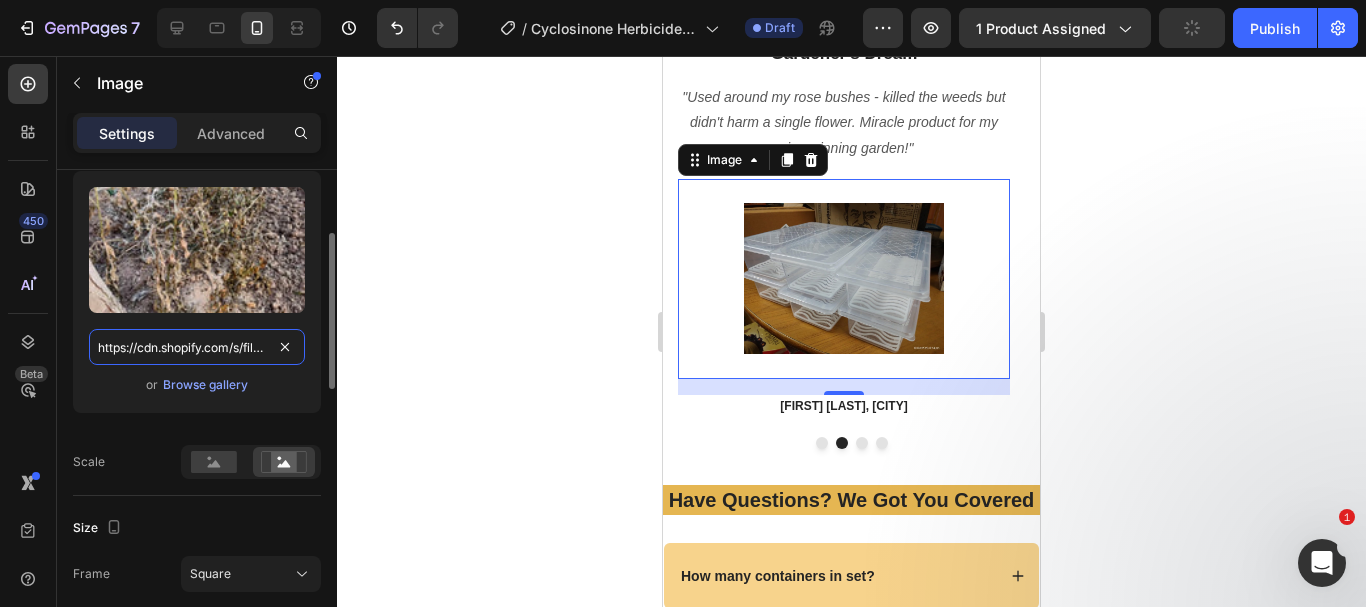 scroll, scrollTop: 0, scrollLeft: 512, axis: horizontal 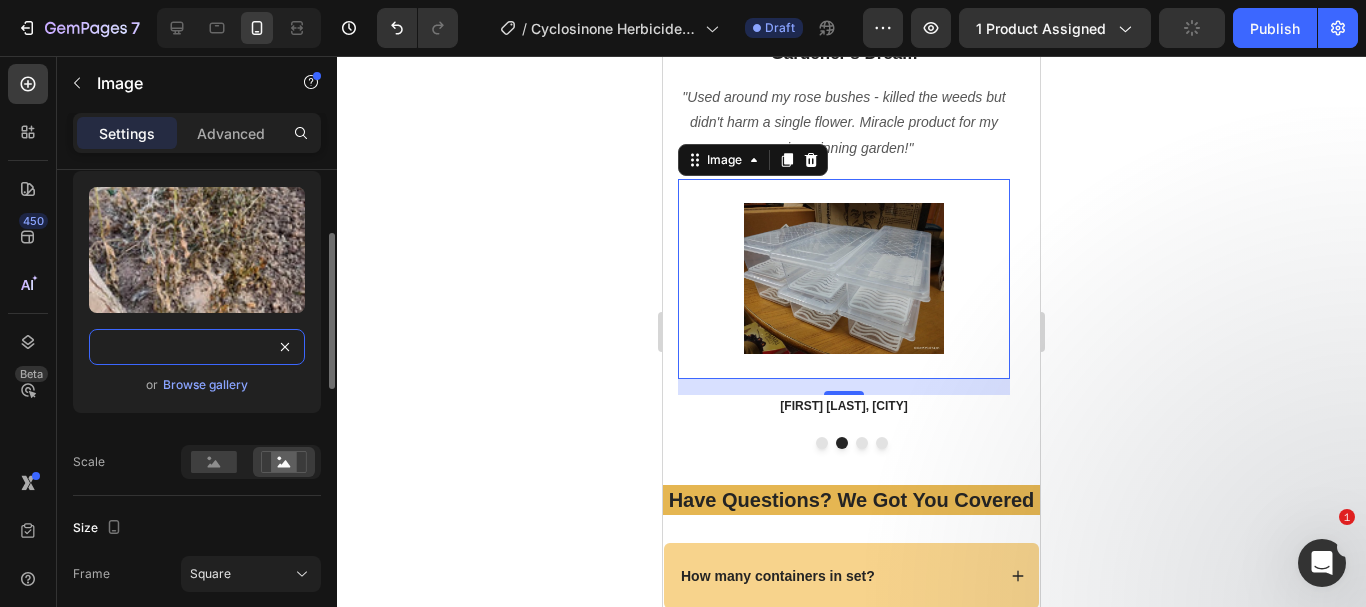 type on "https://cdn.shopify.com/s/files/1/0738/0067/9667/files/f65bf8f7-fb40-4ca9-b80c-5522fed5ebb4.webp?v=1754147344" 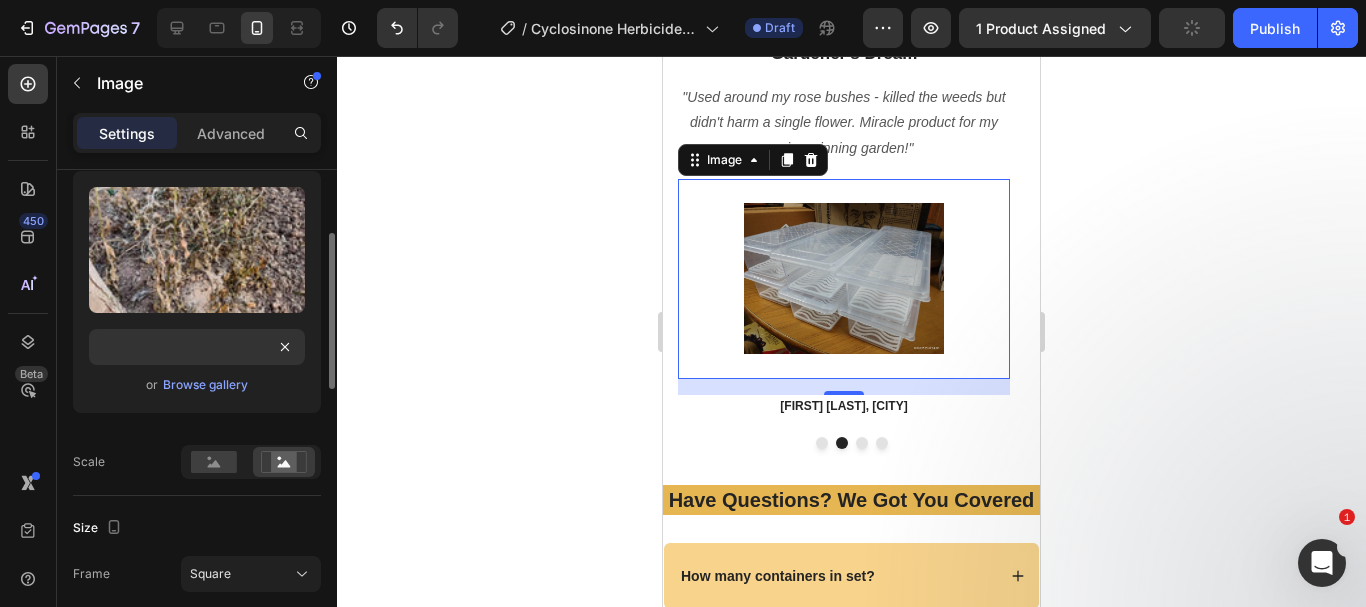 scroll, scrollTop: 0, scrollLeft: 0, axis: both 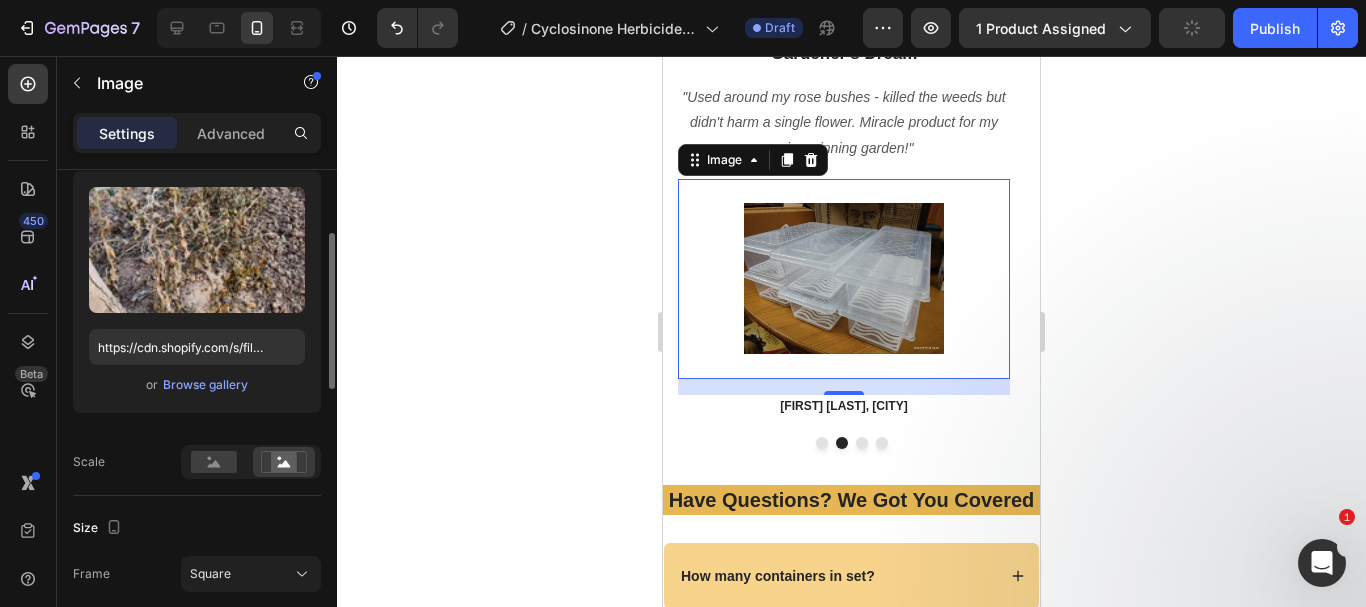 click on "or  Browse gallery" at bounding box center [197, 385] 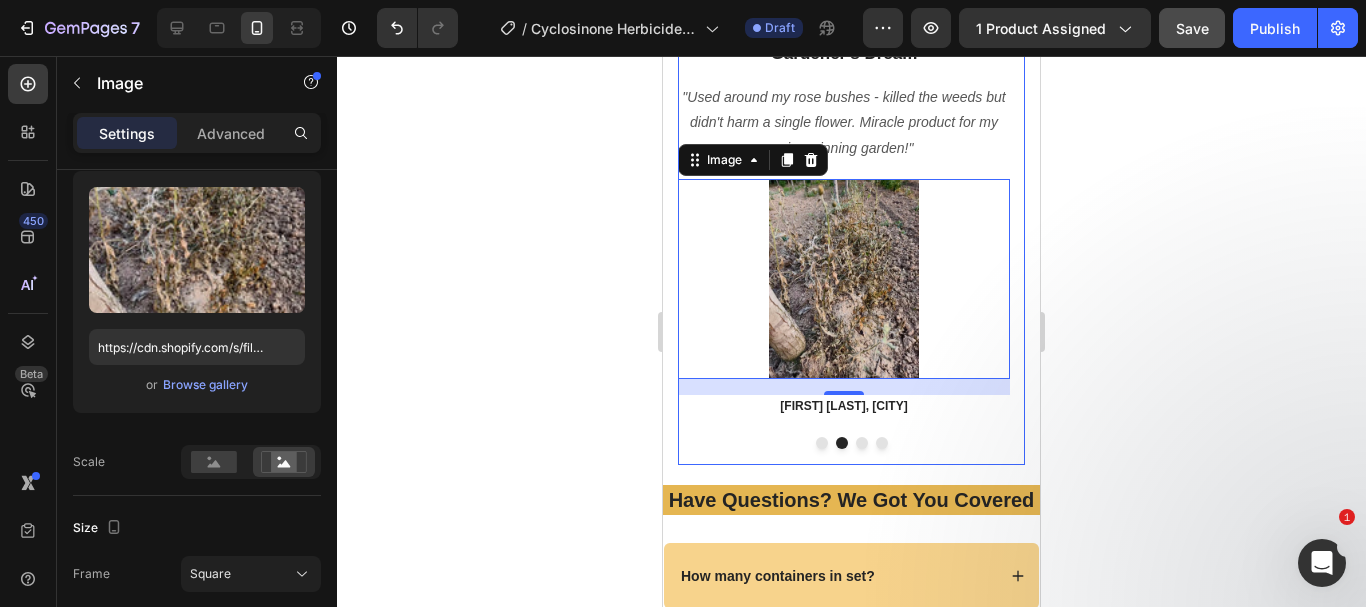 click at bounding box center [862, 443] 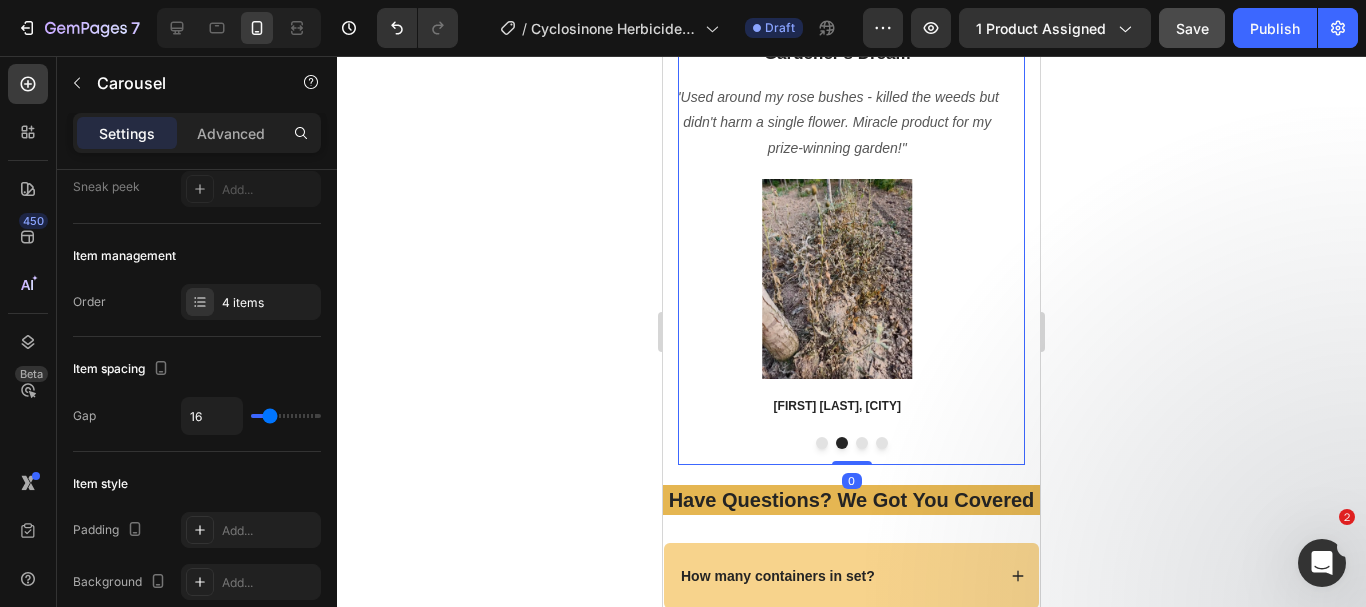 scroll, scrollTop: 0, scrollLeft: 0, axis: both 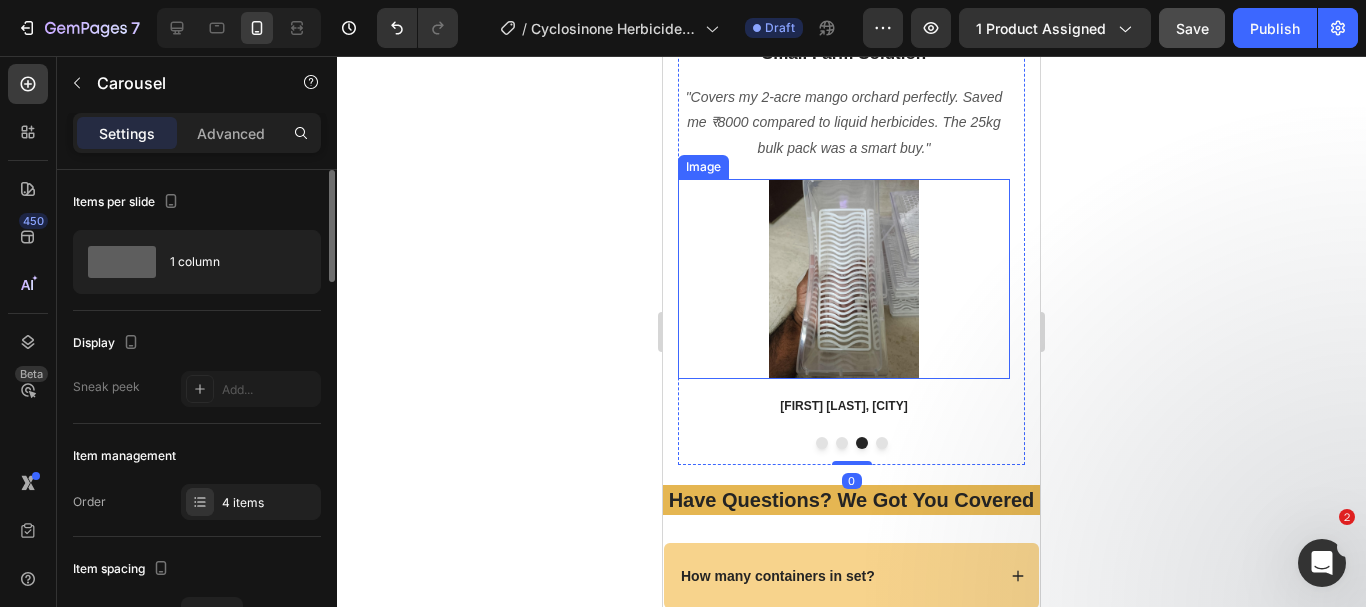 click at bounding box center (844, 279) 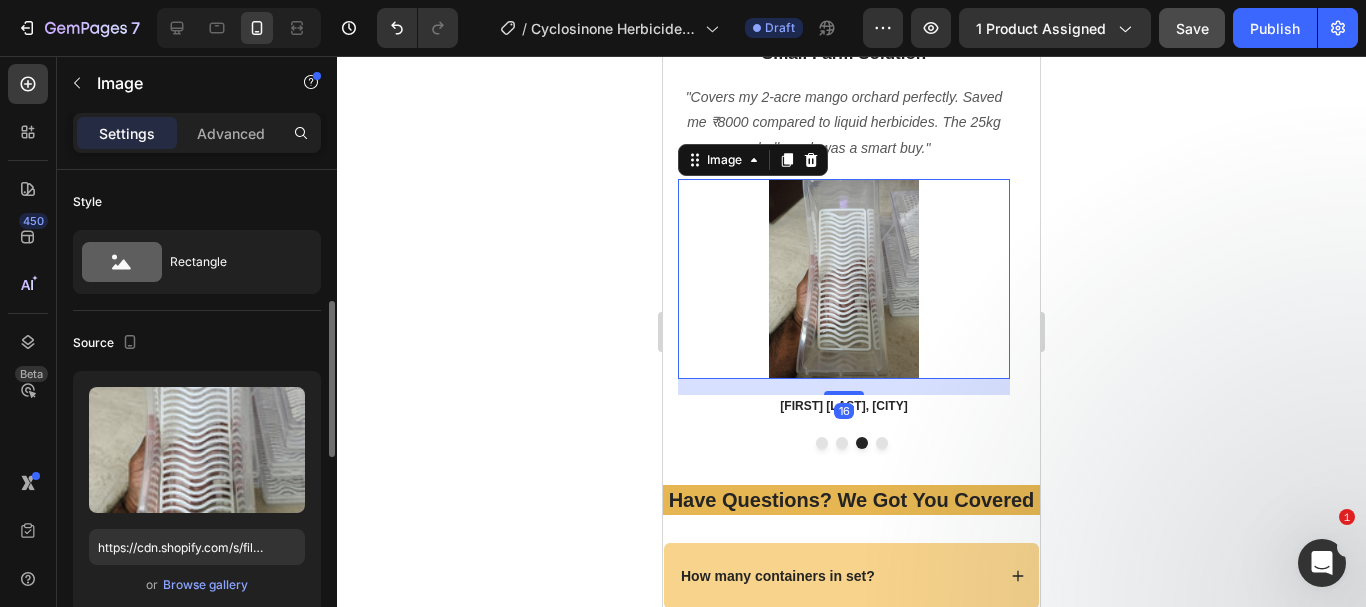 scroll, scrollTop: 200, scrollLeft: 0, axis: vertical 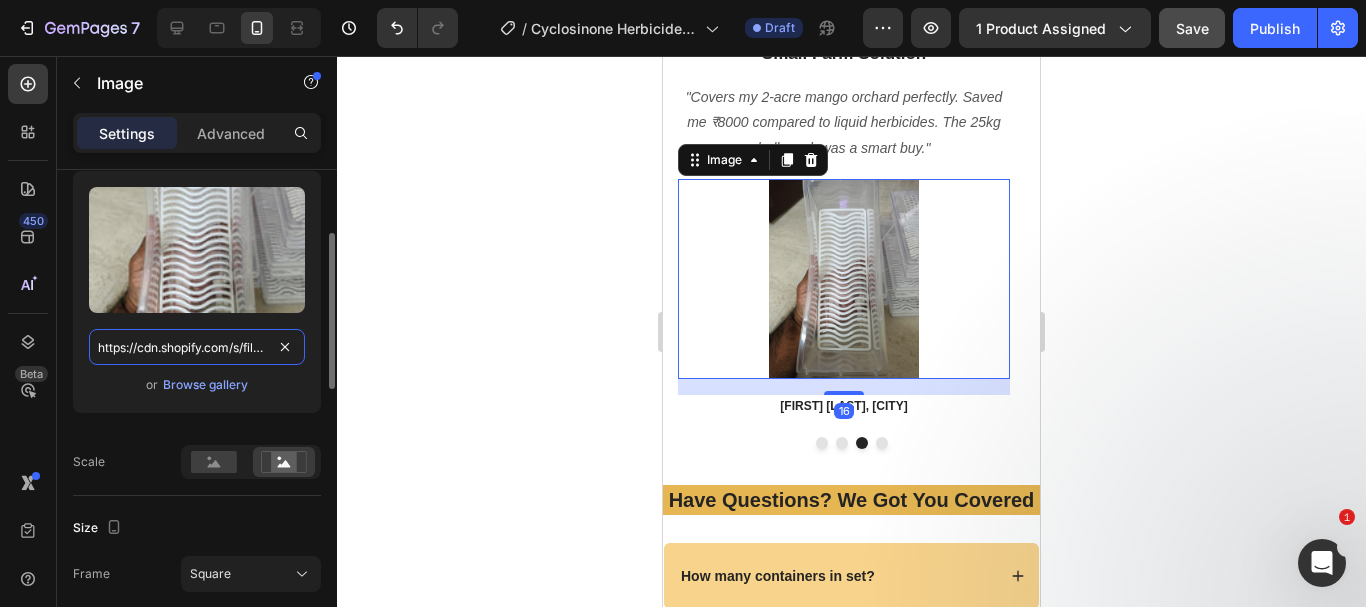 click on "https://cdn.shopify.com/s/files/1/0738/0067/9667/files/71rMZHF4OEL.jpg?v=1752500749" at bounding box center (197, 347) 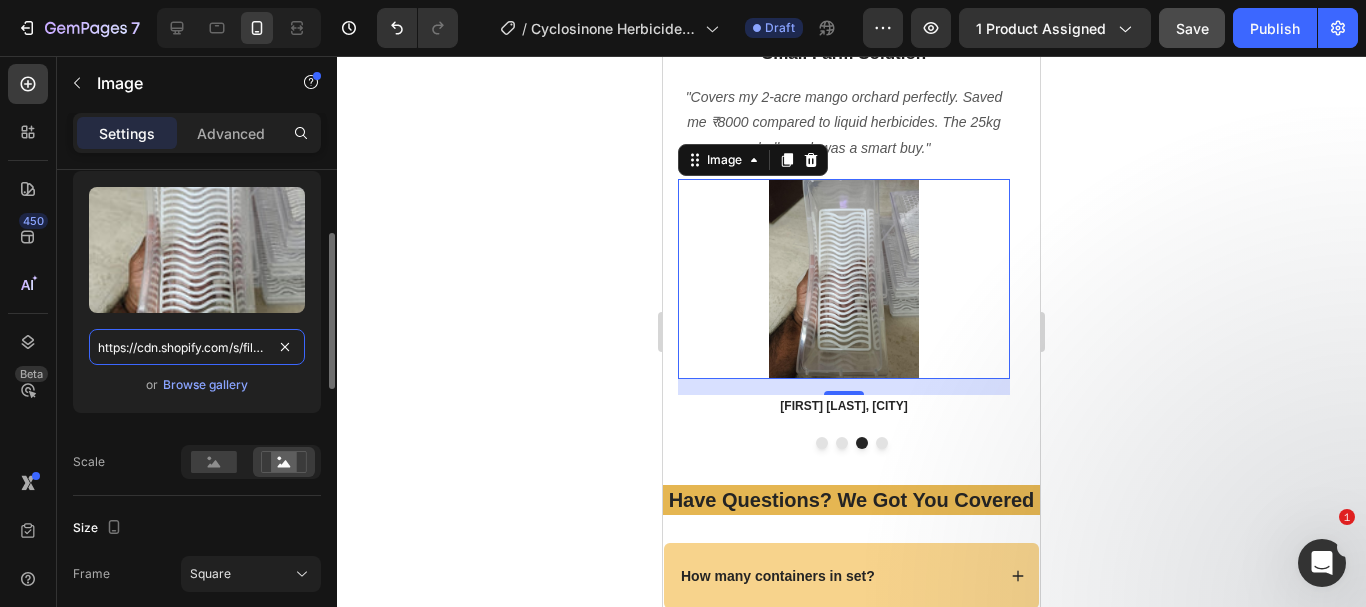 paste on "1aa8ca88-c5a3-4ab1-b97d-00c0b5d9539f.webp?v=1754147346" 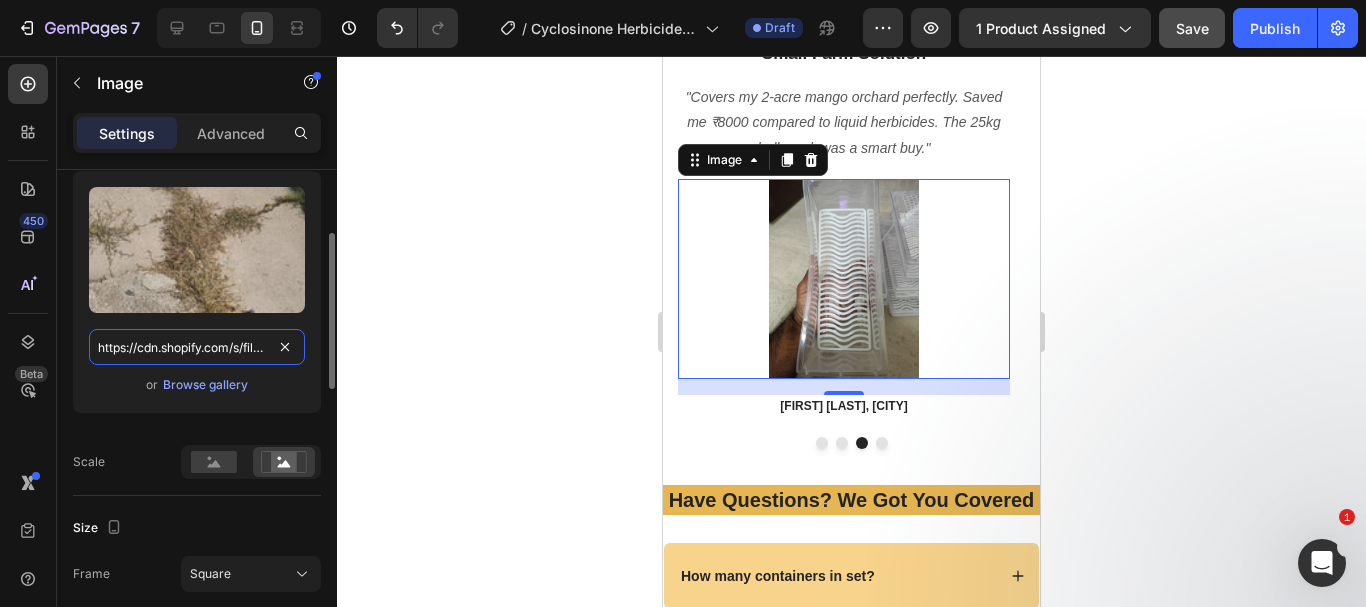 scroll, scrollTop: 0, scrollLeft: 515, axis: horizontal 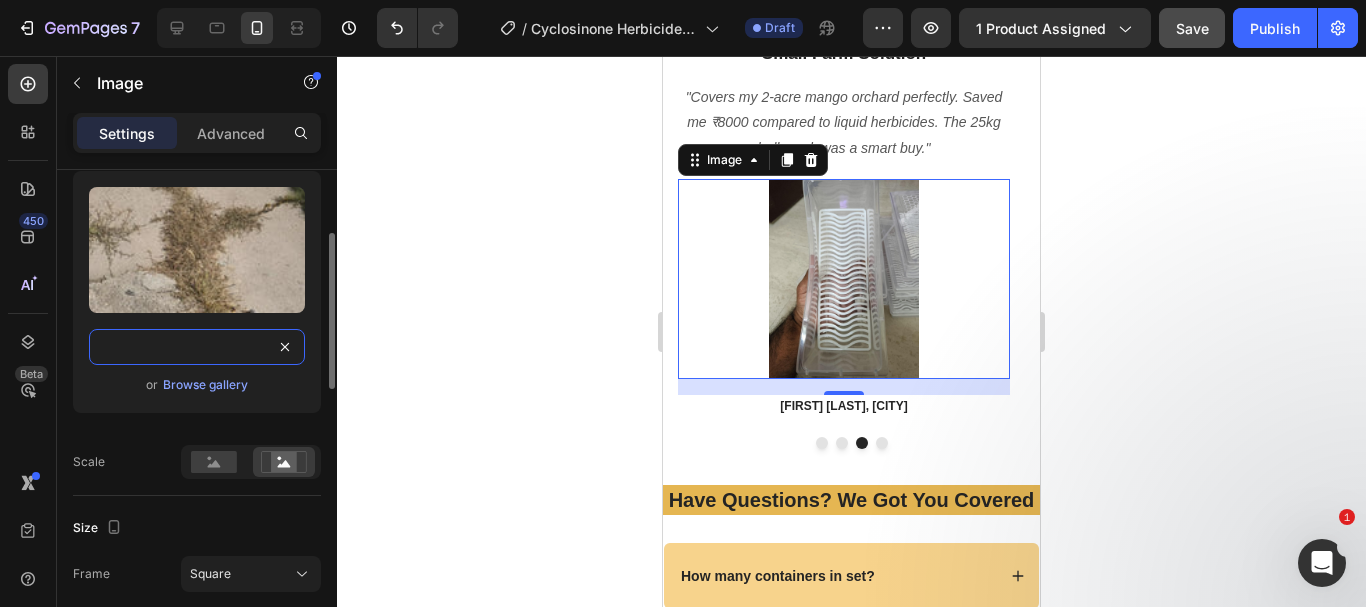 type on "https://cdn.shopify.com/s/files/1/0738/0067/9667/files/1aa8ca88-c5a3-4ab1-b97d-00c0b5d9539f.webp?v=1754147346" 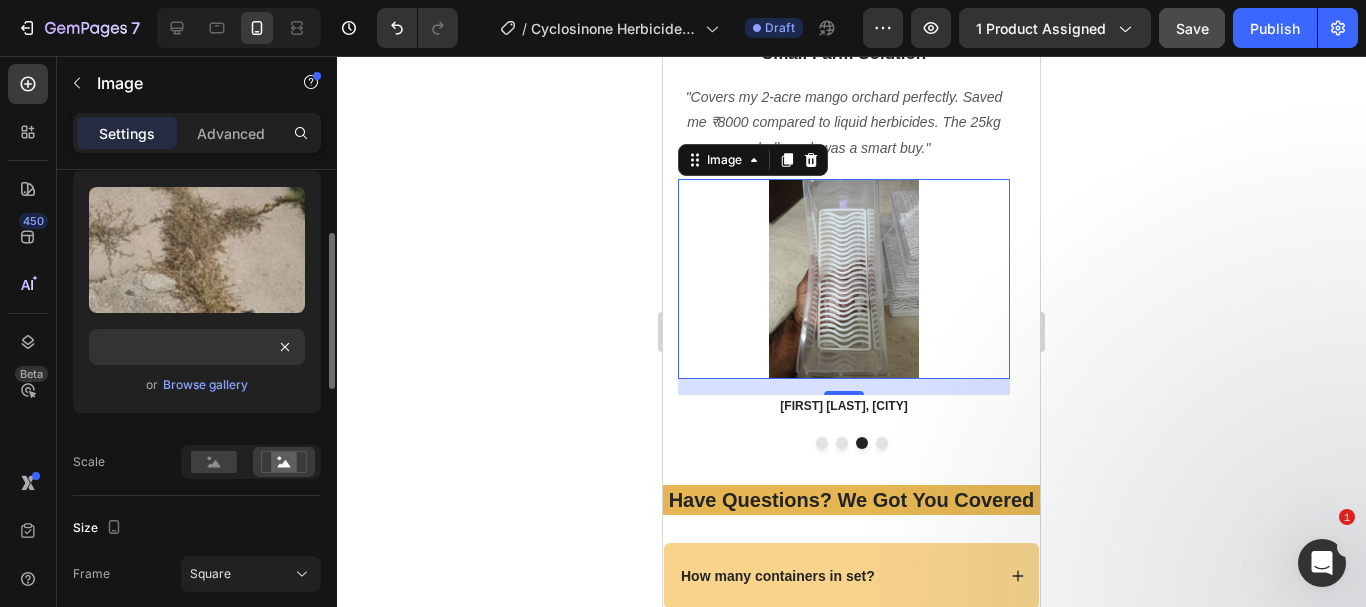 scroll, scrollTop: 0, scrollLeft: 0, axis: both 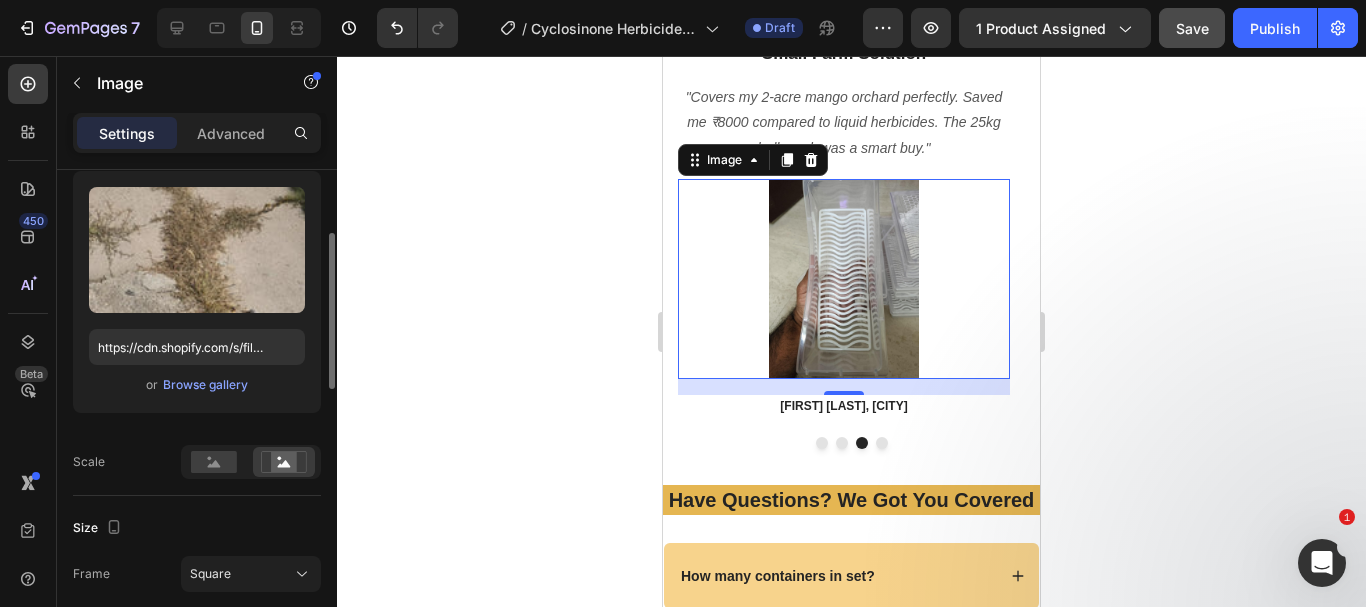 click on "or  Browse gallery" at bounding box center [197, 385] 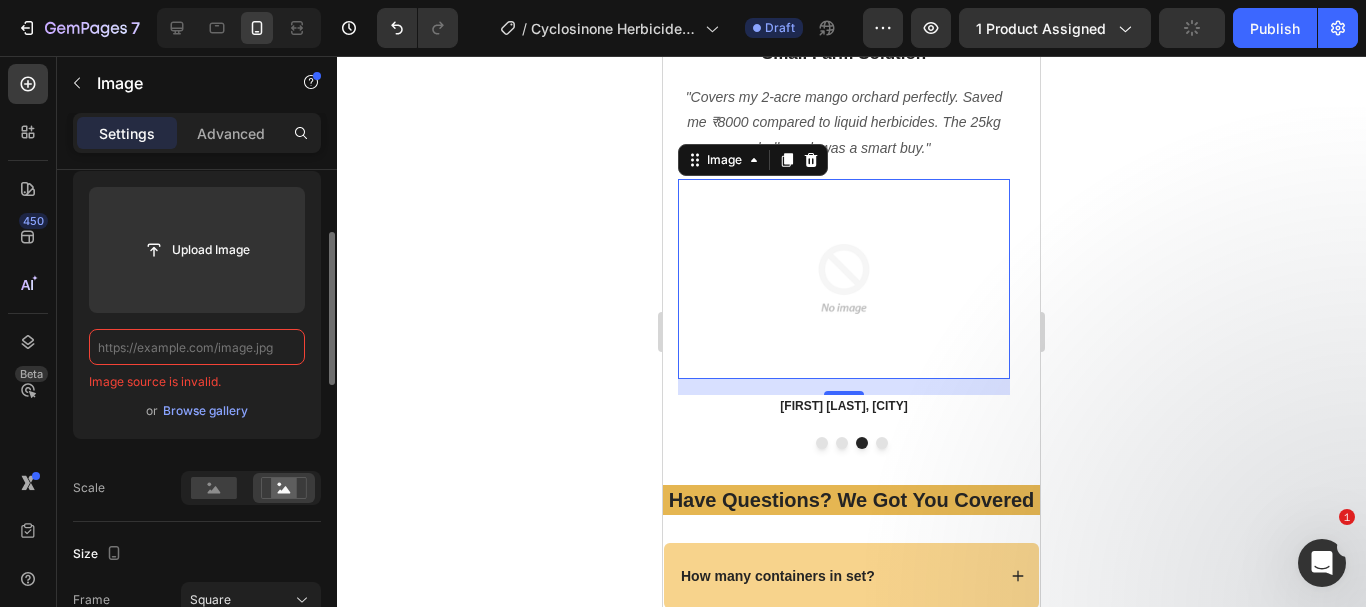 scroll, scrollTop: 0, scrollLeft: 0, axis: both 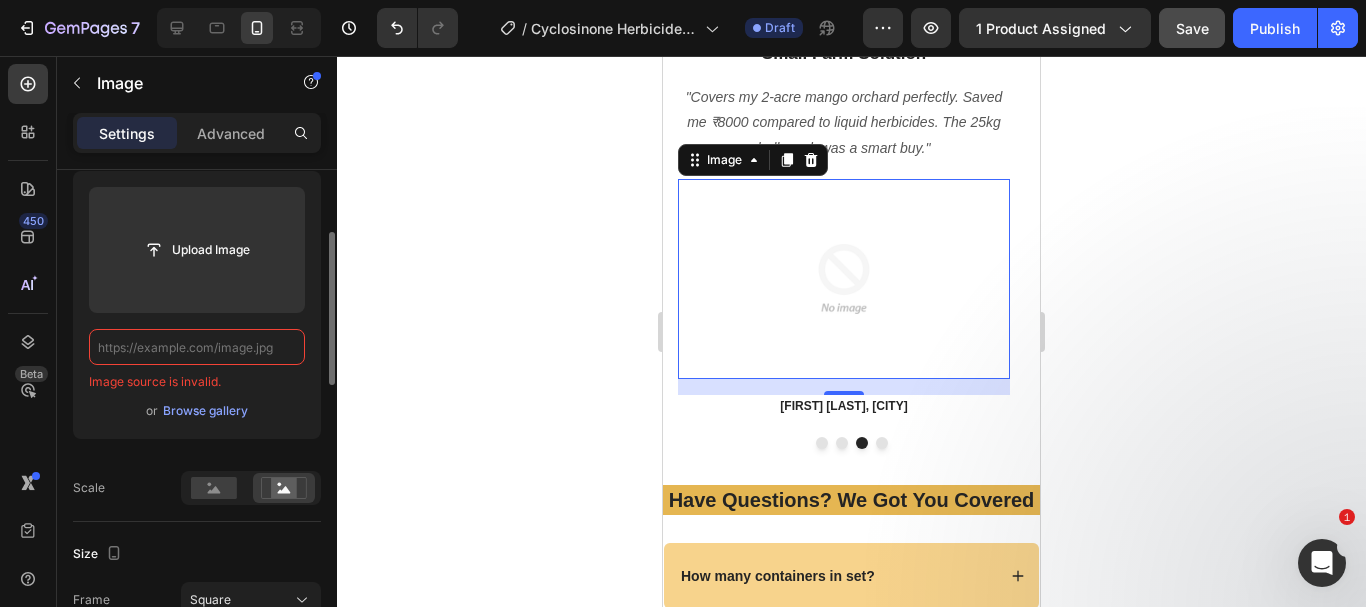 click at bounding box center [197, 347] 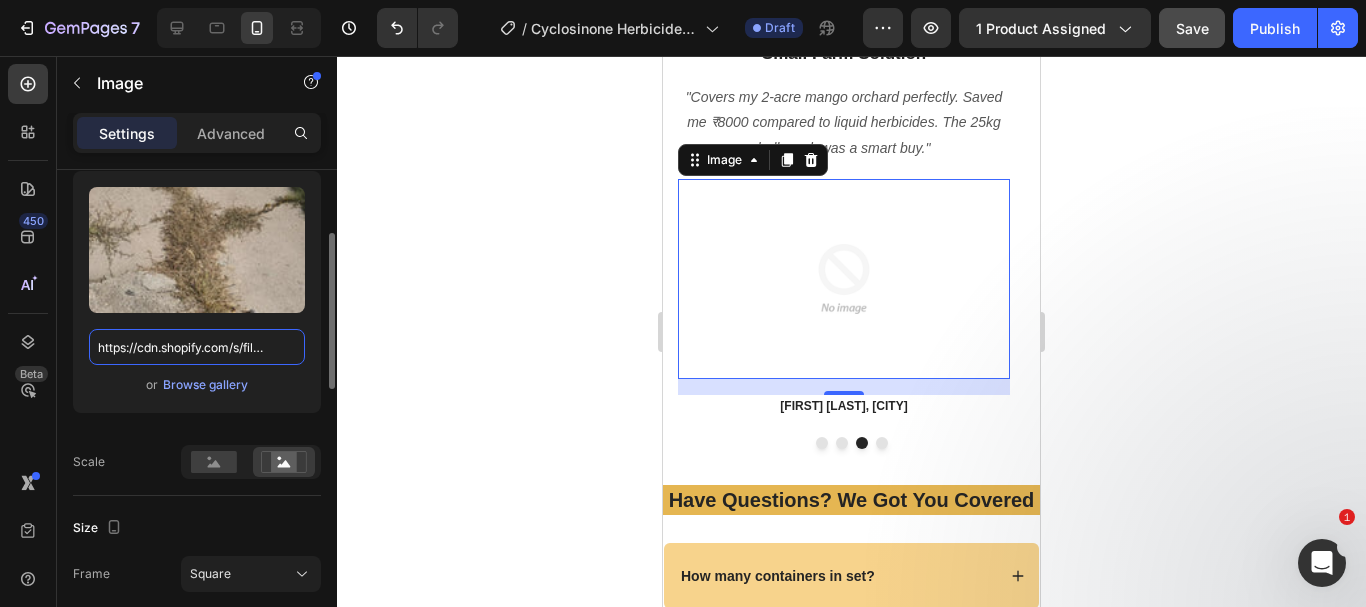 scroll, scrollTop: 0, scrollLeft: 515, axis: horizontal 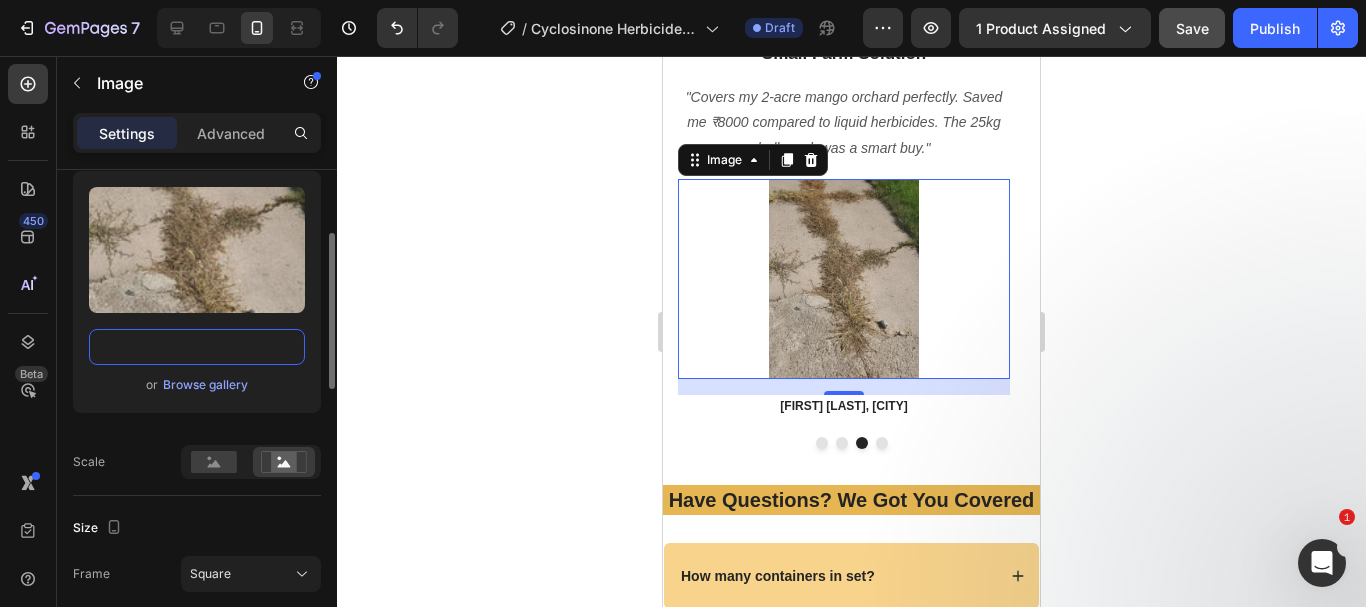 type on "https://cdn.shopify.com/s/files/1/0738/0067/9667/files/1aa8ca88-c5a3-4ab1-b97d-00c0b5d9539f.webp?v=1754147346" 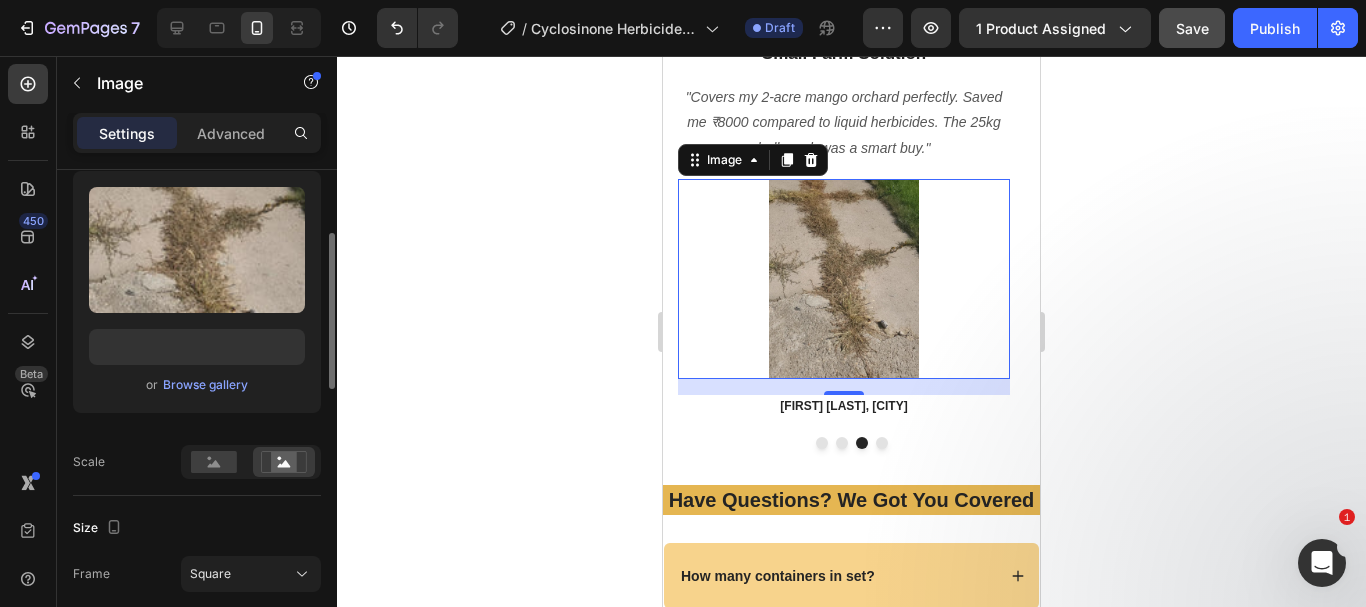 drag, startPoint x: 119, startPoint y: 391, endPoint x: 131, endPoint y: 393, distance: 12.165525 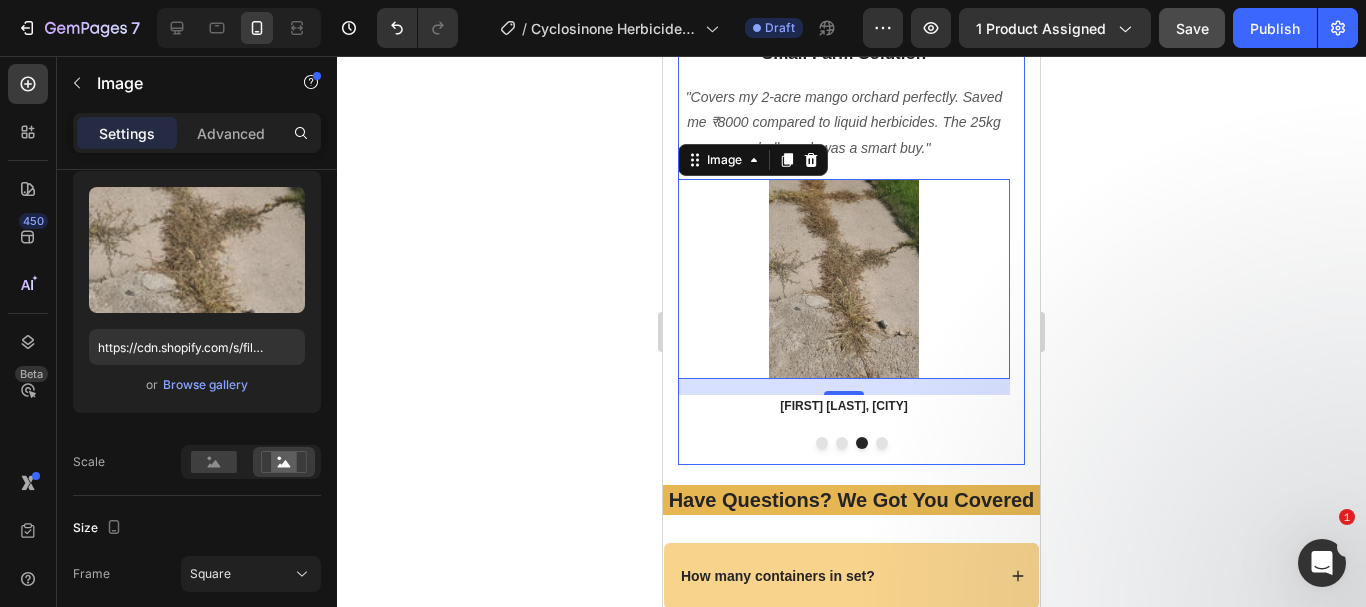 click at bounding box center (842, 443) 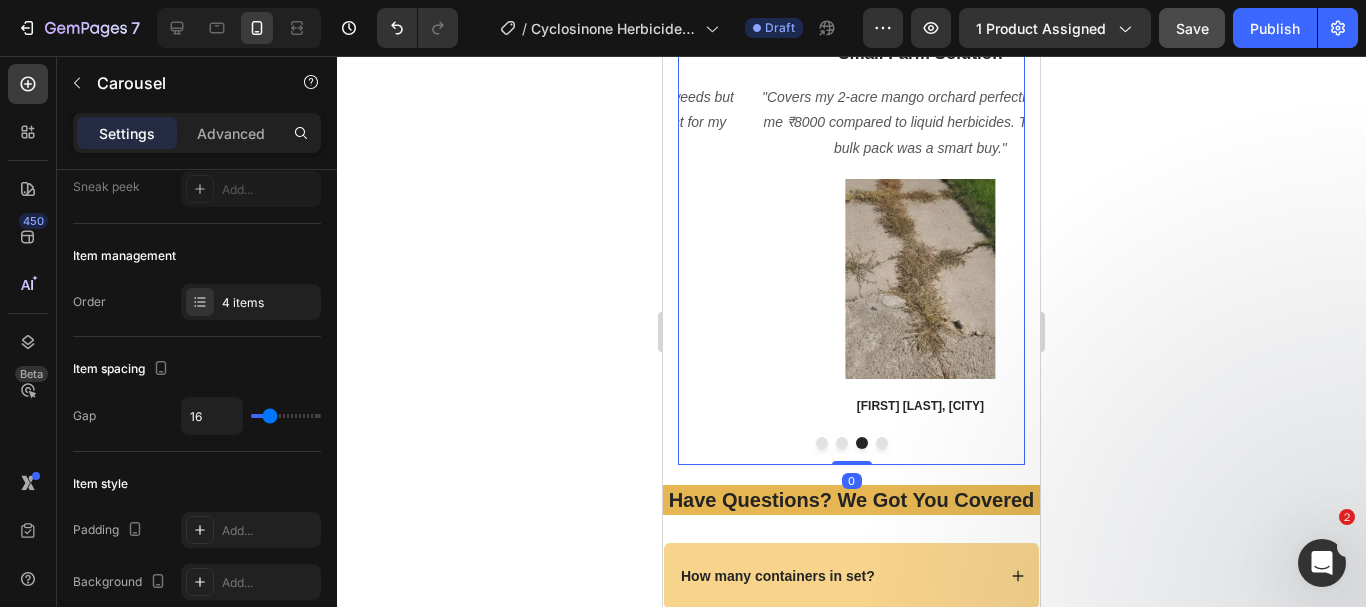 scroll, scrollTop: 0, scrollLeft: 0, axis: both 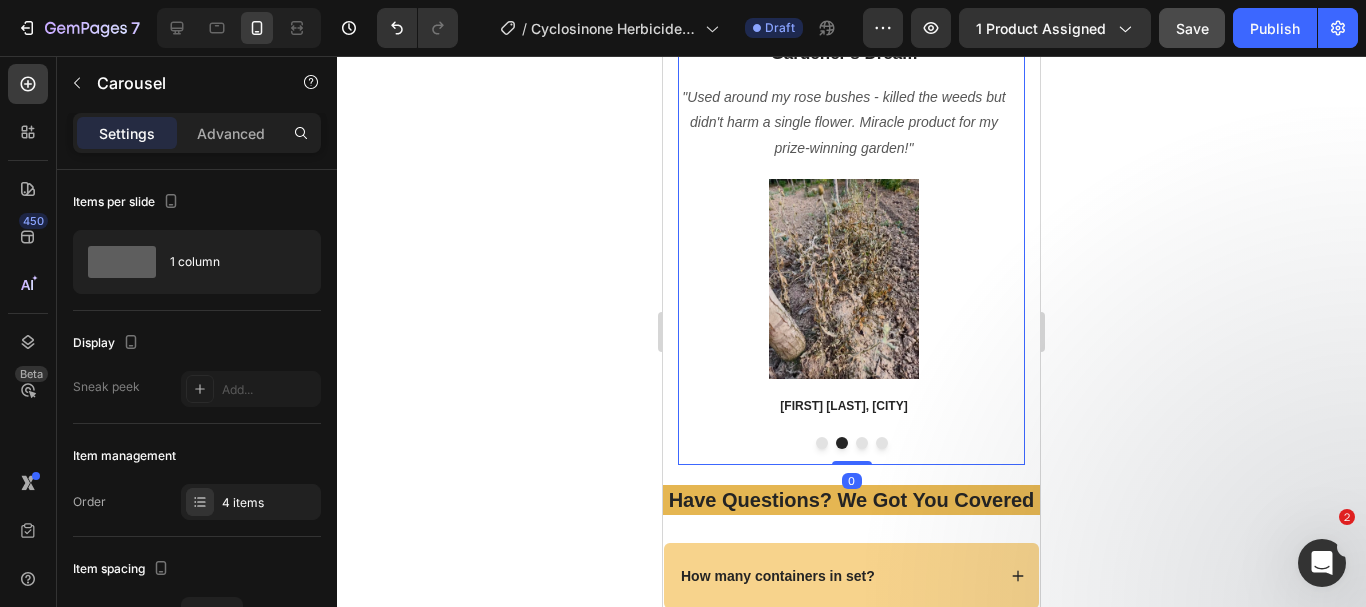 click at bounding box center [822, 443] 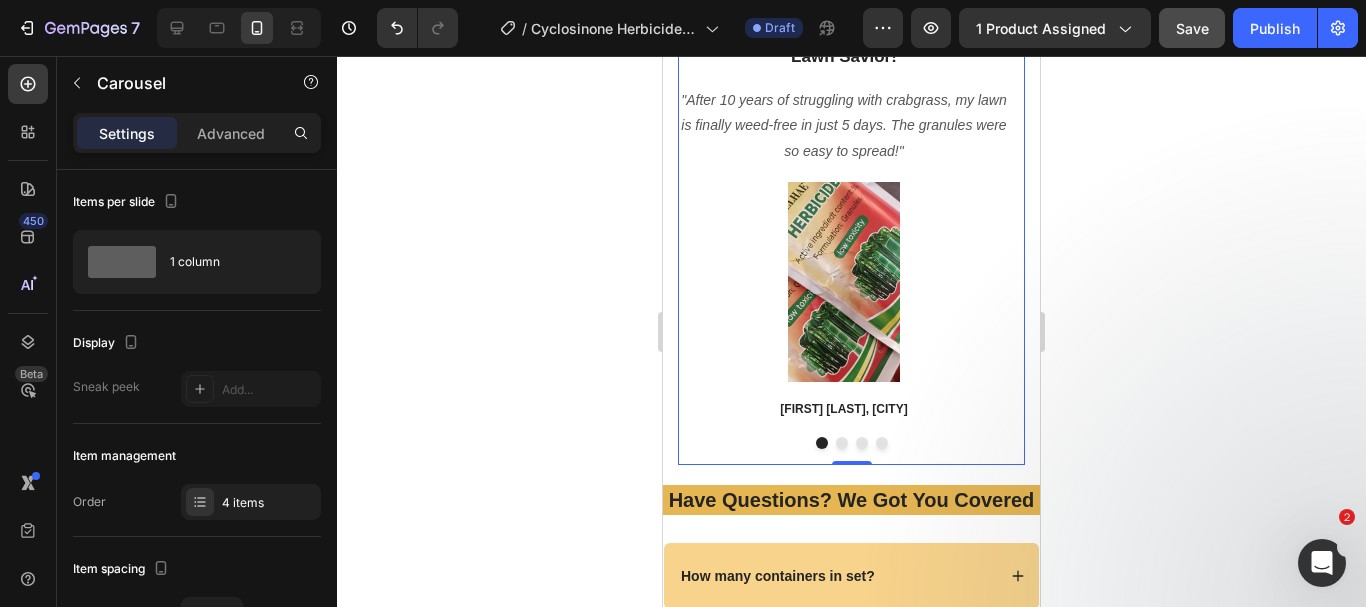 click at bounding box center (882, 443) 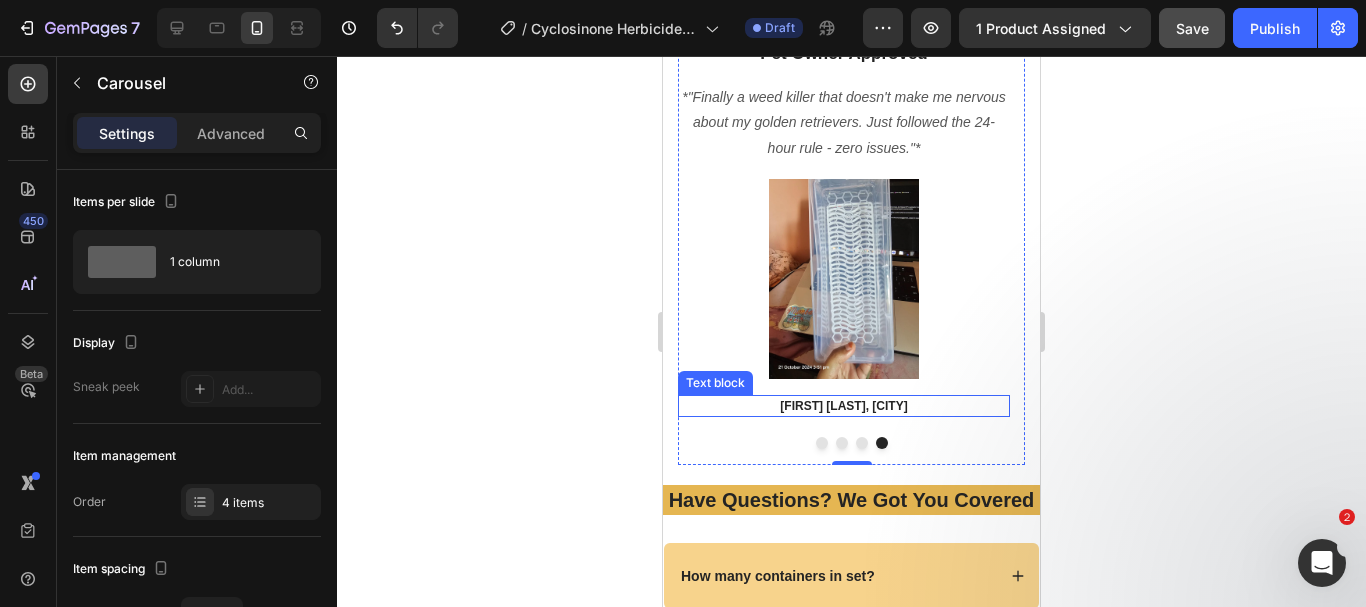 click at bounding box center [844, 279] 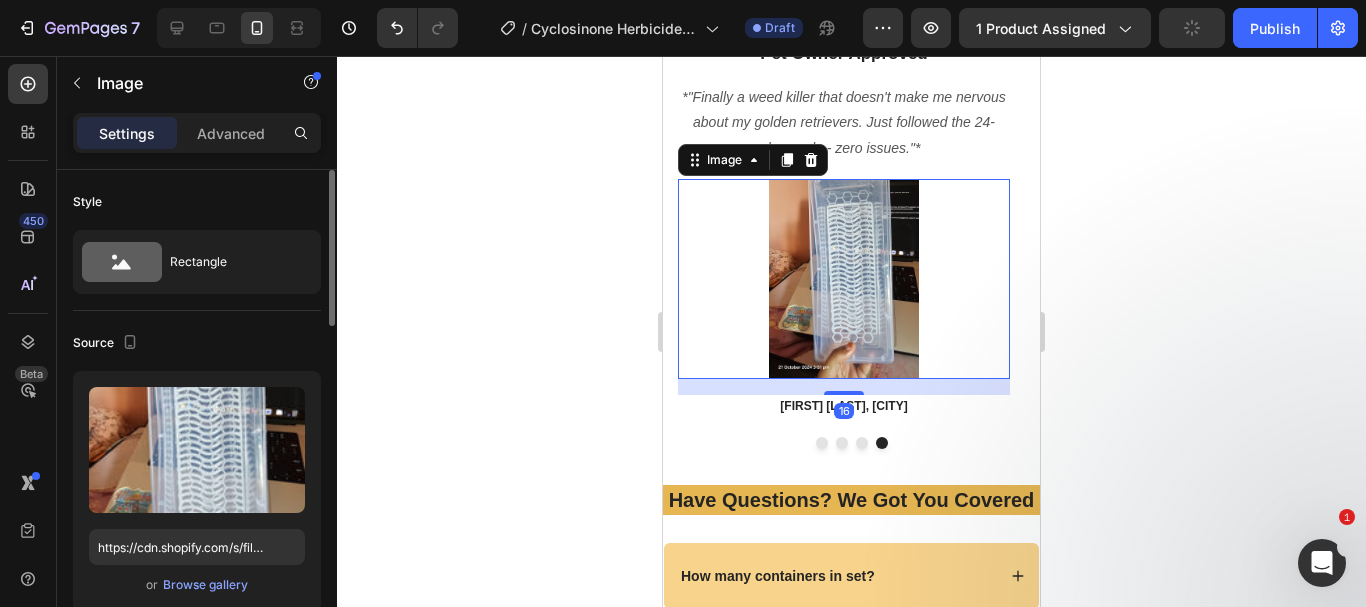 scroll, scrollTop: 200, scrollLeft: 0, axis: vertical 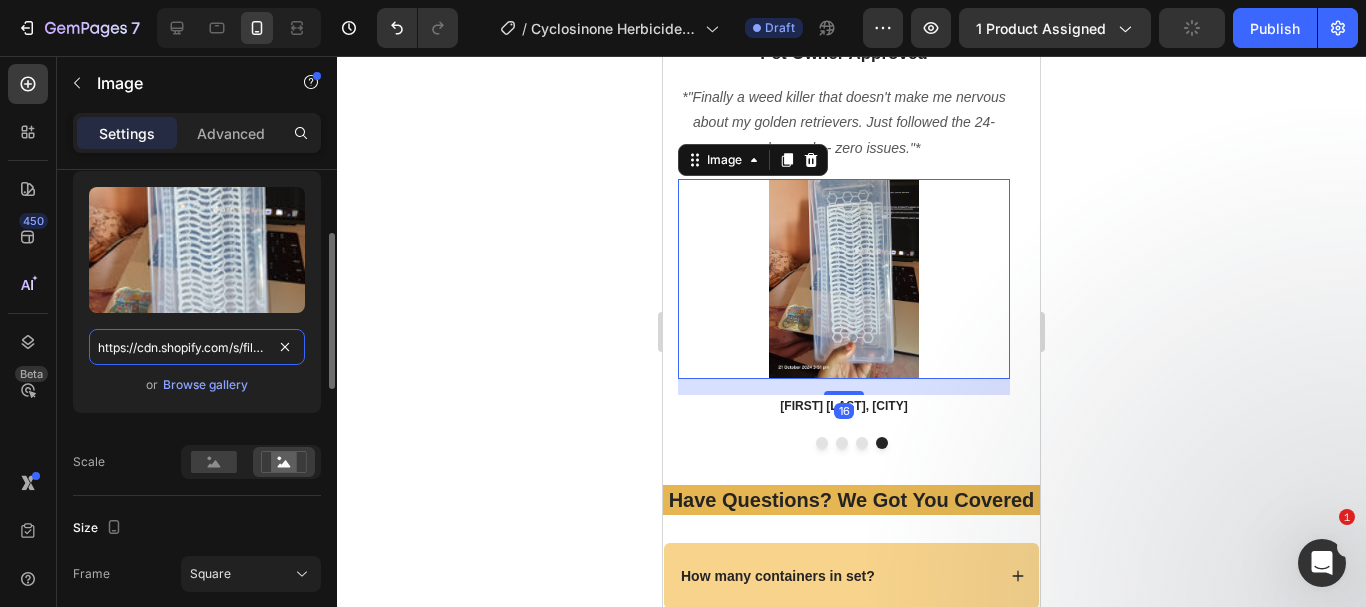 click on "https://cdn.shopify.com/s/files/1/0738/0067/9667/files/71lY6dcnICL.jpg?v=1752500749" at bounding box center (197, 347) 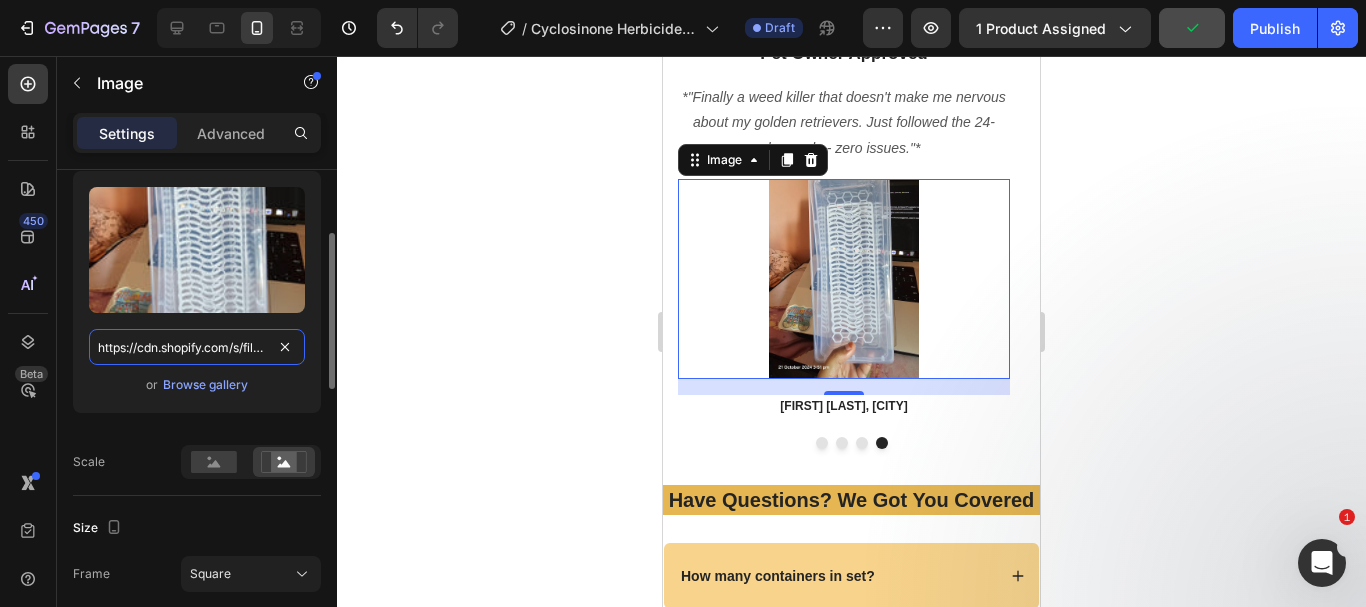 paste on "20250702-b4.png?v=1754147345" 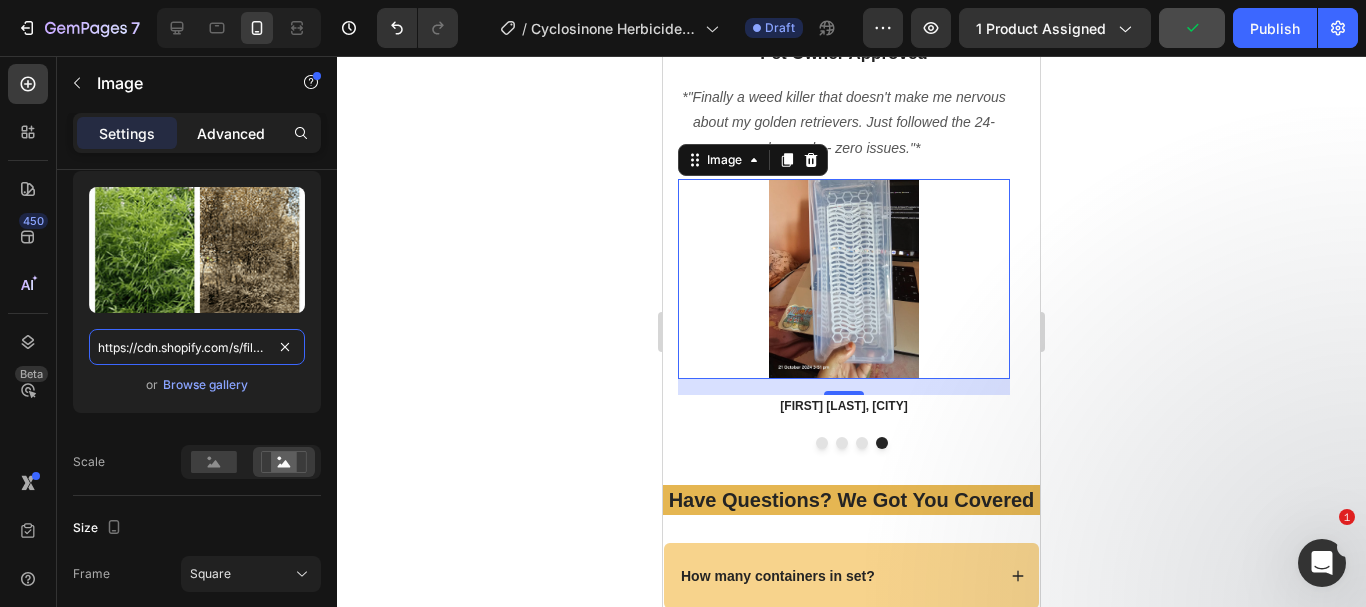 scroll, scrollTop: 0, scrollLeft: 340, axis: horizontal 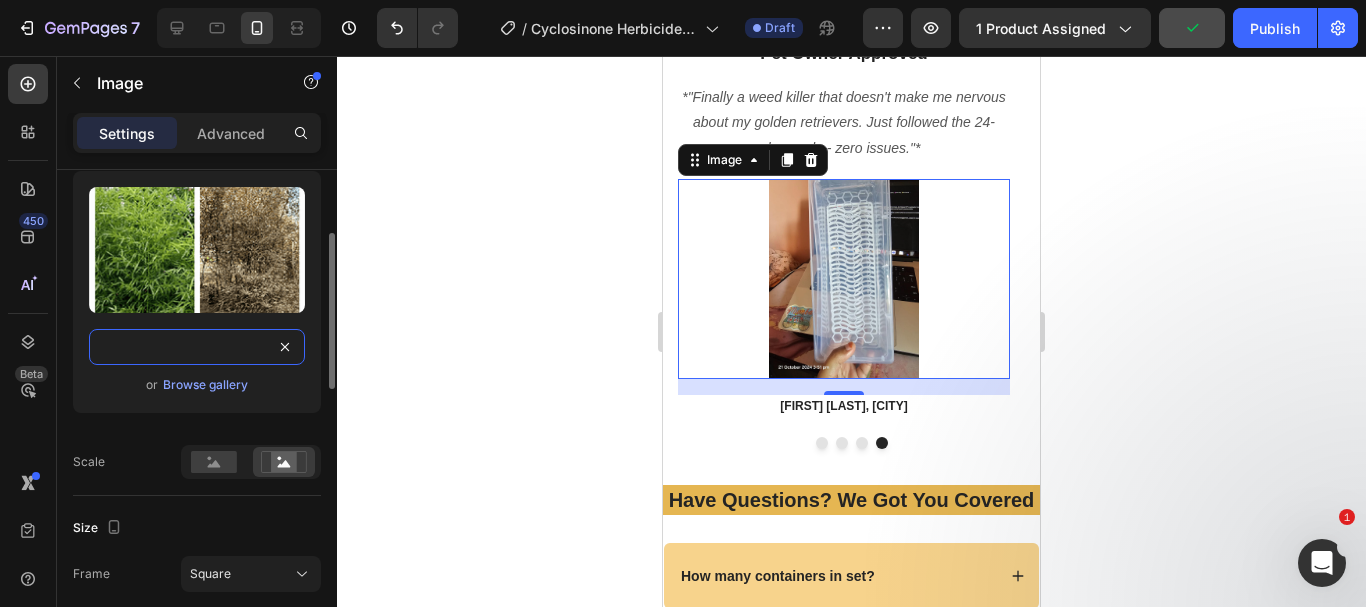 type on "https://cdn.shopify.com/s/files/1/0738/0067/9667/files/20250702-b4.png?v=1754147345" 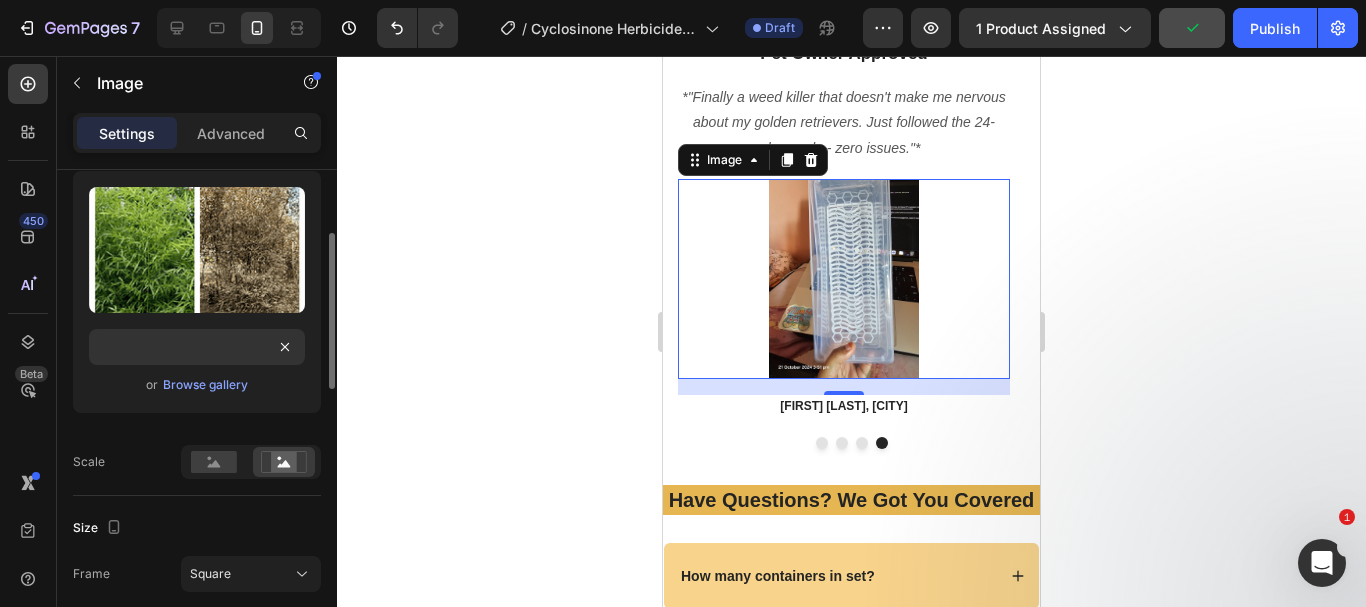 click on "or  Browse gallery" at bounding box center (197, 385) 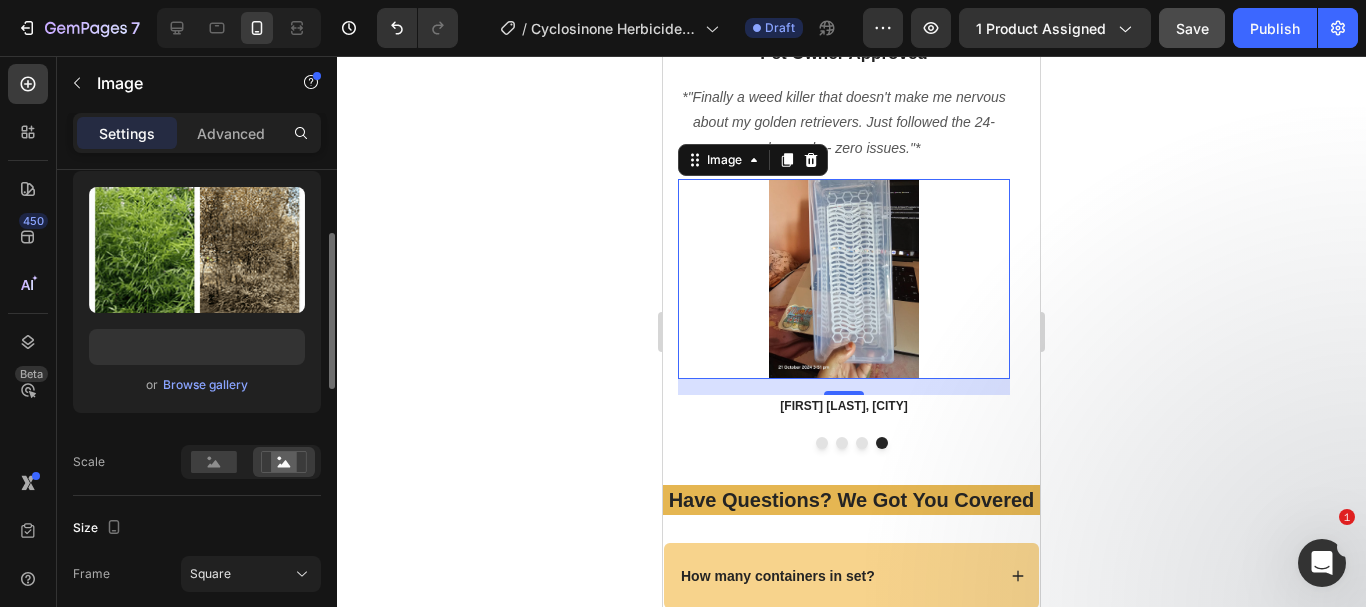scroll, scrollTop: 0, scrollLeft: 0, axis: both 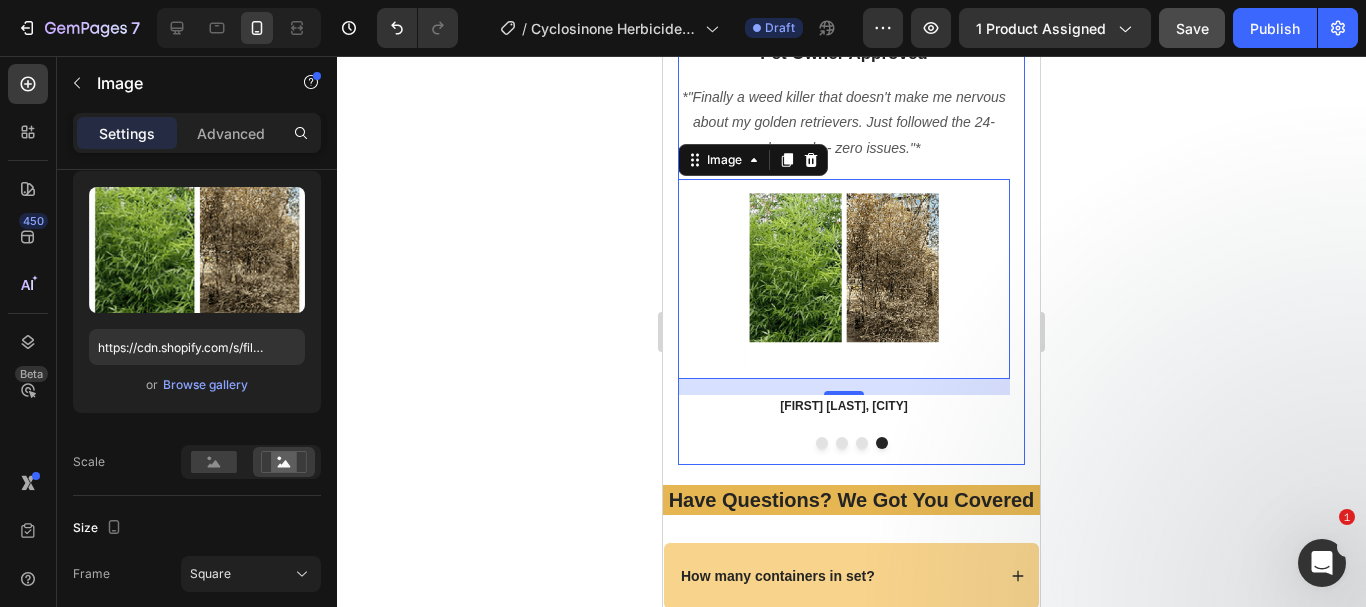 click at bounding box center (862, 443) 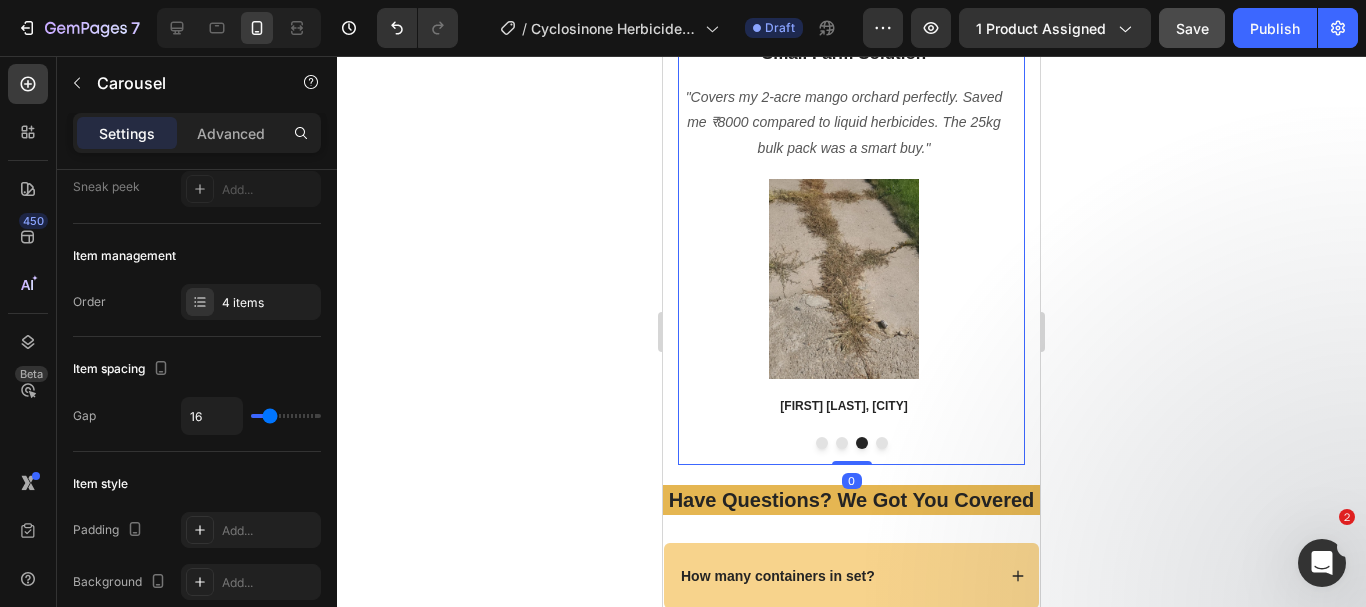 scroll, scrollTop: 0, scrollLeft: 0, axis: both 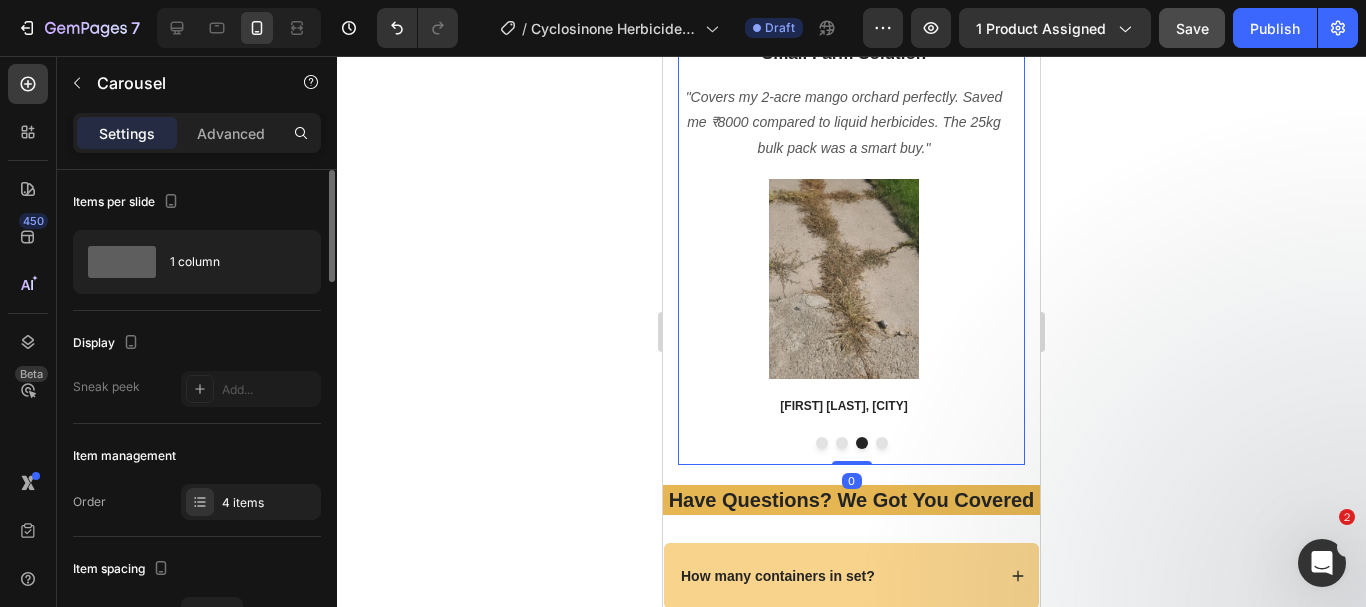 click at bounding box center (842, 443) 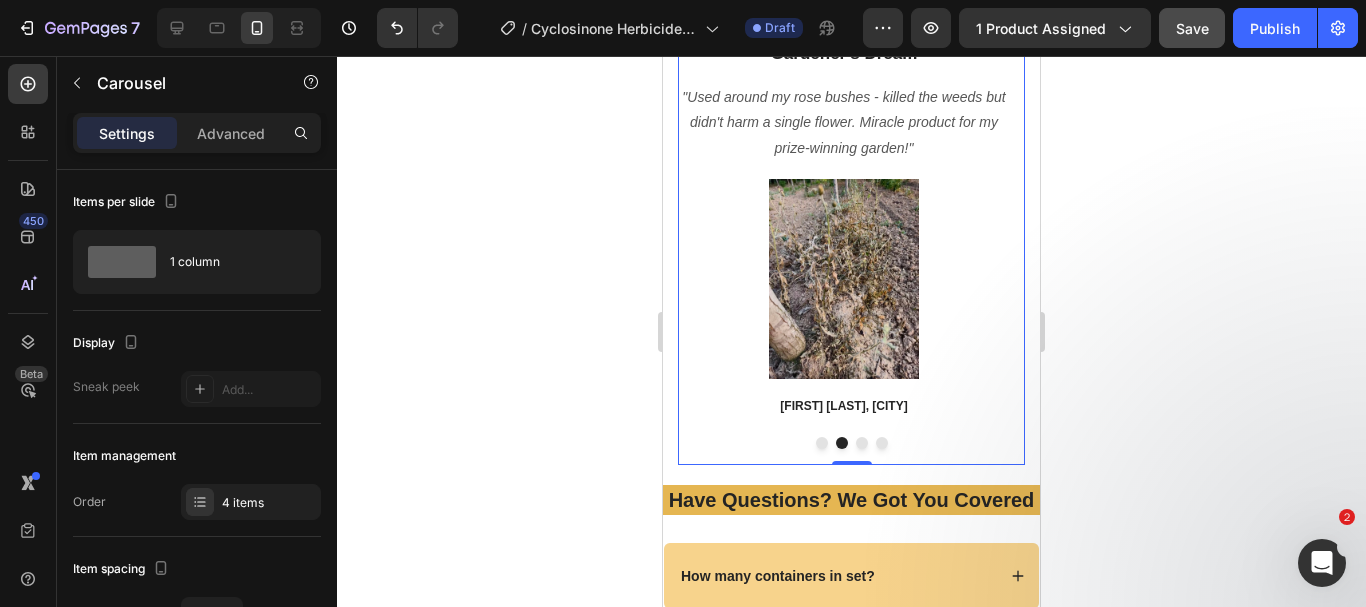 click at bounding box center [822, 443] 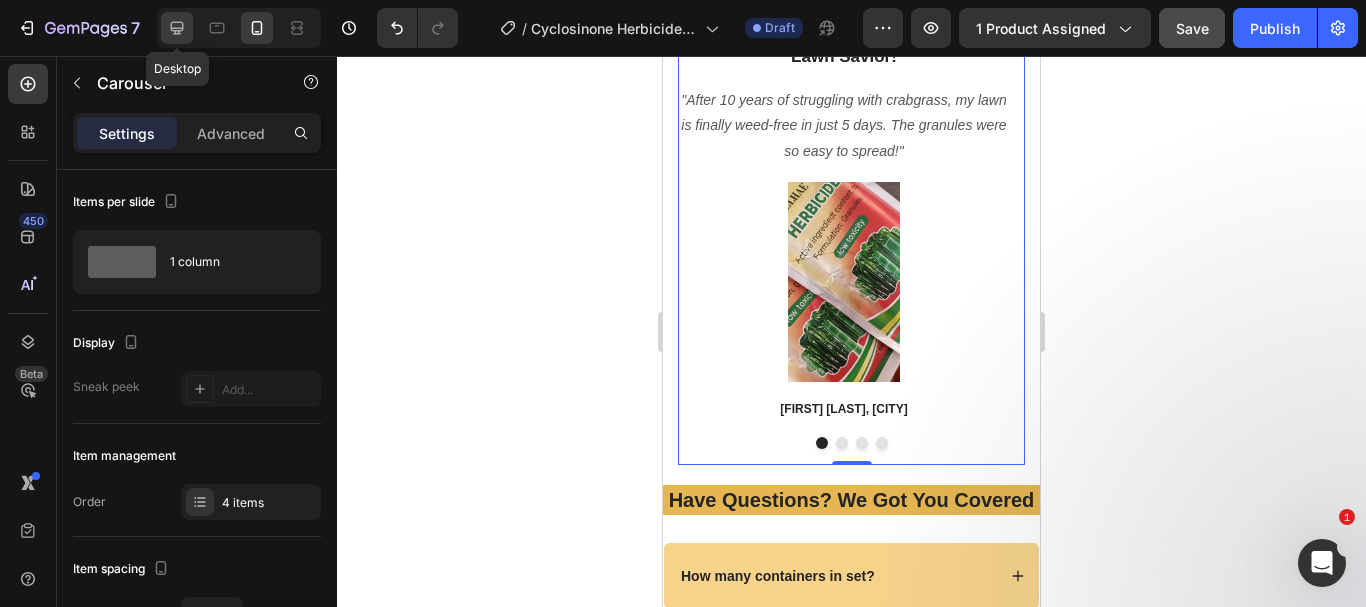 click 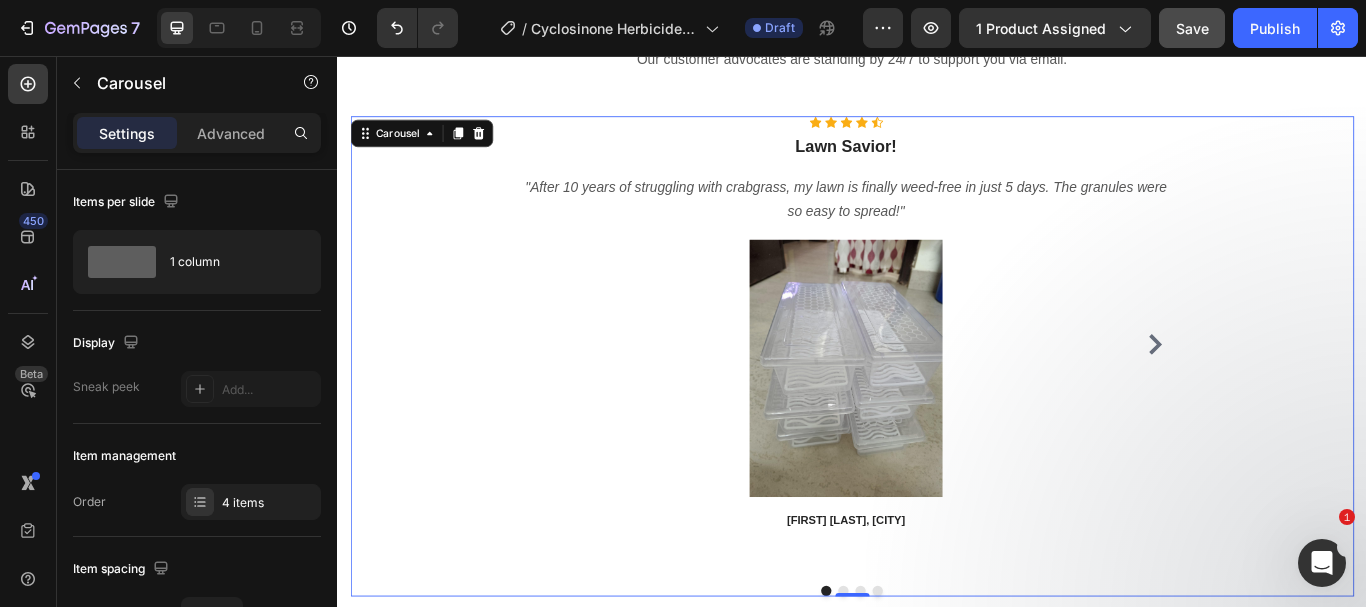 scroll, scrollTop: 6928, scrollLeft: 0, axis: vertical 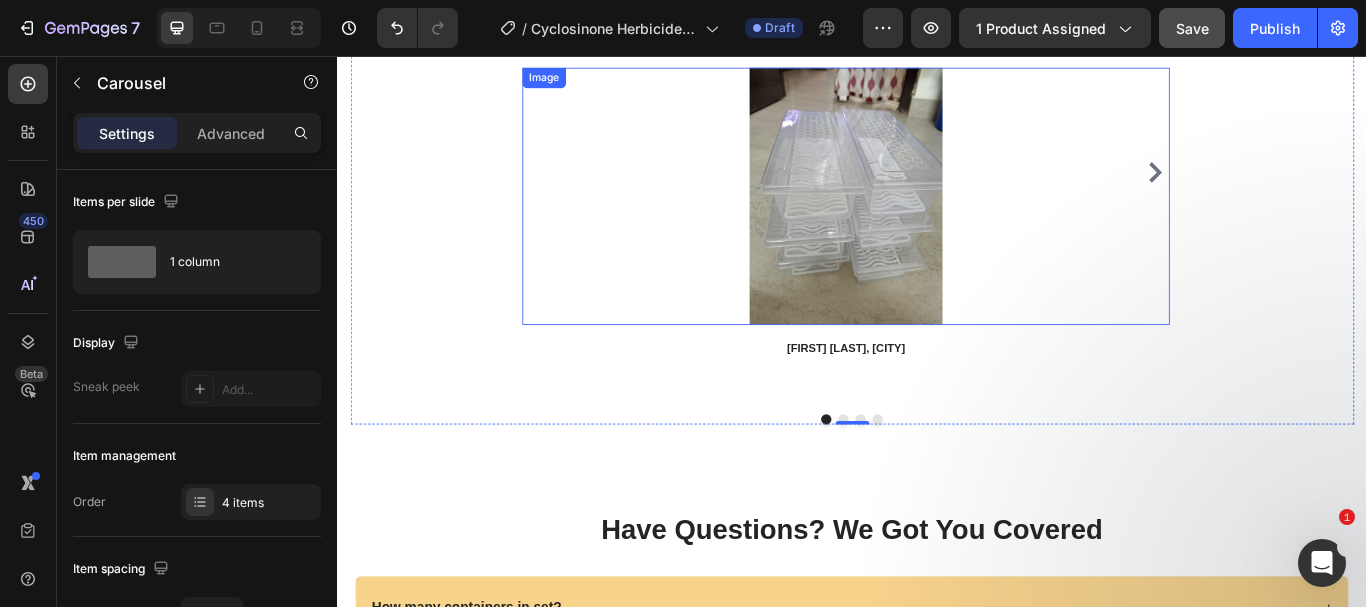 click at bounding box center [930, 220] 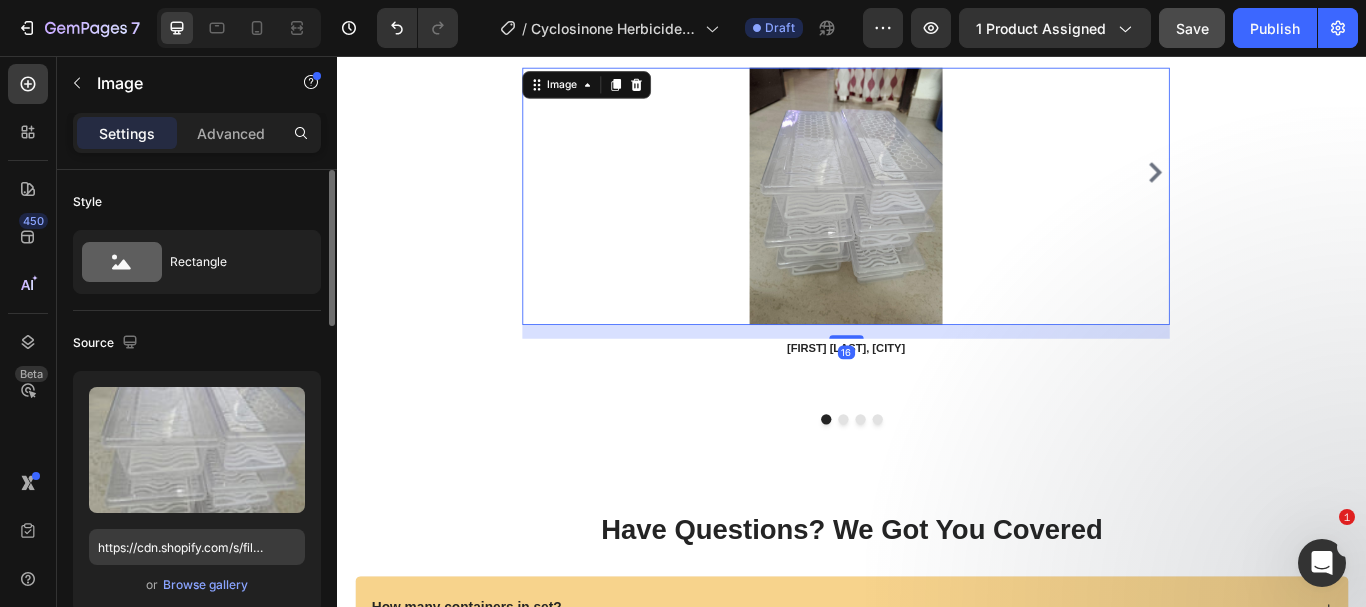 scroll, scrollTop: 100, scrollLeft: 0, axis: vertical 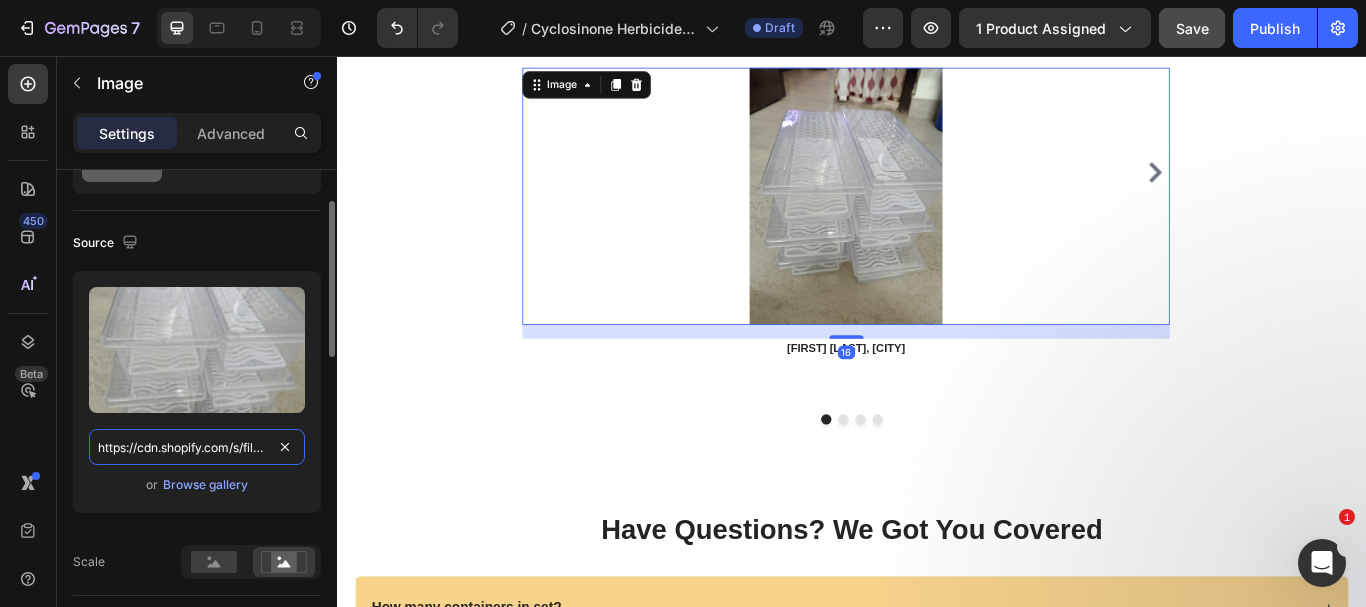 click on "https://cdn.shopify.com/s/files/1/0738/0067/9667/files/61kXBr_Y-LL.jpg?v=1752500749" at bounding box center [197, 447] 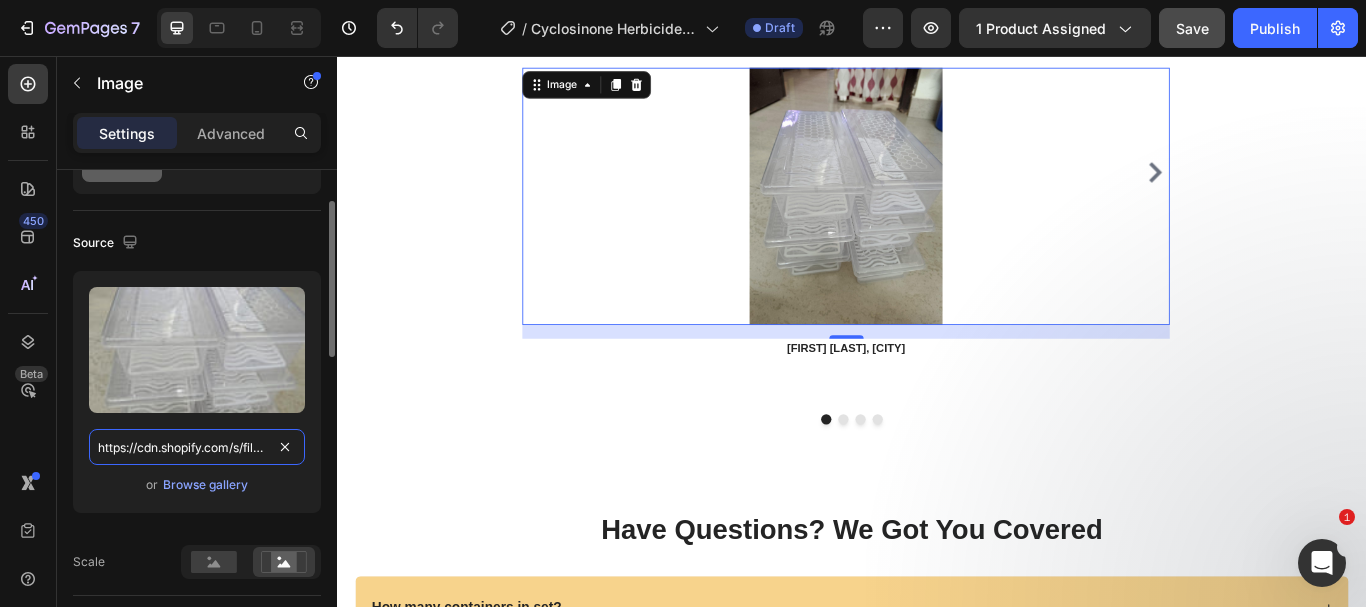 paste on "71RCuzI_b3L.jpg?v=1754147345" 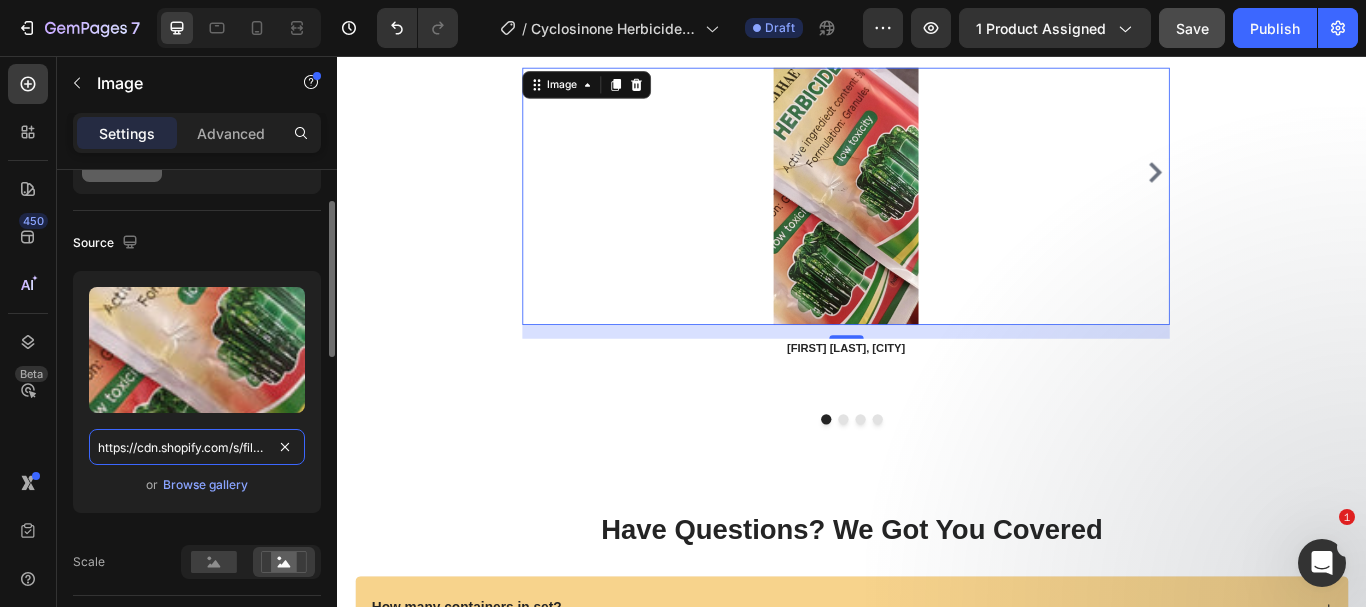 scroll, scrollTop: 0, scrollLeft: 330, axis: horizontal 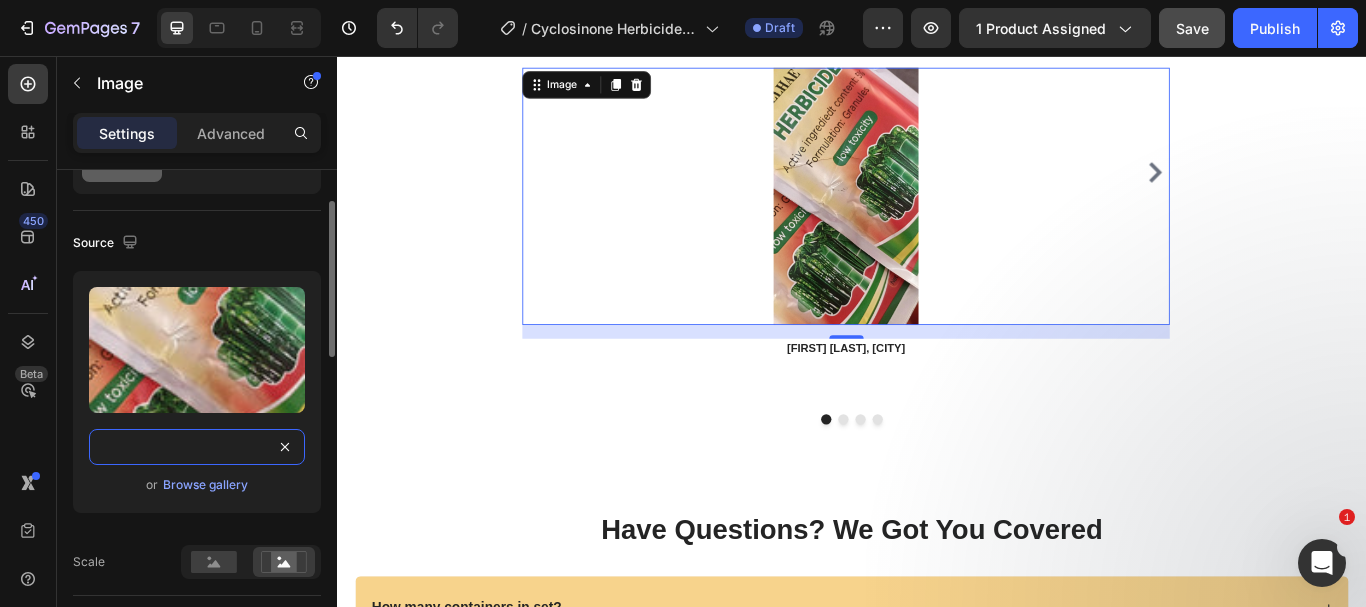 type on "https://cdn.shopify.com/s/files/1/0738/0067/9667/files/71RCuzI_b3L.jpg?v=1754147345" 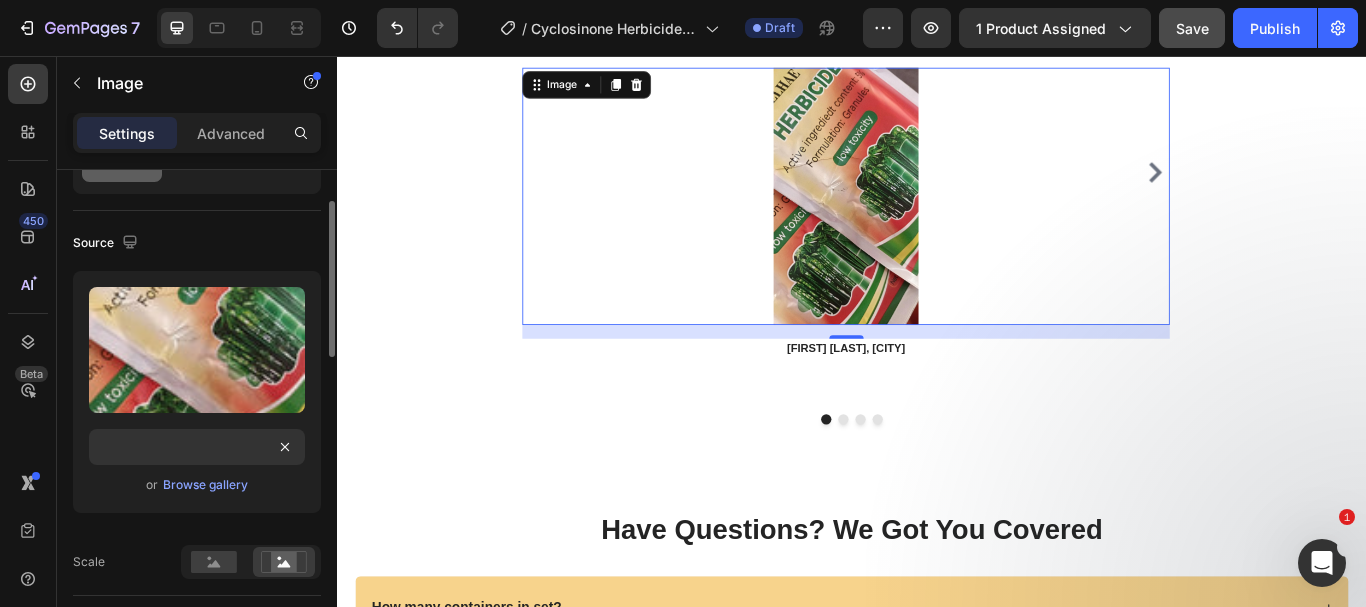 scroll, scrollTop: 0, scrollLeft: 0, axis: both 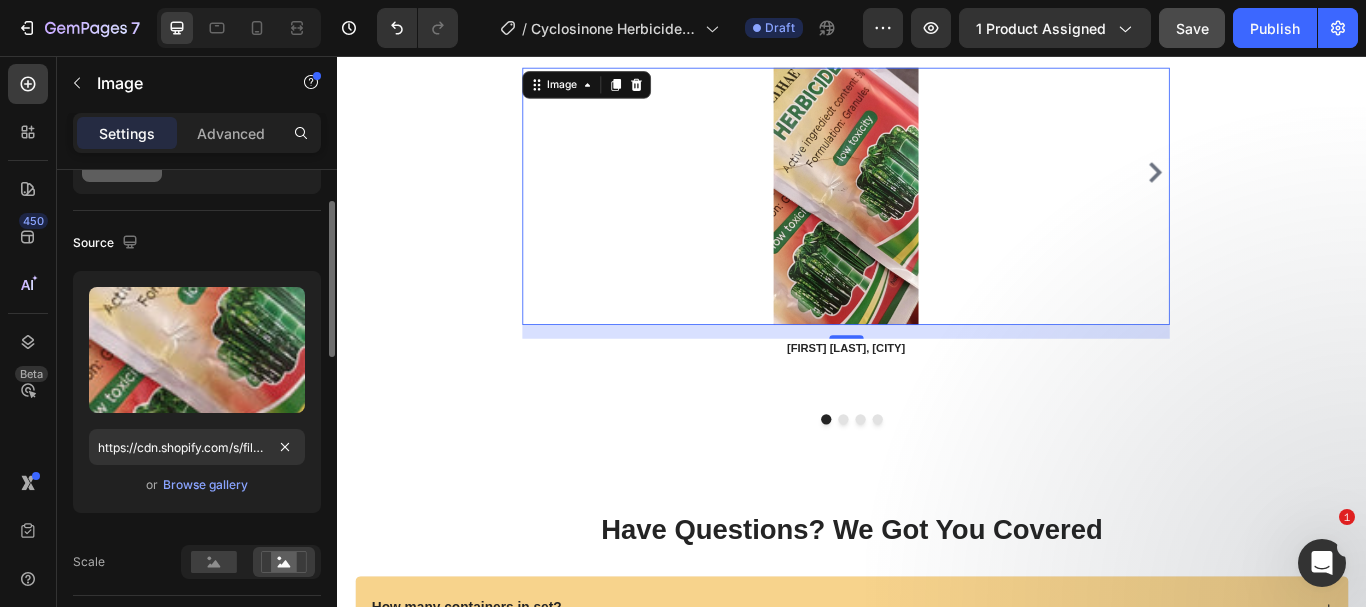 click on "or  Browse gallery" at bounding box center (197, 485) 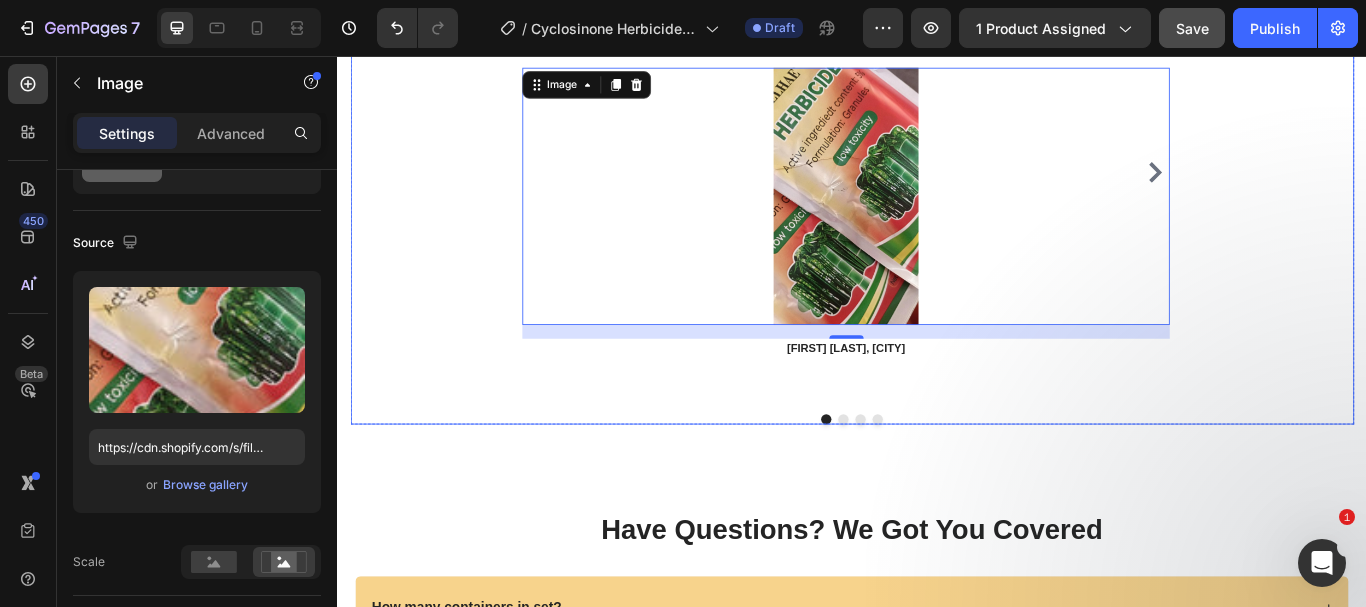 click at bounding box center (927, 480) 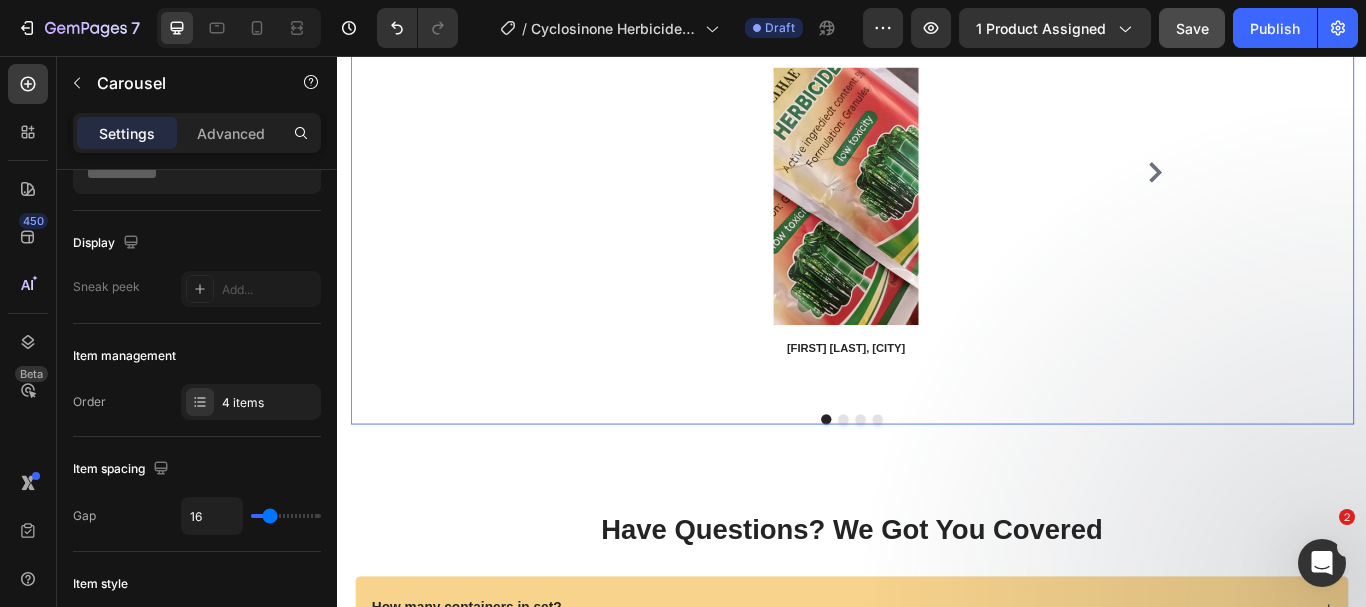 scroll, scrollTop: 0, scrollLeft: 0, axis: both 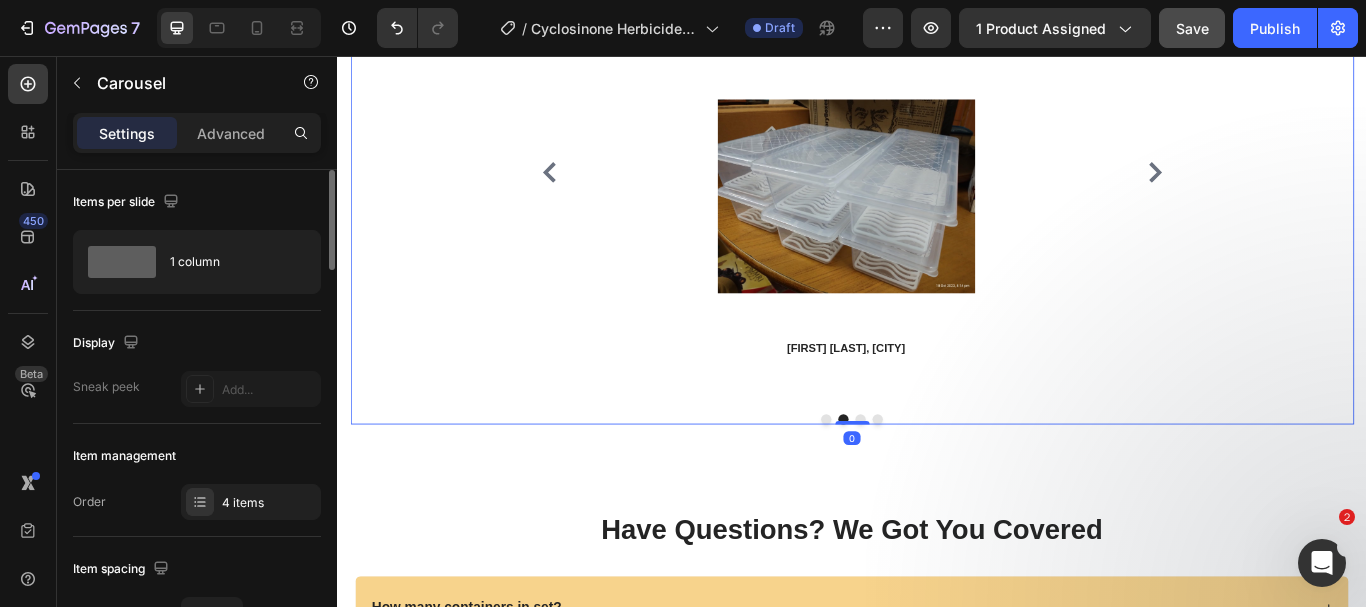click at bounding box center (930, 220) 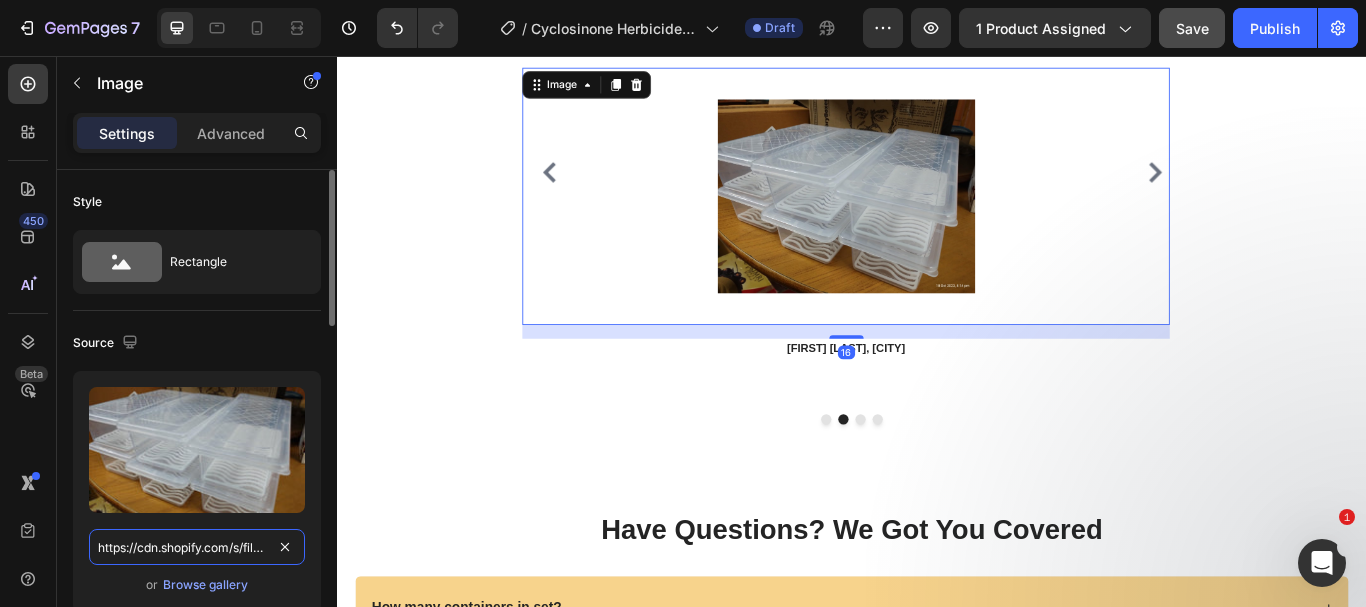 click on "https://cdn.shopify.com/s/files/1/0738/0067/9667/files/71VExdMq8HL.jpg?v=1752500749" at bounding box center (197, 547) 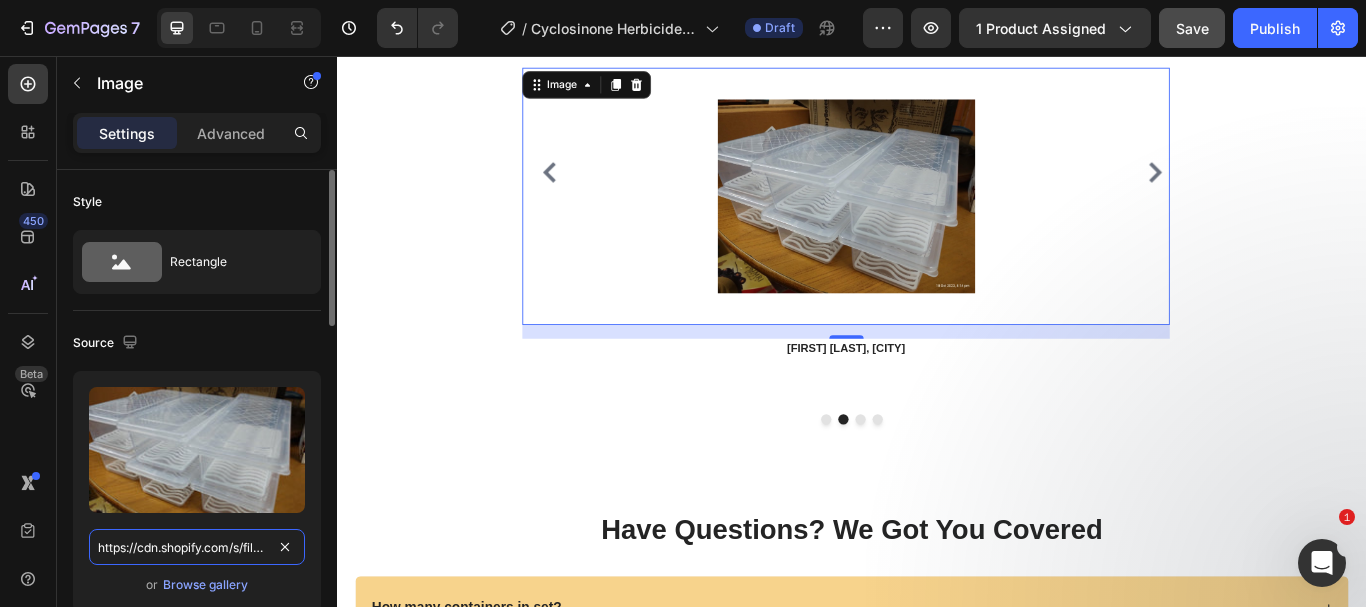paste on "f65bf8f7-fb40-4ca9-b80c-5522fed5ebb4.webp?v=1754147344" 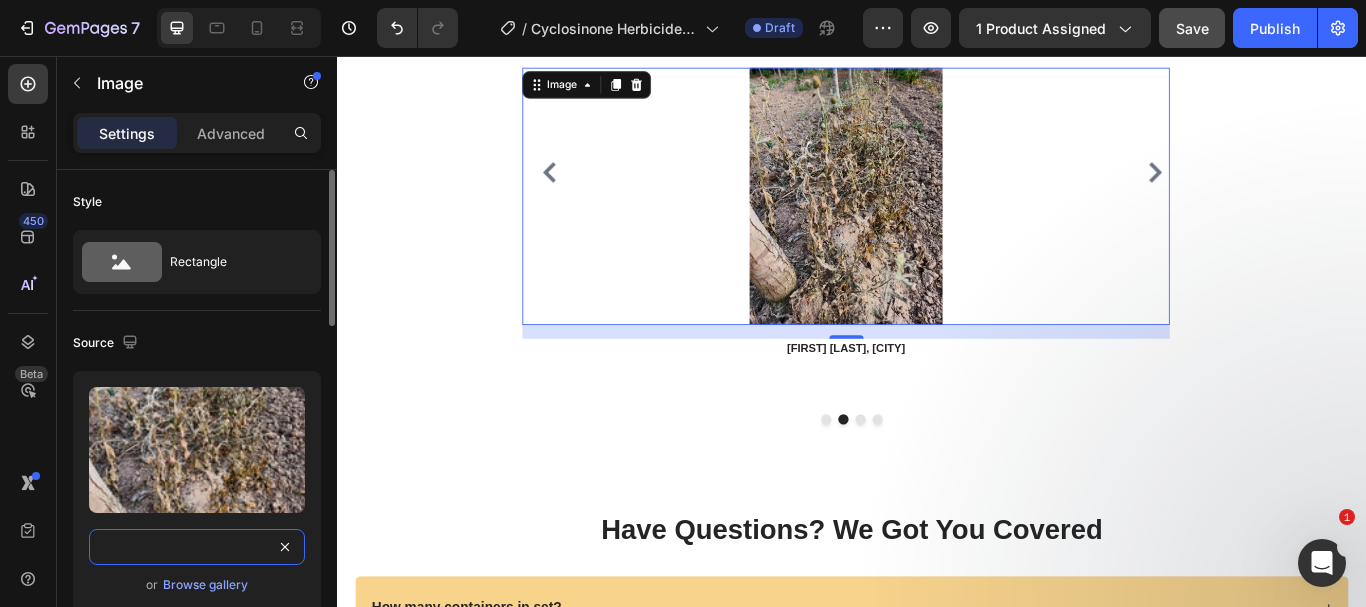 type on "https://cdn.shopify.com/s/files/1/0738/0067/9667/files/f65bf8f7-fb40-4ca9-b80c-5522fed5ebb4.webp?v=1754147344" 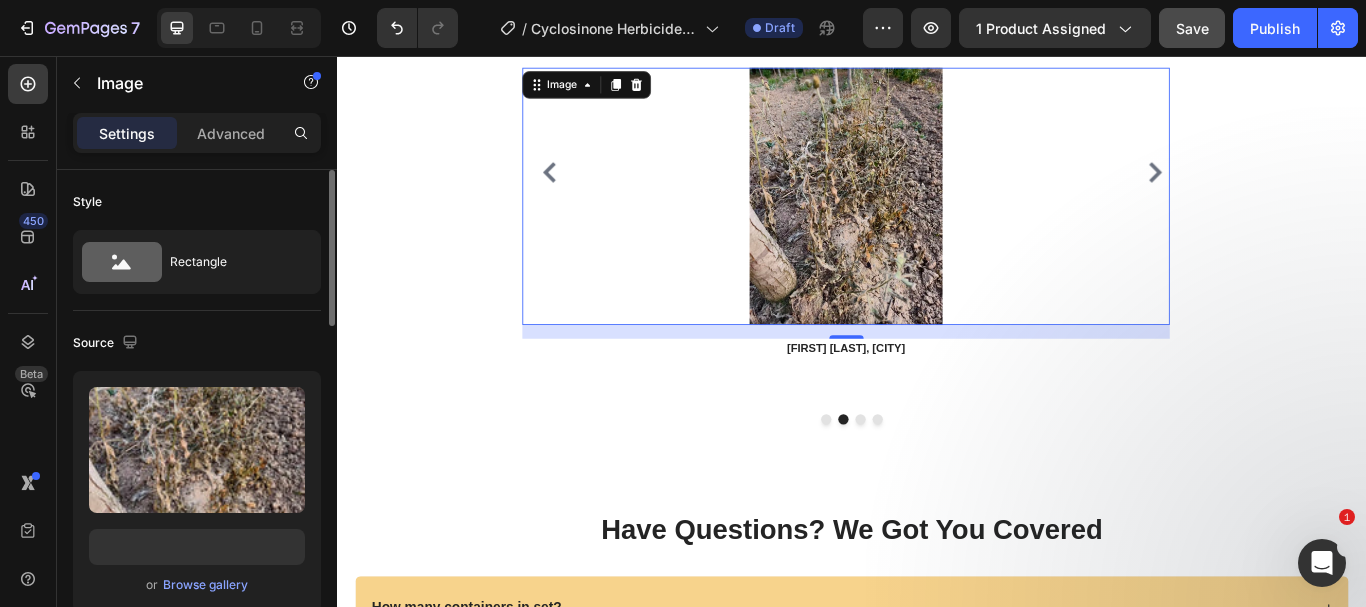 scroll, scrollTop: 0, scrollLeft: 0, axis: both 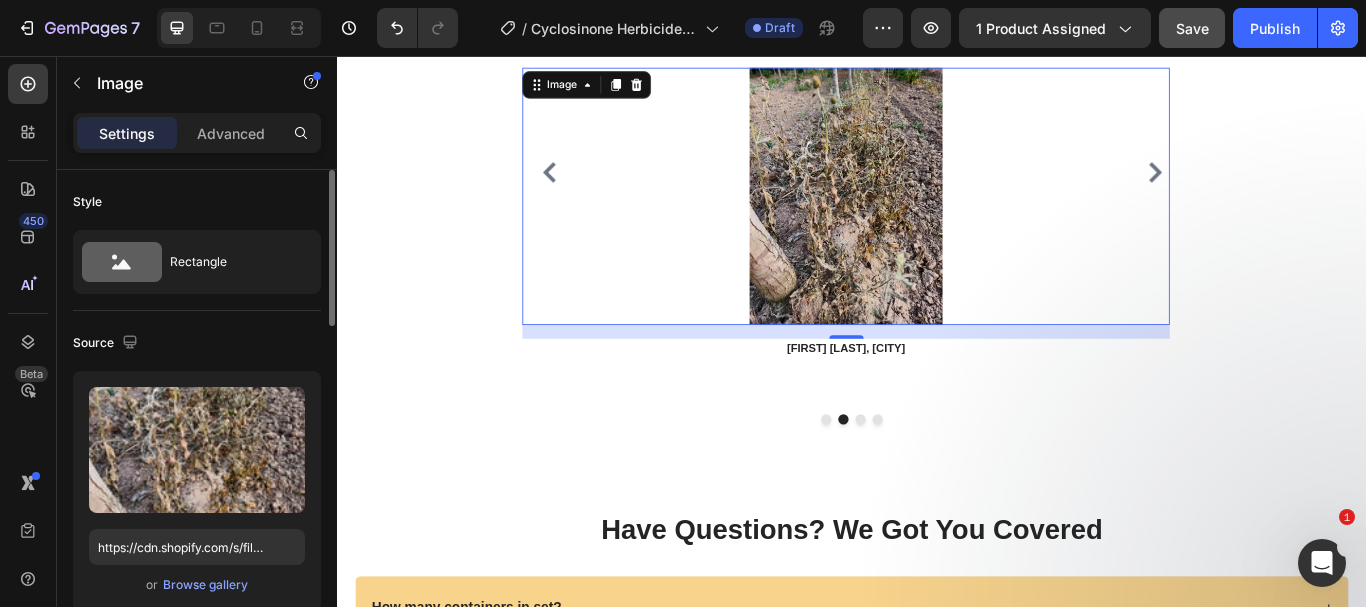 click on "or  Browse gallery" at bounding box center [197, 585] 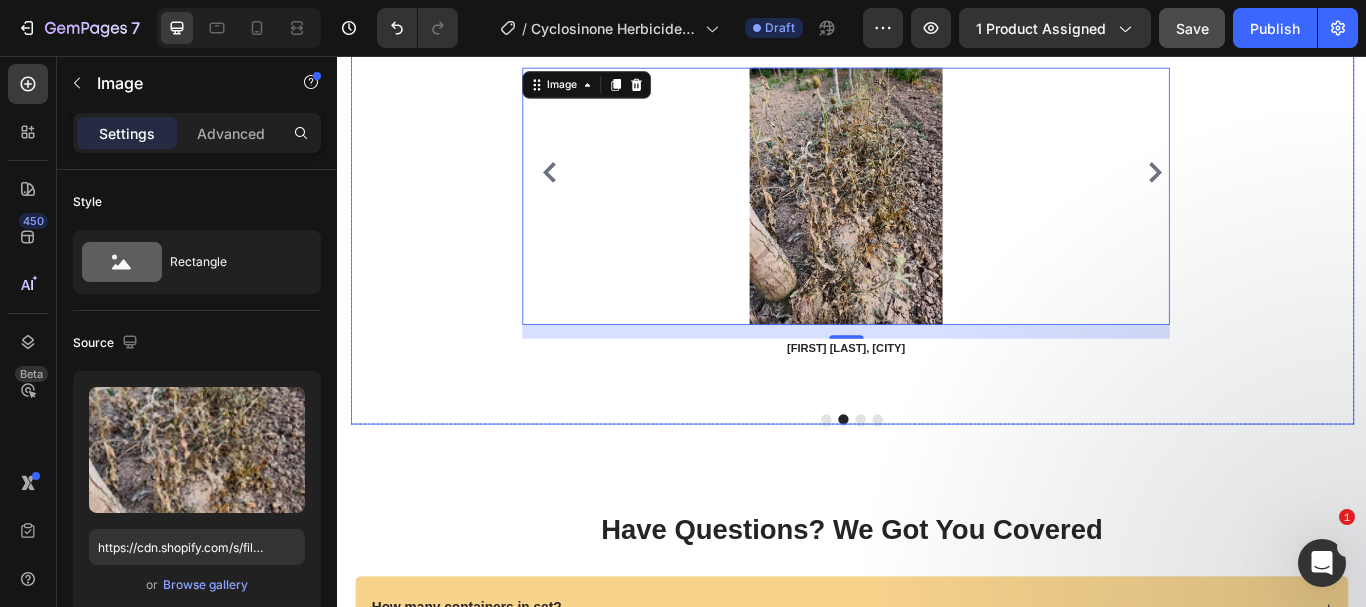 click at bounding box center [947, 480] 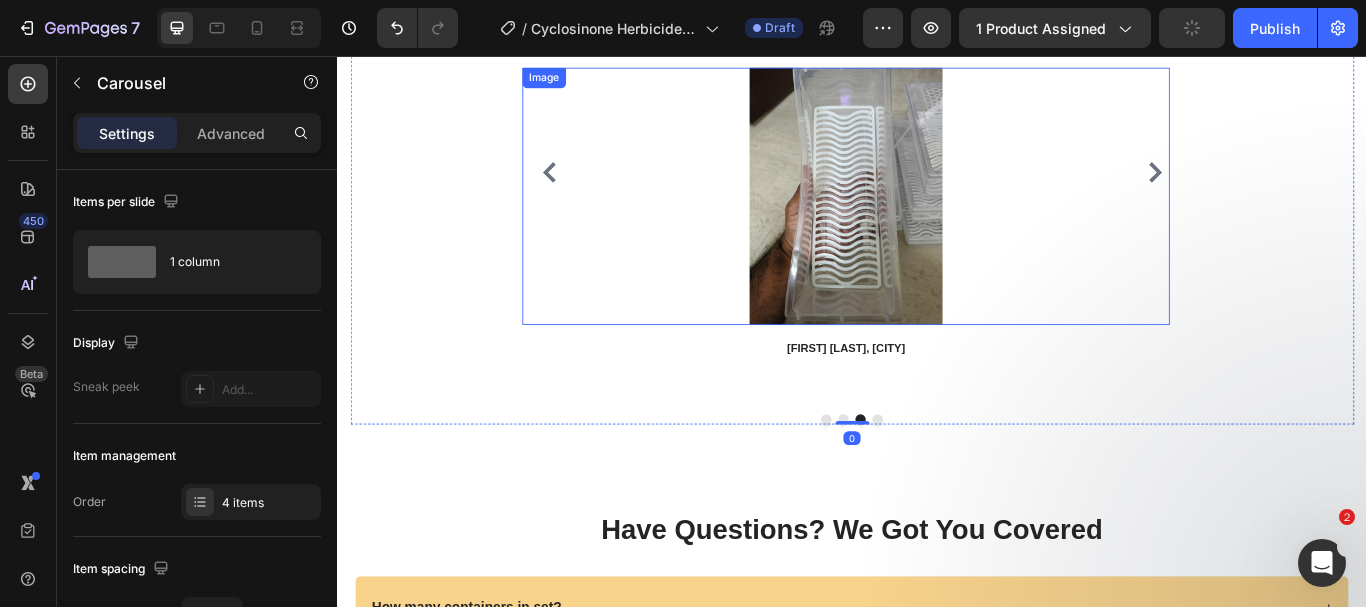 click at bounding box center [930, 220] 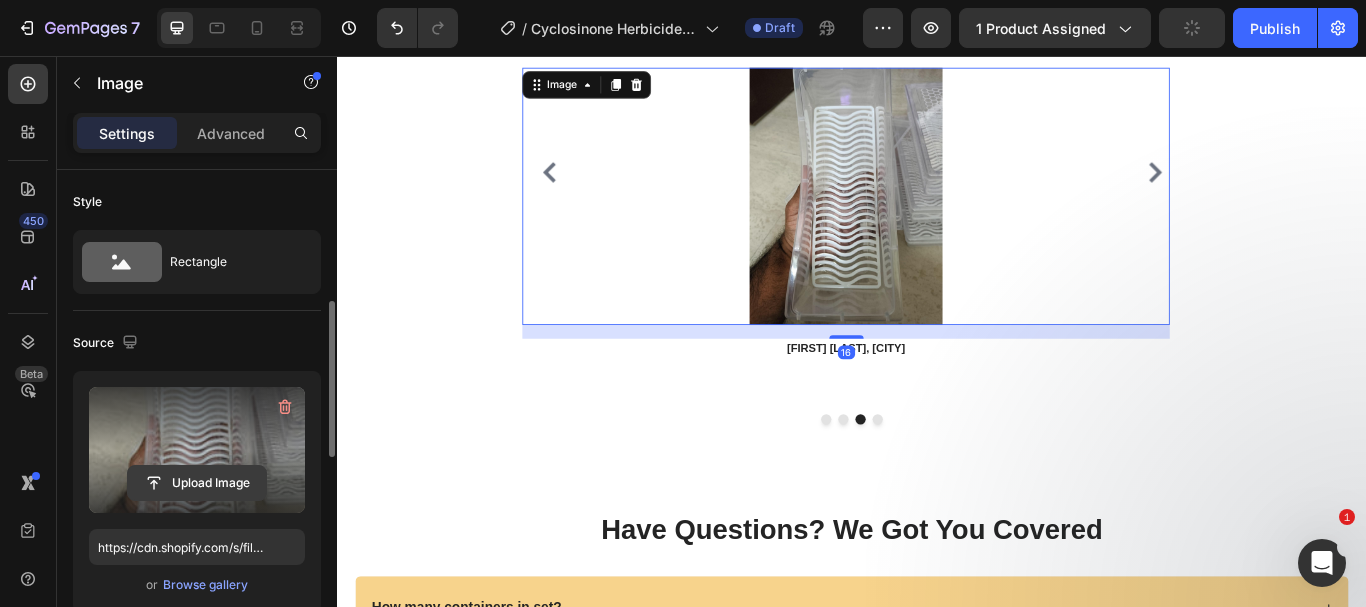 scroll, scrollTop: 100, scrollLeft: 0, axis: vertical 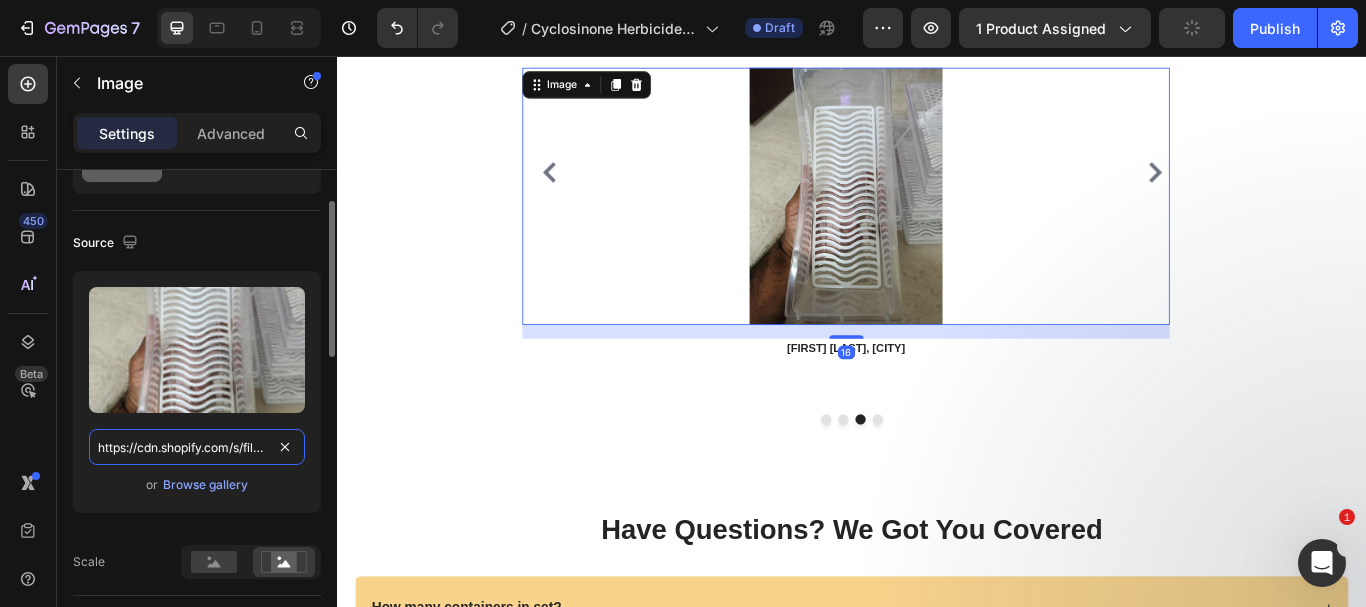 click on "https://cdn.shopify.com/s/files/1/0738/0067/9667/files/71rMZHF4OEL.jpg?v=1752500749" at bounding box center (197, 447) 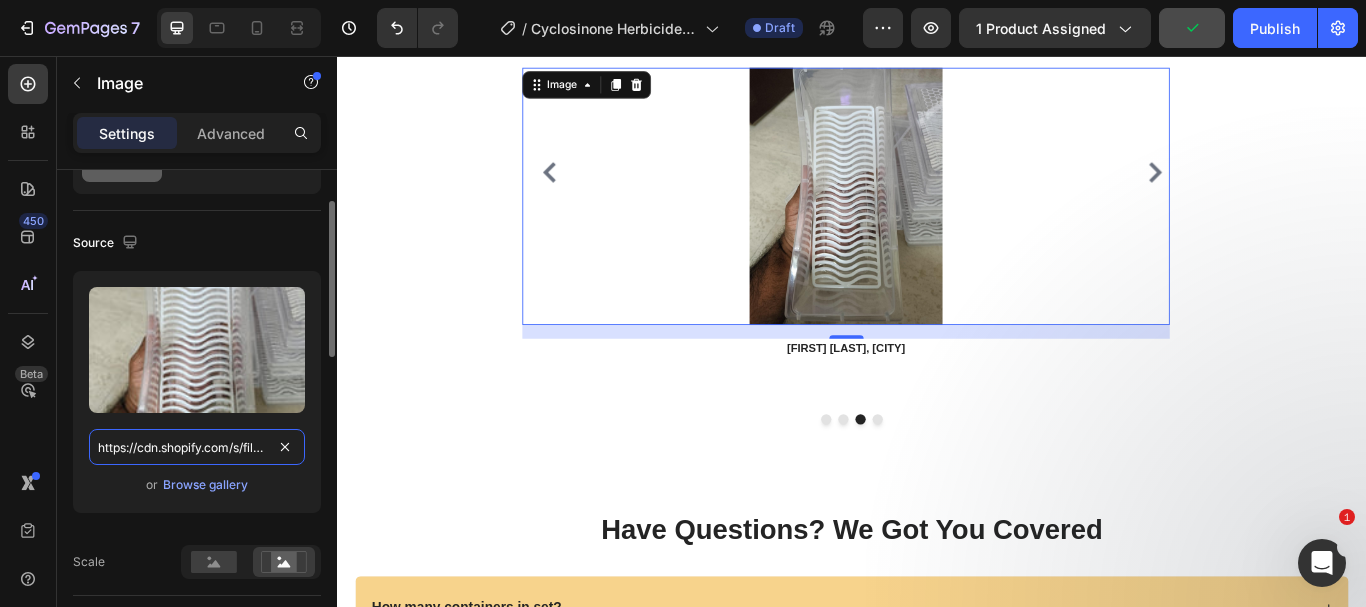 paste on "1aa8ca88-c5a3-4ab1-b97d-00c0b5d9539f.webp?v=1754147346" 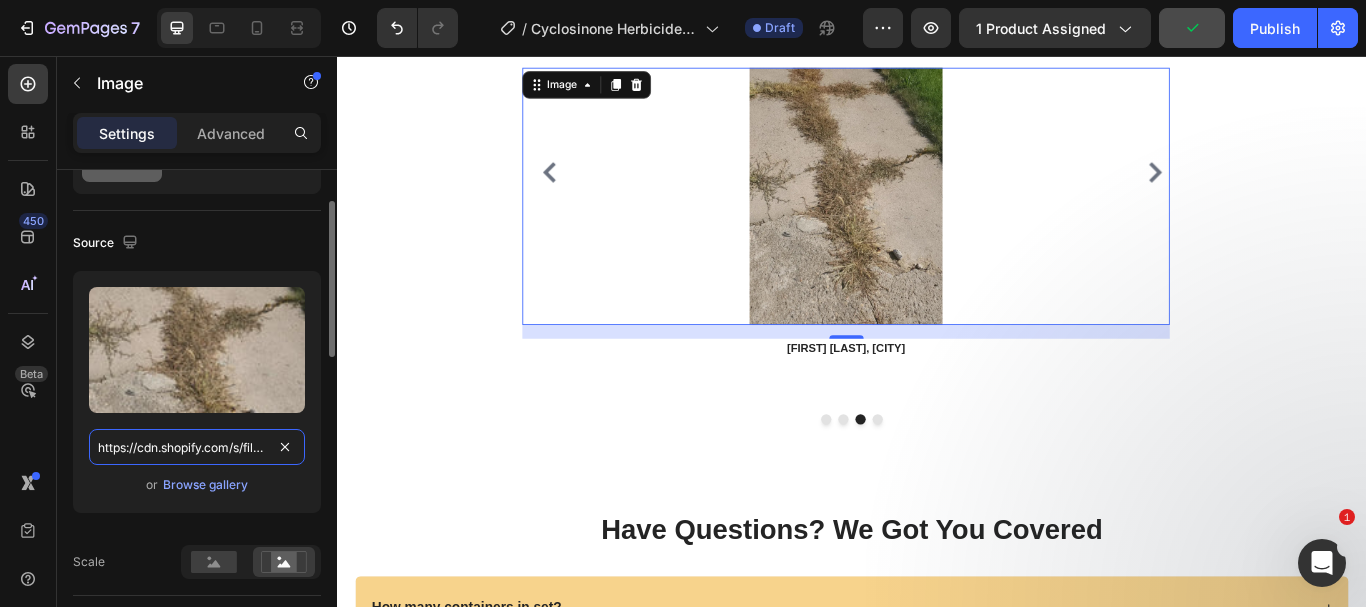 scroll, scrollTop: 0, scrollLeft: 515, axis: horizontal 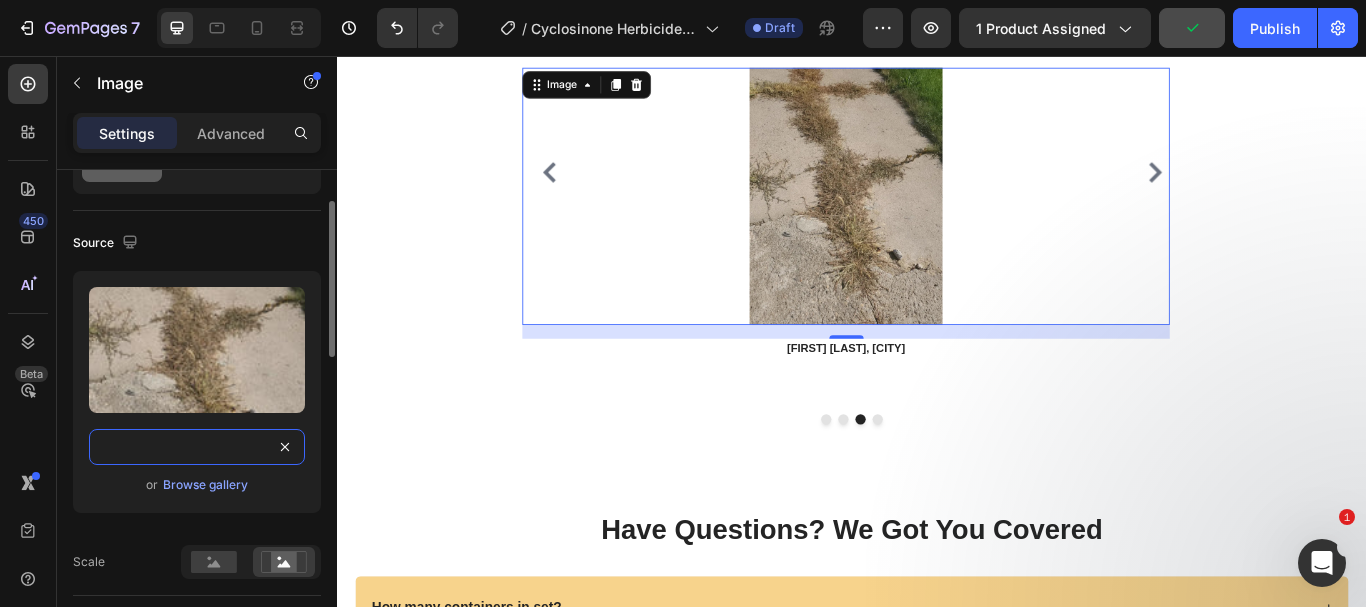 type on "https://cdn.shopify.com/s/files/1/0738/0067/9667/files/1aa8ca88-c5a3-4ab1-b97d-00c0b5d9539f.webp?v=1754147346" 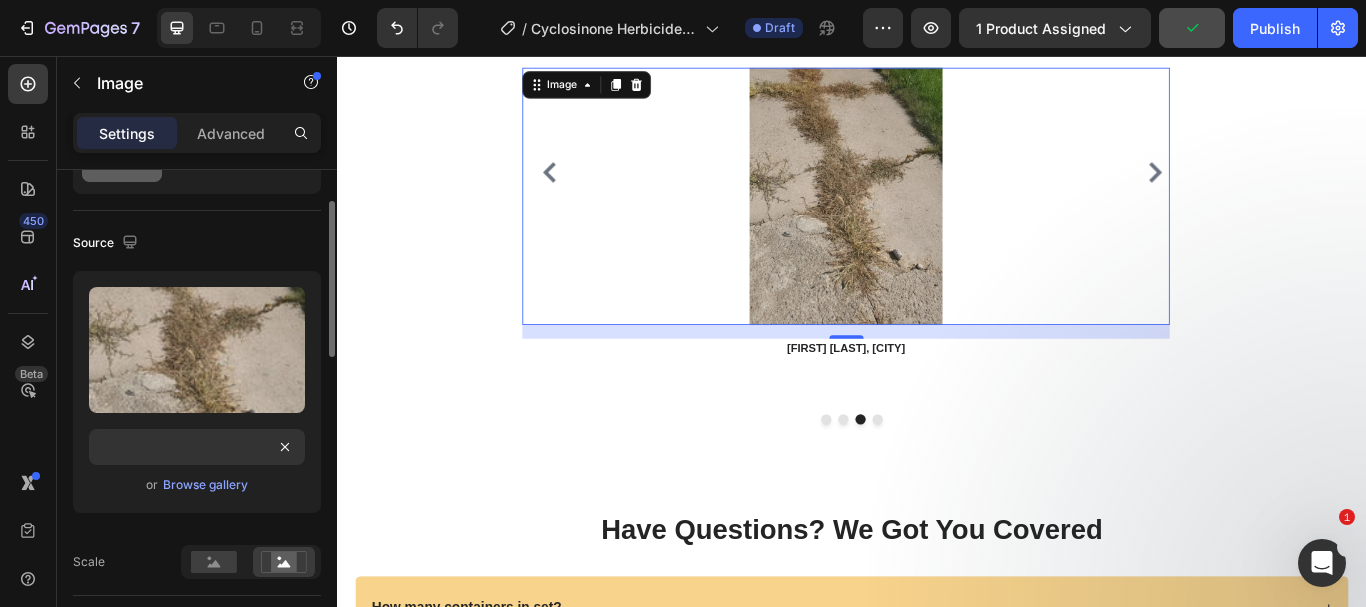 click on "Upload Image https://cdn.shopify.com/s/files/1/0738/0067/9667/files/1aa8ca88-c5a3-4ab1-b97d-00c0b5d9539f.webp?v=1754147346 or  Browse gallery" at bounding box center (197, 392) 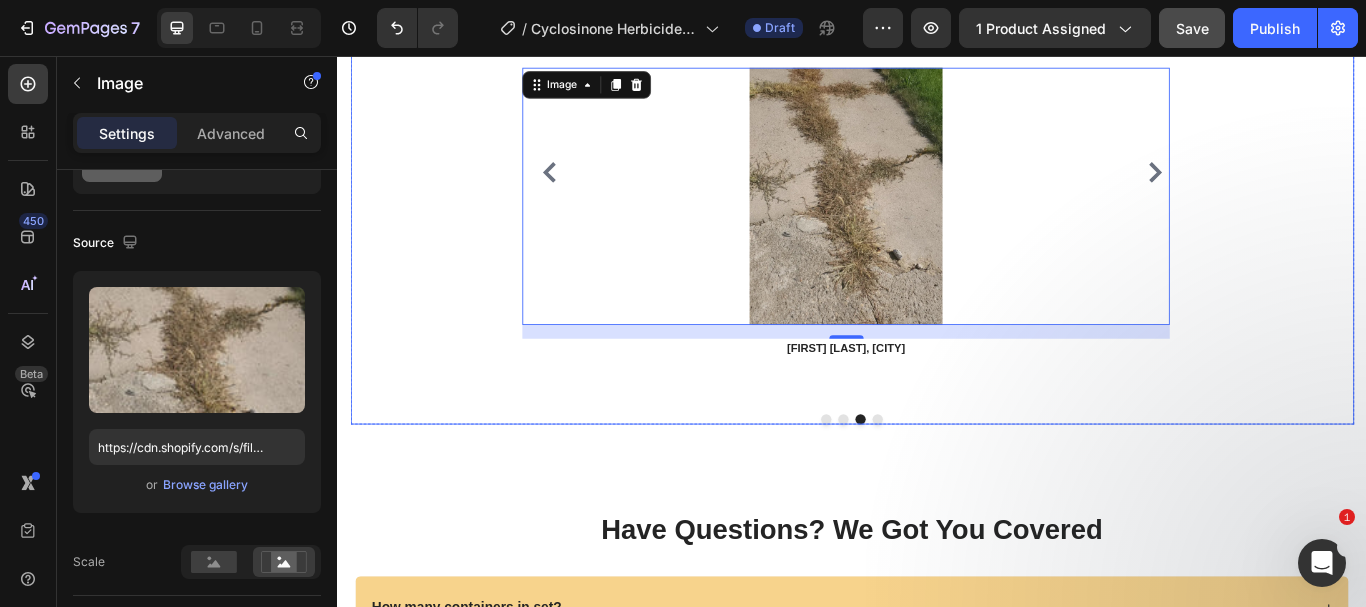 click at bounding box center (967, 480) 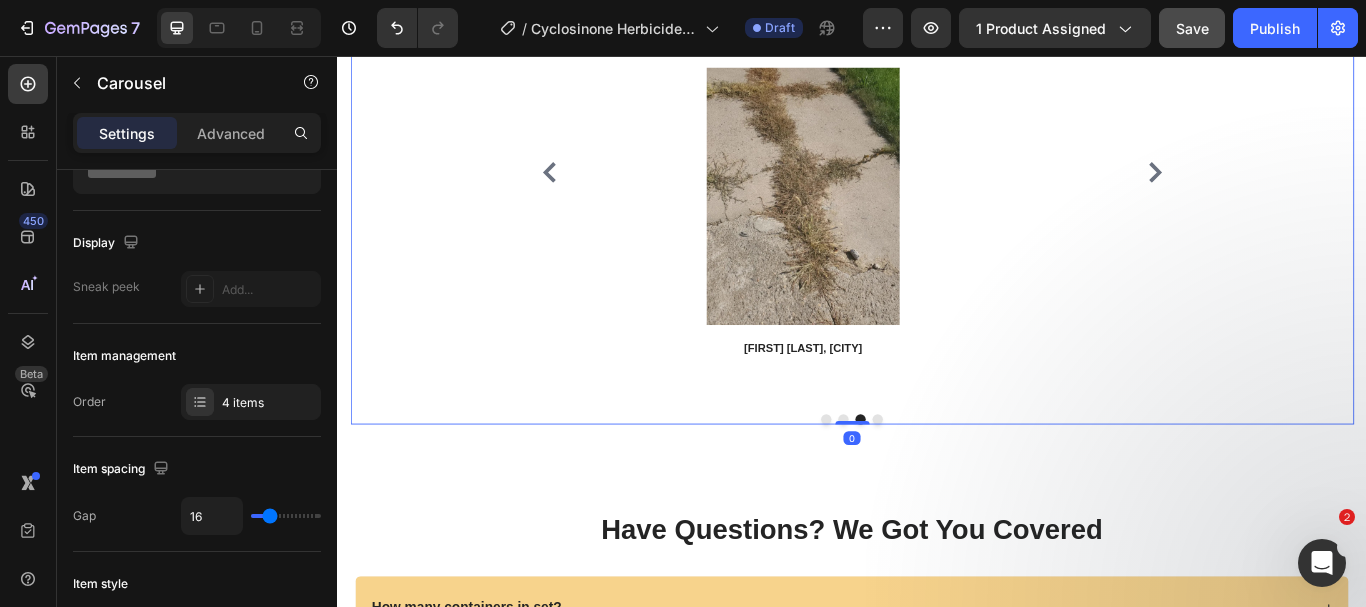 scroll, scrollTop: 0, scrollLeft: 0, axis: both 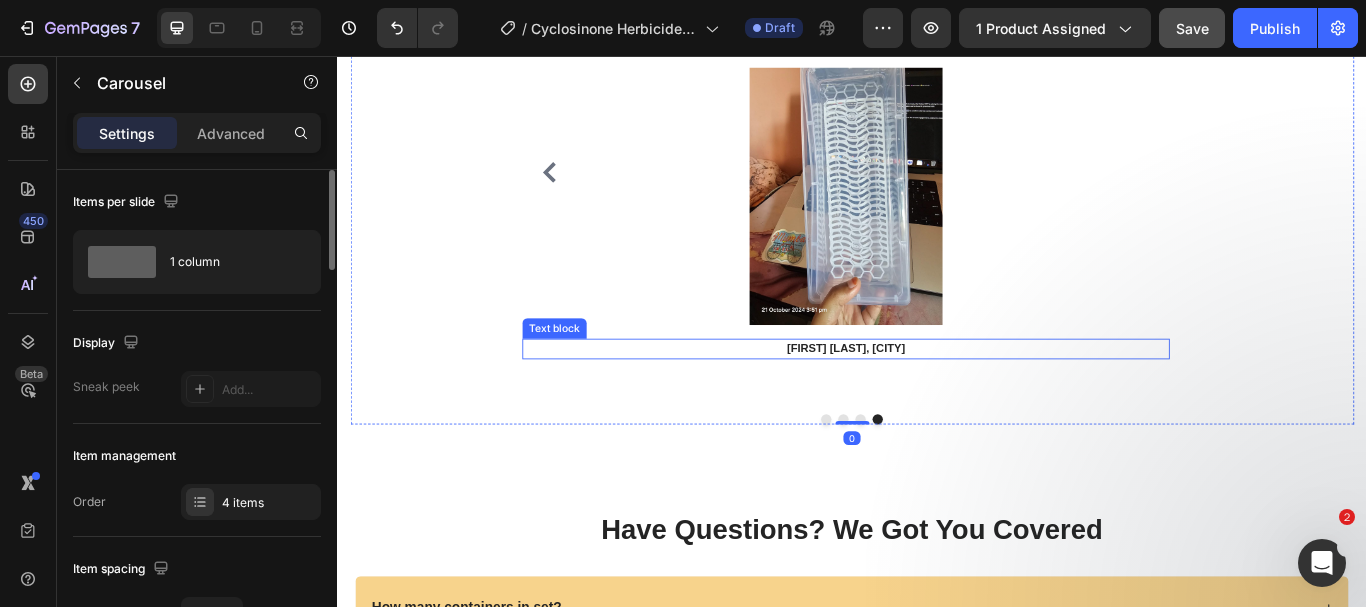 click at bounding box center [930, 220] 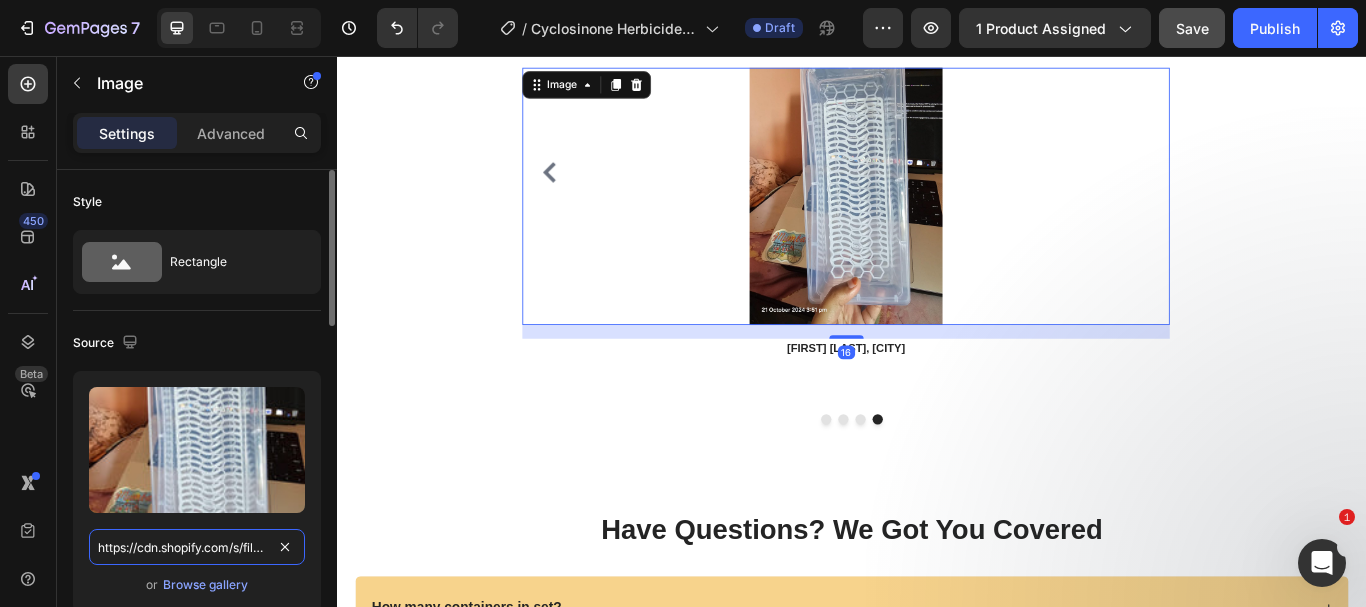 click on "https://cdn.shopify.com/s/files/1/0738/0067/9667/files/71lY6dcnICL.jpg?v=1752500749" at bounding box center (197, 547) 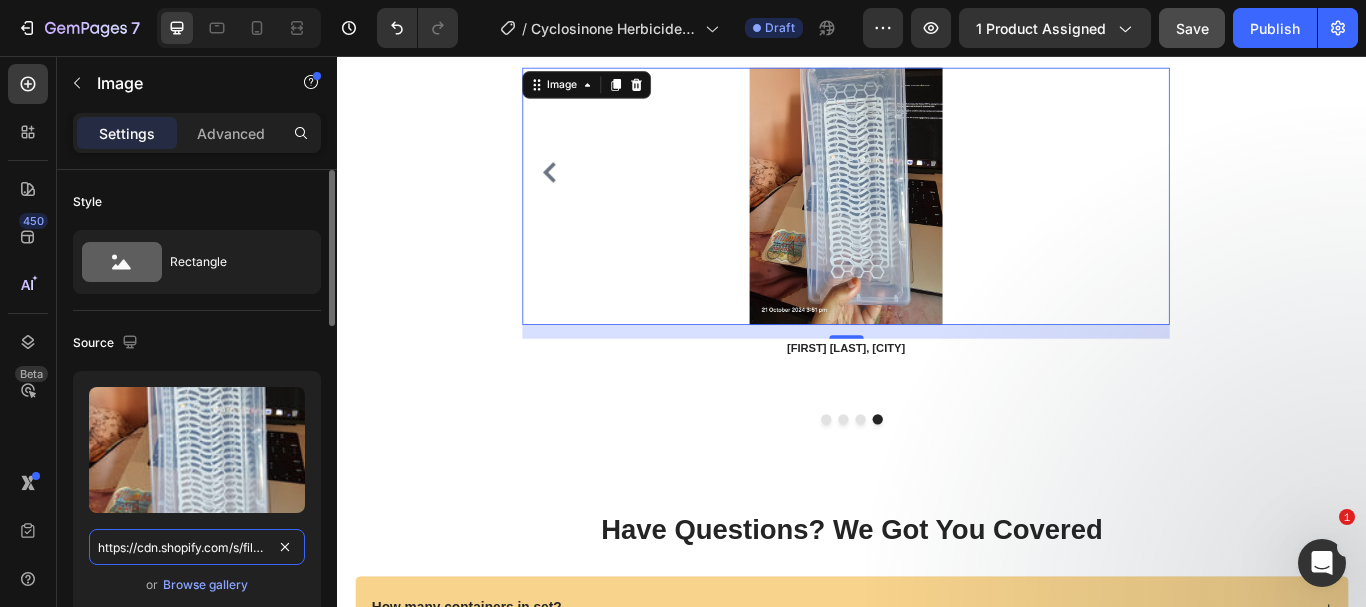 paste on "20250702-b4.png?v=1754147345" 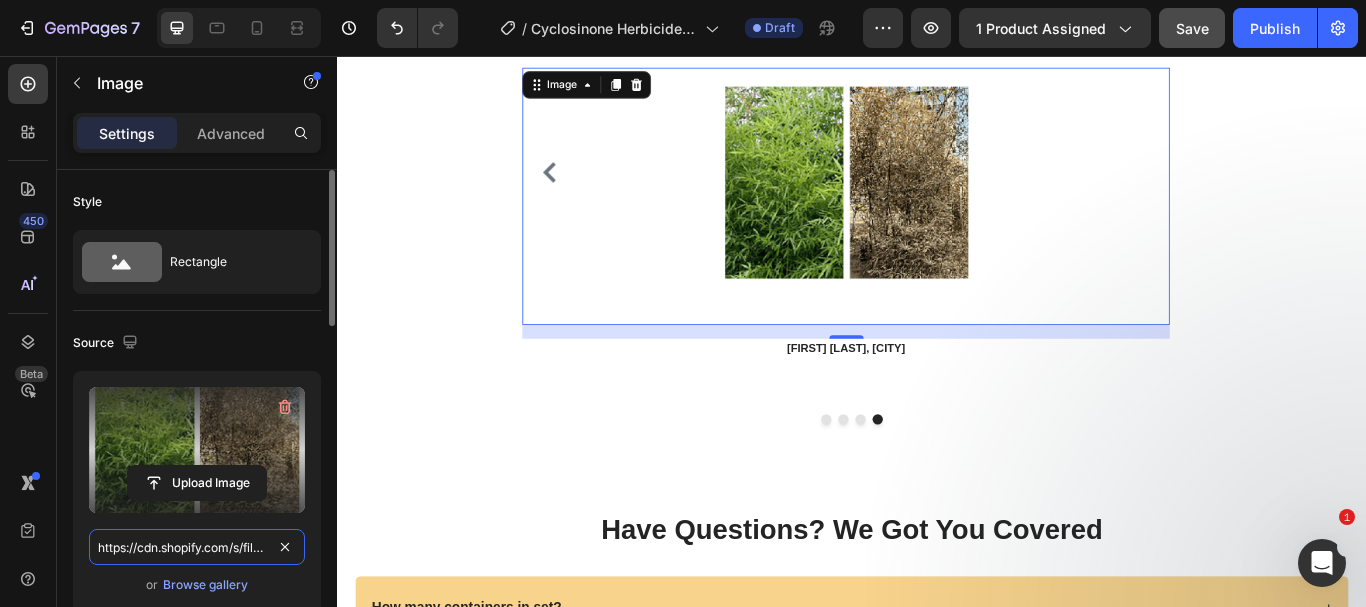 scroll, scrollTop: 0, scrollLeft: 340, axis: horizontal 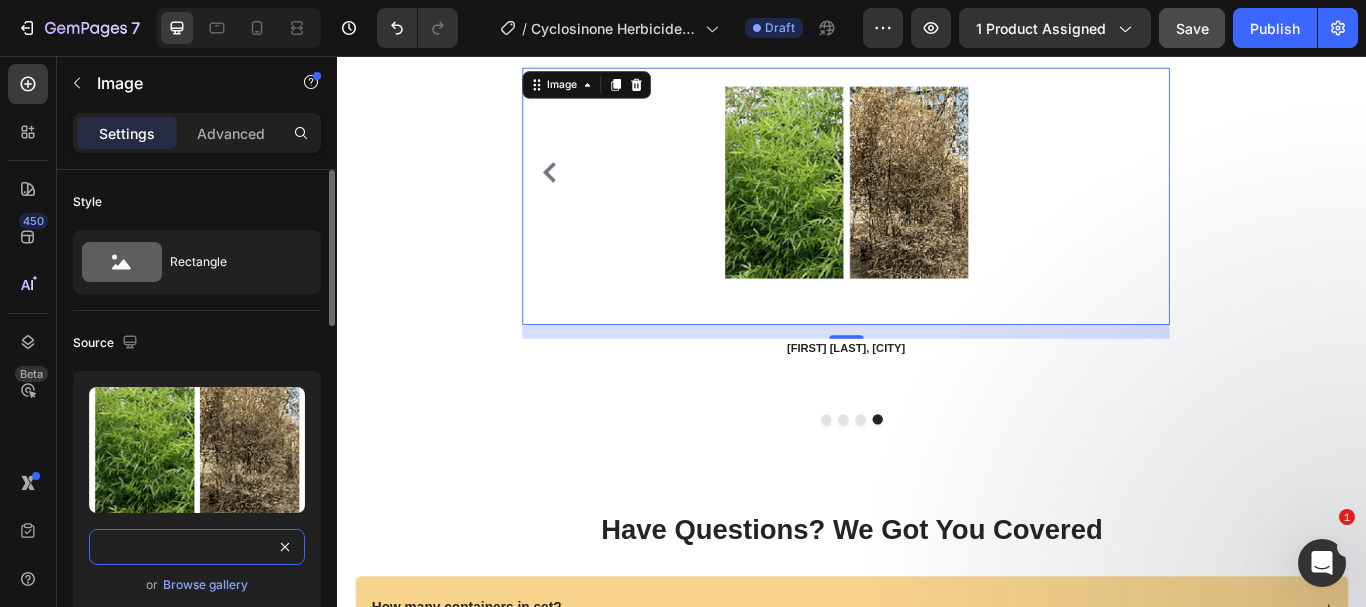 type on "https://cdn.shopify.com/s/files/1/0738/0067/9667/files/20250702-b4.png?v=1754147345" 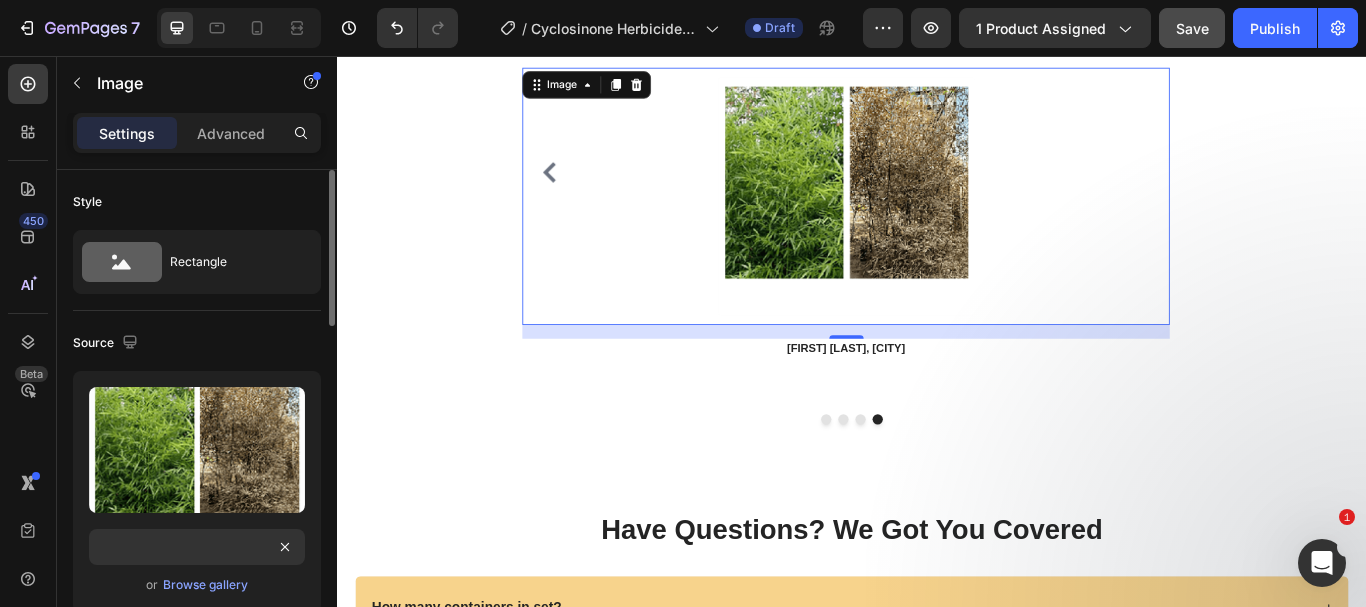 scroll, scrollTop: 0, scrollLeft: 0, axis: both 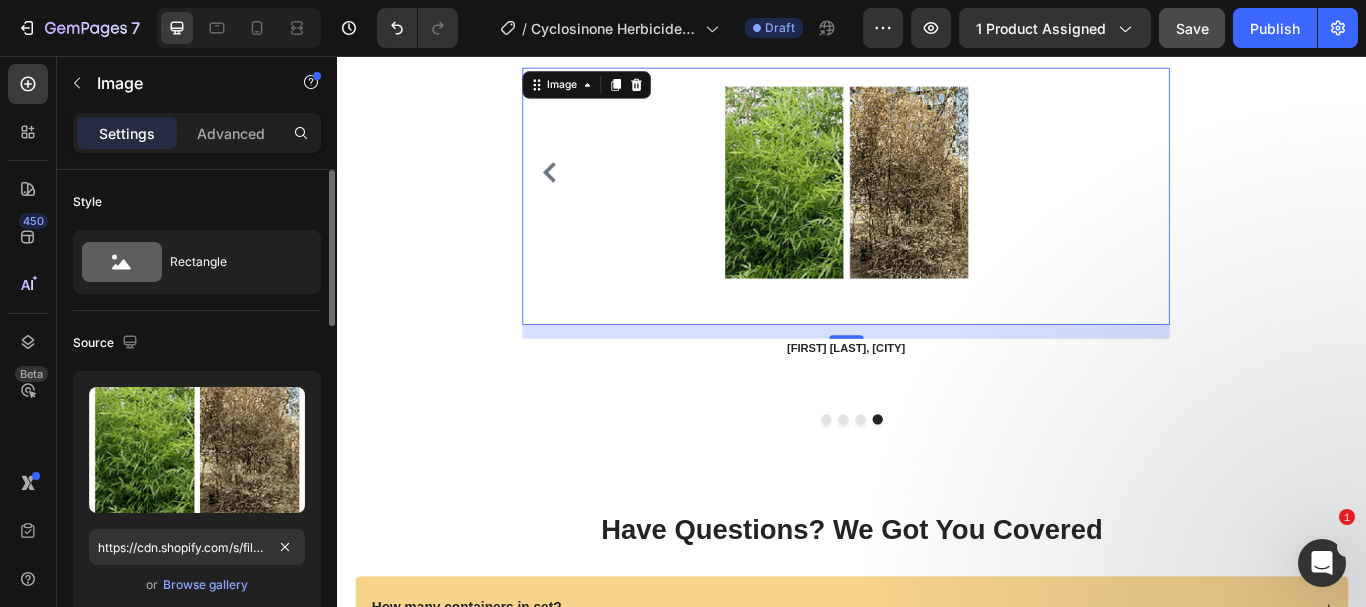 click on "Upload Image https://cdn.shopify.com/s/files/1/0738/0067/9667/files/20250702-b4.png?v=1754147345 or  Browse gallery" at bounding box center [197, 492] 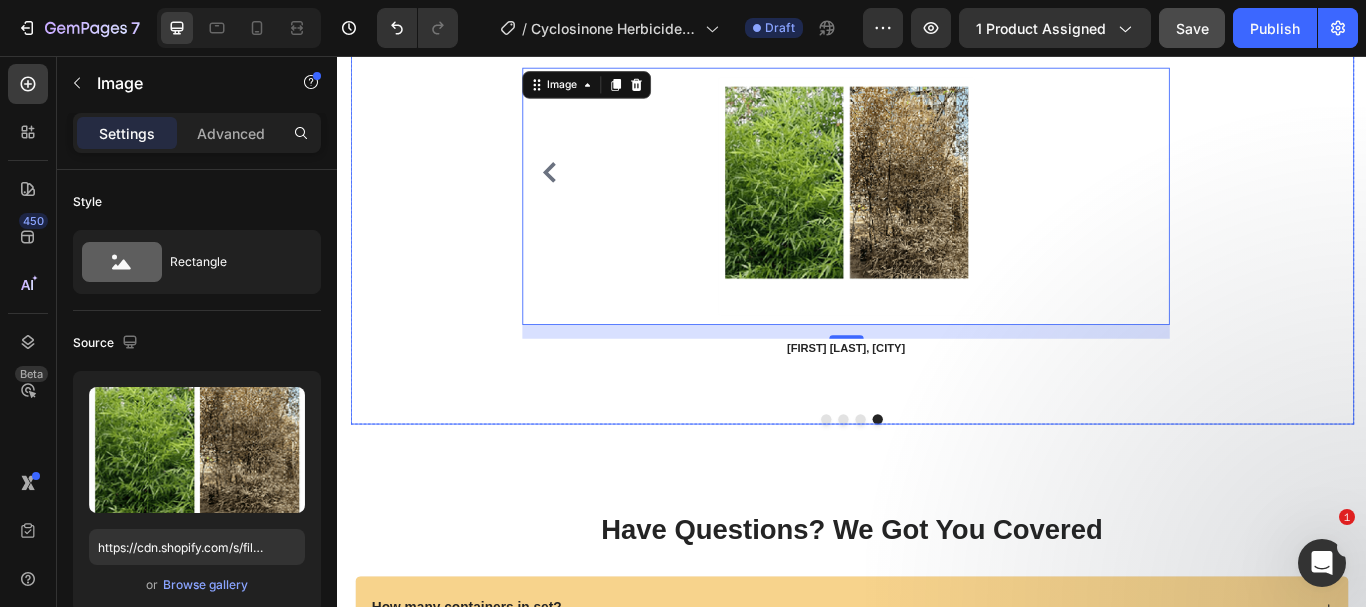 click at bounding box center [947, 480] 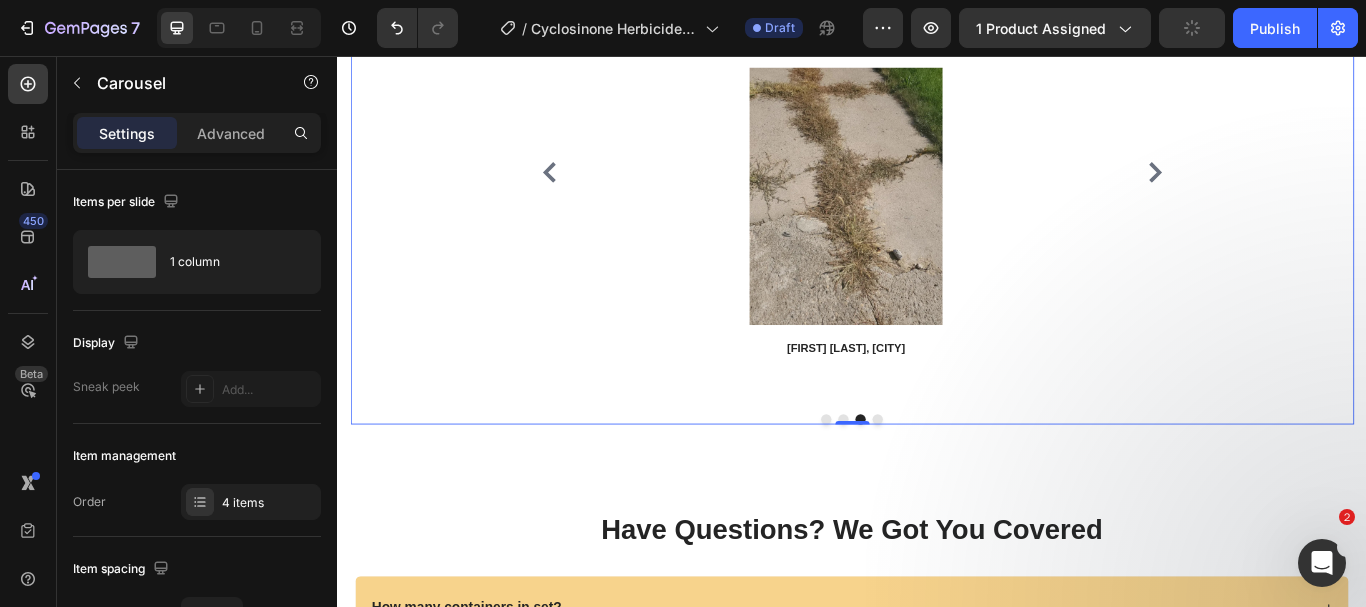 click at bounding box center [927, 480] 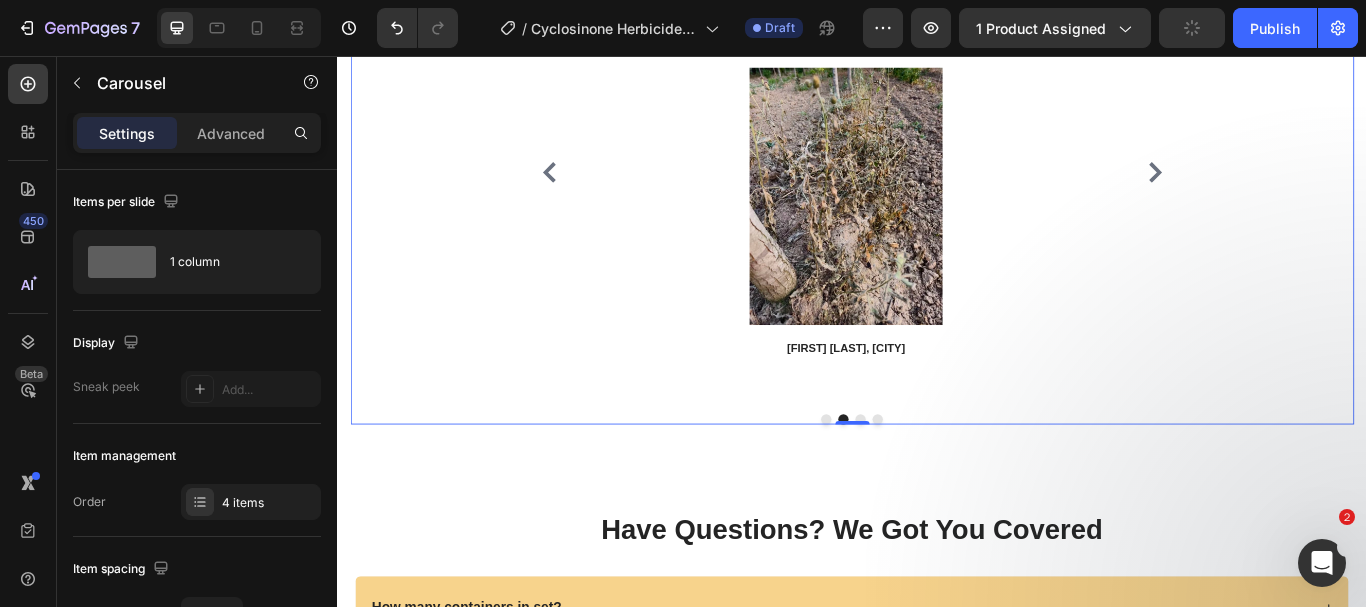 click at bounding box center (907, 480) 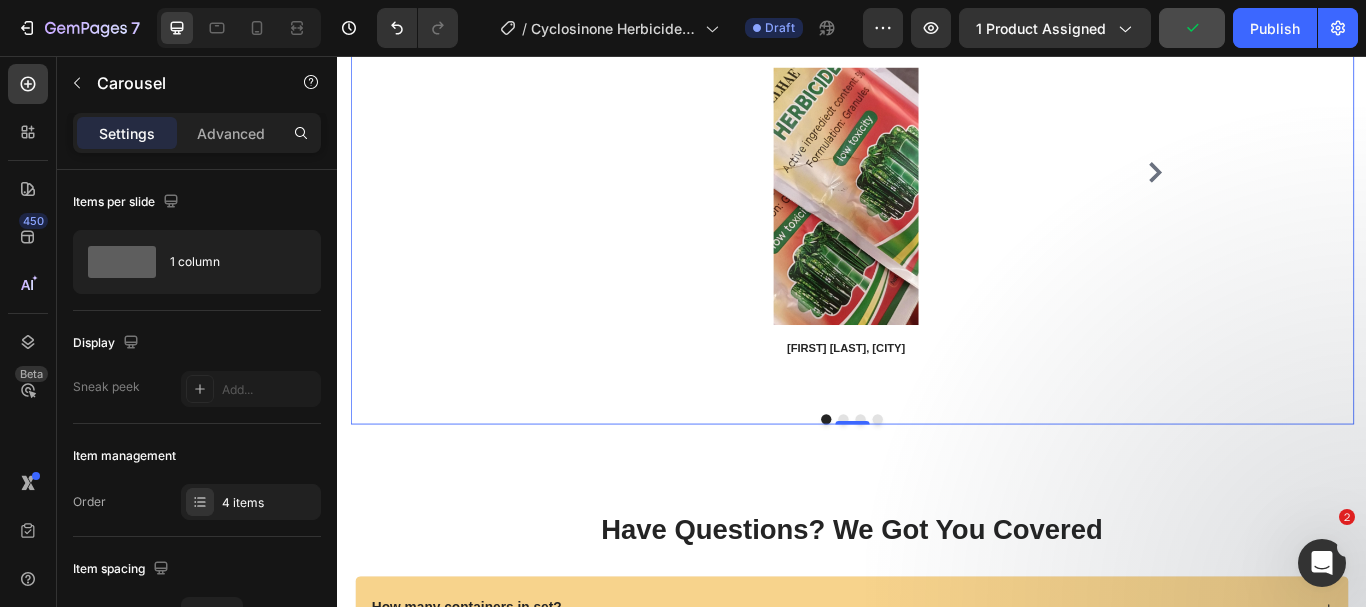 click at bounding box center (967, 480) 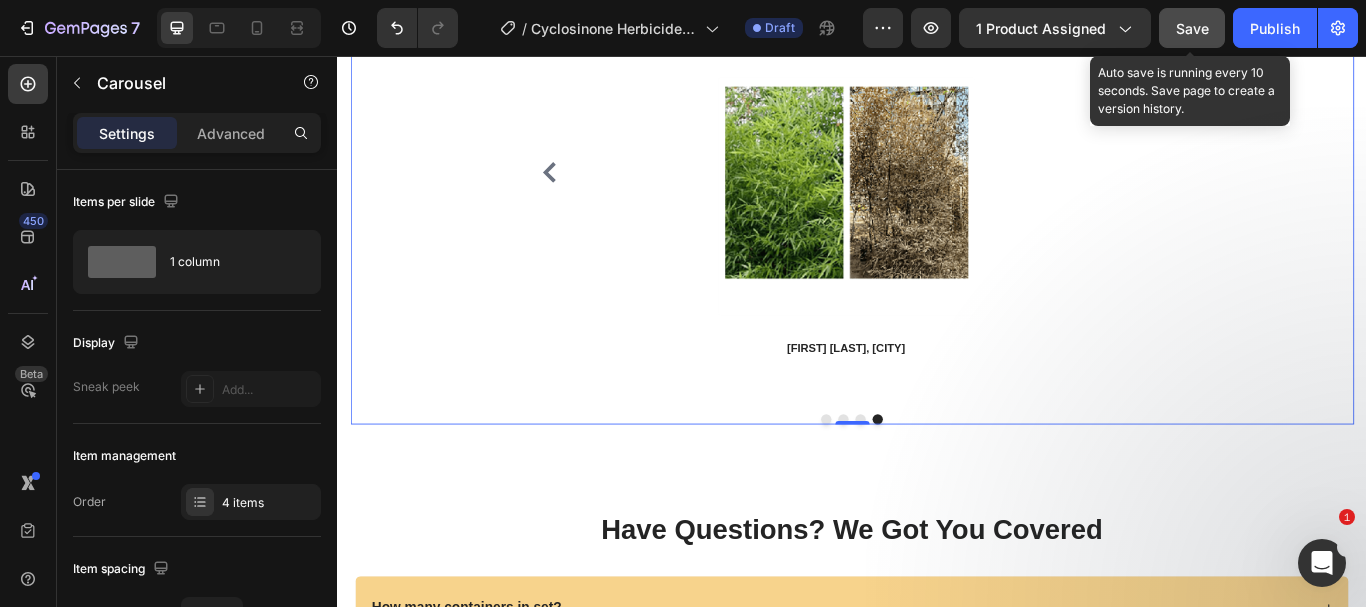 click on "Save" at bounding box center [1192, 28] 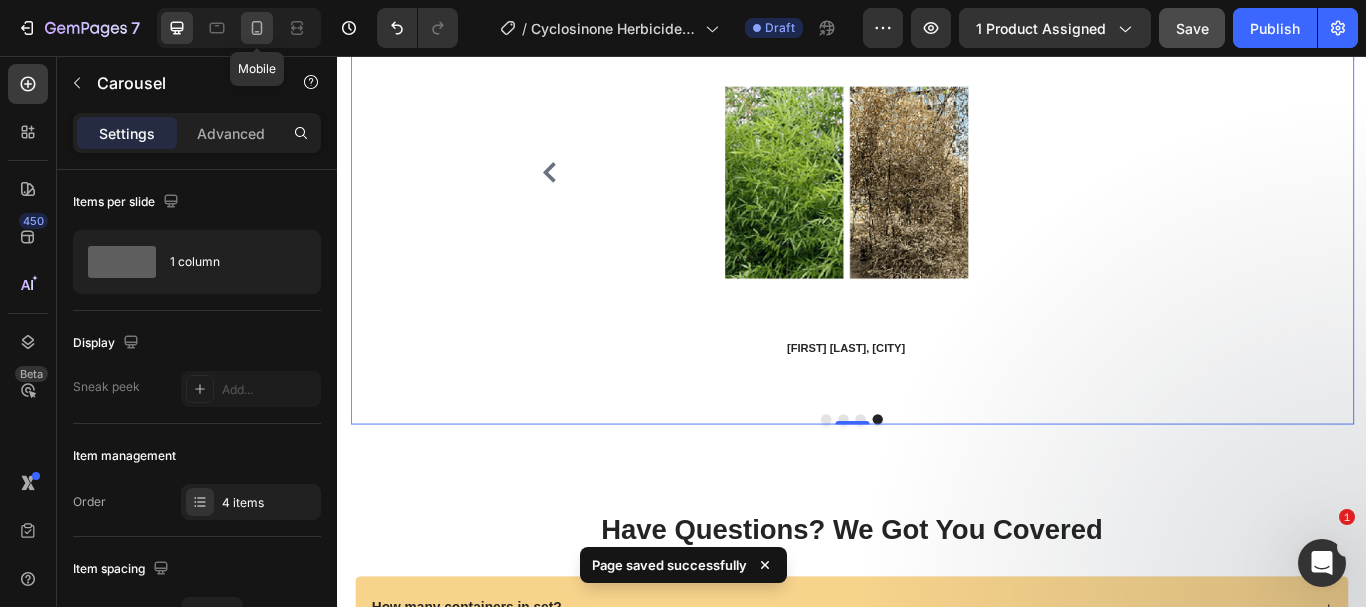click 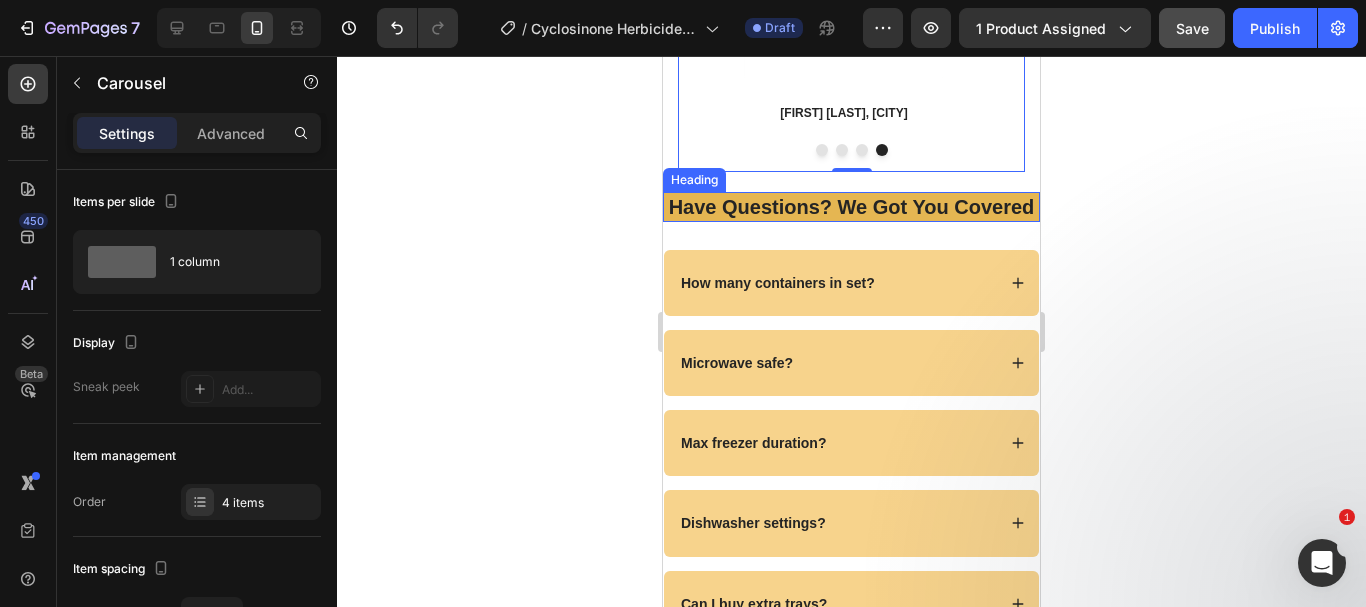 scroll, scrollTop: 7144, scrollLeft: 0, axis: vertical 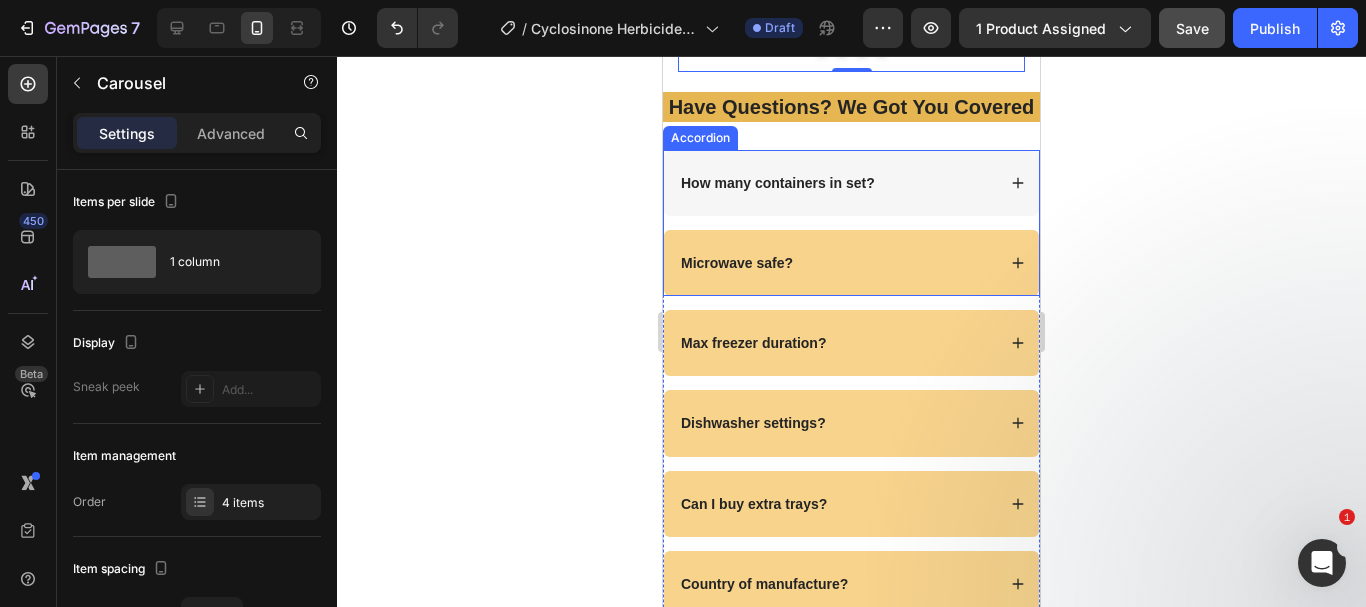 click on "How many containers in set?" at bounding box center [778, 183] 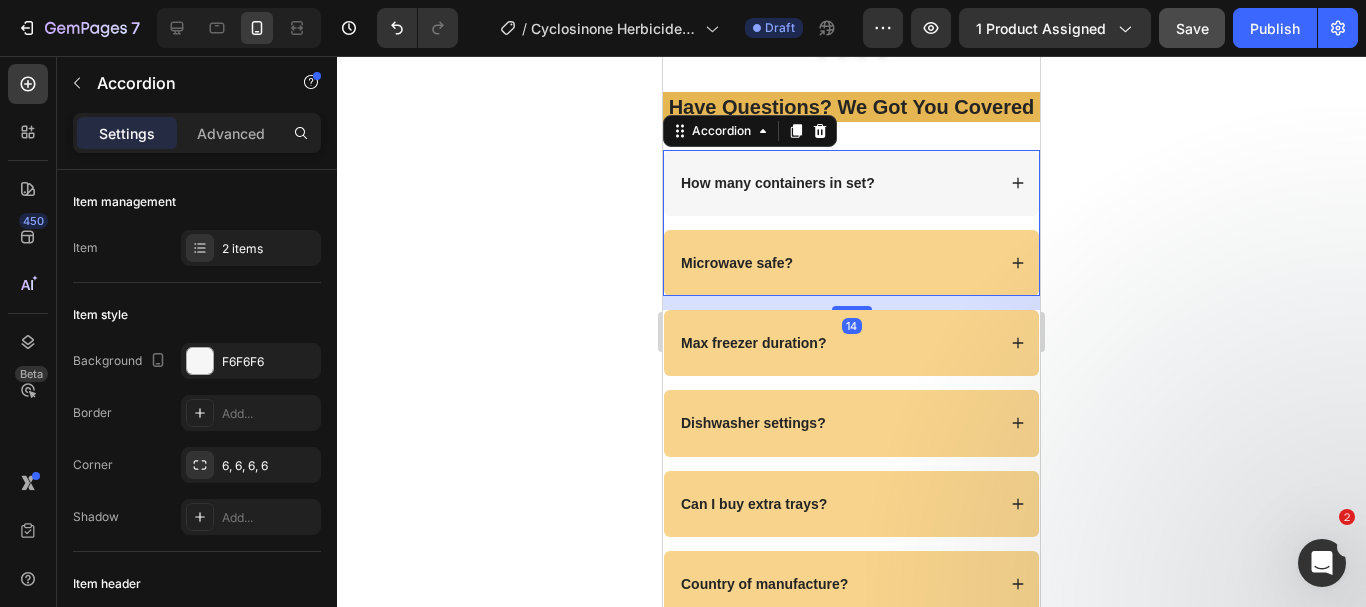 click on "How many containers in set?" at bounding box center (778, 183) 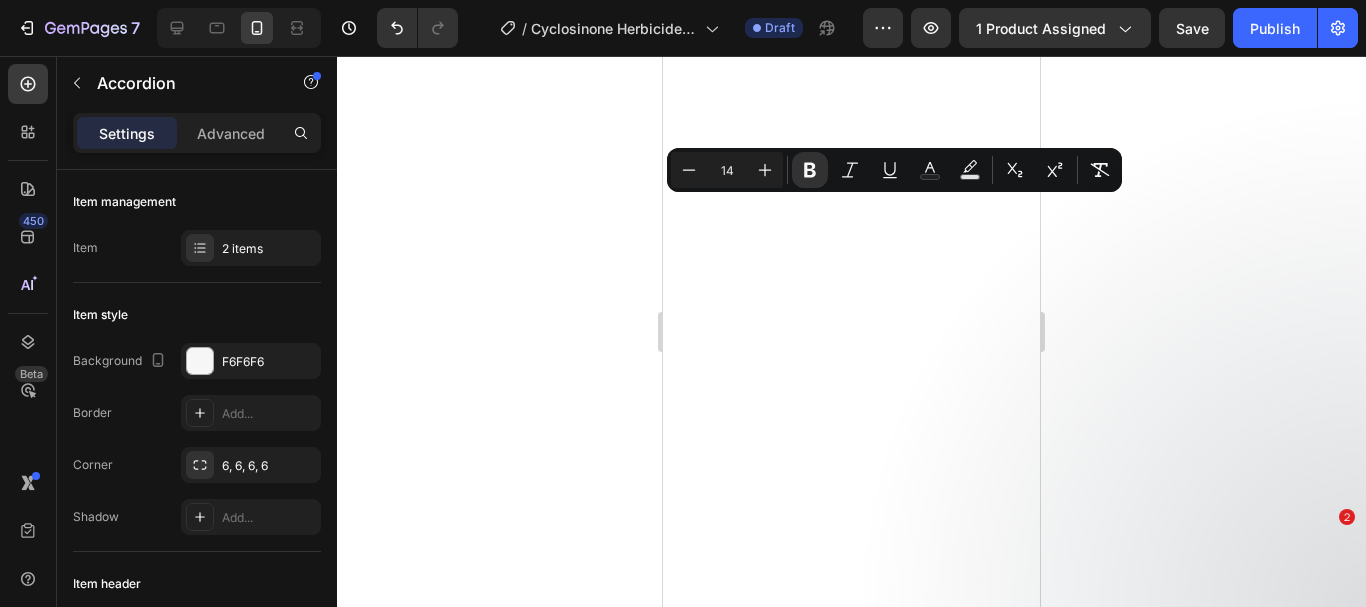 scroll, scrollTop: 0, scrollLeft: 0, axis: both 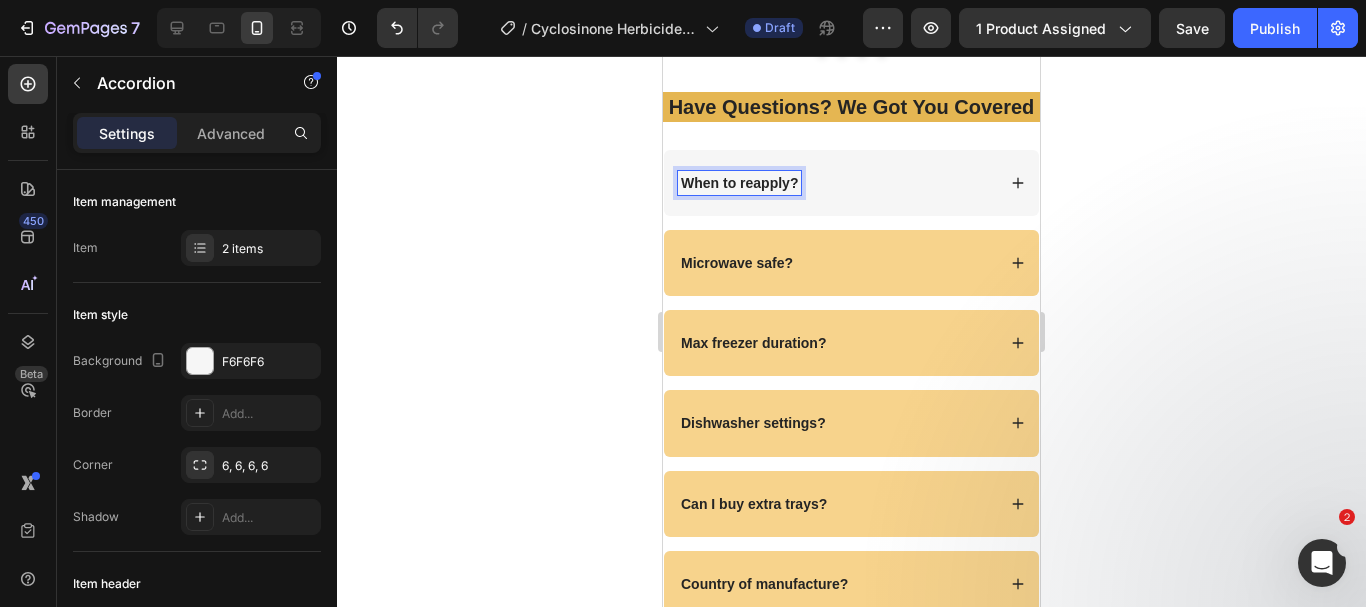 click on "When to reapply?" at bounding box center [836, 183] 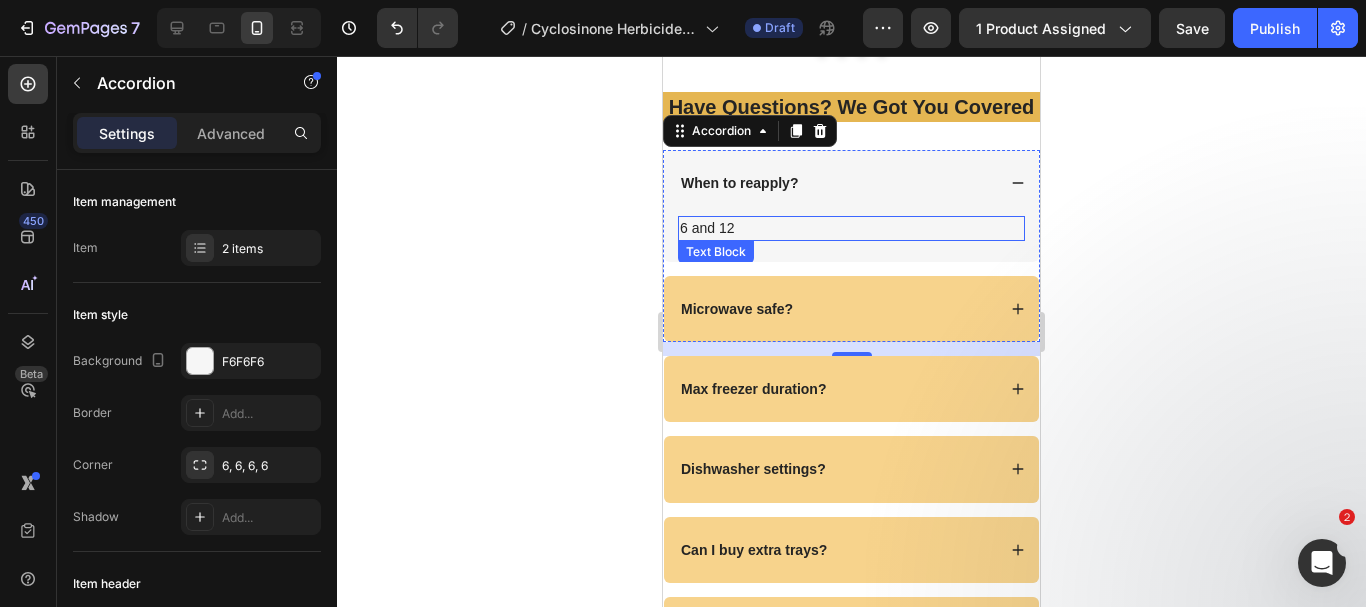 click on "6 and 12" at bounding box center (851, 228) 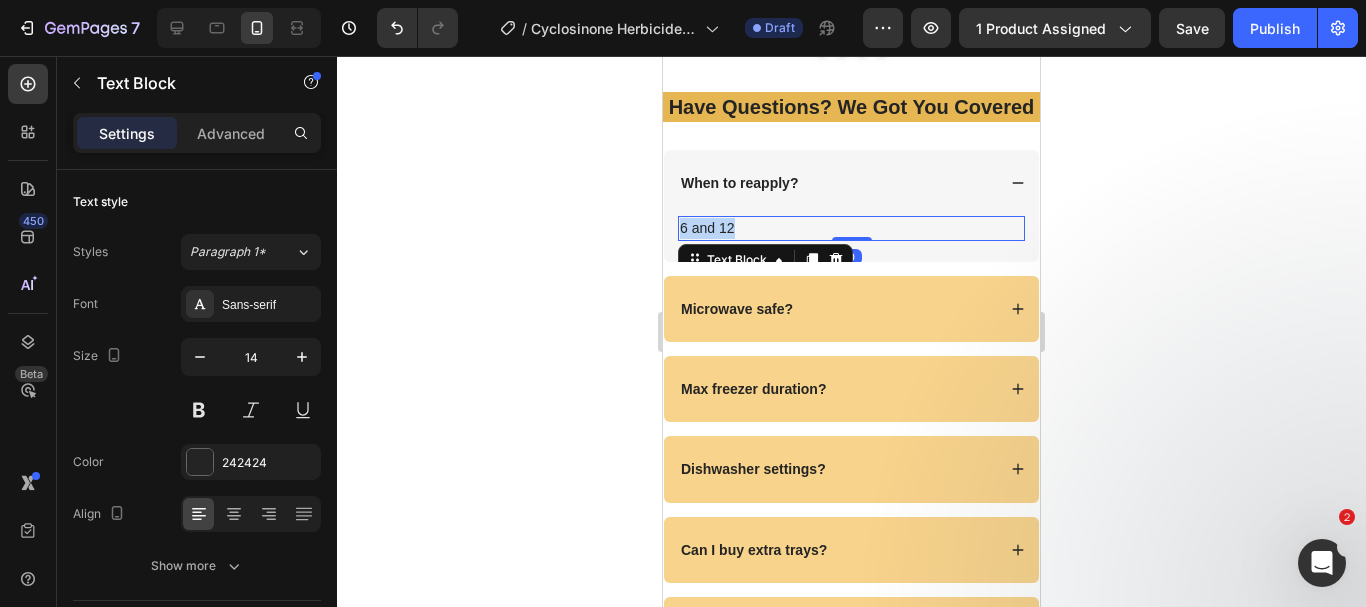 click on "6 and 12" at bounding box center [851, 228] 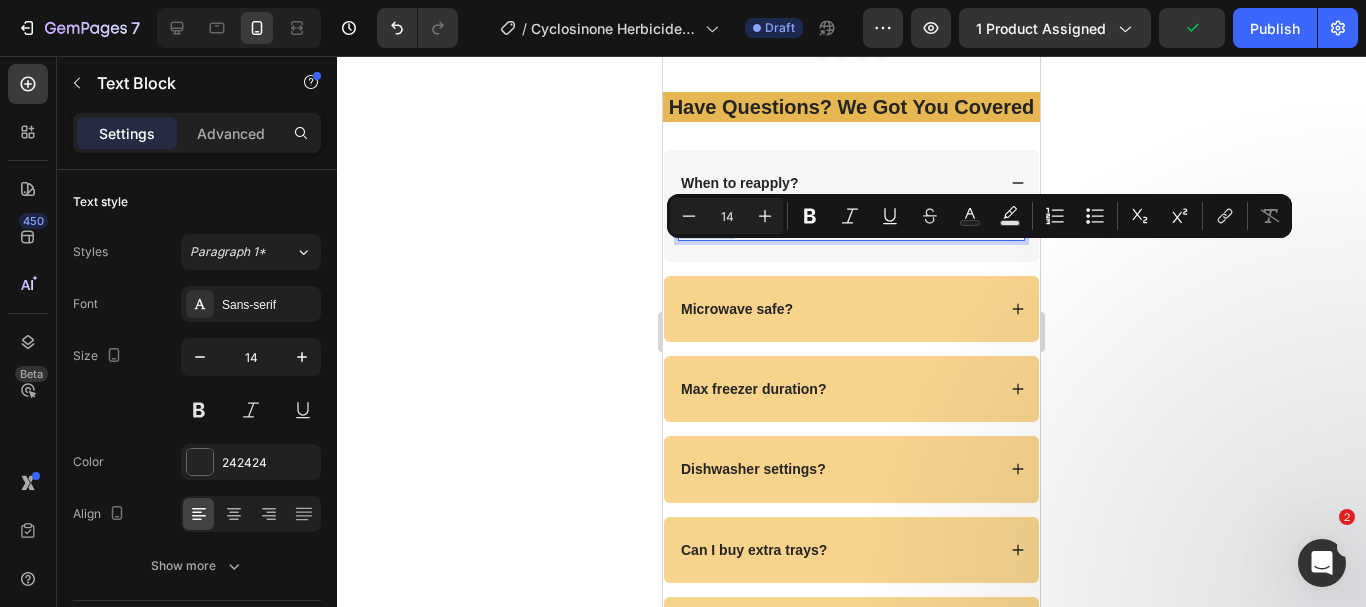 type on "16" 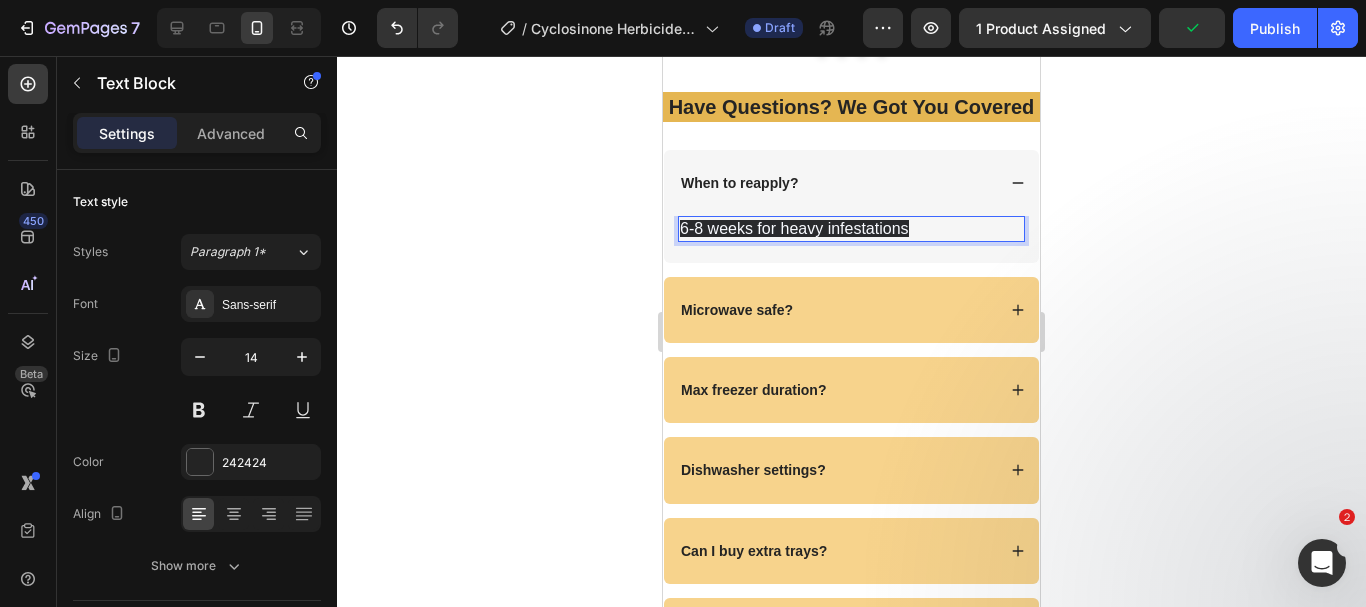 click on "6-8 weeks for heavy infestations" at bounding box center (794, 228) 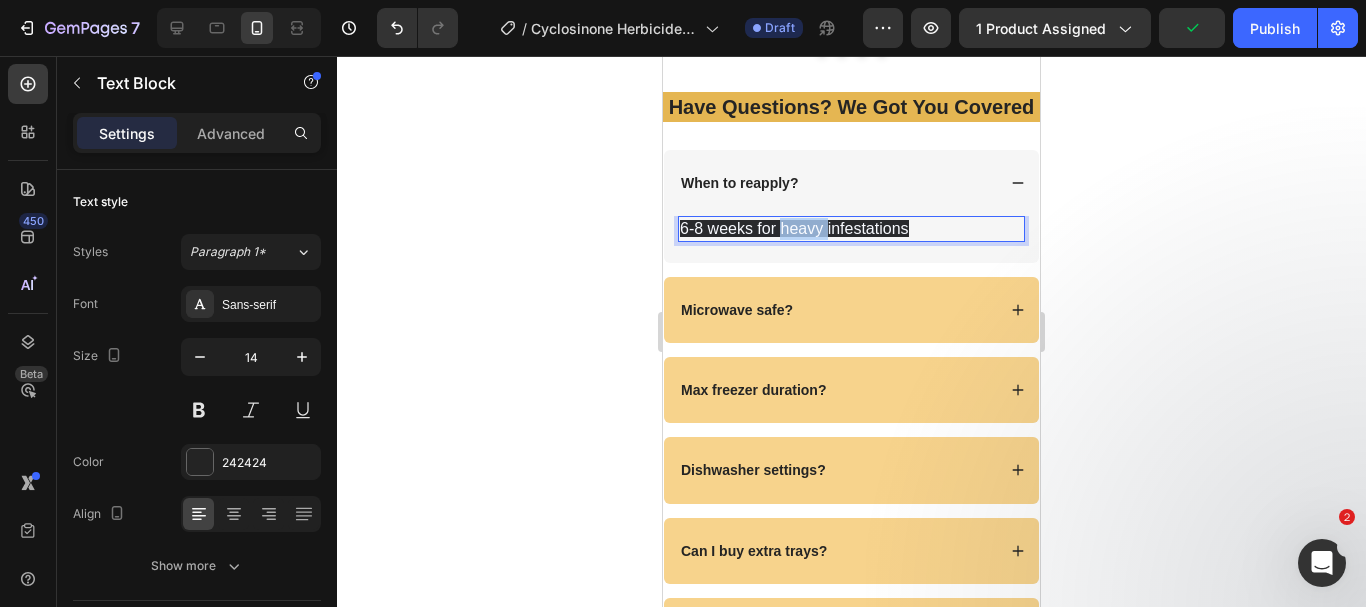 click on "6-8 weeks for heavy infestations" at bounding box center (794, 228) 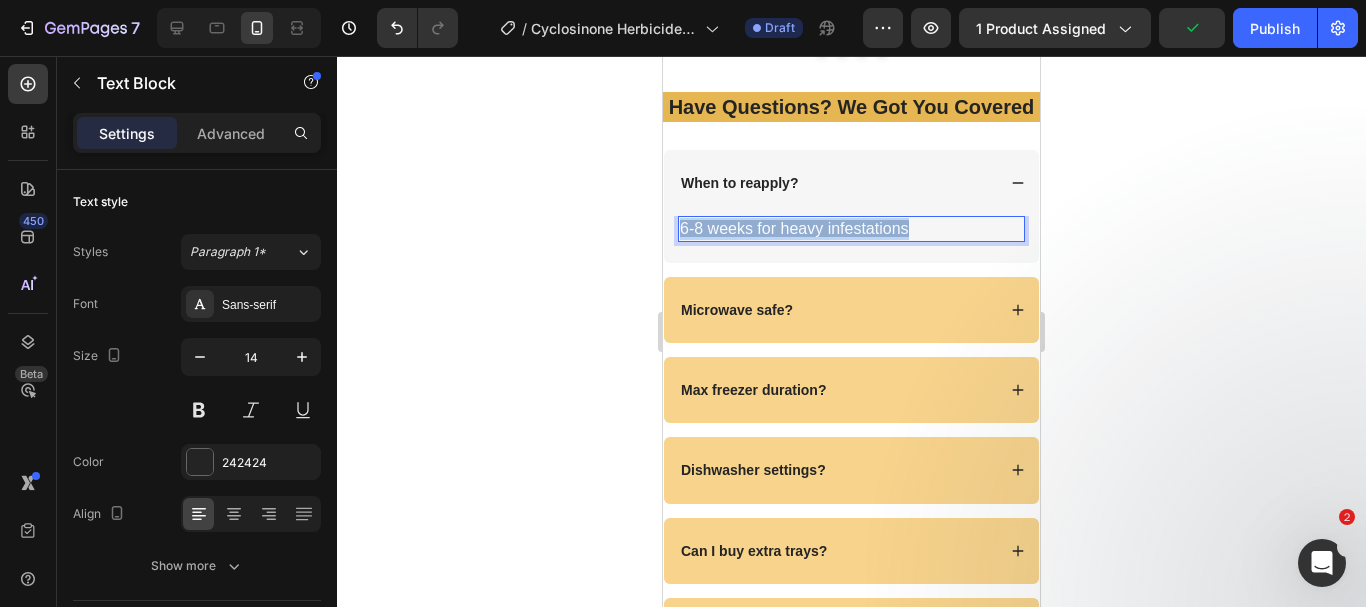 click on "6-8 weeks for heavy infestations" at bounding box center [794, 228] 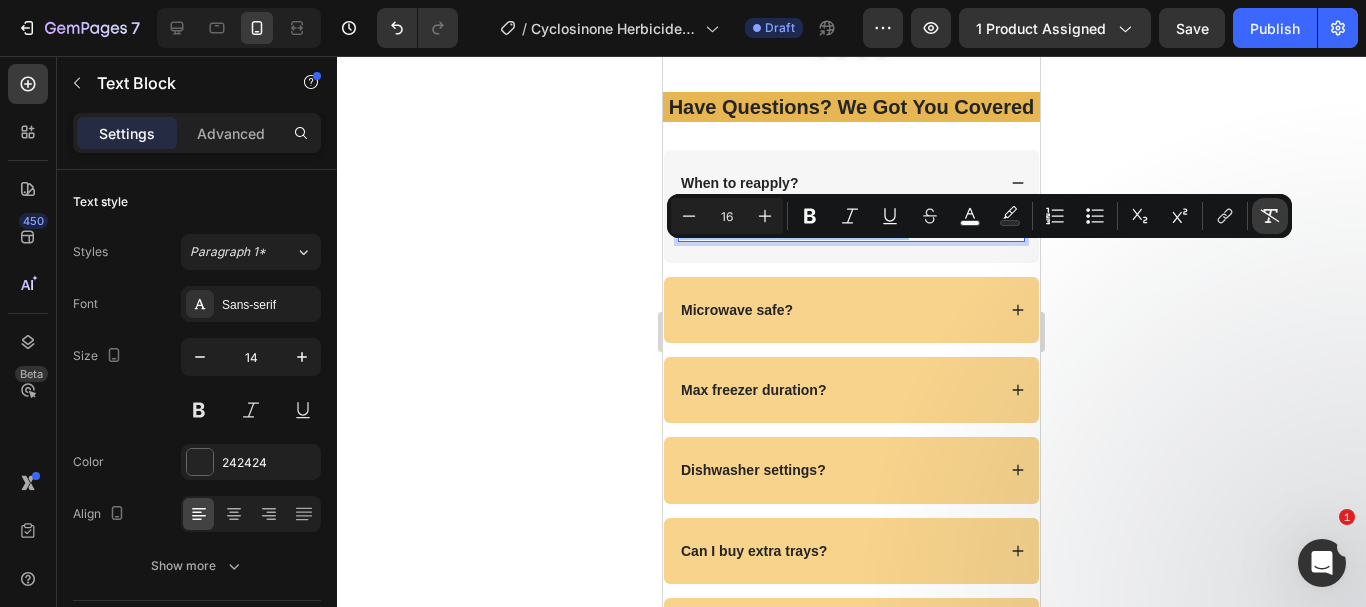 click on "Remove Format" at bounding box center [1270, 216] 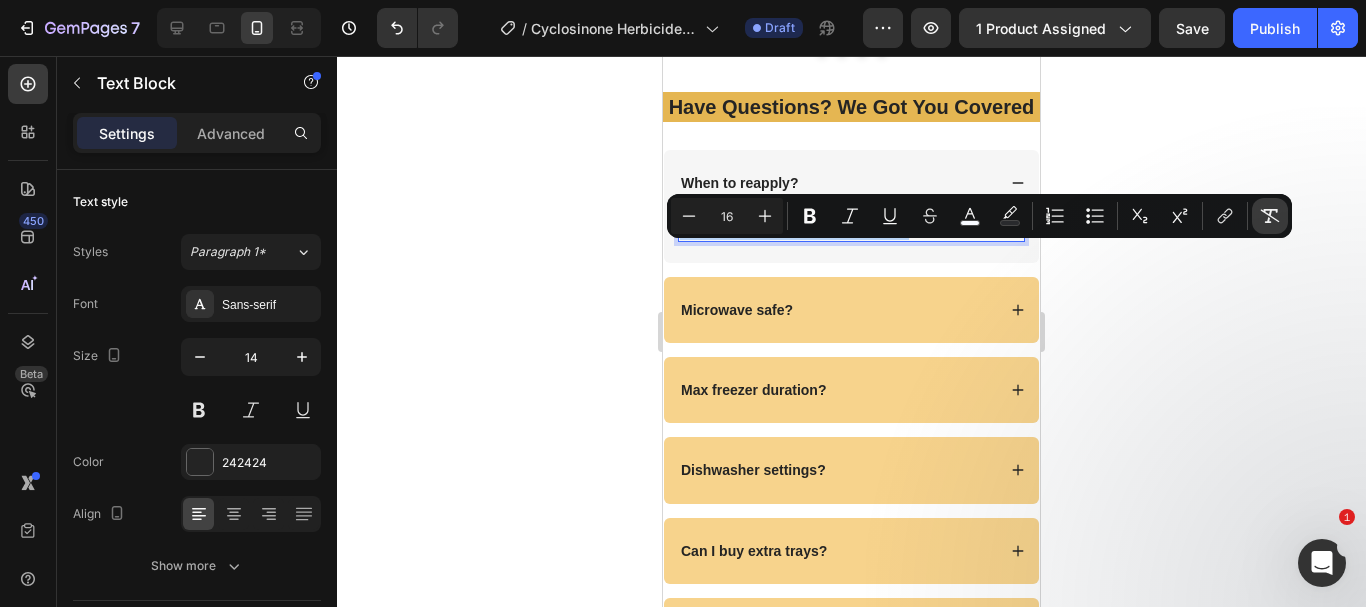 type on "14" 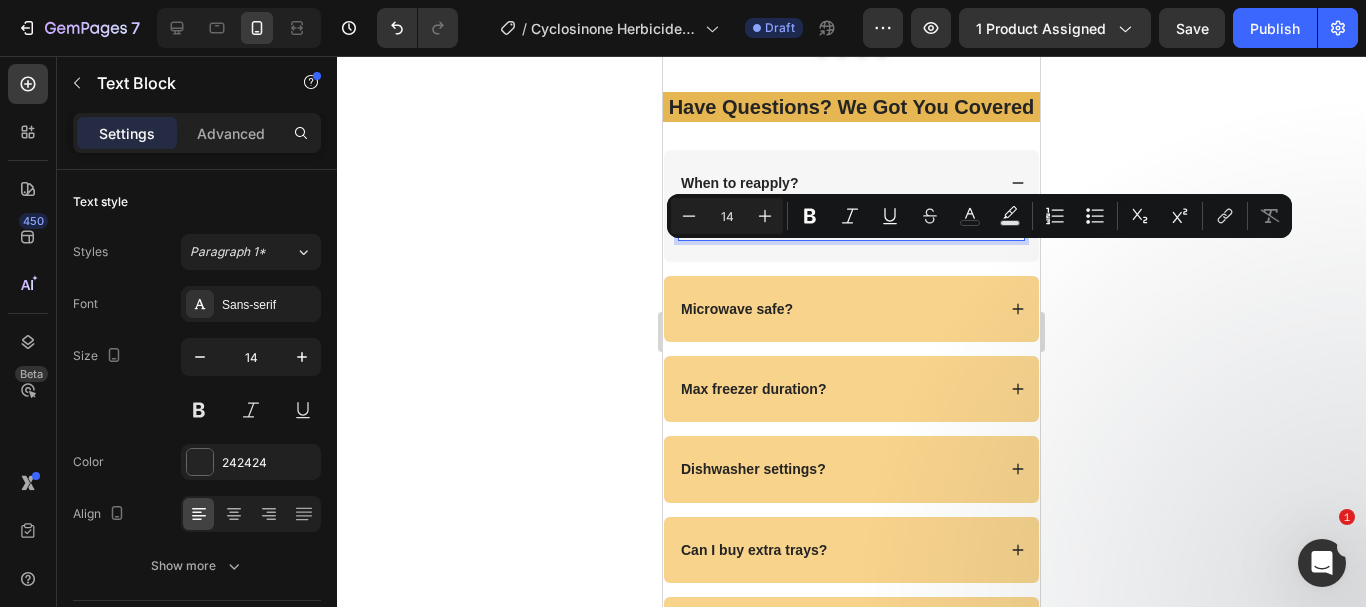 click on "6-8 weeks for heavy infestations" at bounding box center [851, 228] 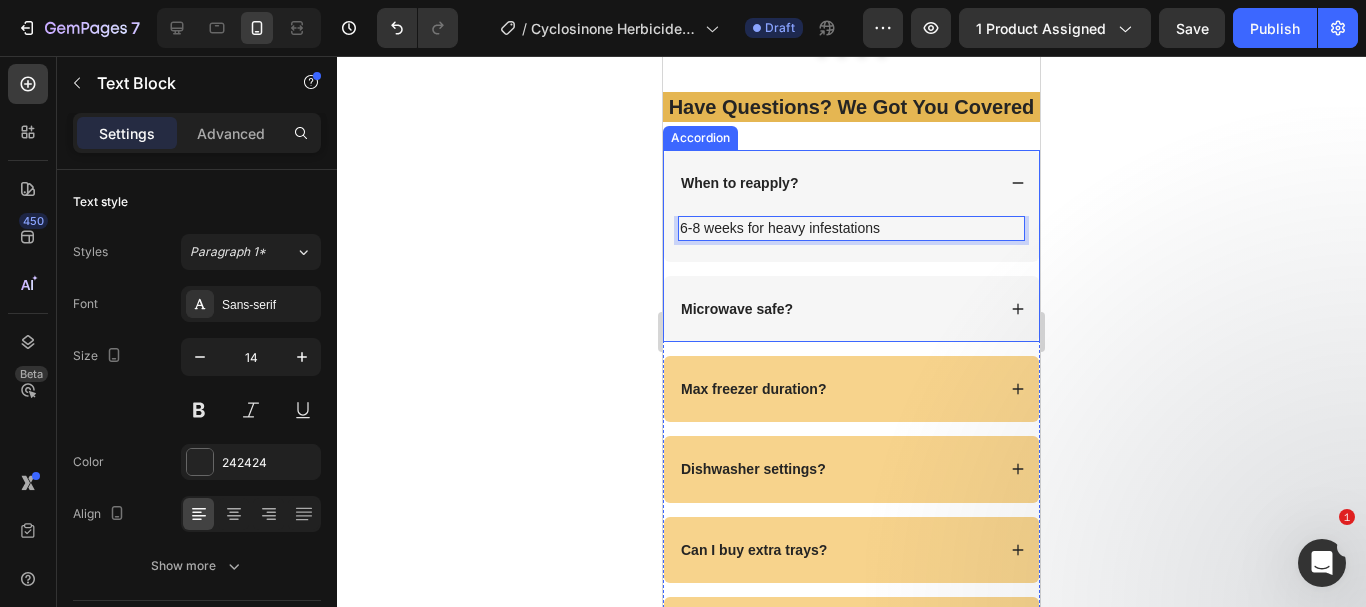 click on "Microwave safe?" at bounding box center (737, 309) 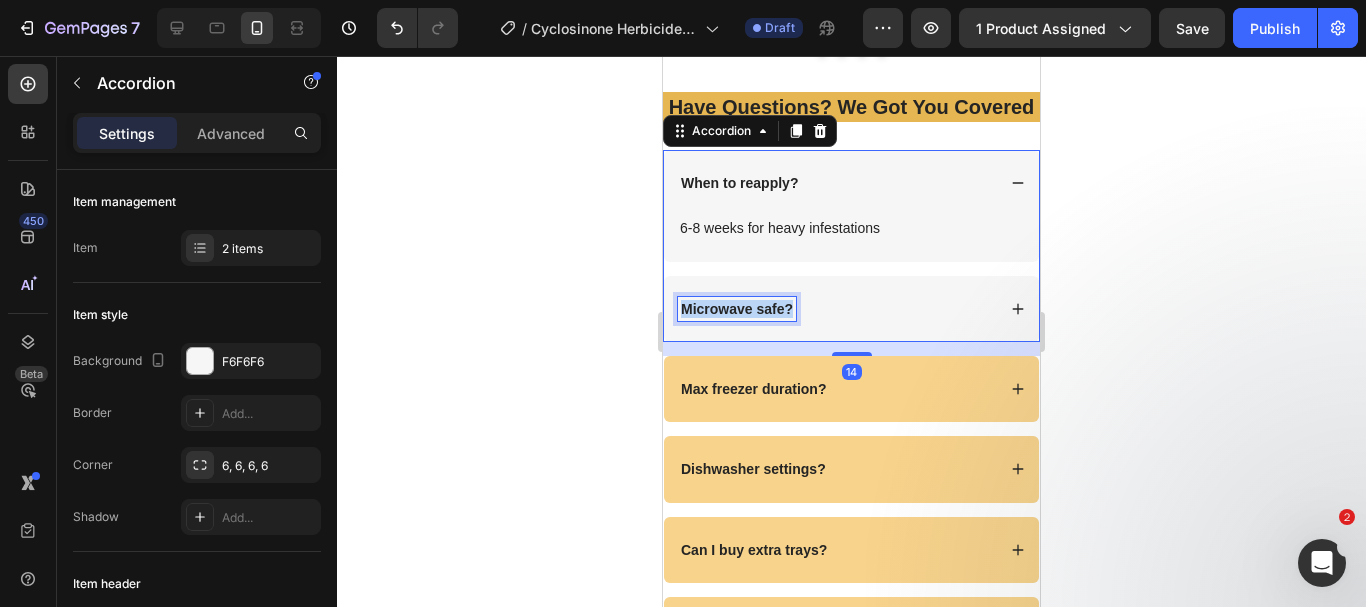 click on "Microwave safe?" at bounding box center (737, 309) 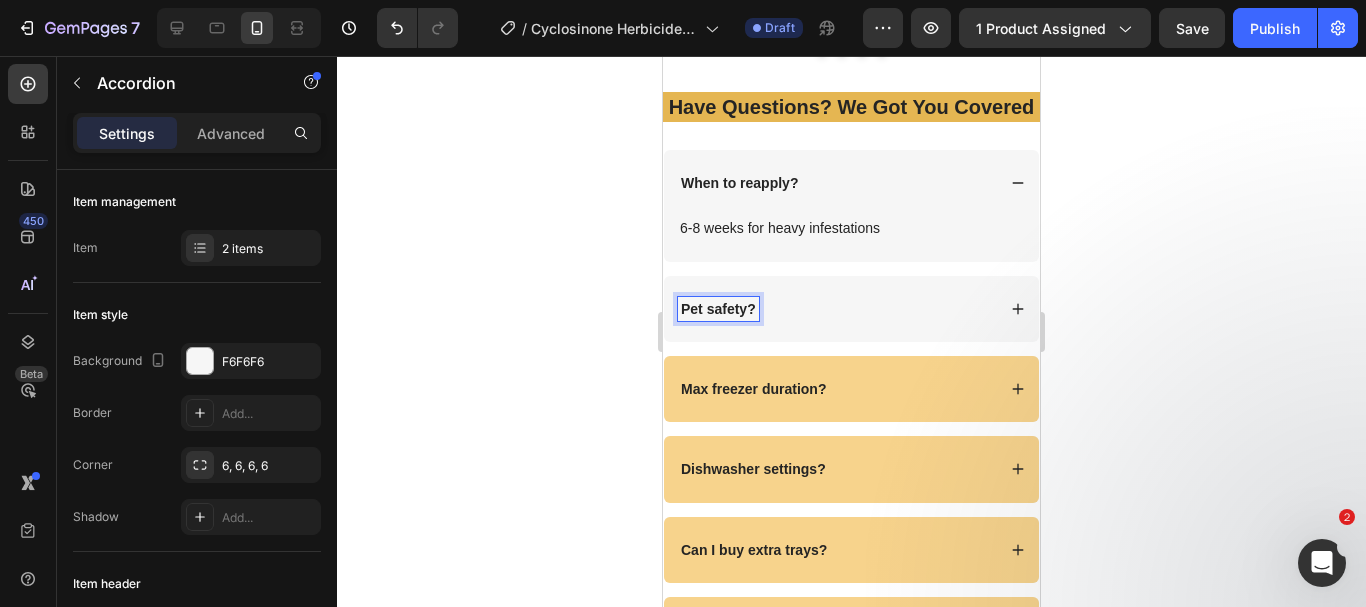 click on "Pet safety?" at bounding box center [851, 309] 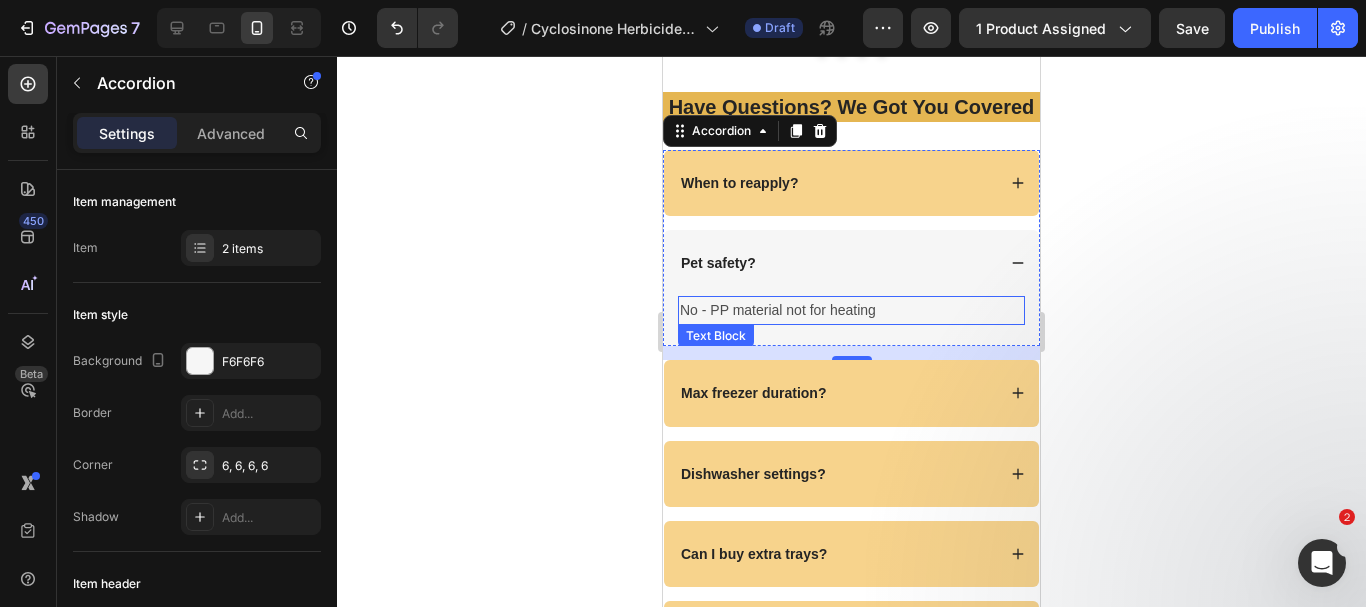 click on "No - PP material not for heating" at bounding box center [851, 310] 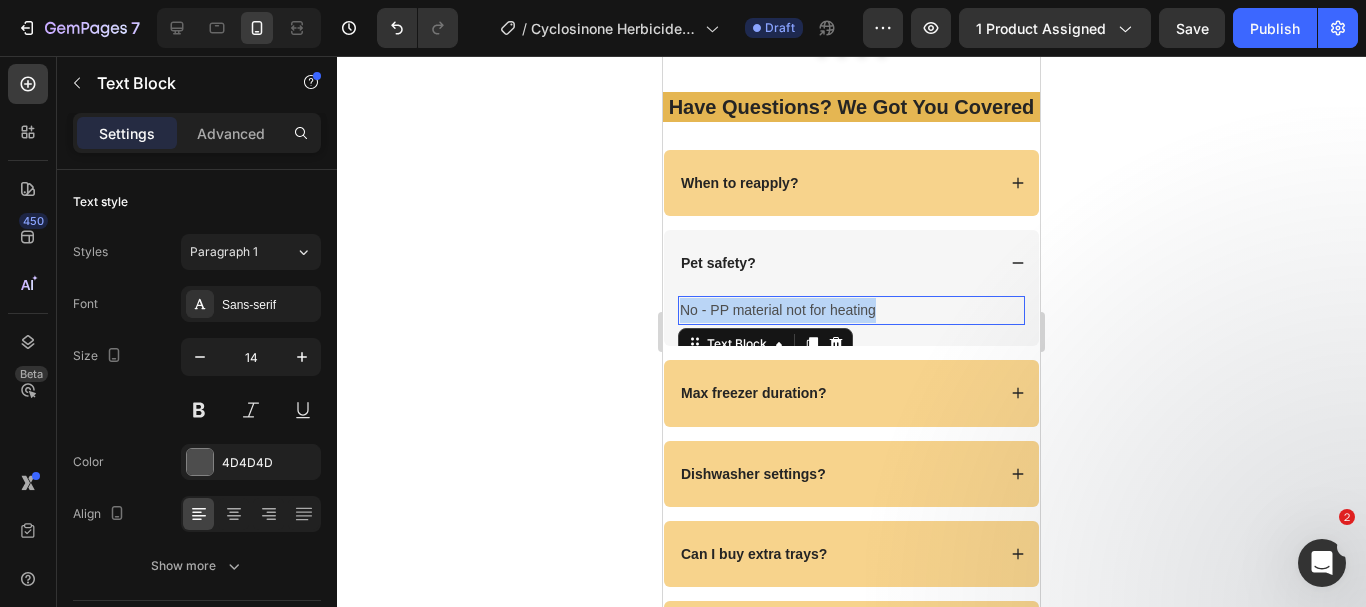 click on "No - PP material not for heating" at bounding box center [851, 310] 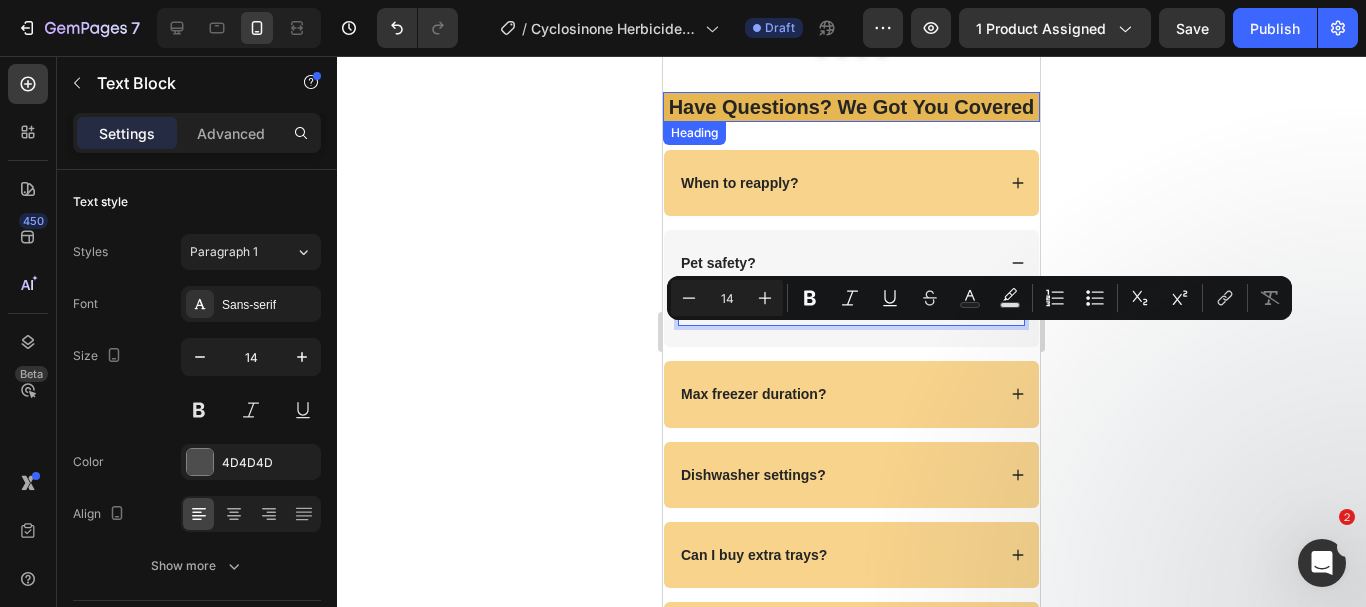 type on "16" 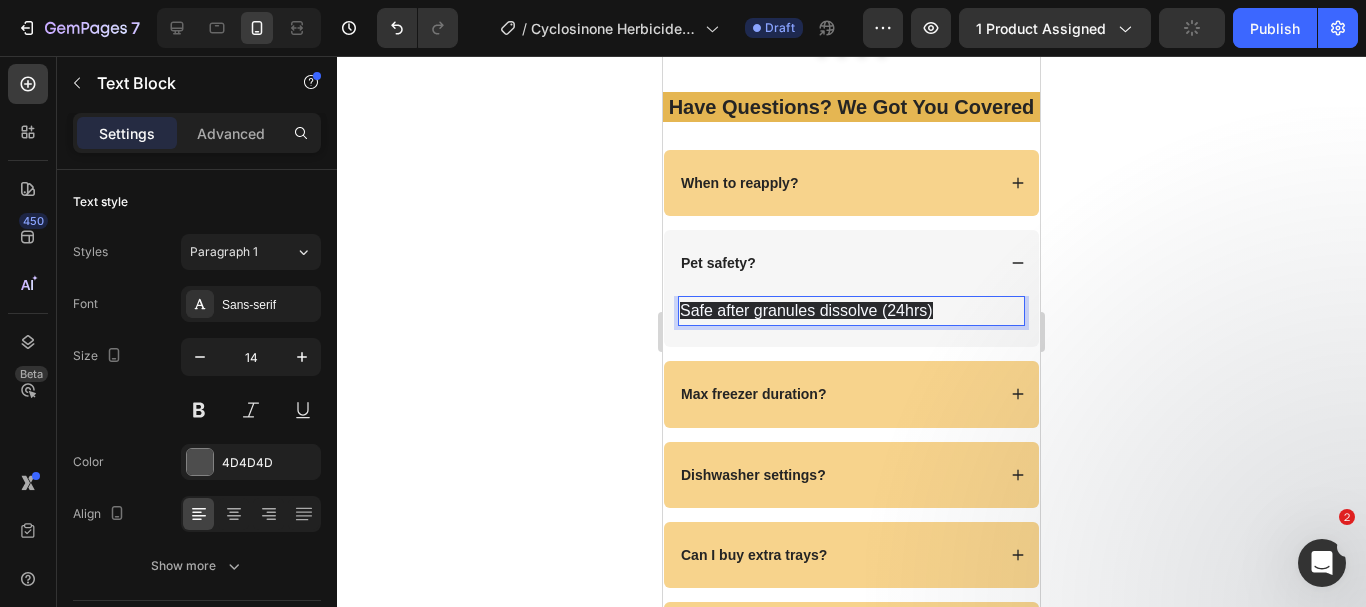 click on "Safe after granules dissolve (24hrs)" at bounding box center [806, 310] 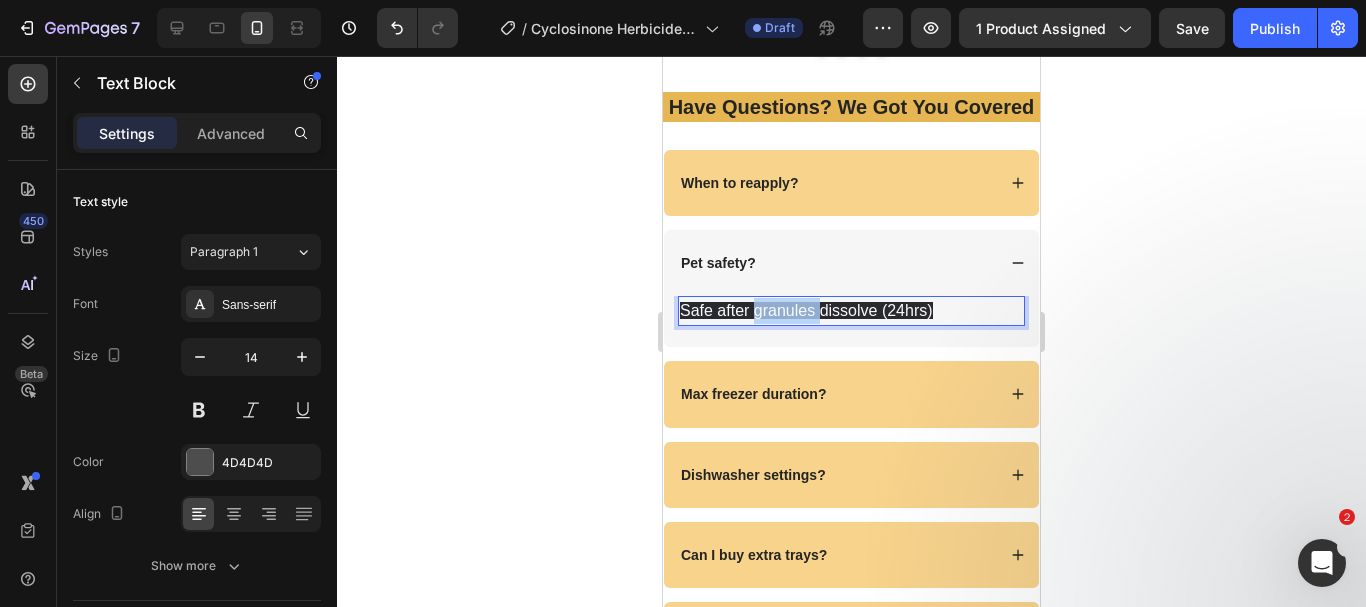 click on "Safe after granules dissolve (24hrs)" at bounding box center [806, 310] 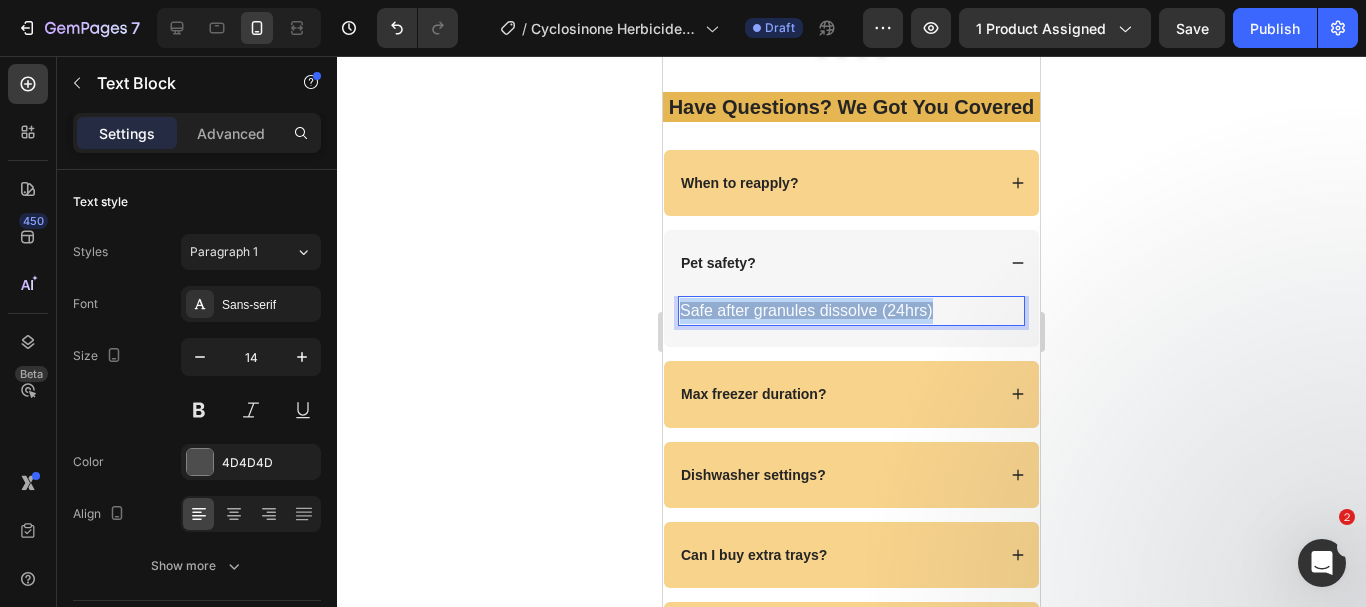 click on "Safe after granules dissolve (24hrs)" at bounding box center [806, 310] 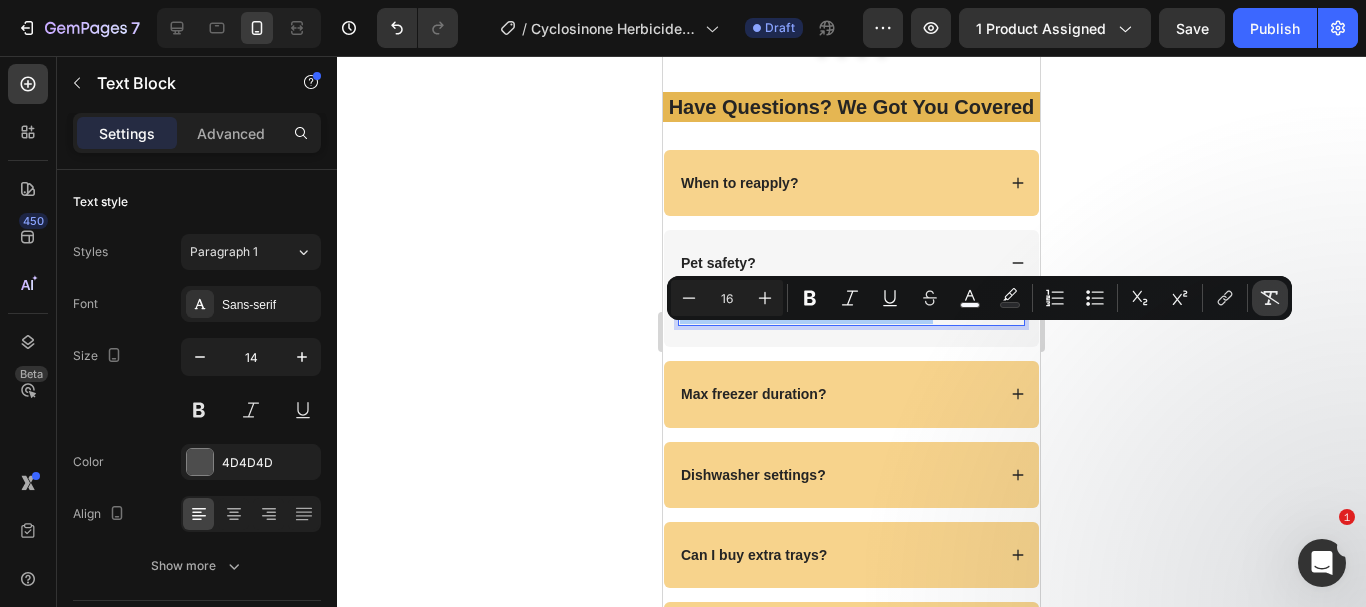 click 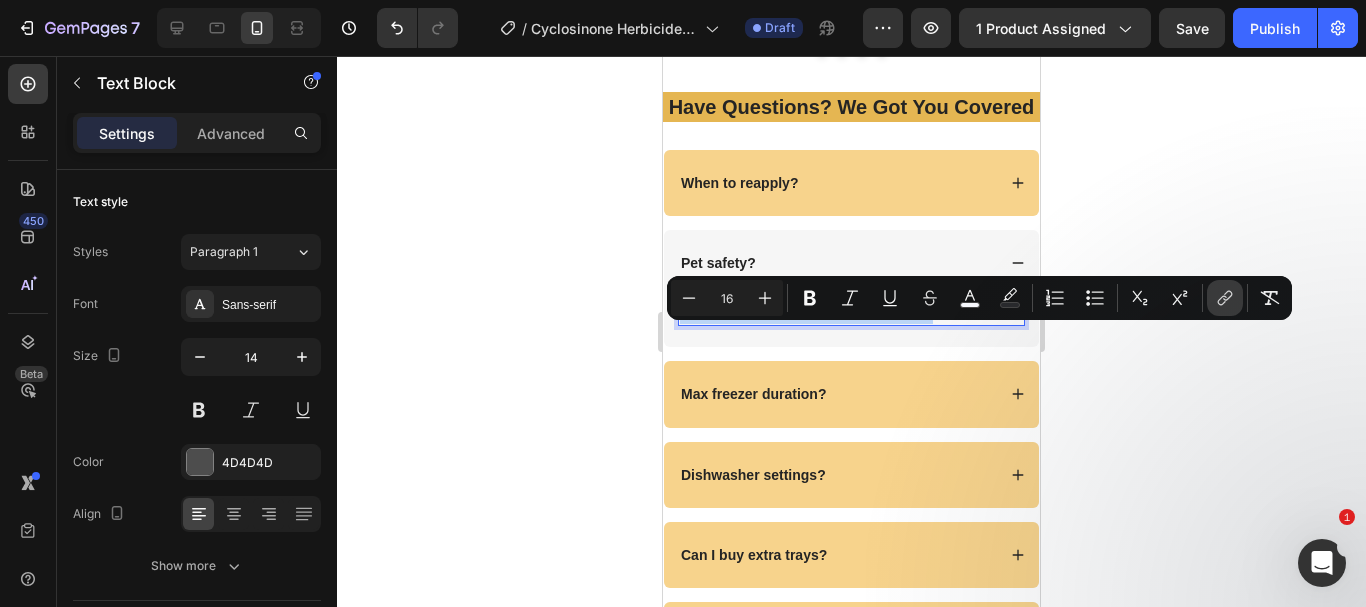 type on "14" 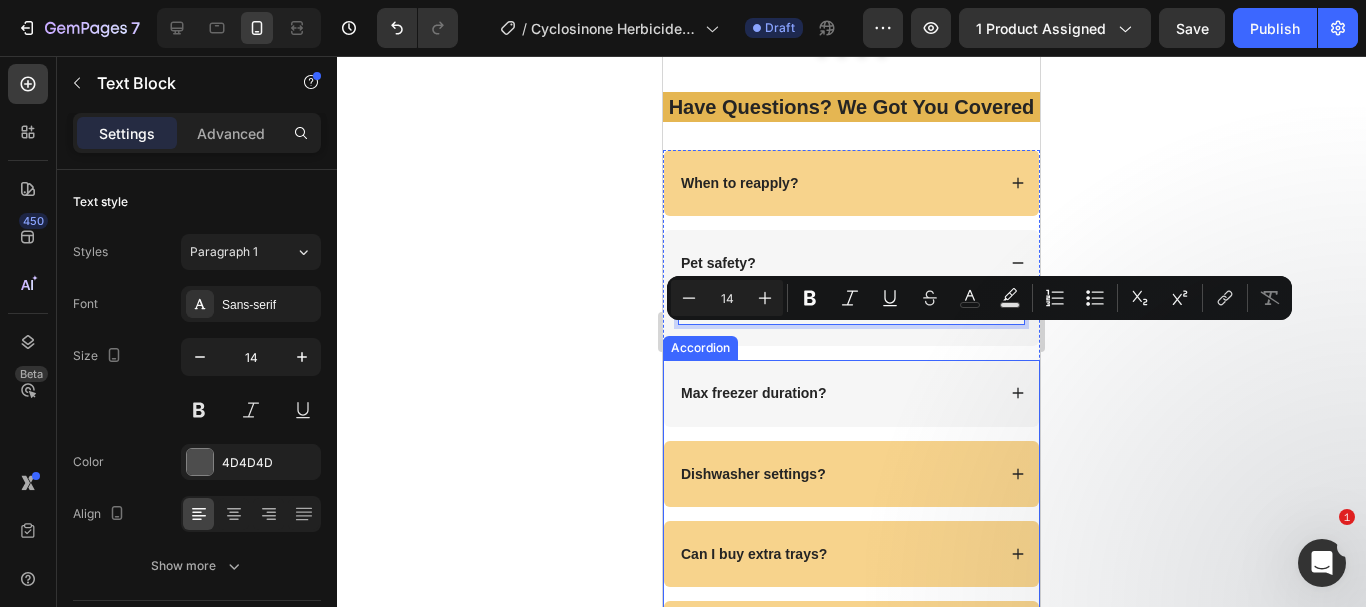 click on "Max freezer duration?" at bounding box center (753, 393) 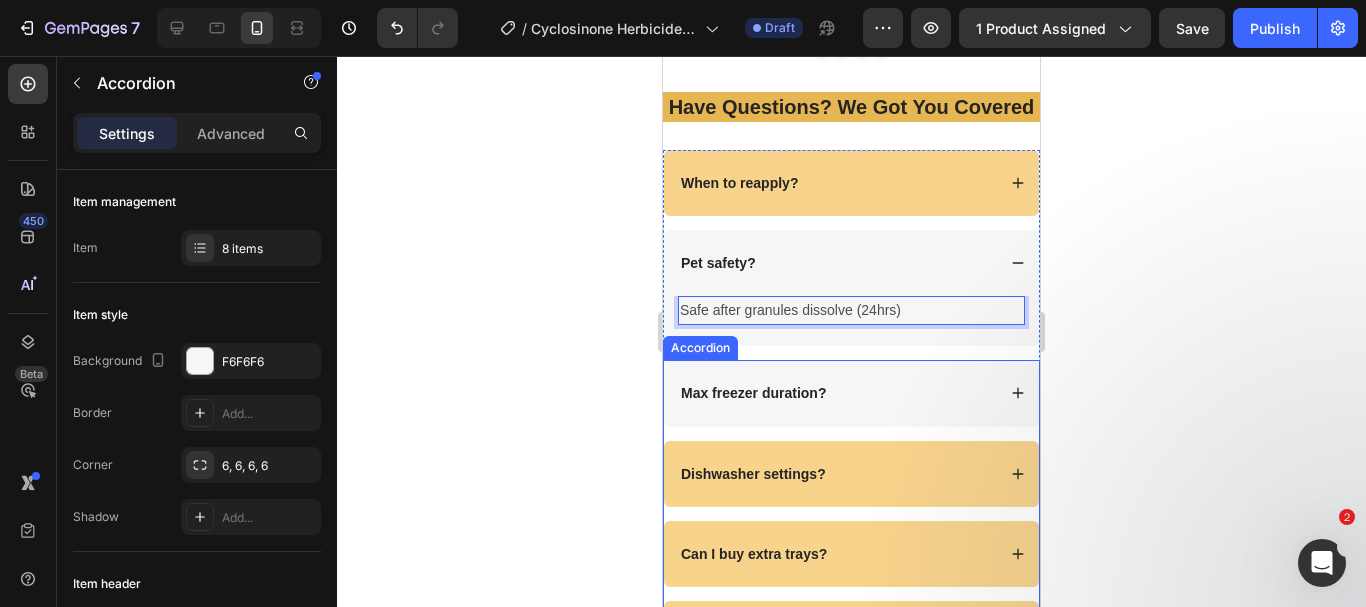 click on "Max freezer duration?" at bounding box center (753, 393) 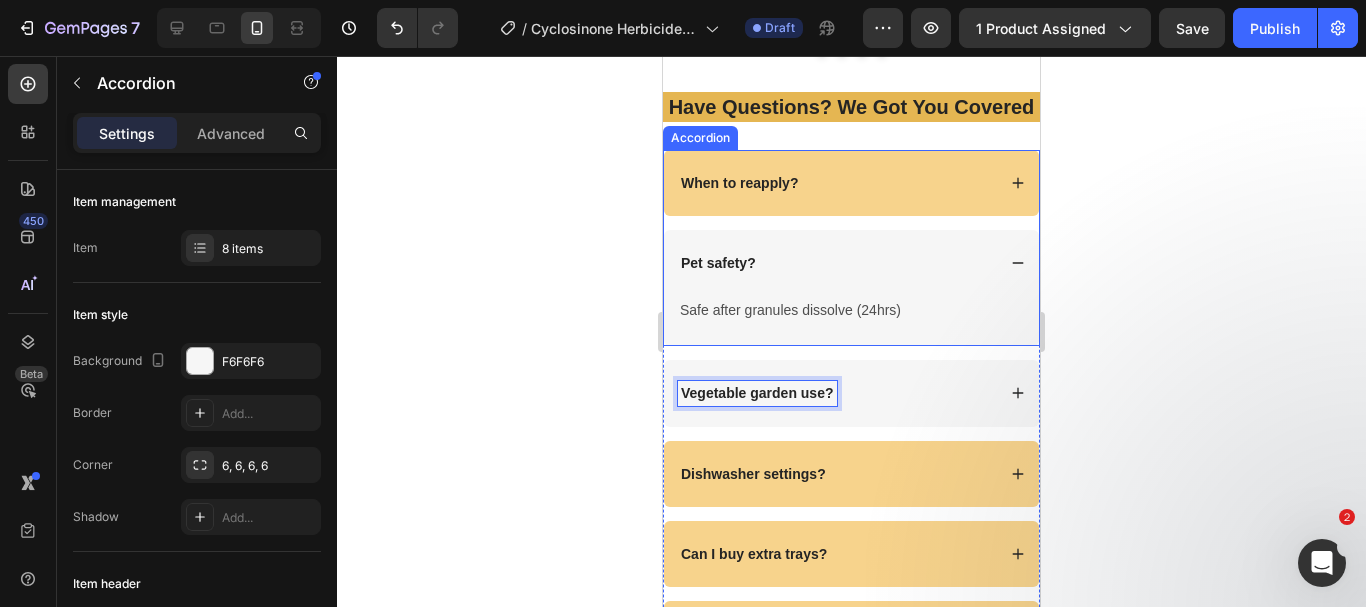 click on "Vegetable garden use?" at bounding box center (836, 393) 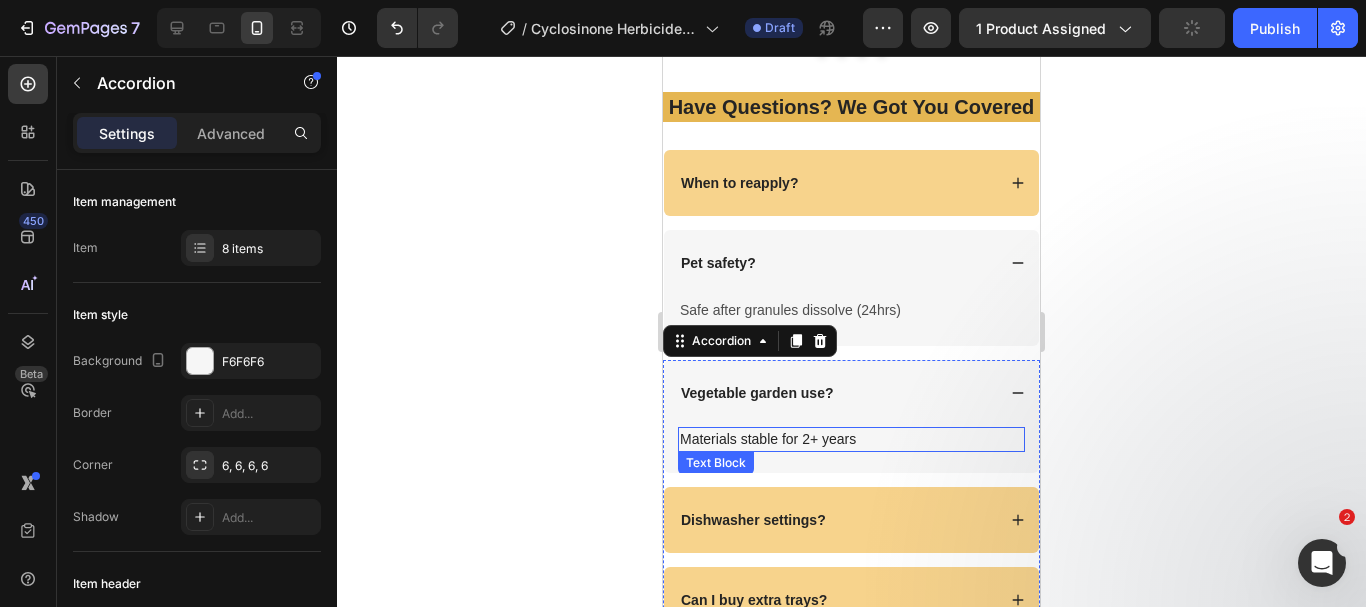 click on "Materials stable for 2+ years" at bounding box center [851, 439] 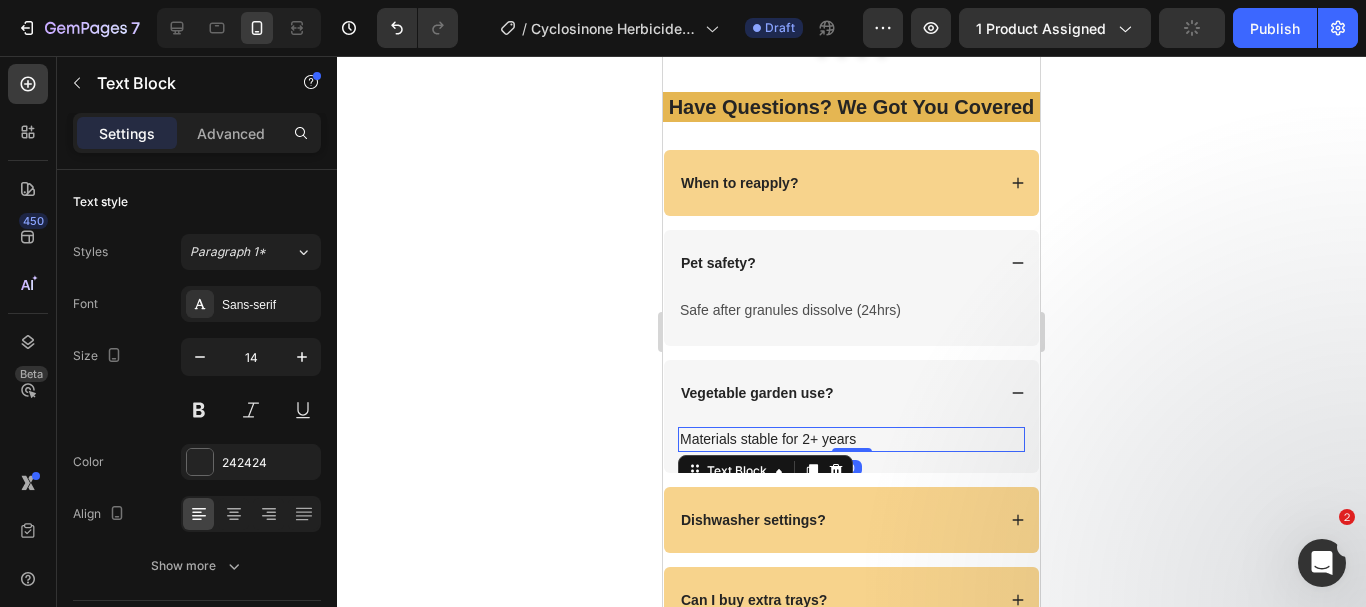 click on "Materials stable for 2+ years" at bounding box center (851, 439) 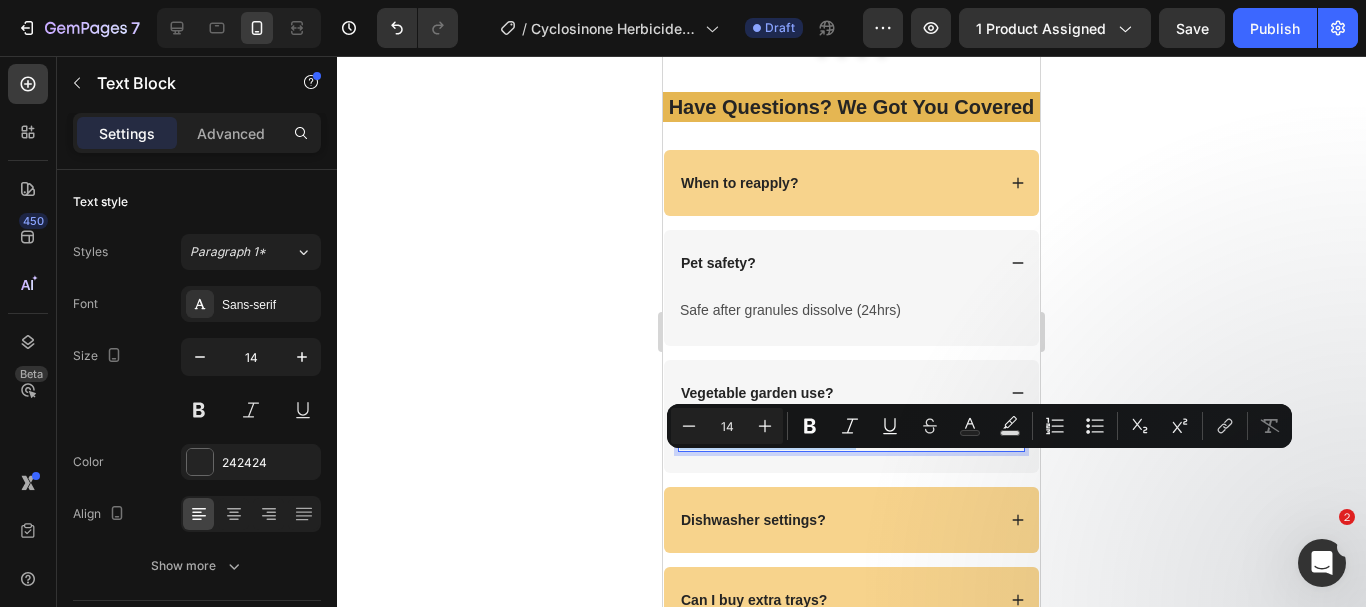 type on "16" 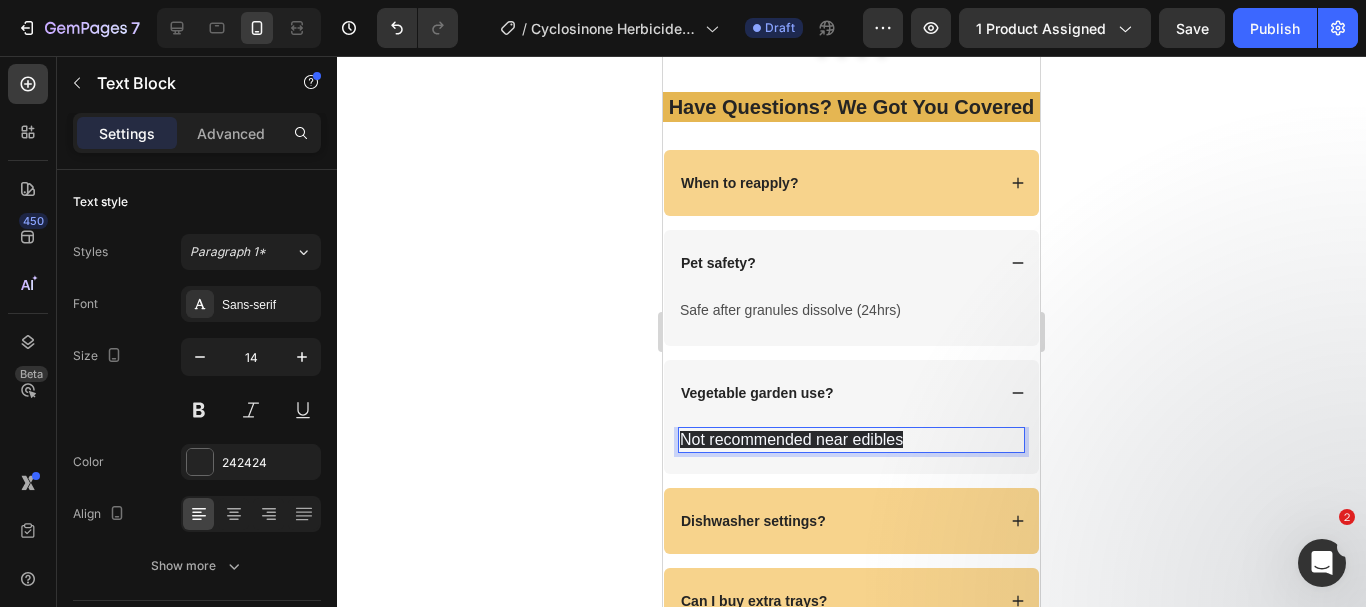 click on "Not recommended near edibles" at bounding box center [791, 439] 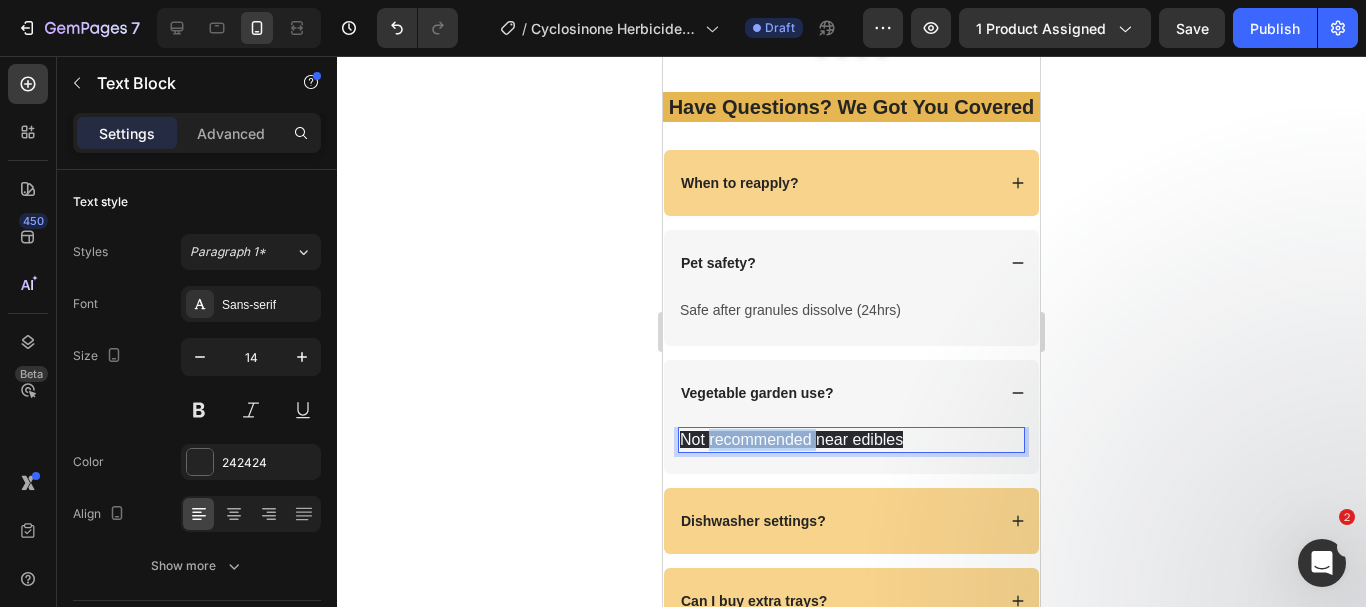 click on "Not recommended near edibles" at bounding box center (791, 439) 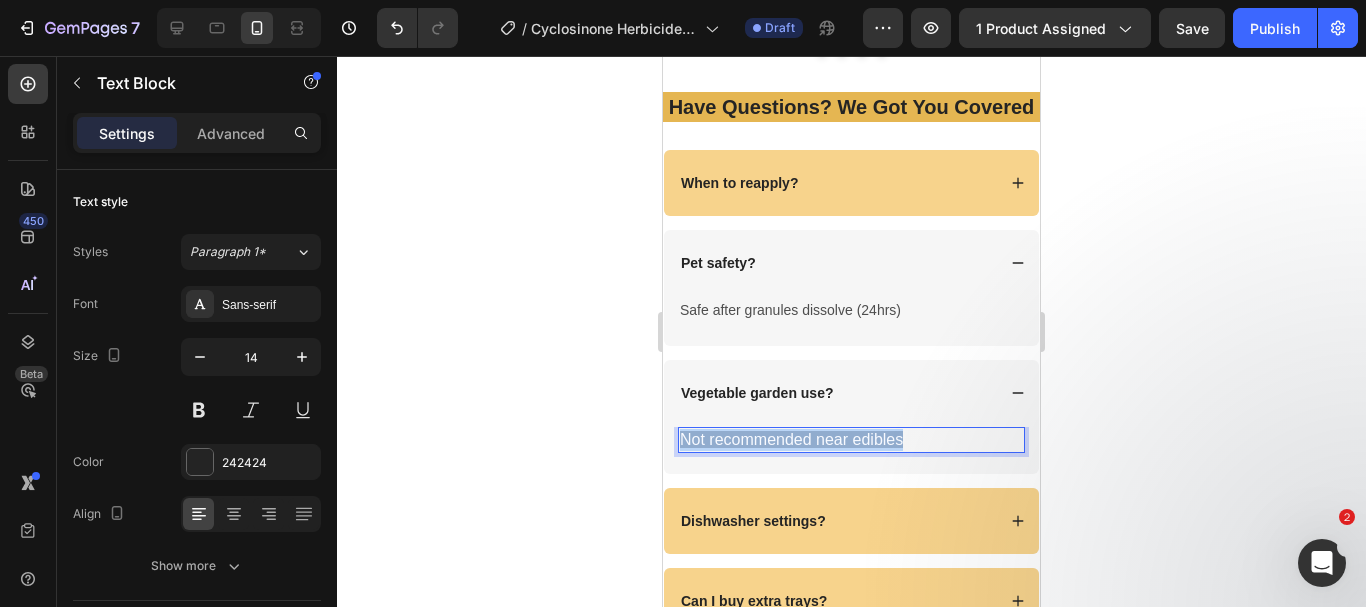 click on "Not recommended near edibles" at bounding box center (791, 439) 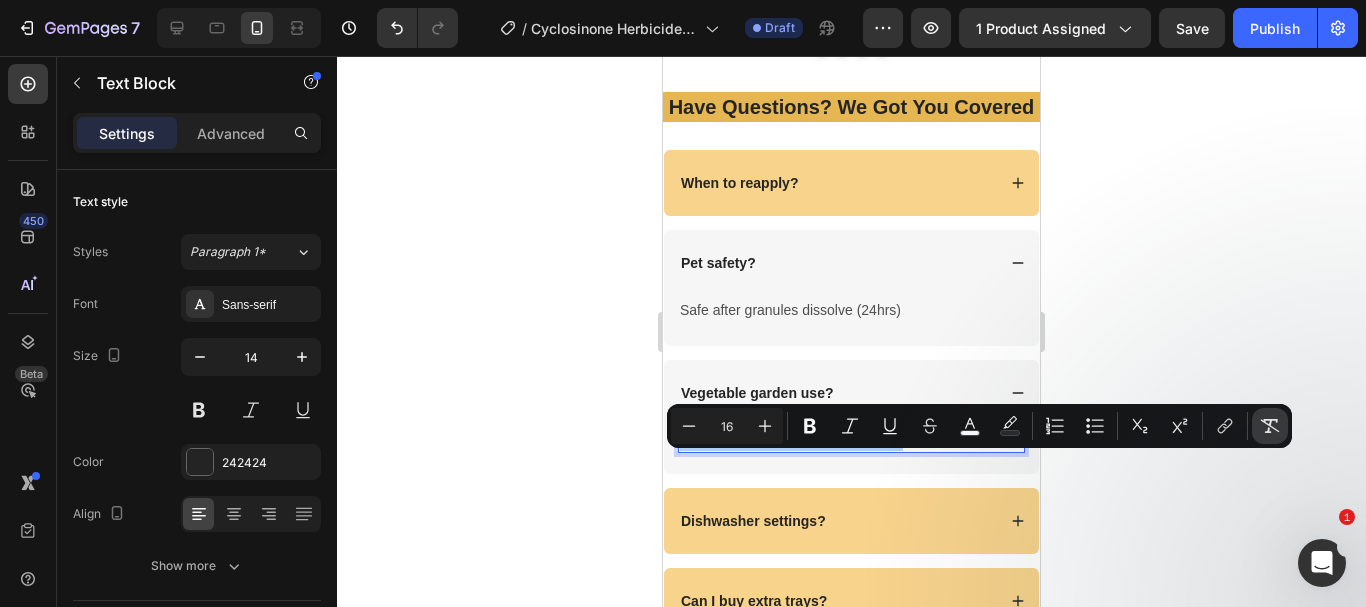 click 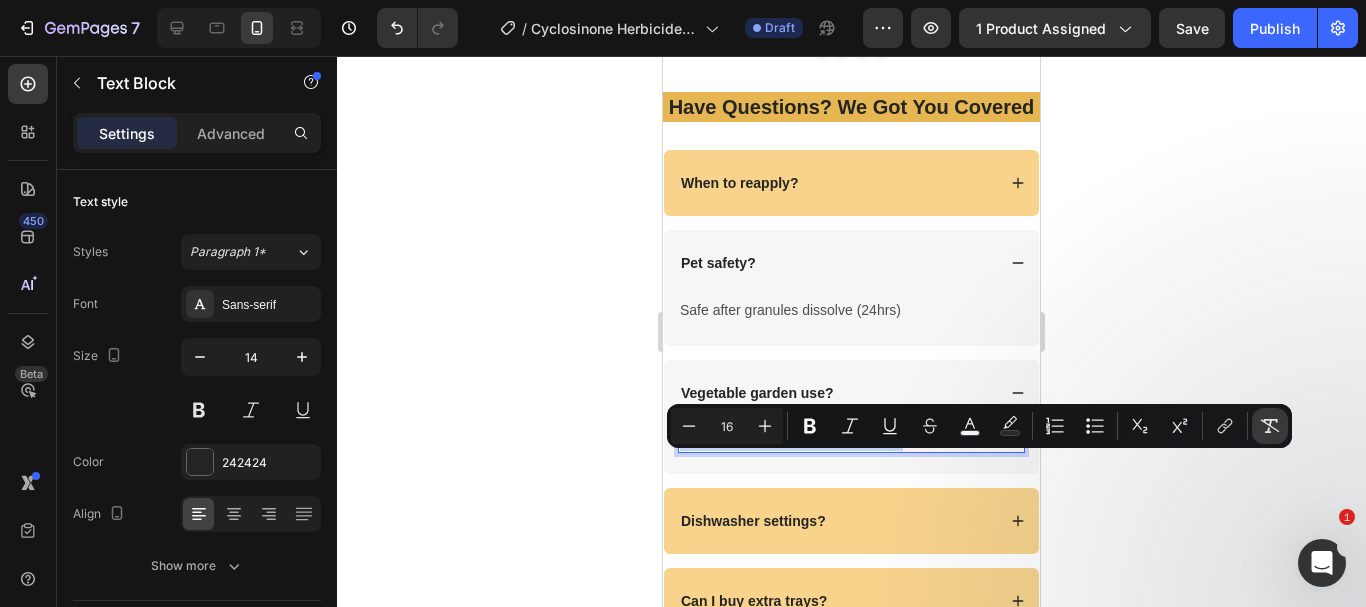 type on "14" 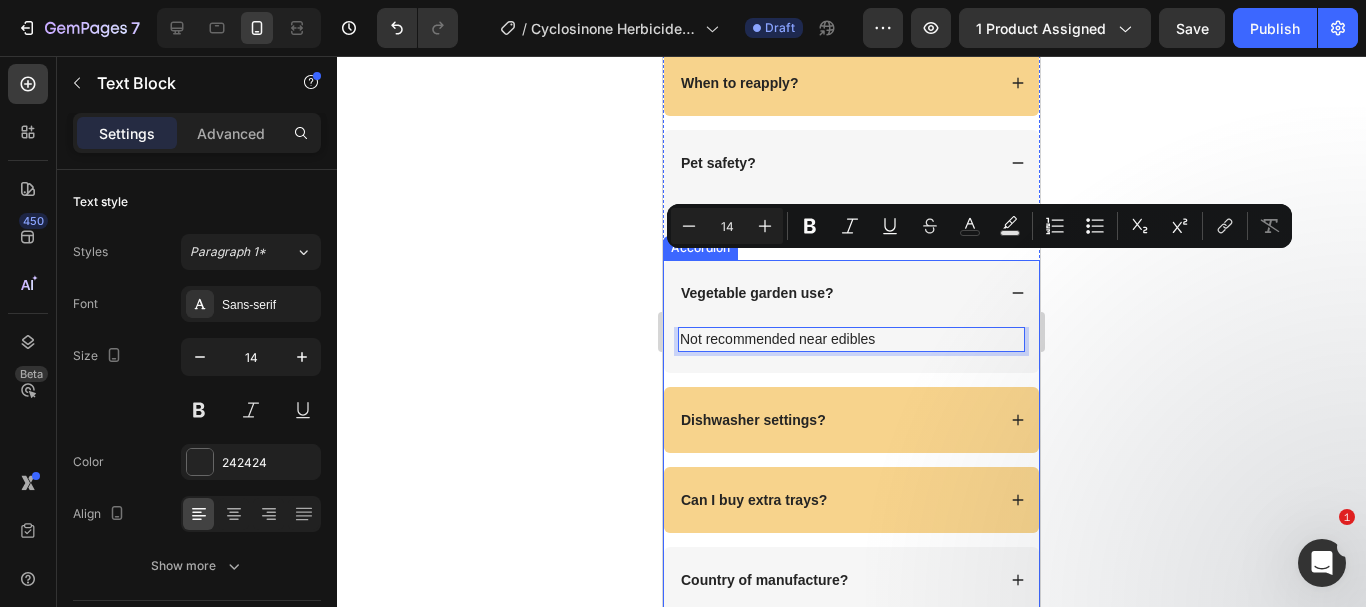 scroll, scrollTop: 7344, scrollLeft: 0, axis: vertical 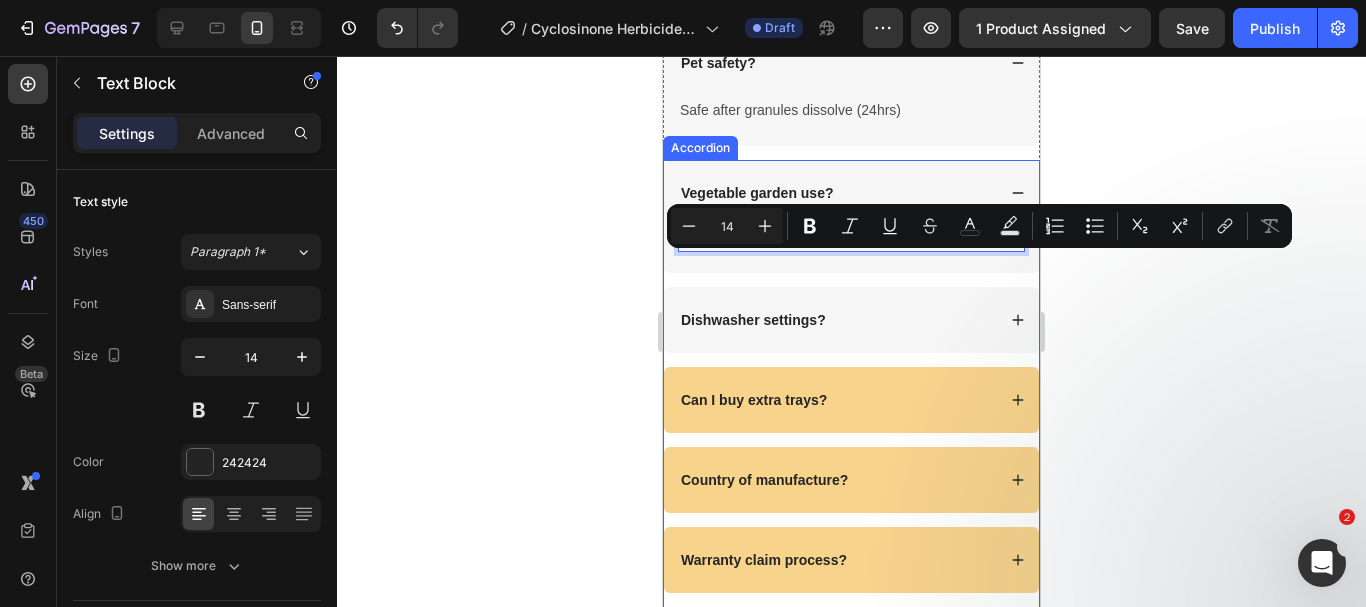 click on "Dishwasher settings?" at bounding box center [753, 320] 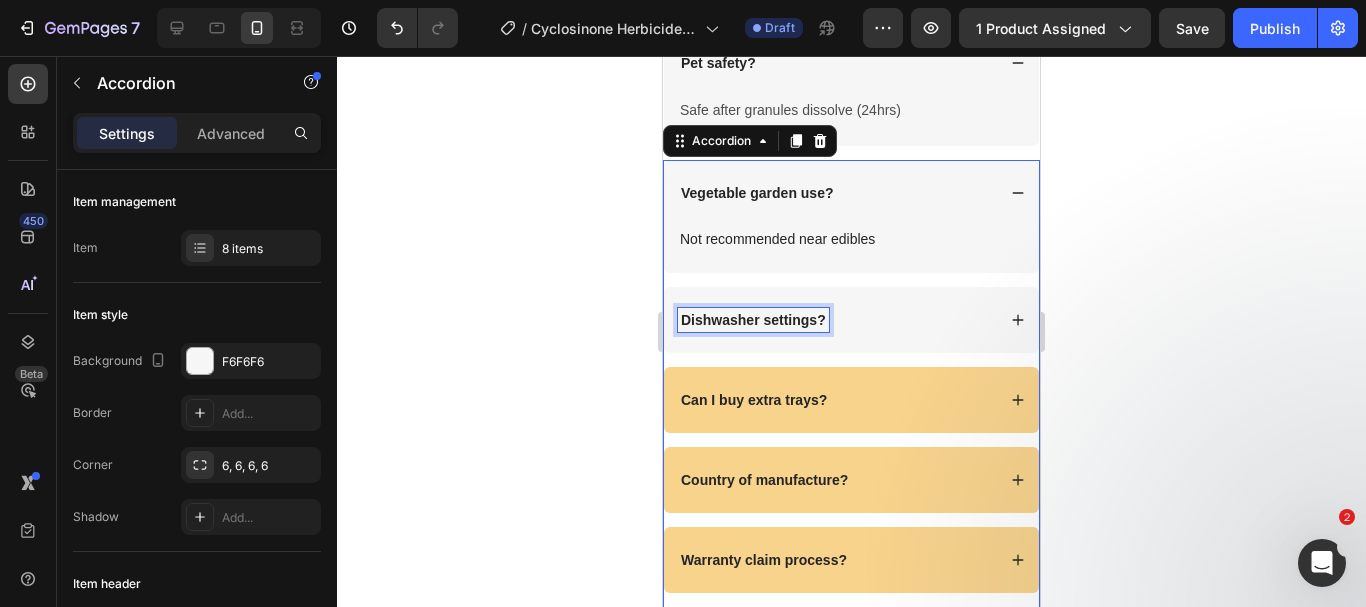 click on "Dishwasher settings?" at bounding box center [753, 320] 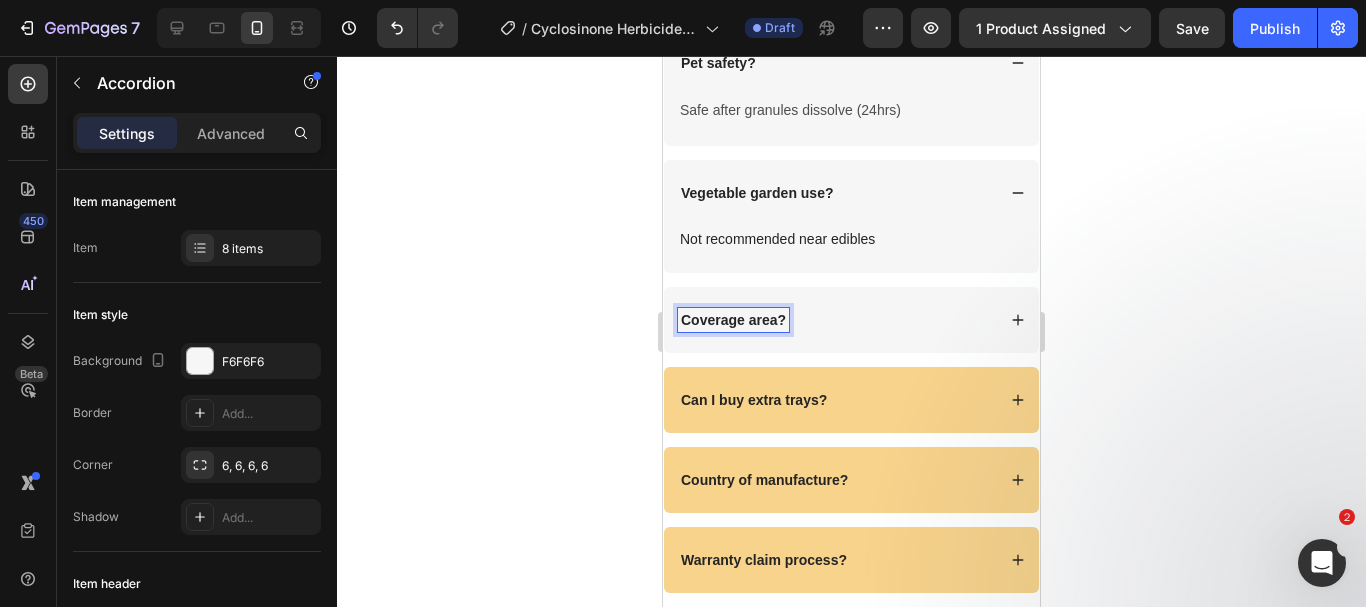 click on "Coverage area?" at bounding box center (836, 320) 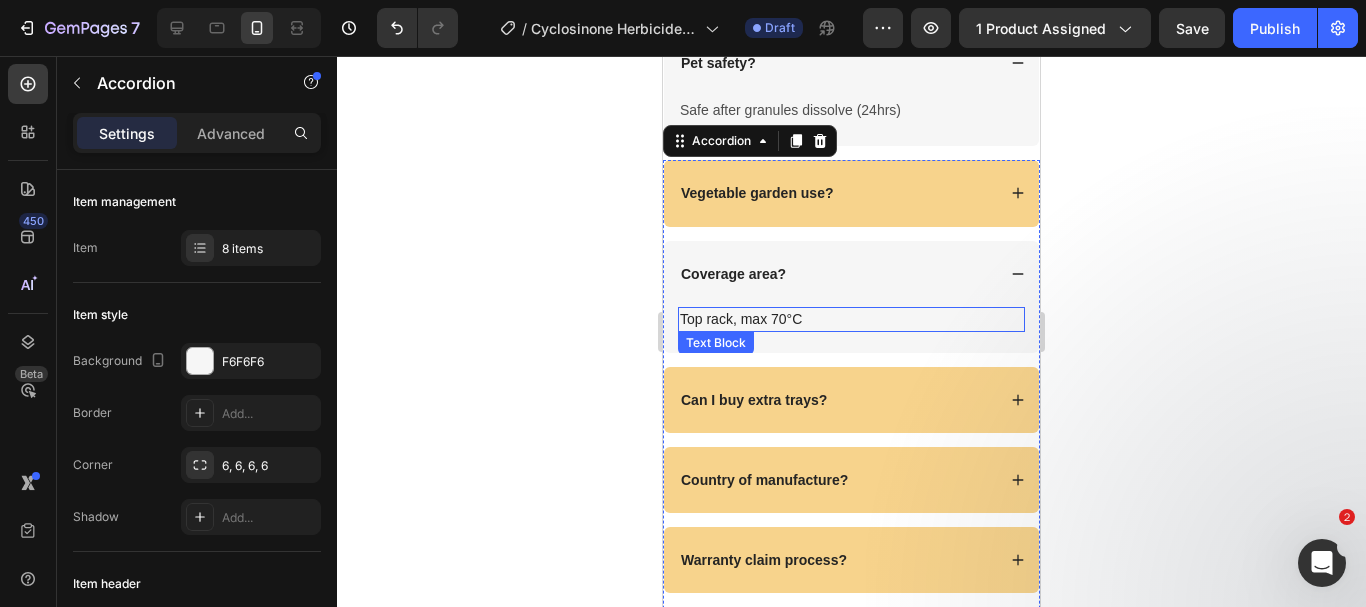 click on "Top rack, max 70°C" at bounding box center [851, 319] 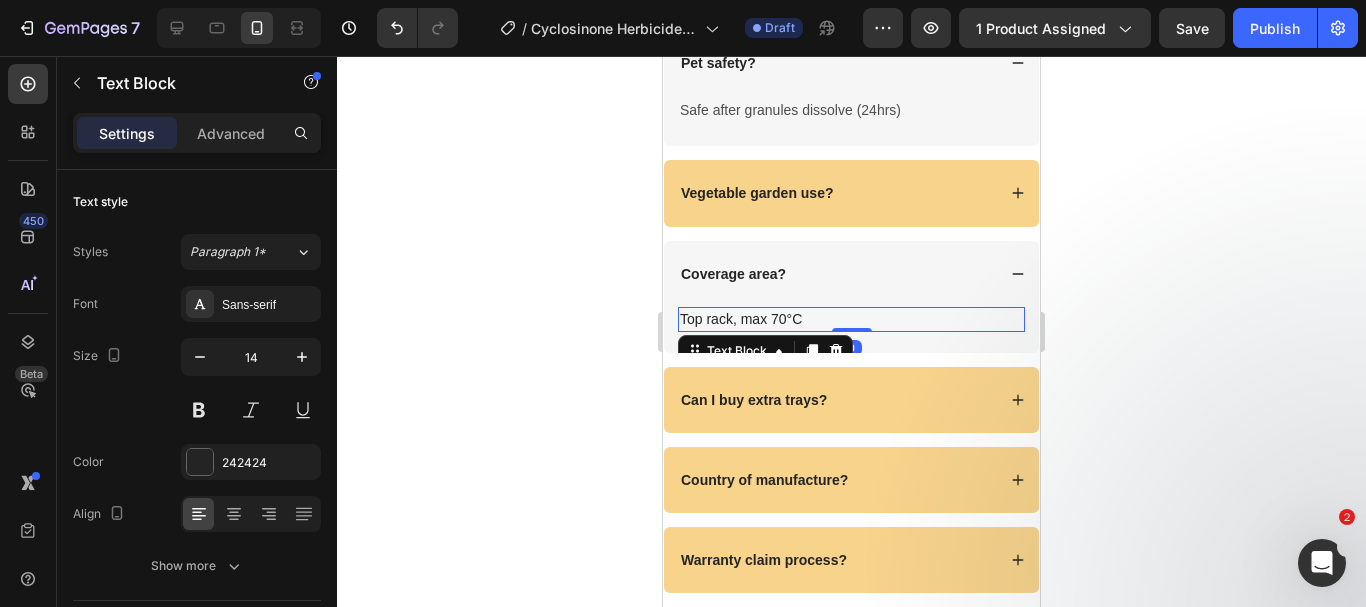 click on "Top rack, max 70°C" at bounding box center [851, 319] 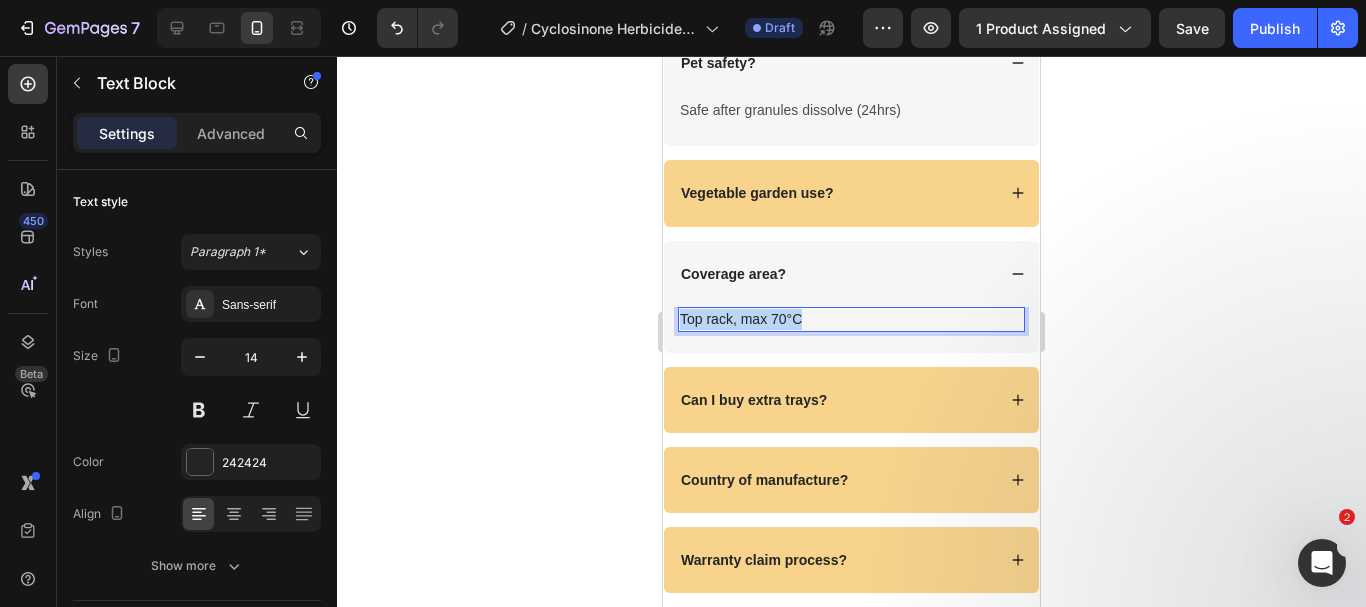 click on "Top rack, max 70°C" at bounding box center (851, 319) 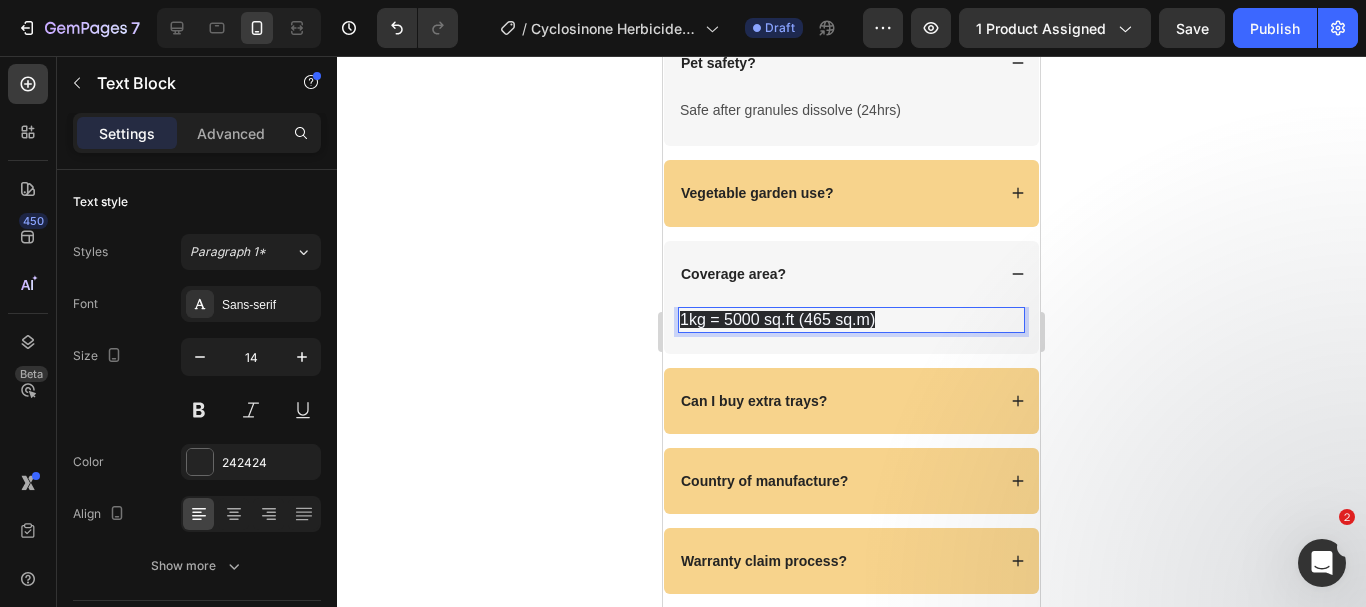 click on "1kg = 5000 sq.ft (465 sq.m)" at bounding box center [777, 319] 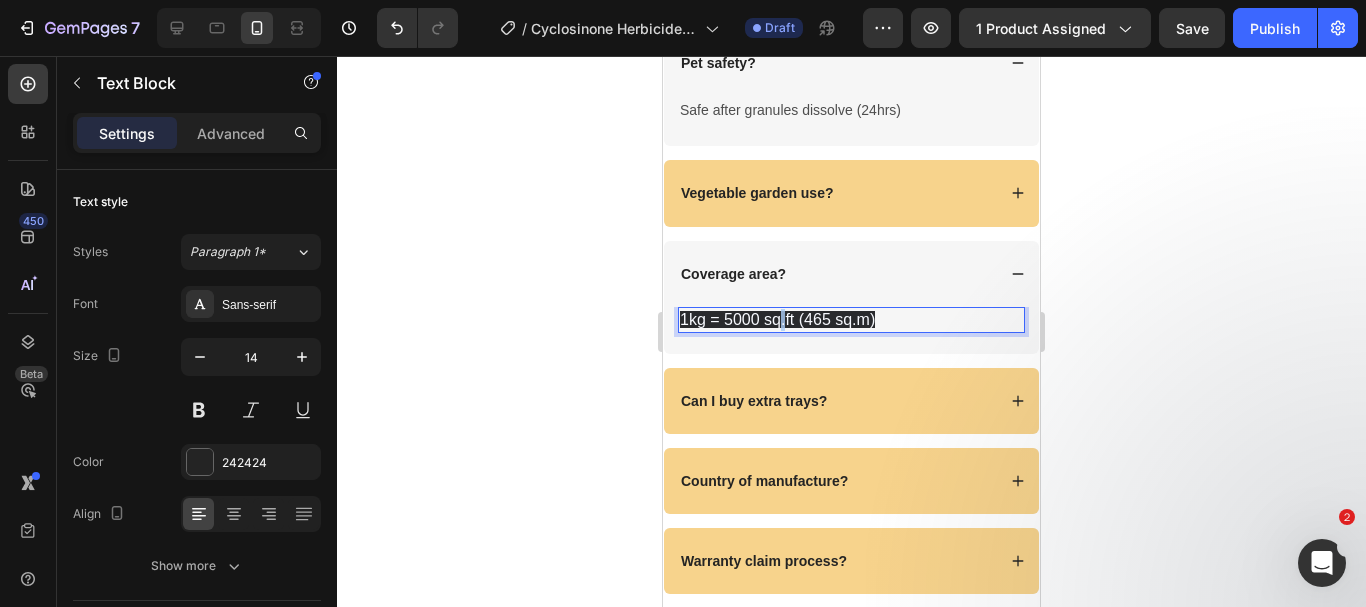 click on "1kg = 5000 sq.ft (465 sq.m)" at bounding box center [777, 319] 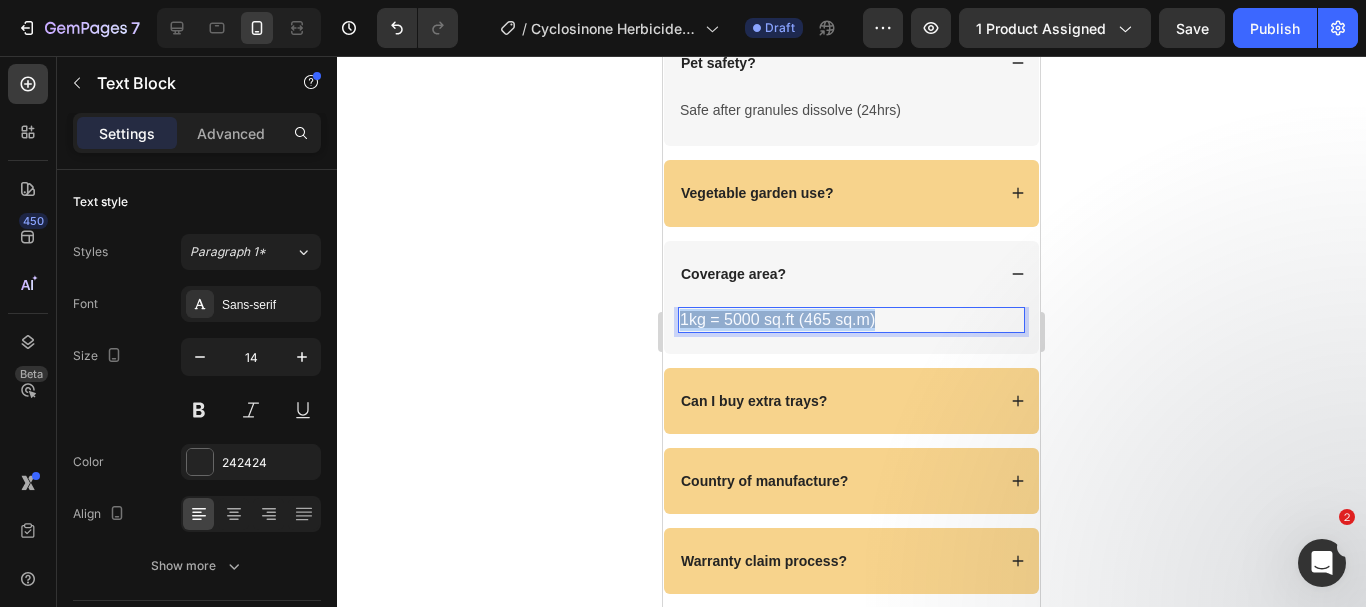 click on "1kg = 5000 sq.ft (465 sq.m)" at bounding box center [777, 319] 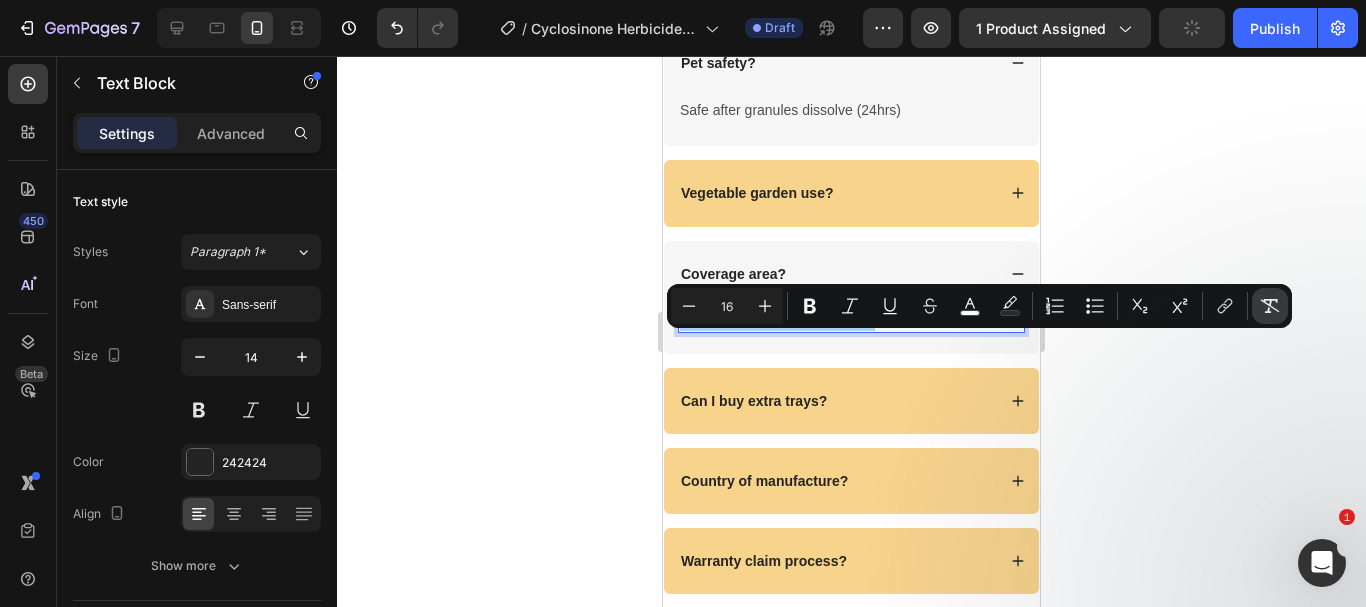 click 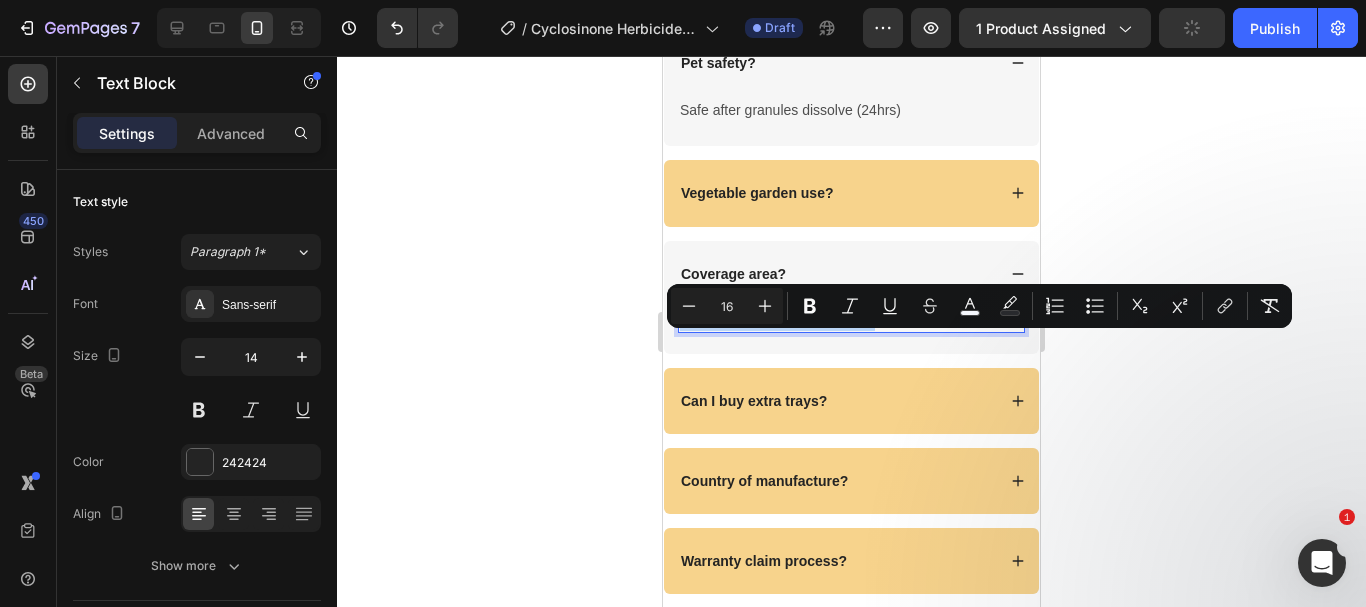 type on "14" 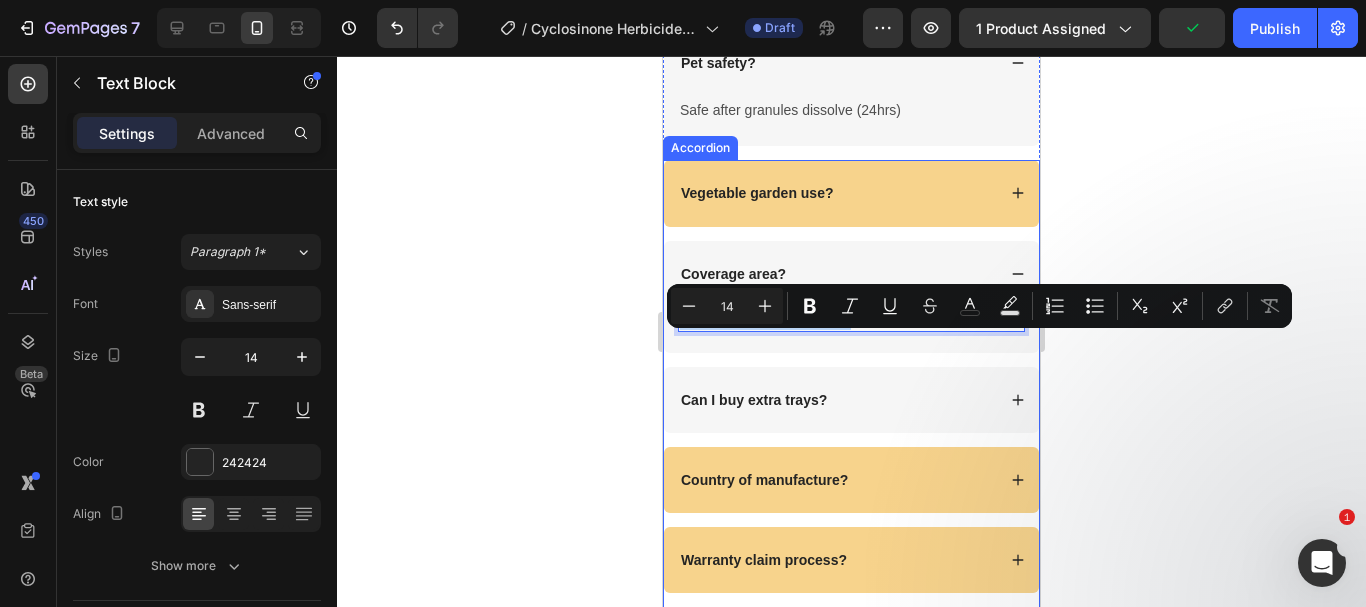 click on "Can I buy extra trays?" at bounding box center (754, 400) 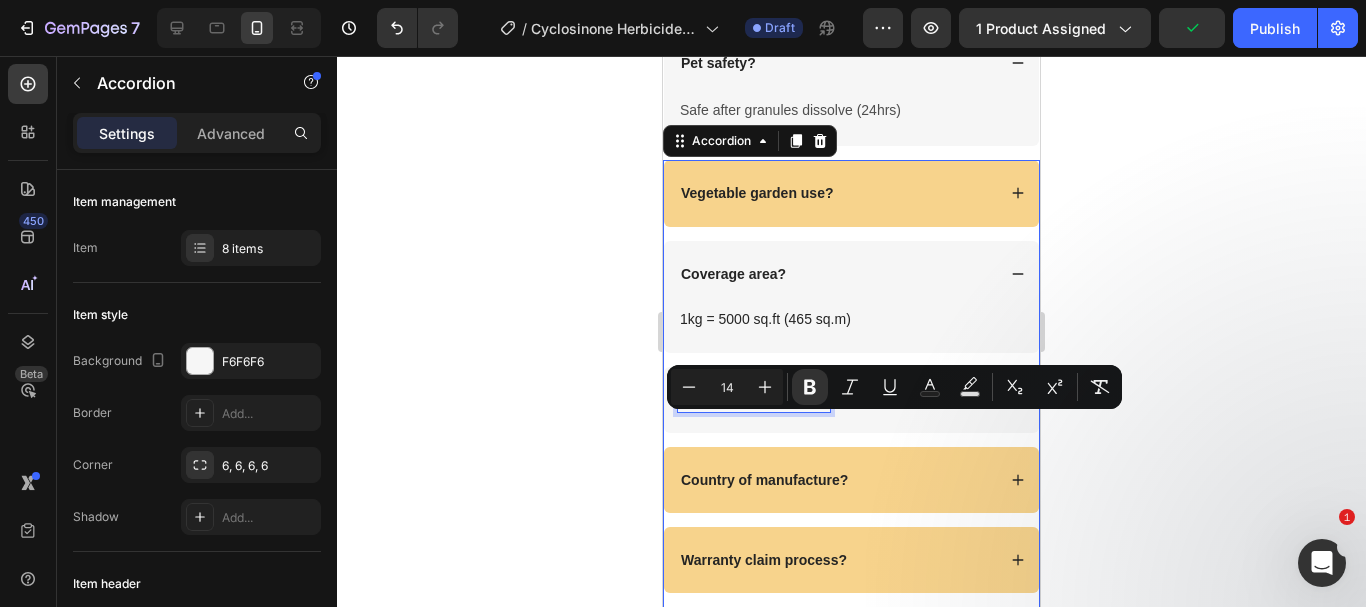 click on "Can I buy extra trays?" at bounding box center [754, 400] 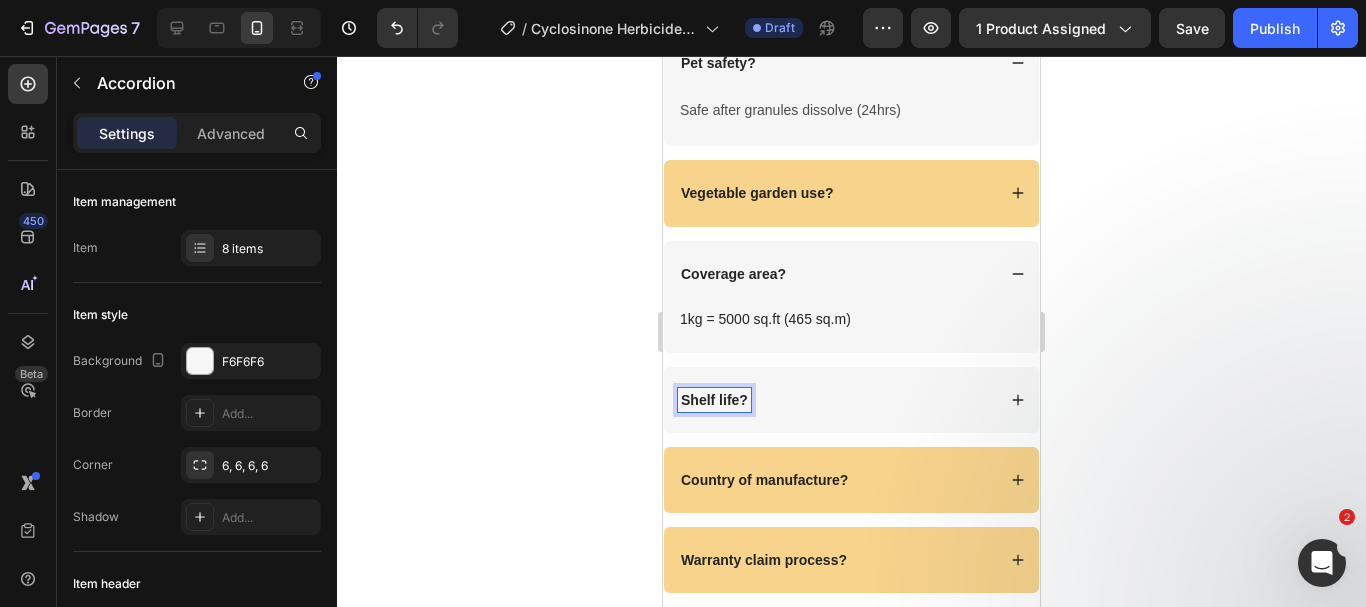 click on "Shelf life?" at bounding box center [836, 400] 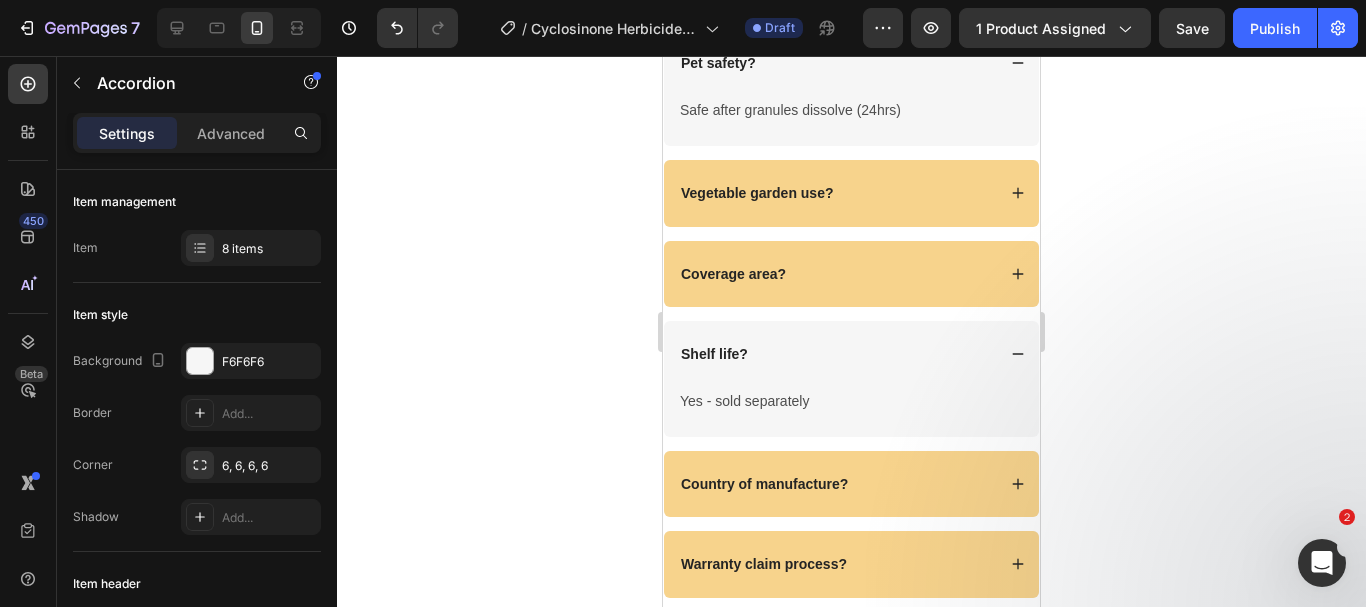 scroll, scrollTop: 7444, scrollLeft: 0, axis: vertical 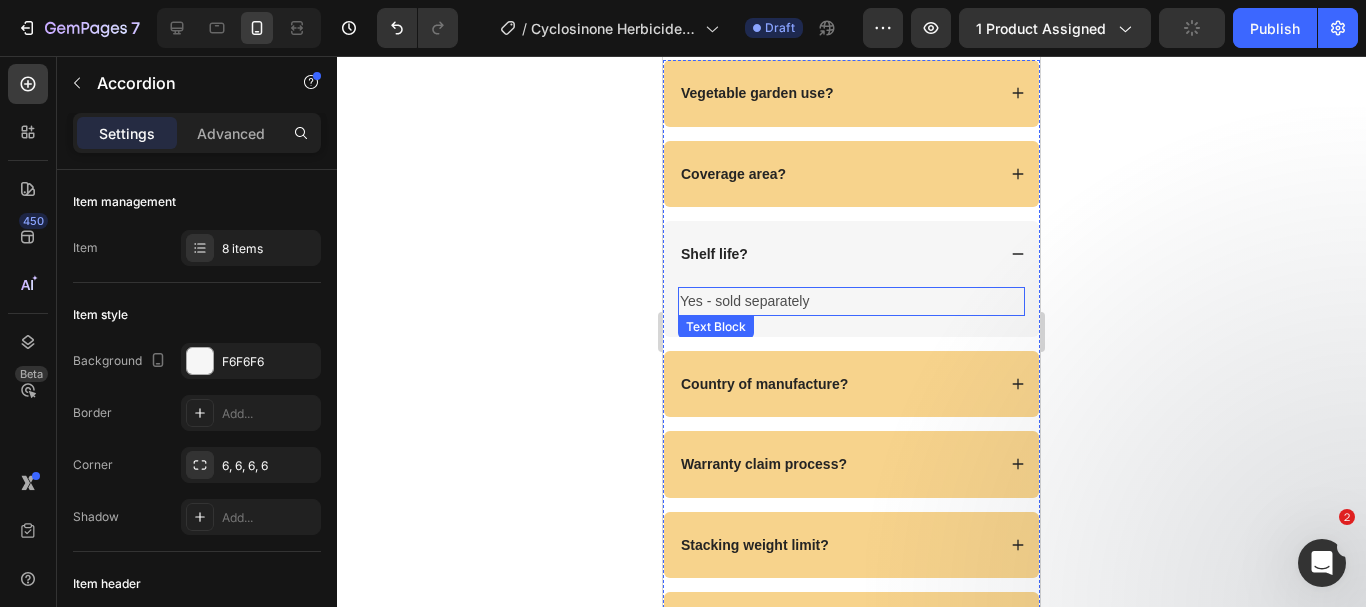 click on "Yes - sold separately" at bounding box center (851, 301) 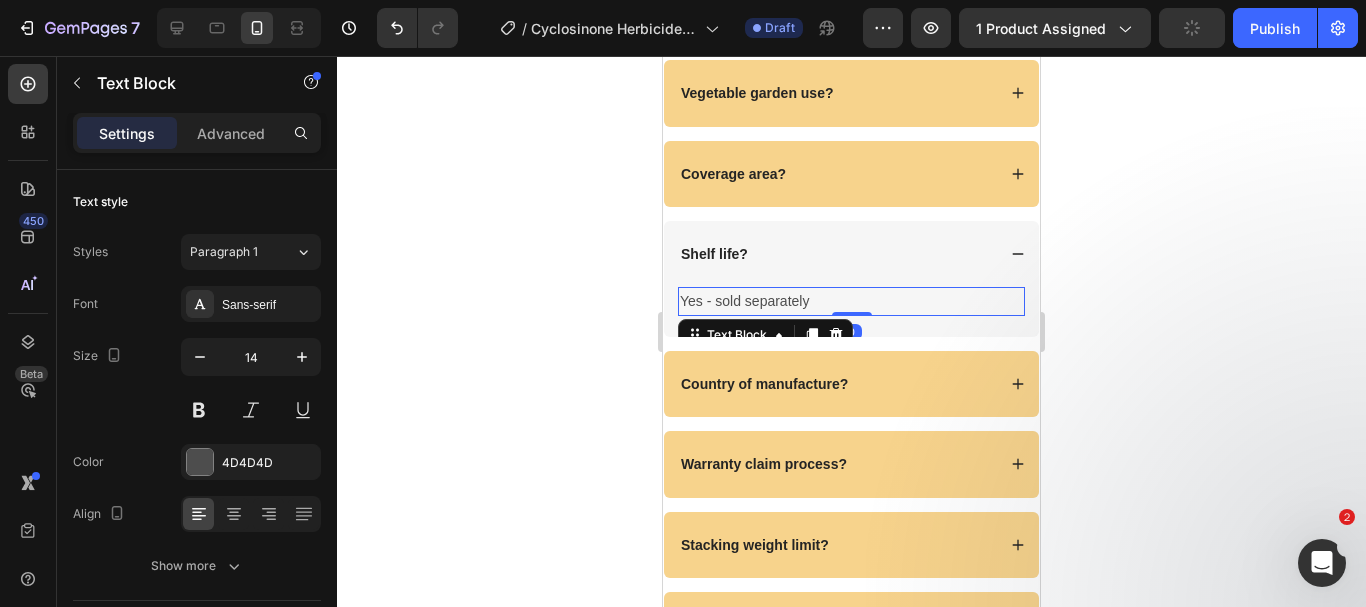 click on "Yes - sold separately" at bounding box center [851, 301] 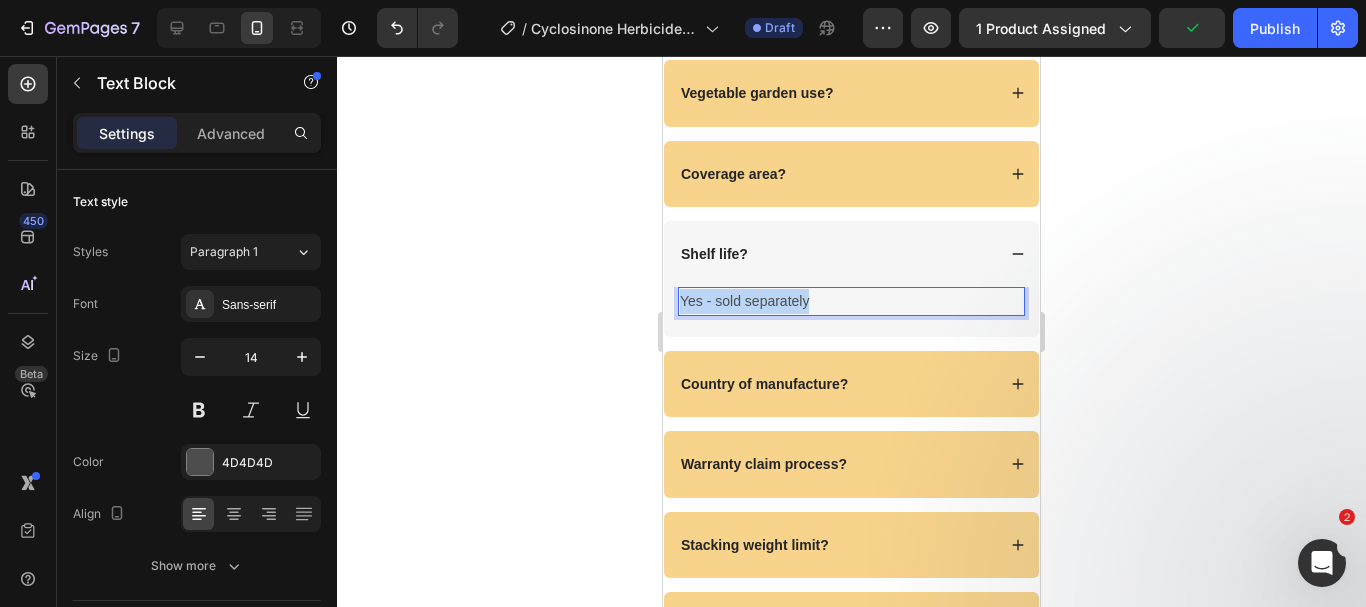 click on "Yes - sold separately" at bounding box center (851, 301) 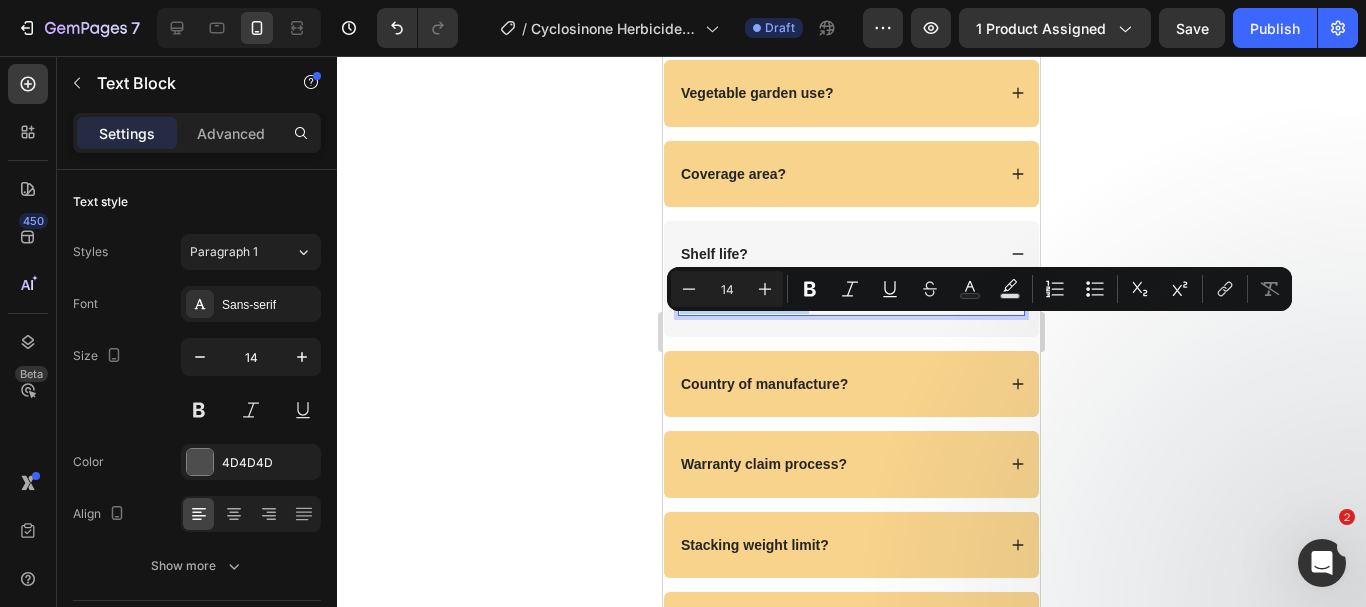 type on "16" 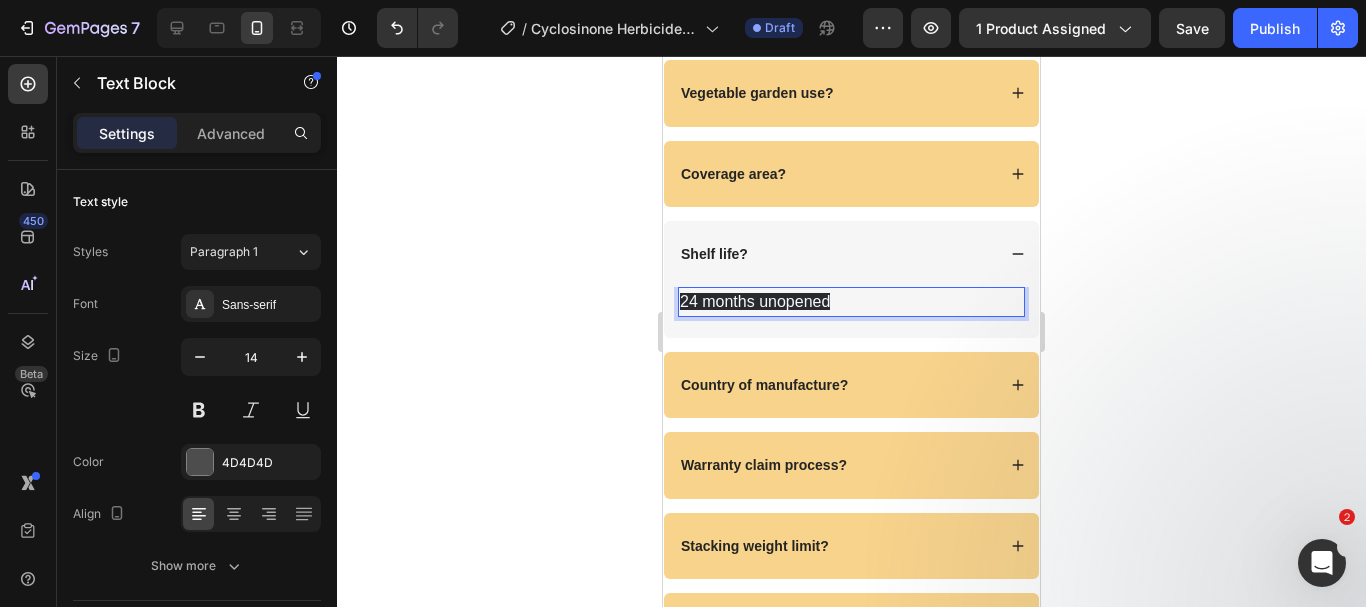 click on "24 months unopened" at bounding box center (755, 301) 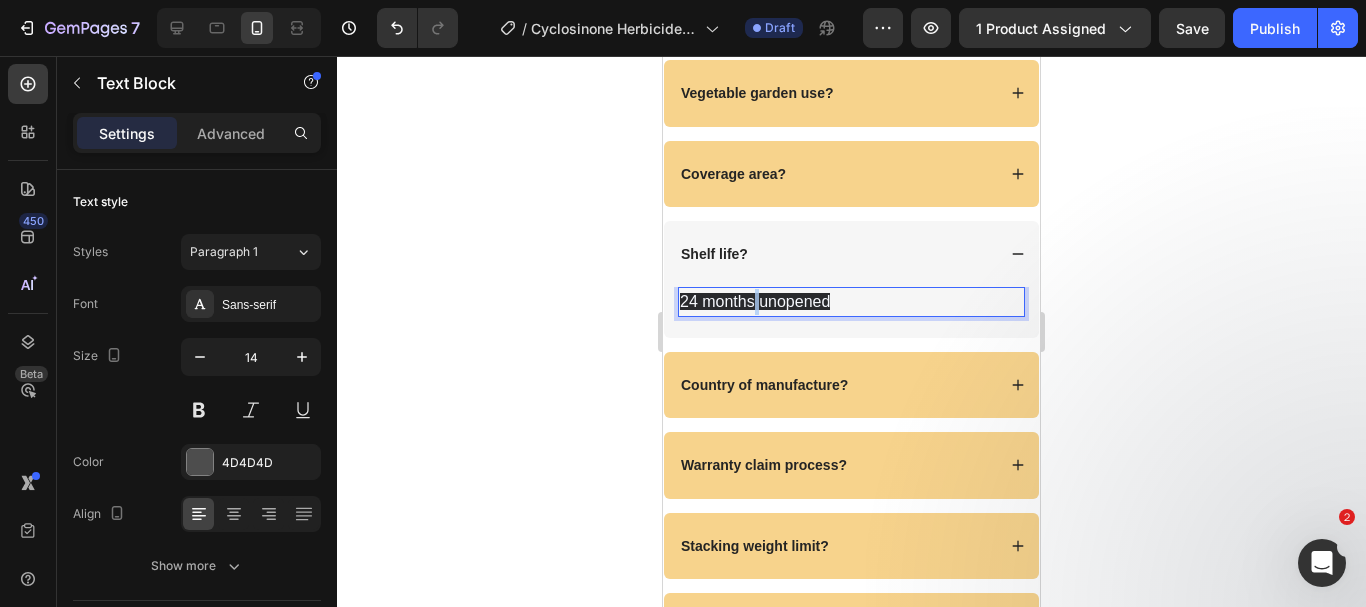 click on "24 months unopened" at bounding box center (755, 301) 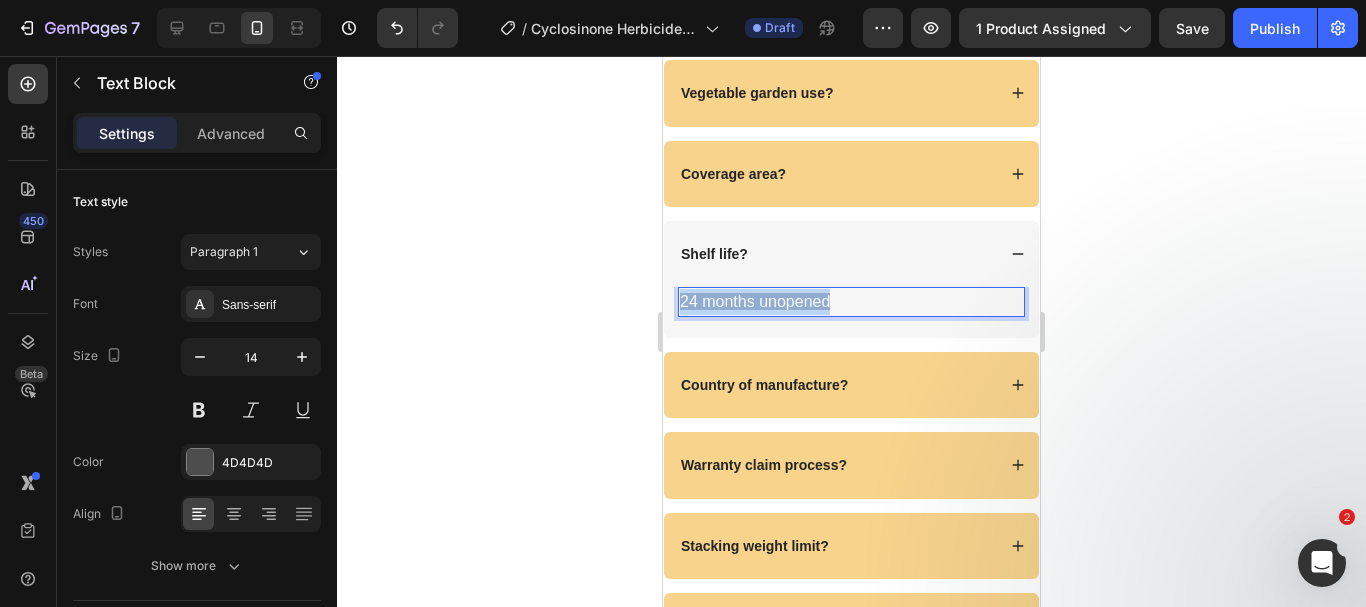 click on "24 months unopened" at bounding box center [755, 301] 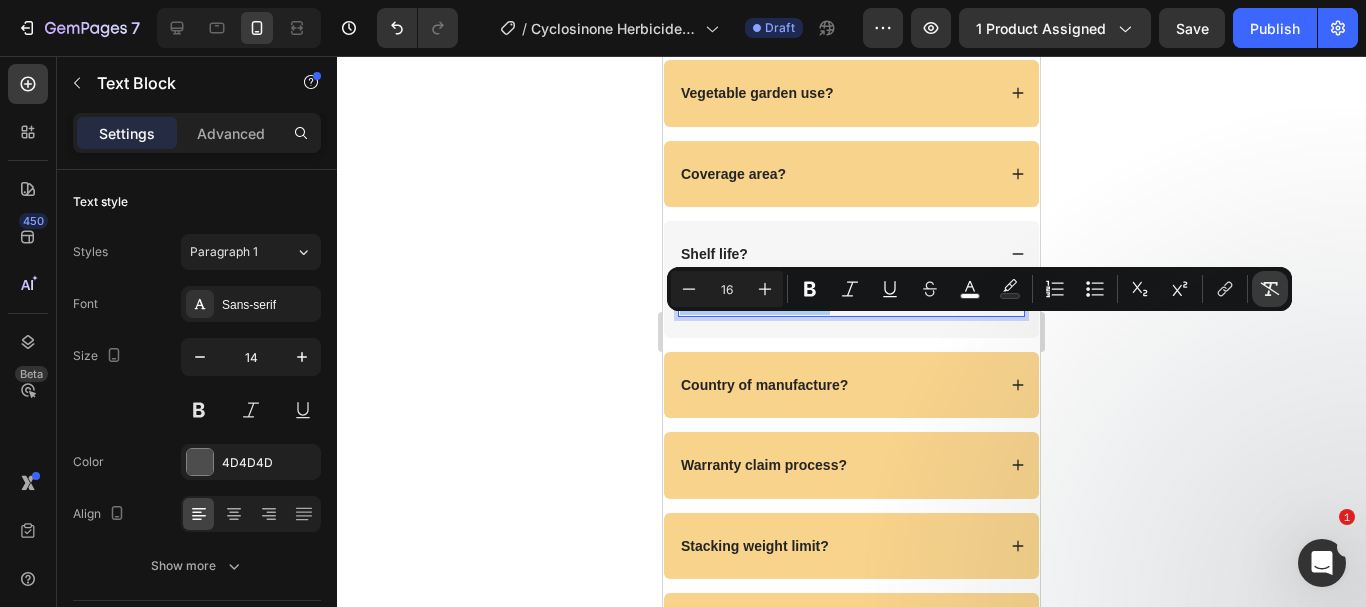 click on "Remove Format" at bounding box center (1270, 289) 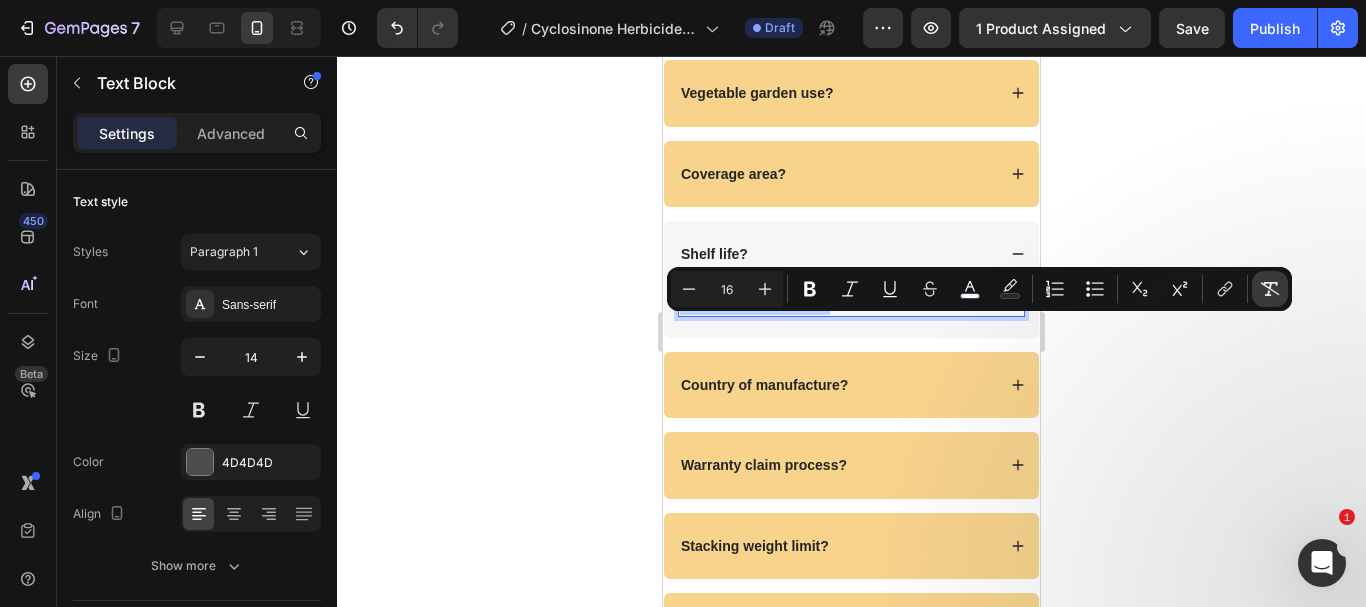 type on "14" 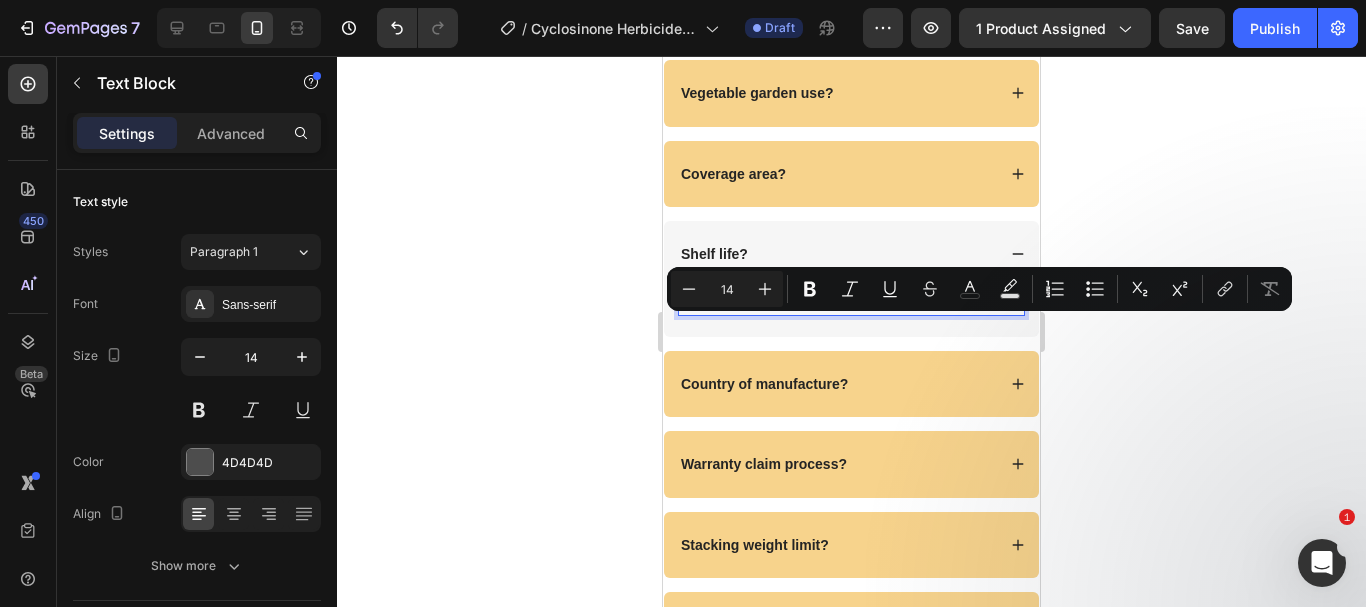 click on "24 months unopened" at bounding box center (851, 301) 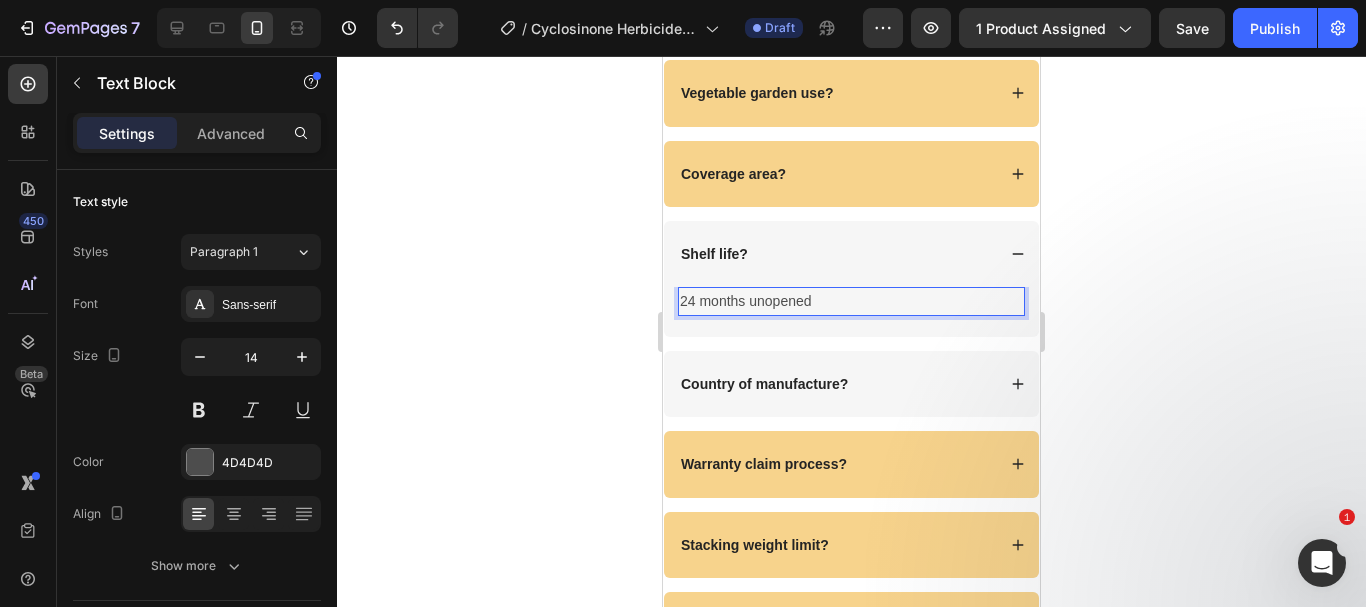 scroll, scrollTop: 7544, scrollLeft: 0, axis: vertical 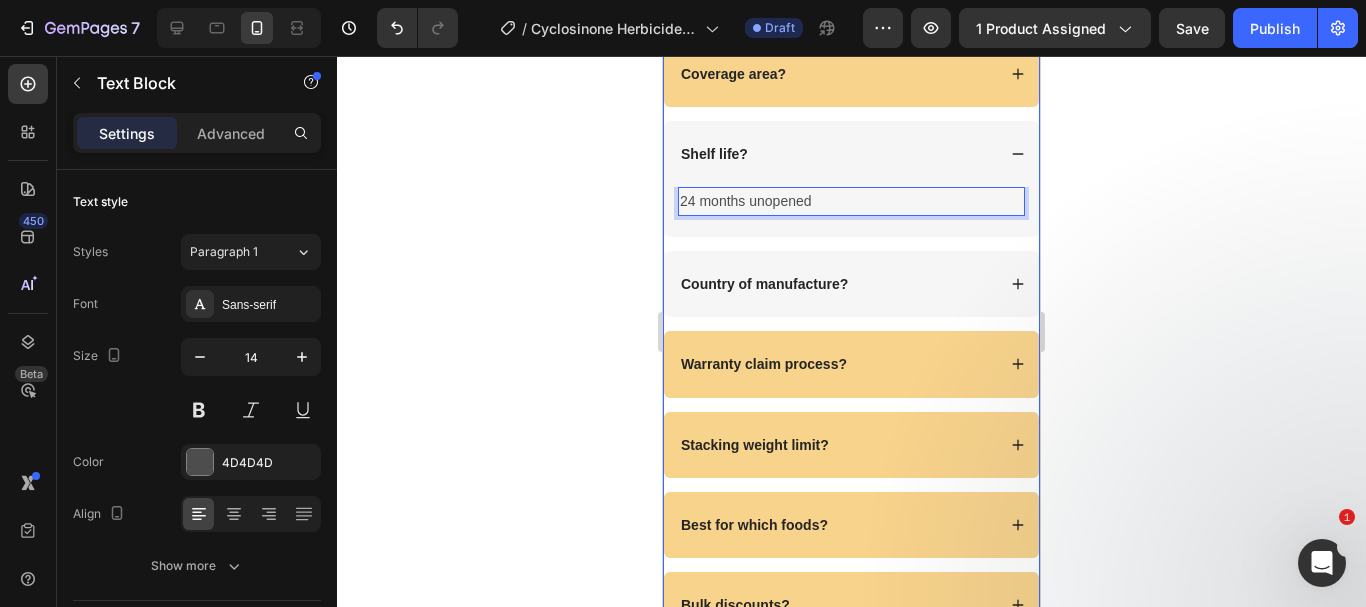 click on "Country of manufacture?" at bounding box center (764, 284) 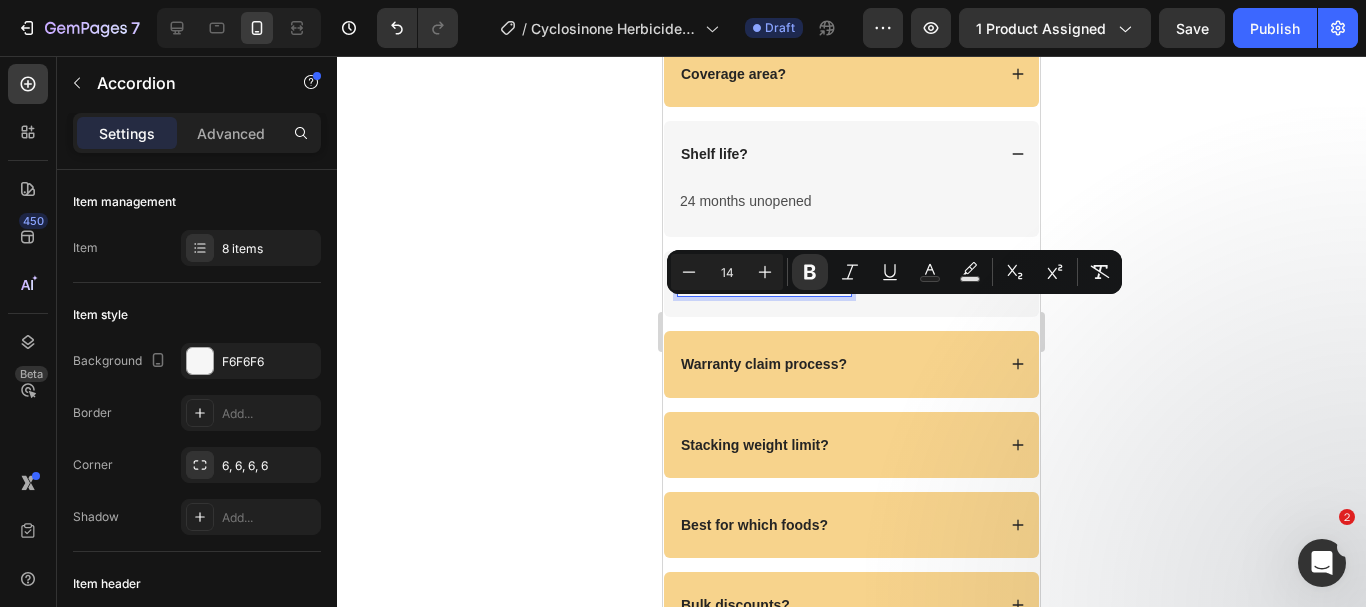 click on "Country of manufacture?" at bounding box center [764, 284] 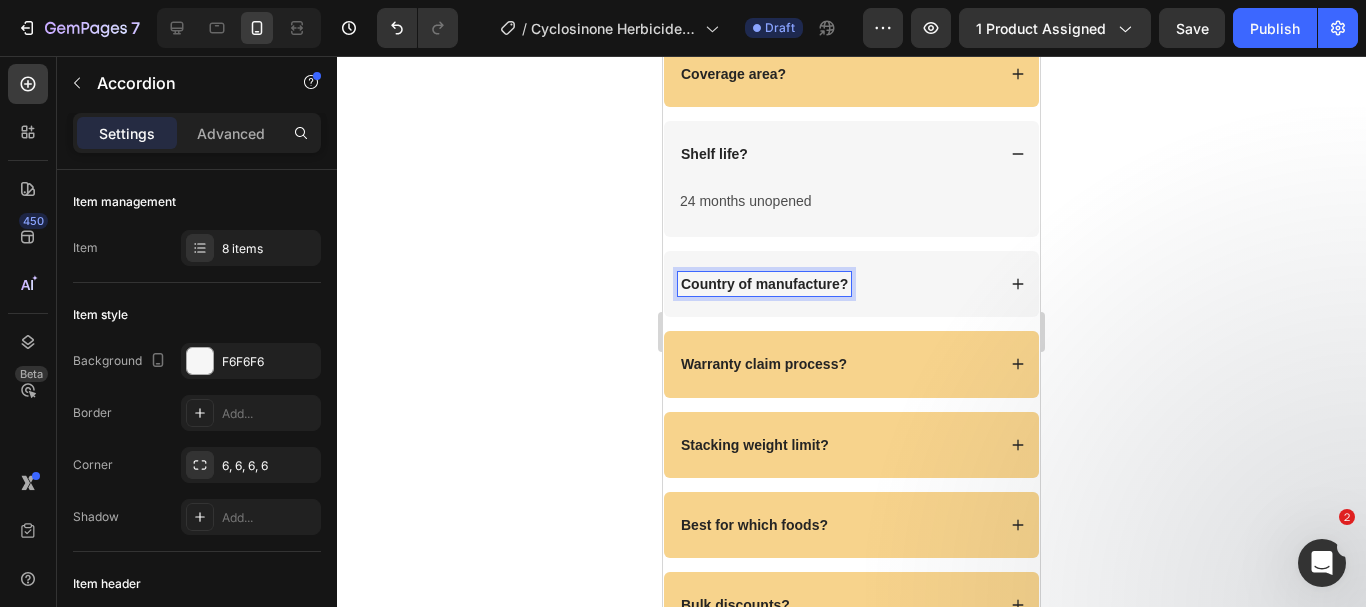 click on "Country of manufacture?" at bounding box center (836, 284) 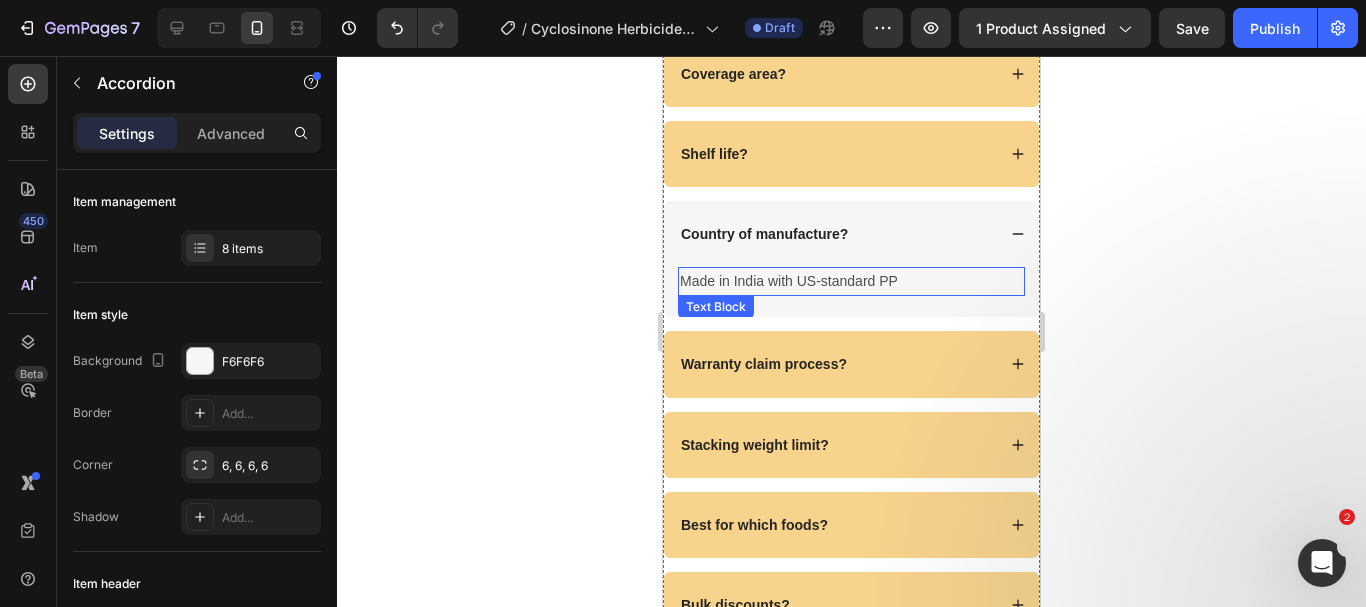 click on "Made in India with US-standard PP" at bounding box center [851, 281] 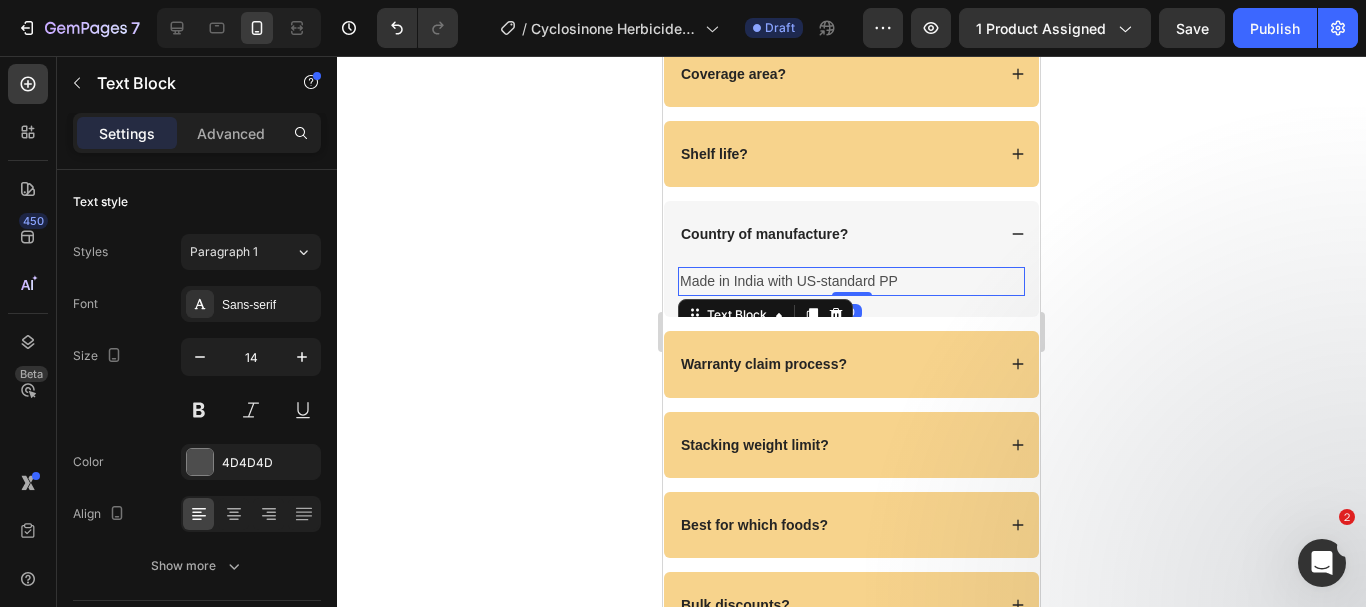 click on "Made in India with US-standard PP" at bounding box center [851, 281] 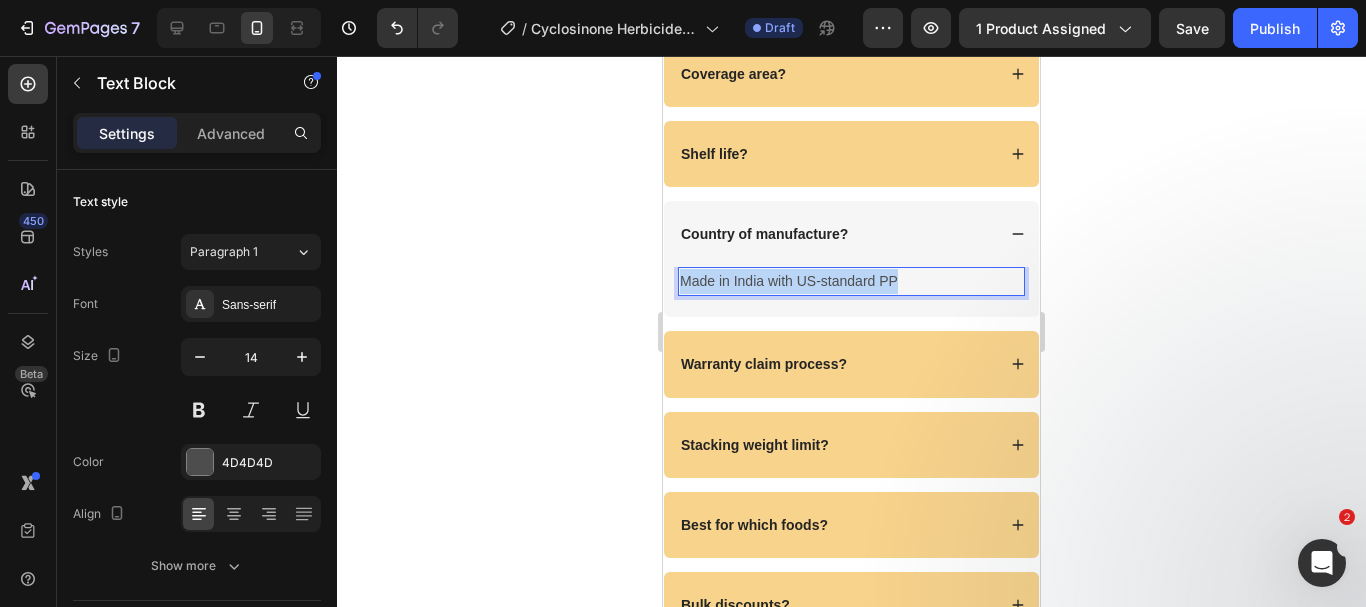 click on "Made in India with US-standard PP" at bounding box center [851, 281] 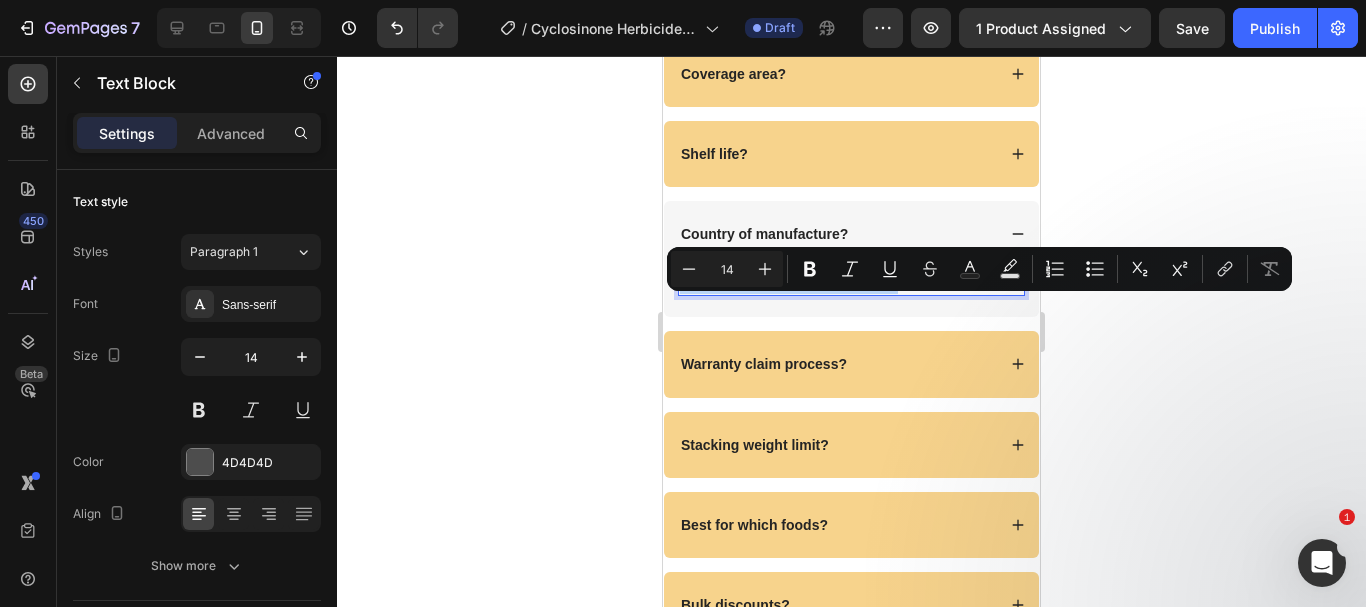 click on "Made in India with US-standard PP" at bounding box center [851, 281] 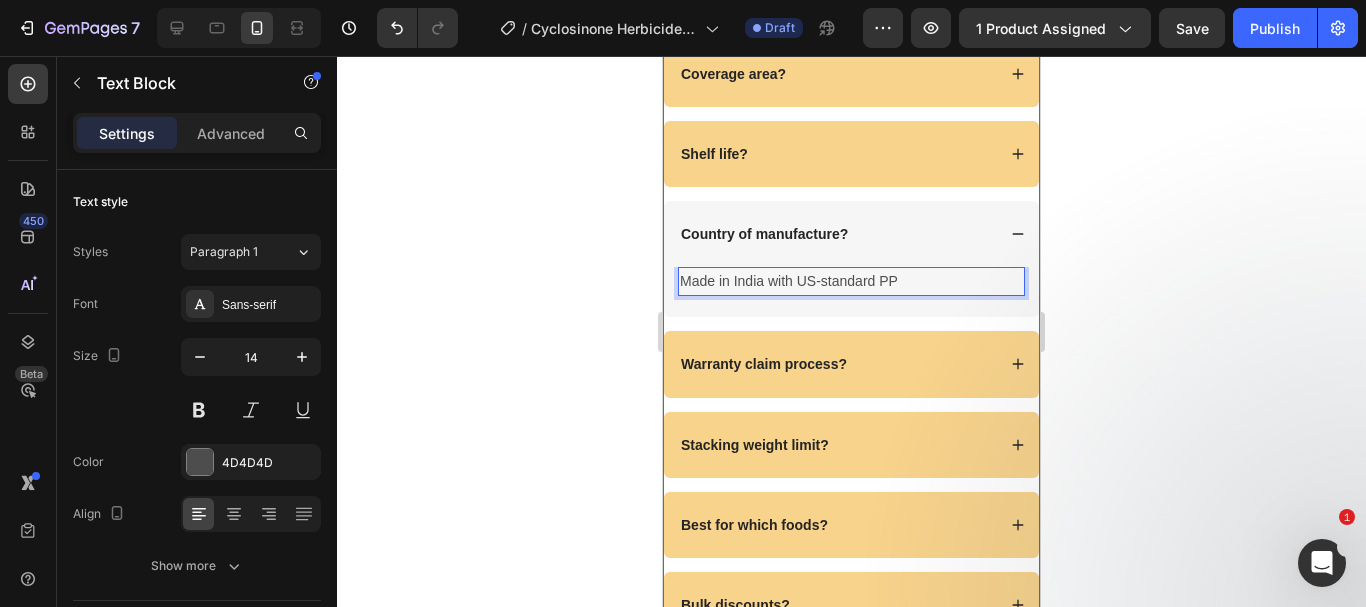 click on "Country of manufacture?" at bounding box center [764, 234] 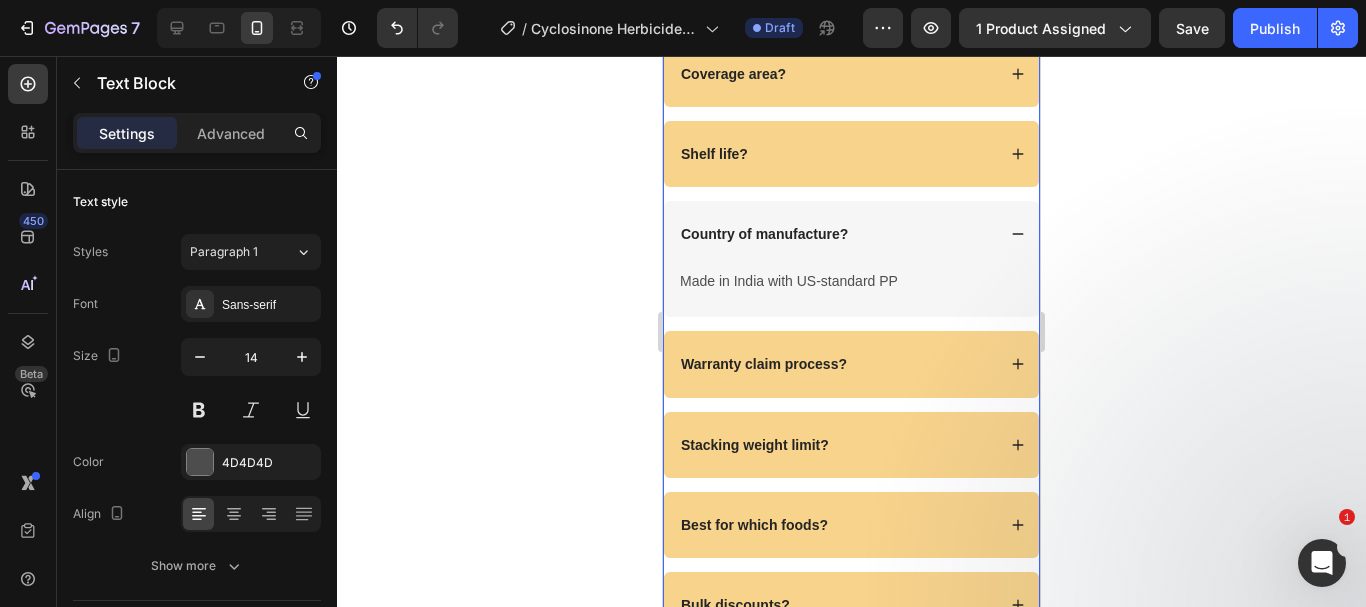click on "Country of manufacture?" at bounding box center (764, 234) 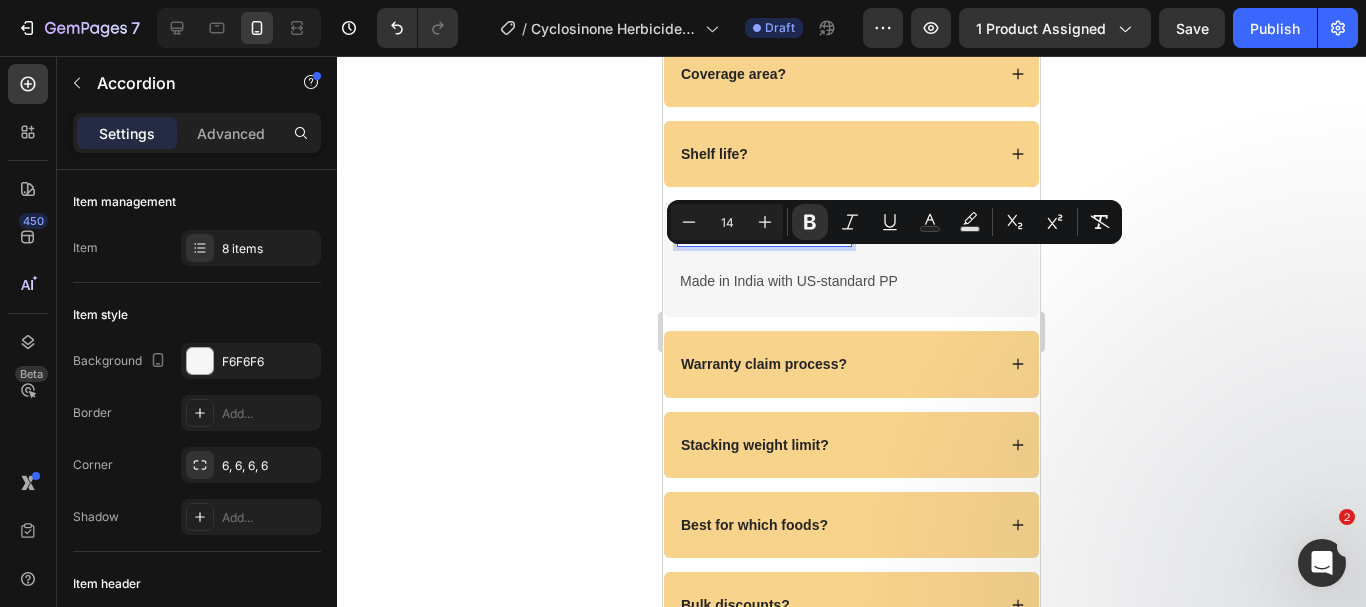 click on "Country of manufacture?" at bounding box center [764, 234] 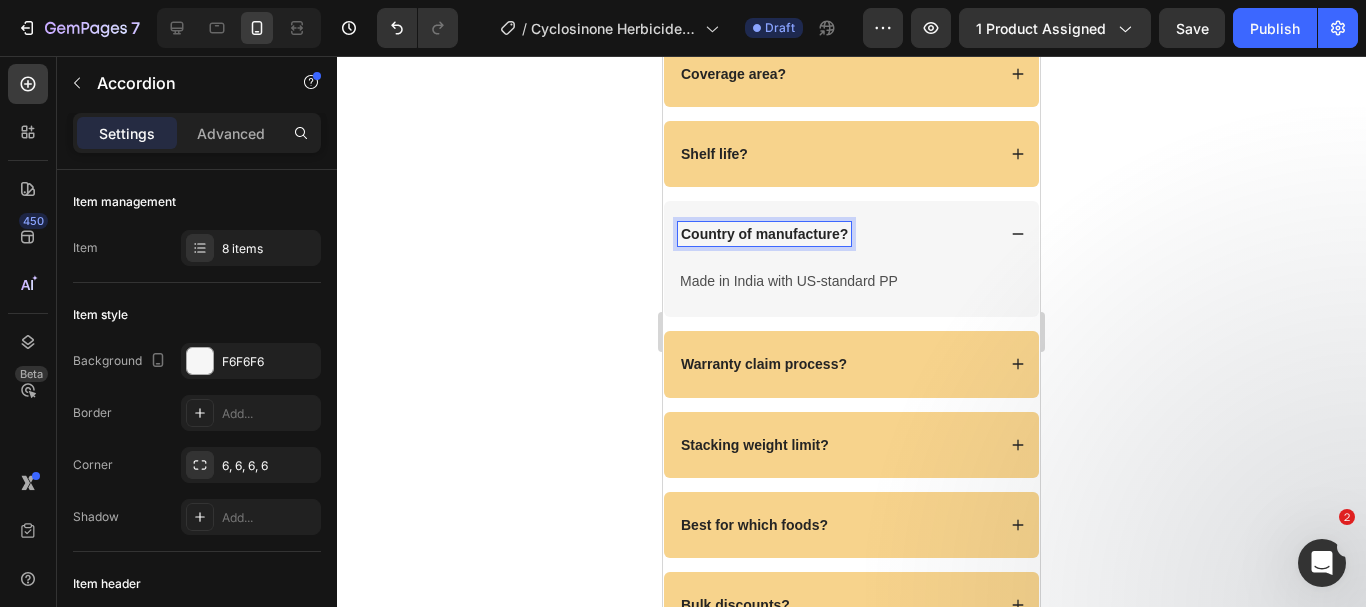 click on "Shelf life?" at bounding box center (836, 154) 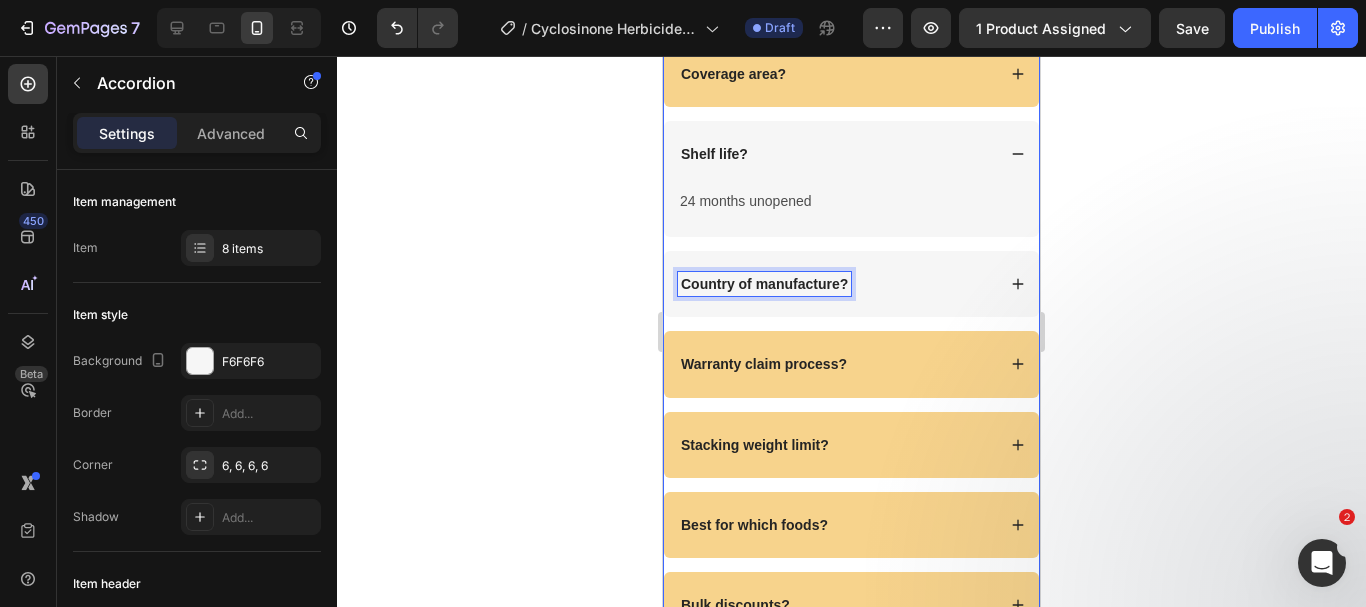 click on "Country of manufacture?" at bounding box center (764, 284) 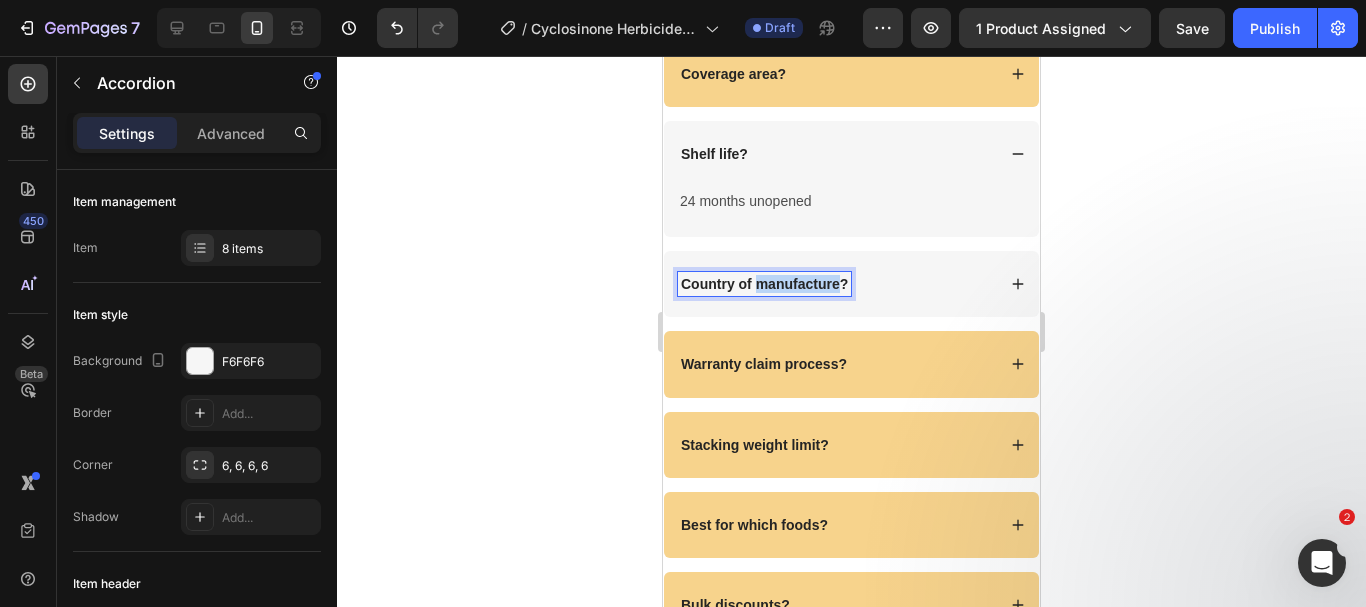 click on "Country of manufacture?" at bounding box center [764, 284] 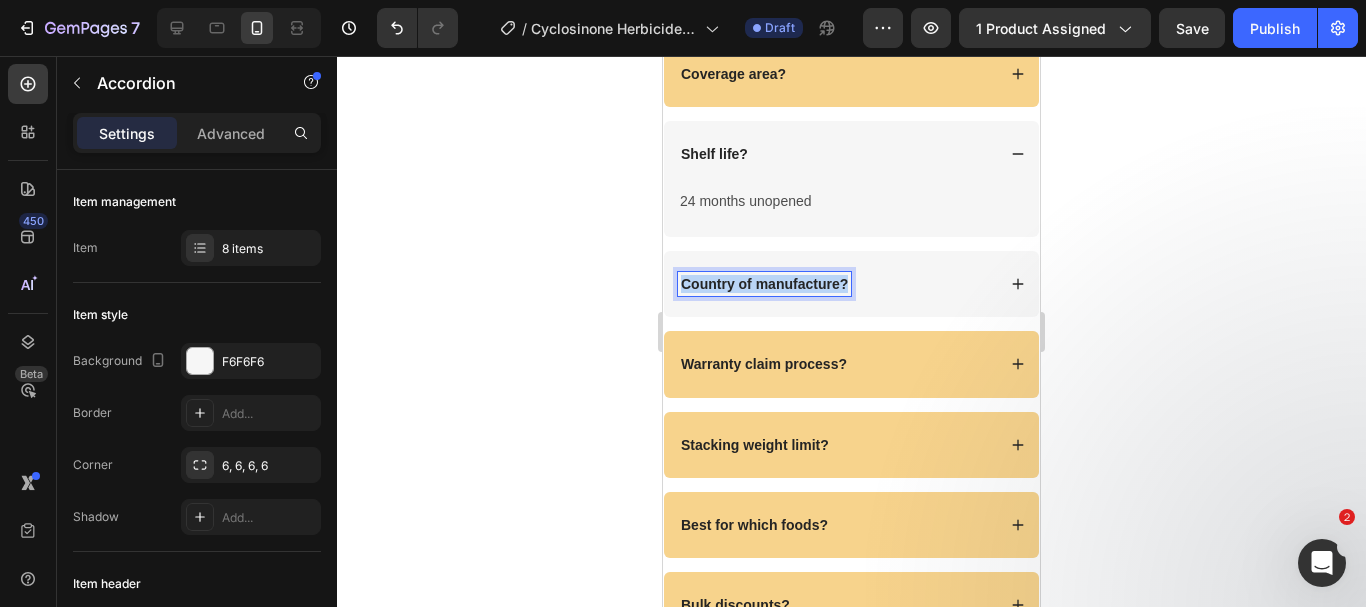 click on "Country of manufacture?" at bounding box center (764, 284) 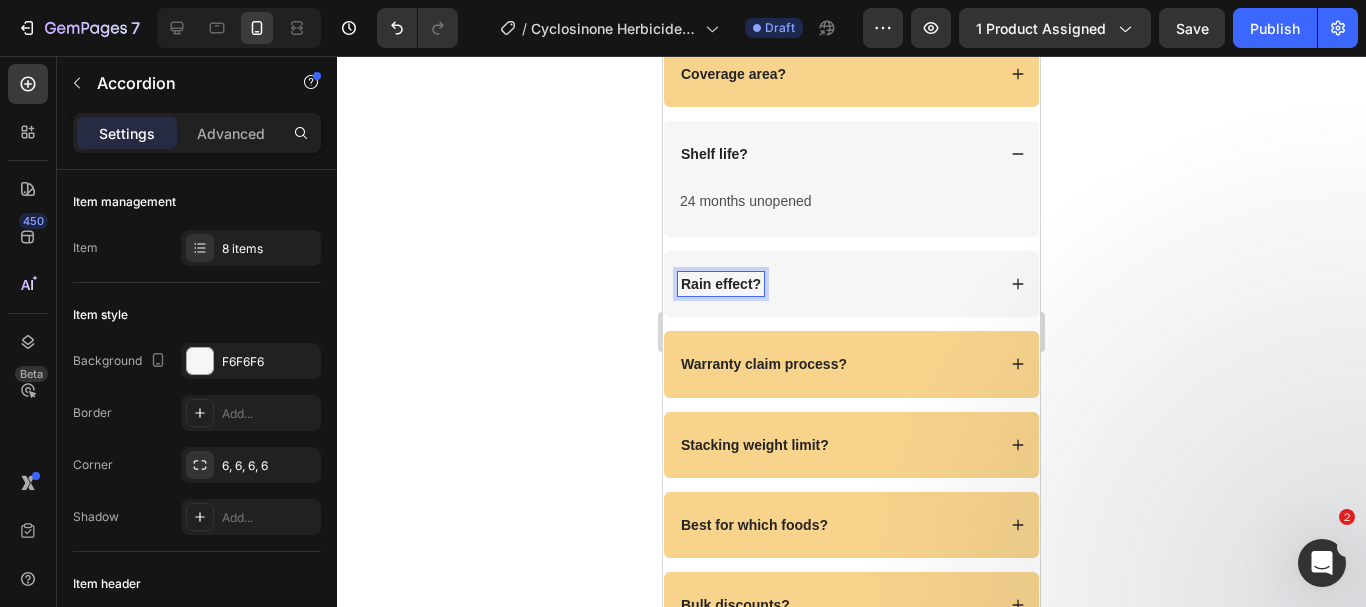 click on "Rain effect?" at bounding box center [836, 284] 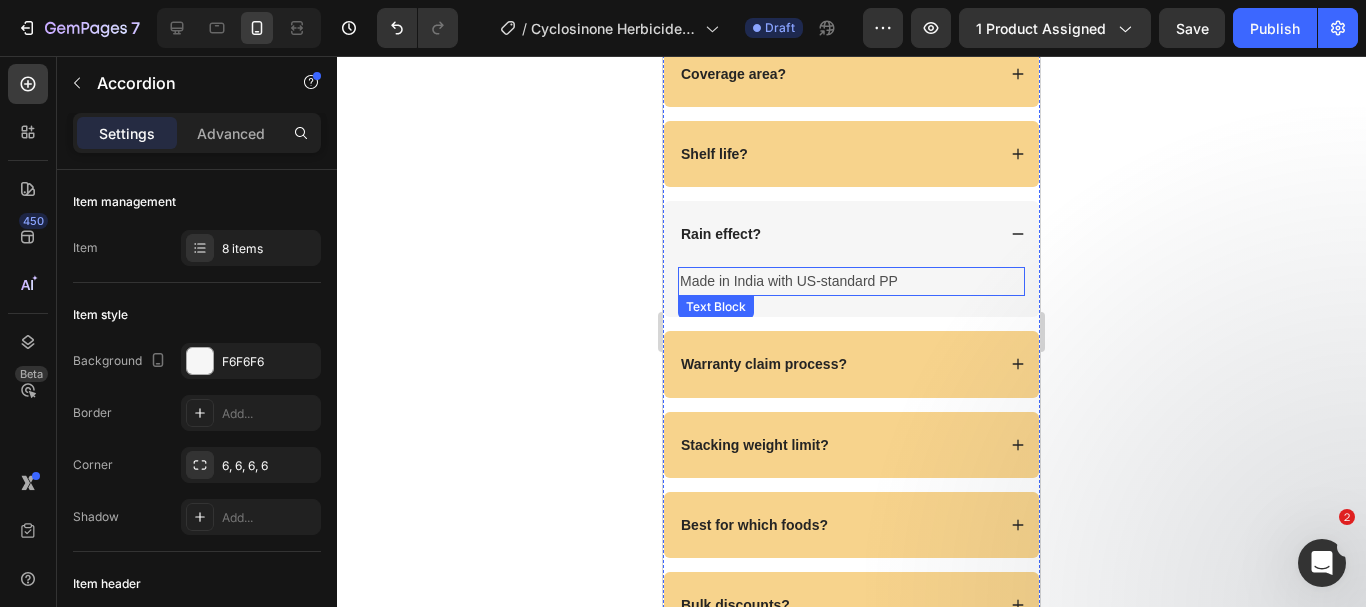 click on "Made in India with US-standard PP" at bounding box center (851, 281) 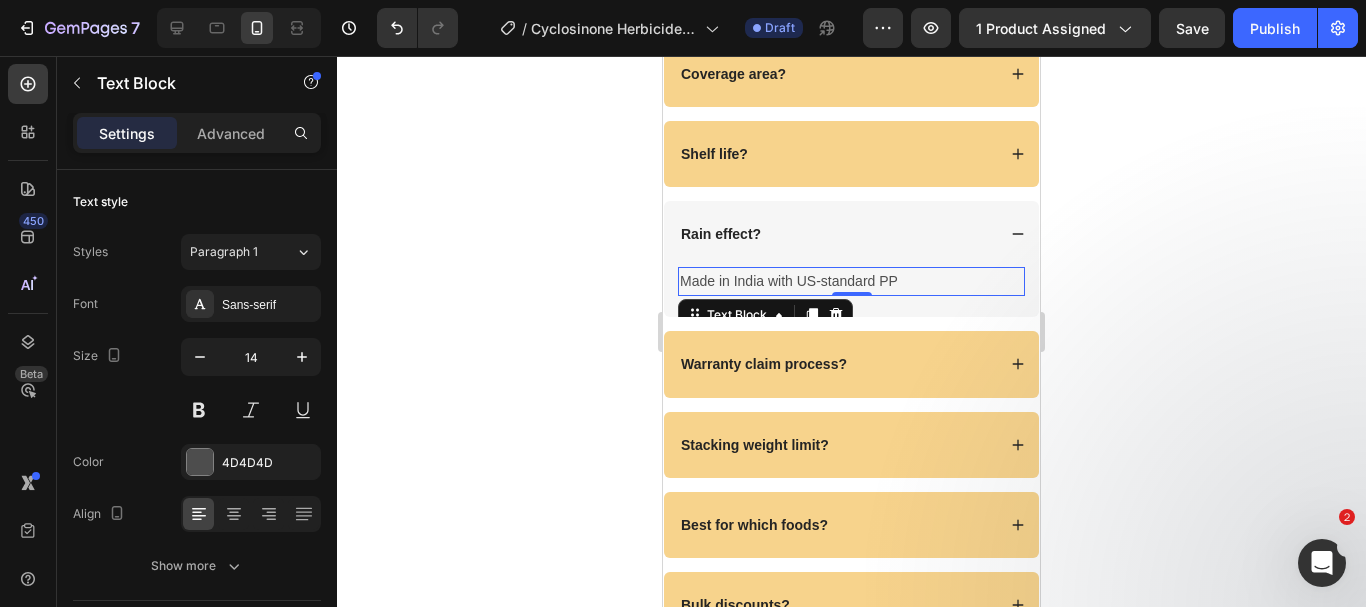 click on "Made in India with US-standard PP" at bounding box center (851, 281) 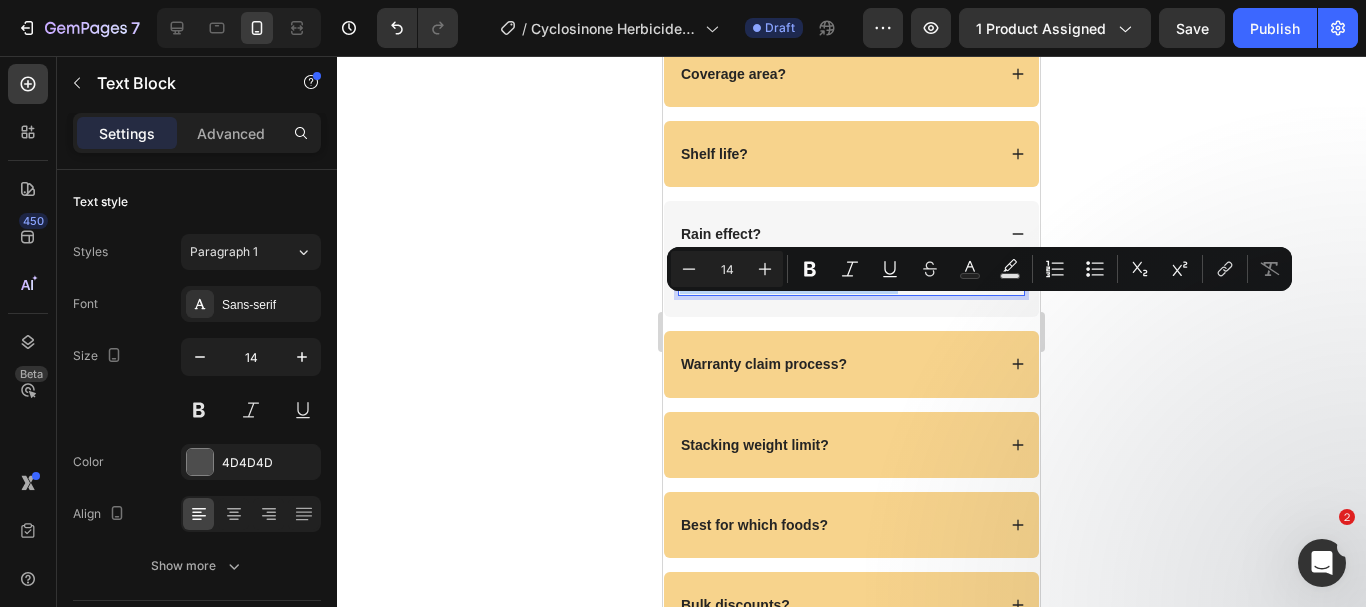 type on "16" 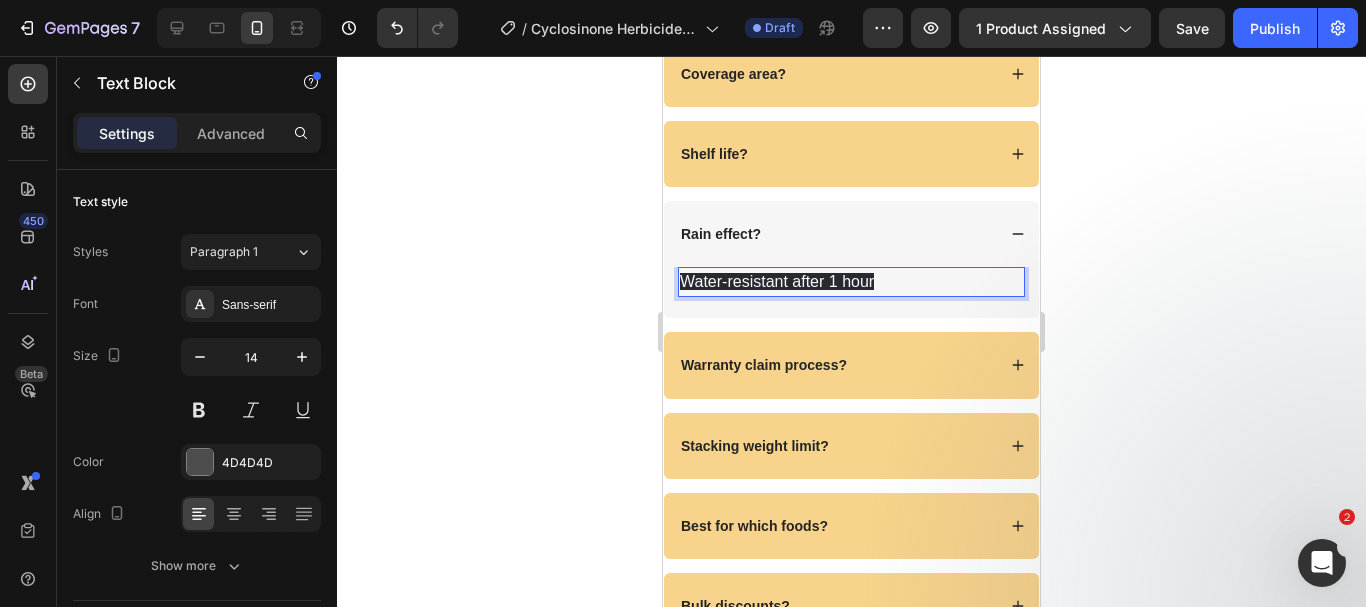click on "Water-resistant after 1 hour" at bounding box center (777, 281) 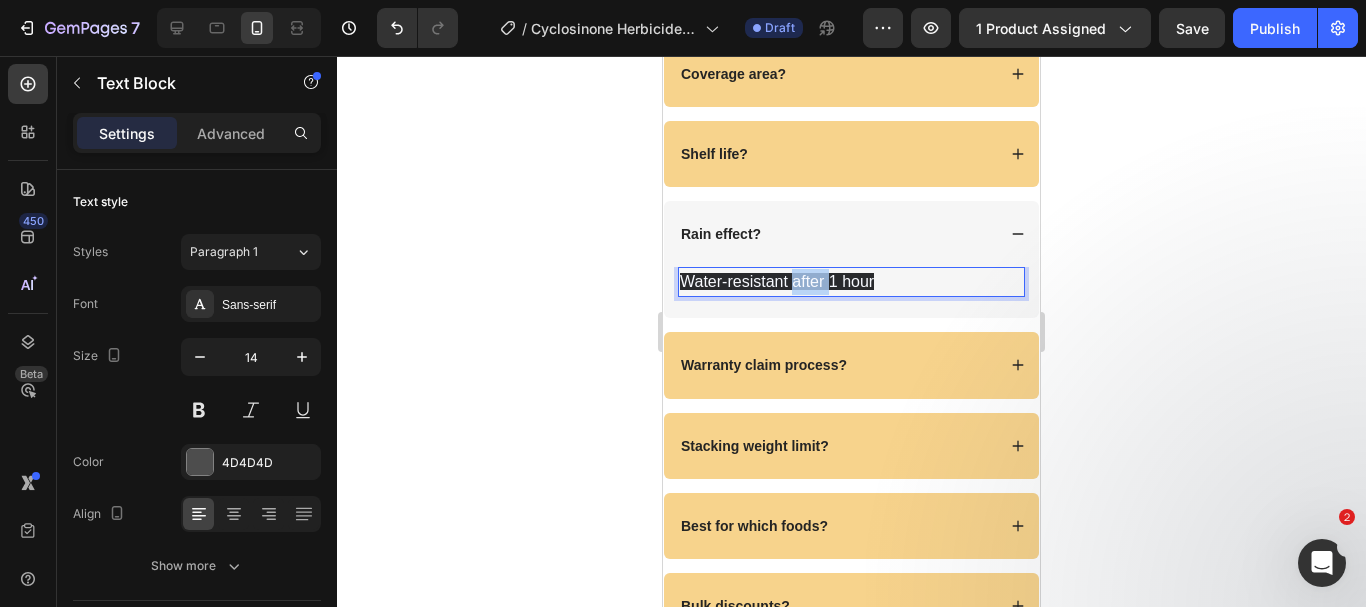 click on "Water-resistant after 1 hour" at bounding box center (777, 281) 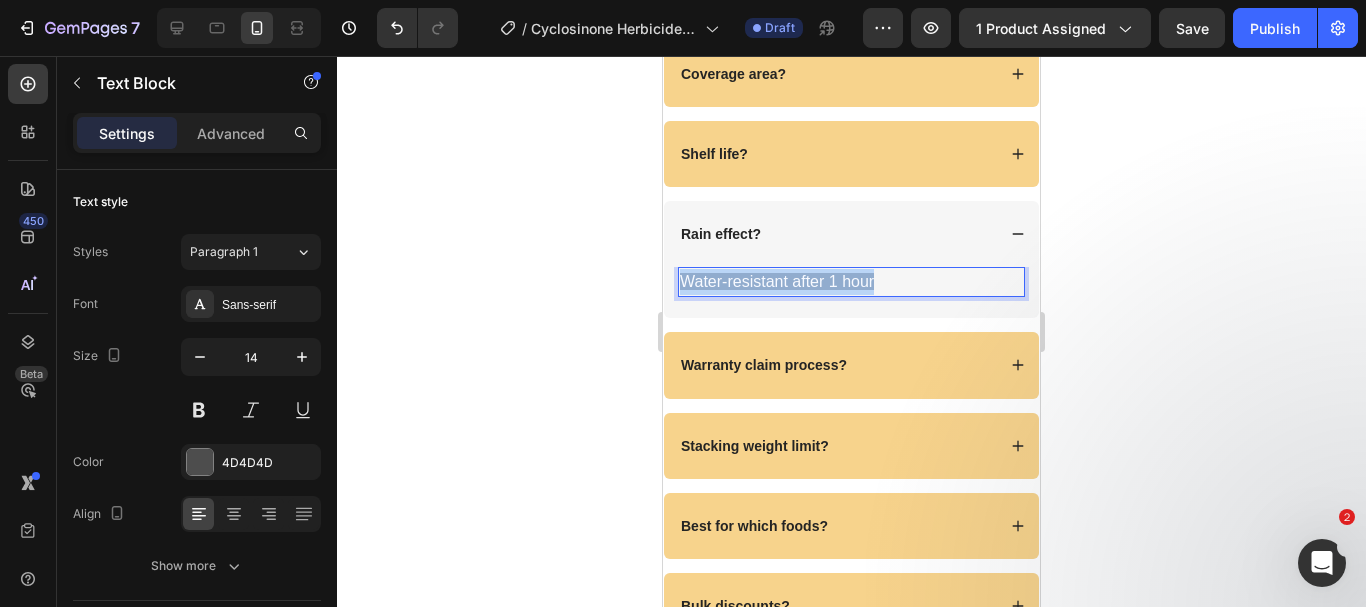 click on "Water-resistant after 1 hour" at bounding box center (777, 281) 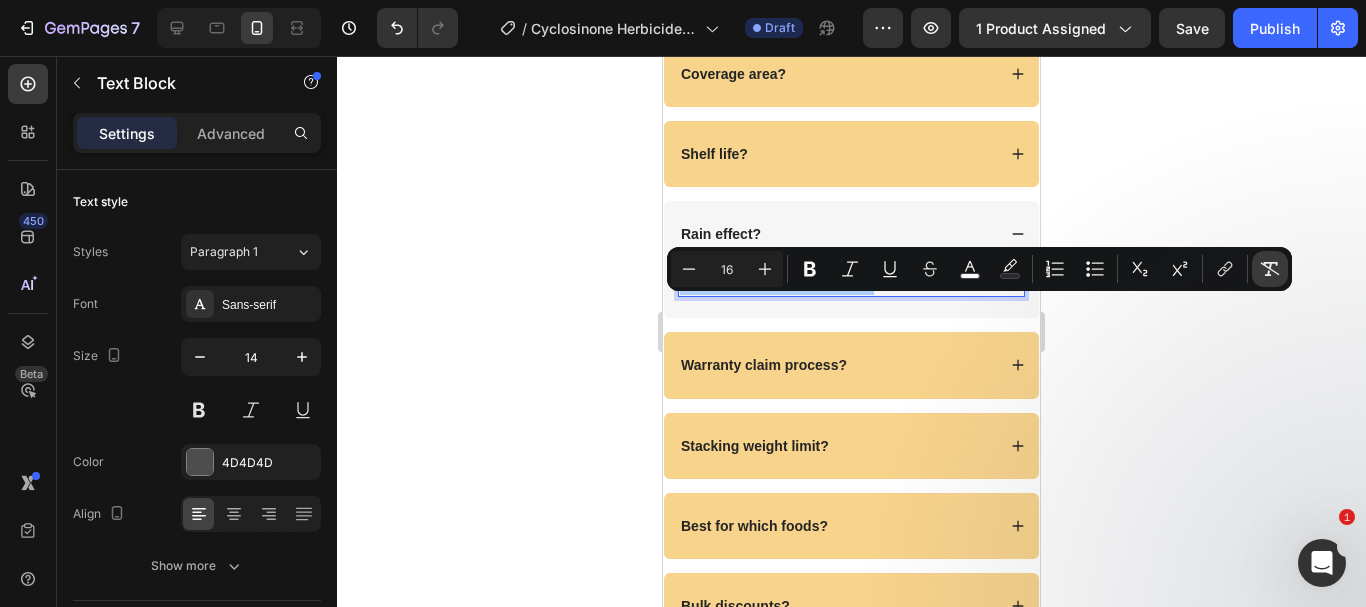 click on "Remove Format" at bounding box center [1270, 269] 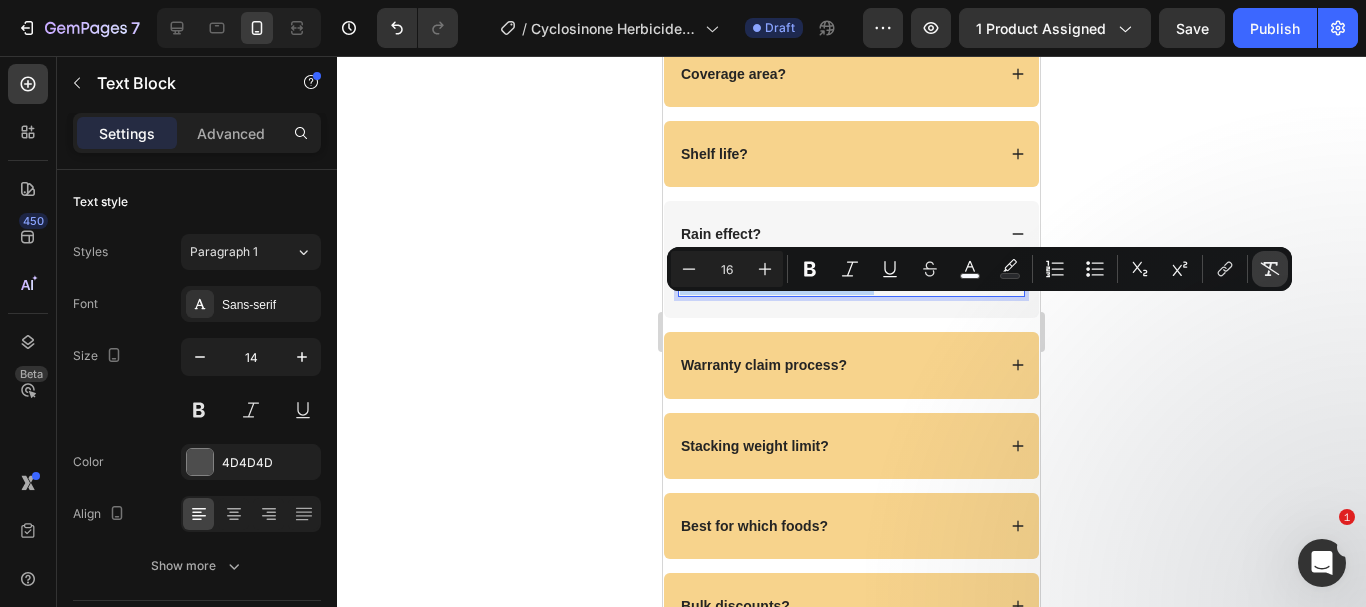 type on "14" 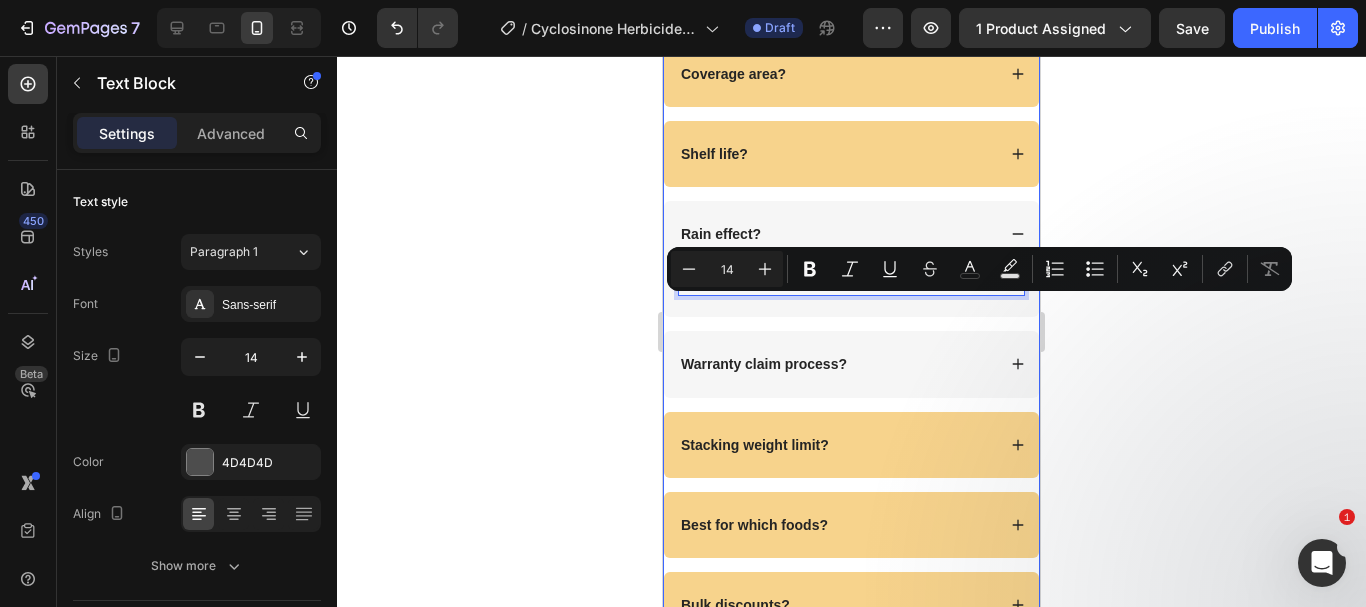click on "Warranty claim process?" at bounding box center (764, 364) 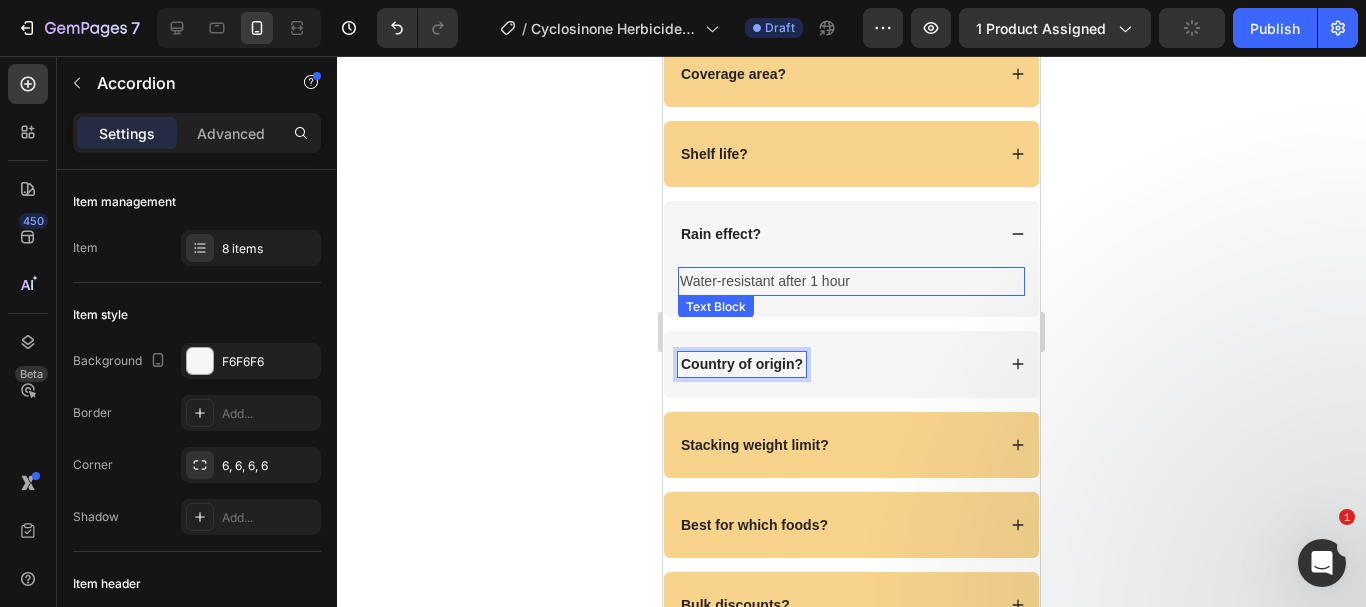 click on "Country of origin?" at bounding box center [836, 364] 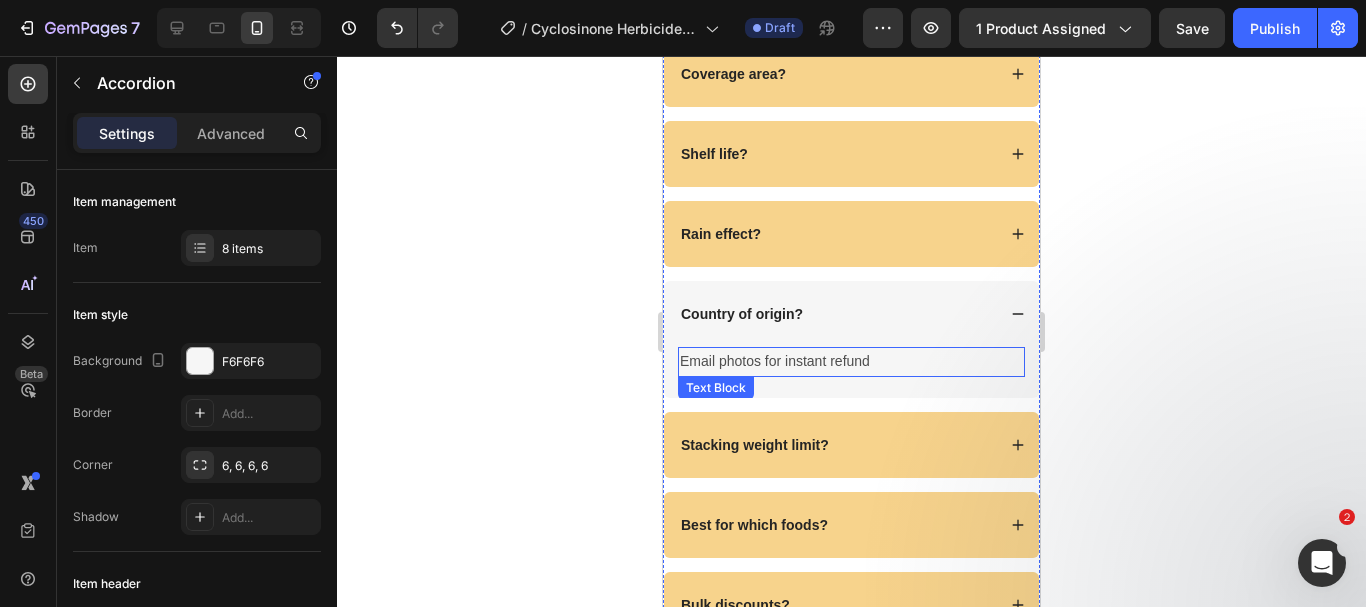 click on "Email photos for instant refund" at bounding box center (851, 361) 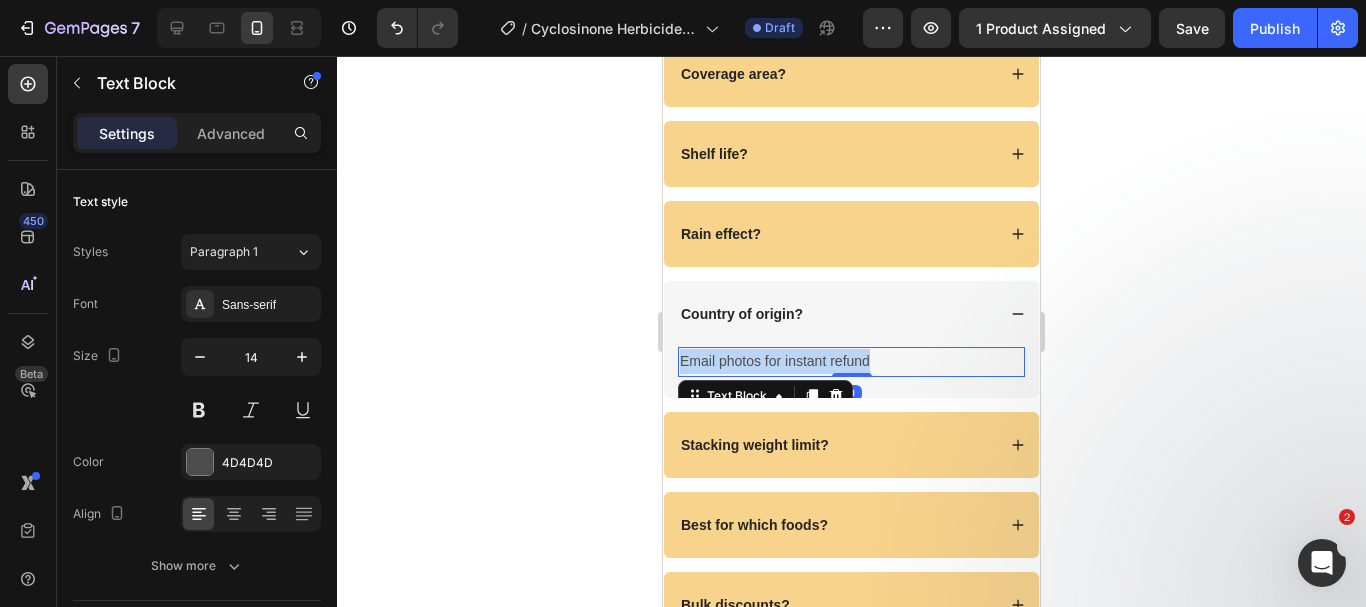 click on "Email photos for instant refund" at bounding box center (851, 361) 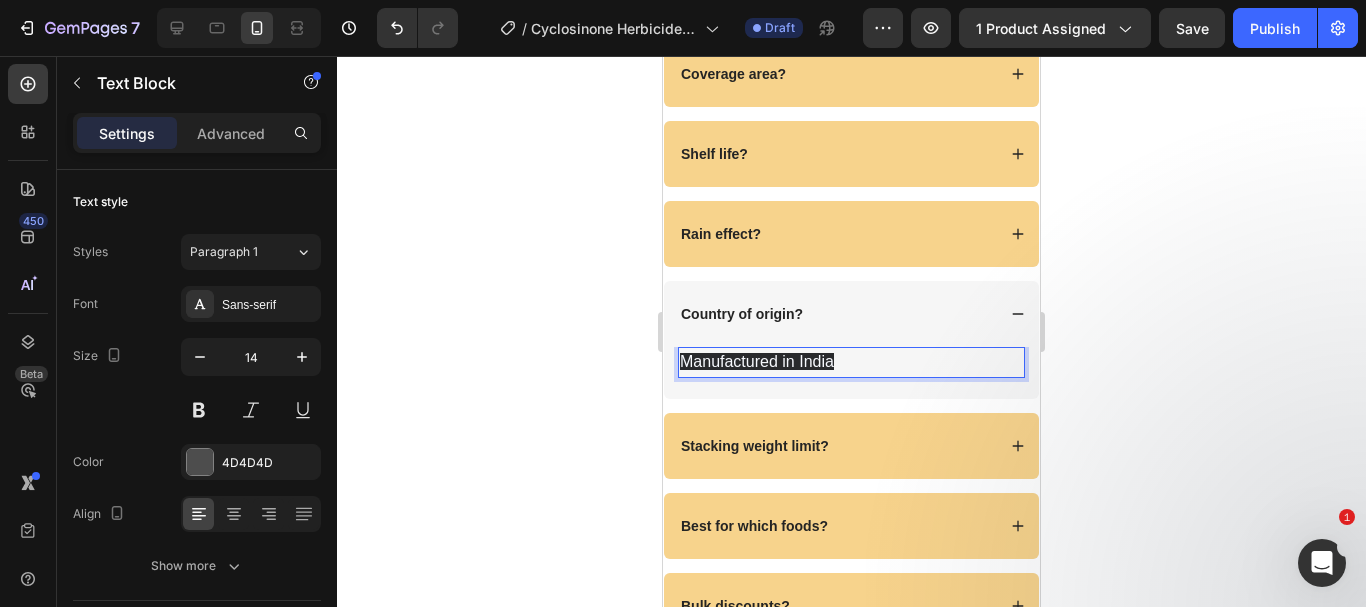 click on "Manufactured in India" at bounding box center (757, 361) 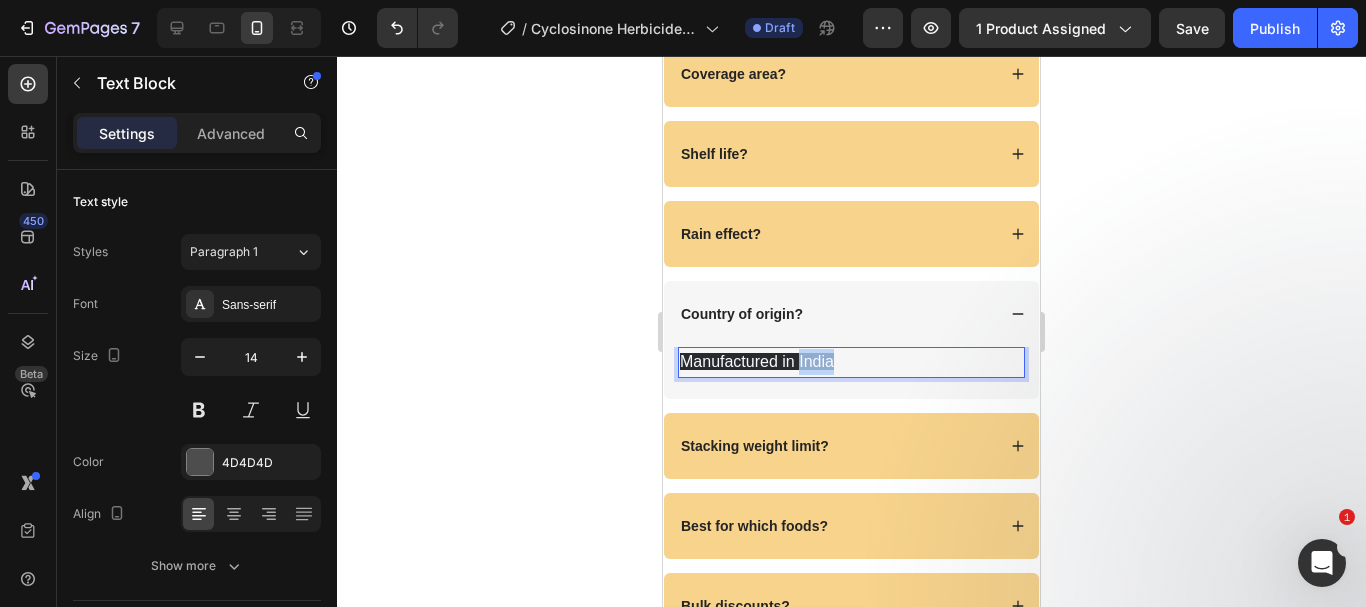 click on "Manufactured in India" at bounding box center [757, 361] 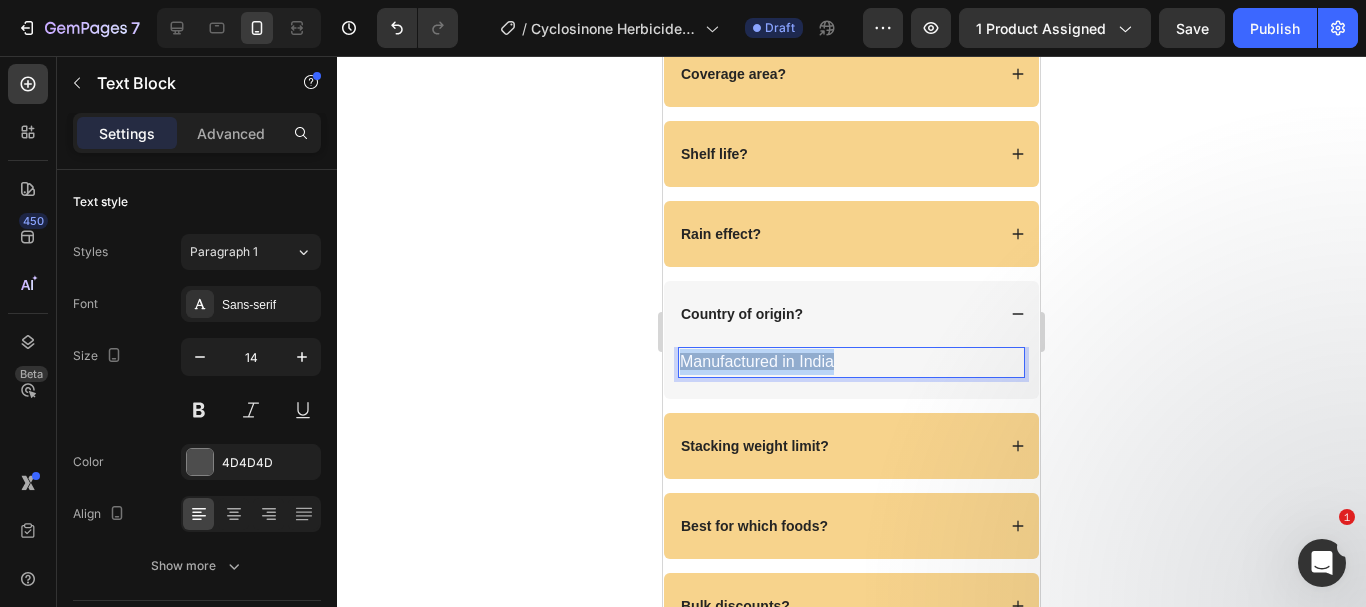click on "Manufactured in India" at bounding box center (757, 361) 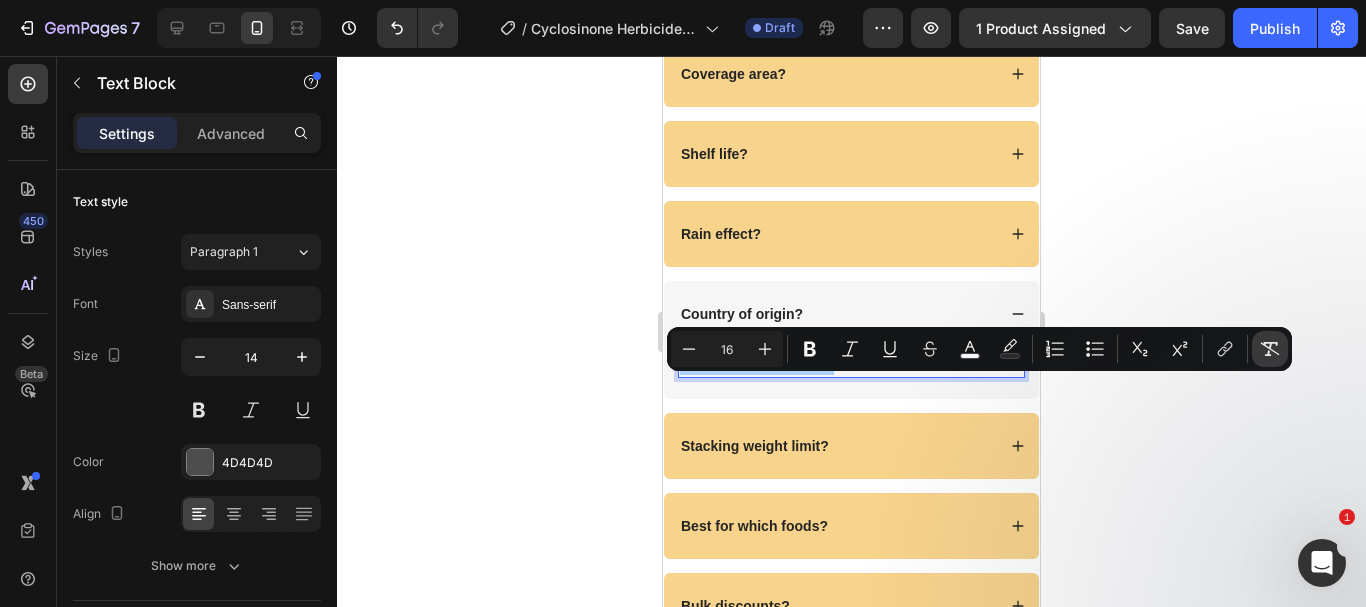 click 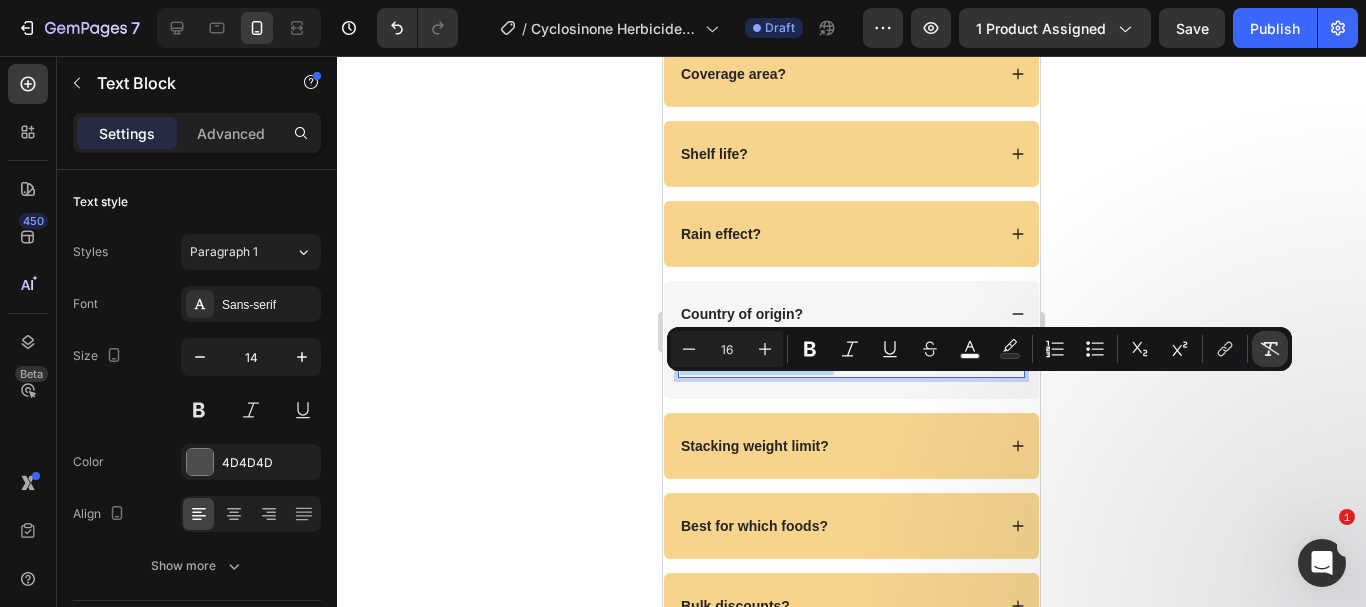 type on "14" 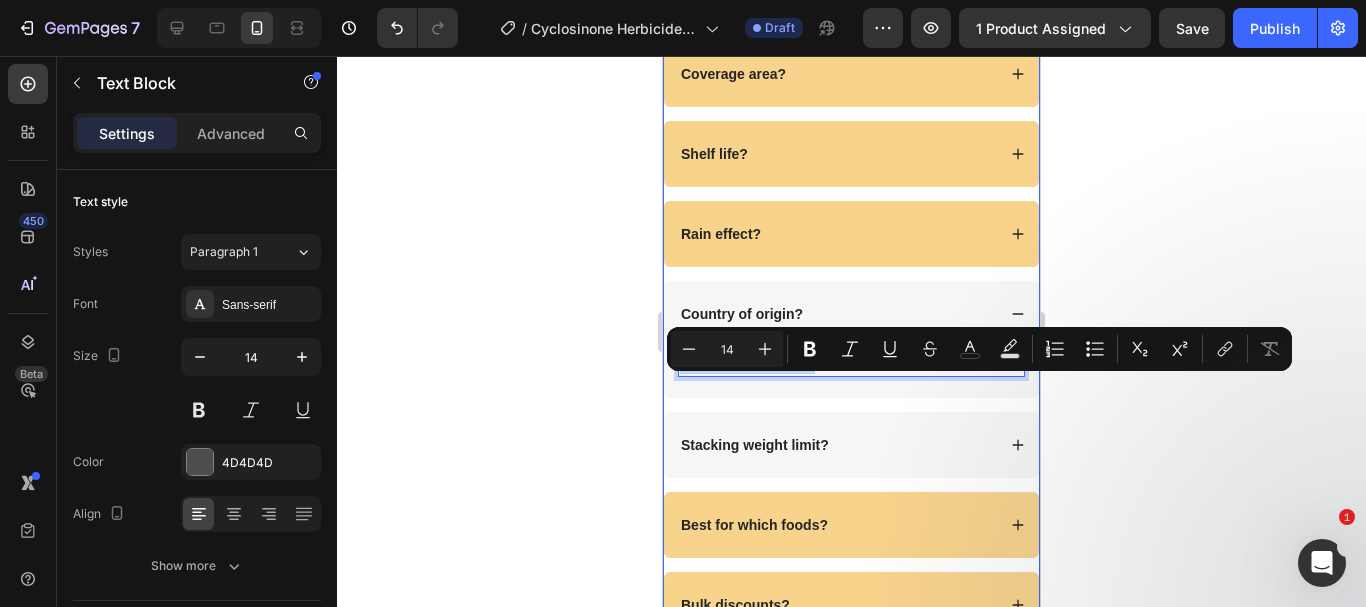 click on "Stacking weight limit?" at bounding box center [755, 445] 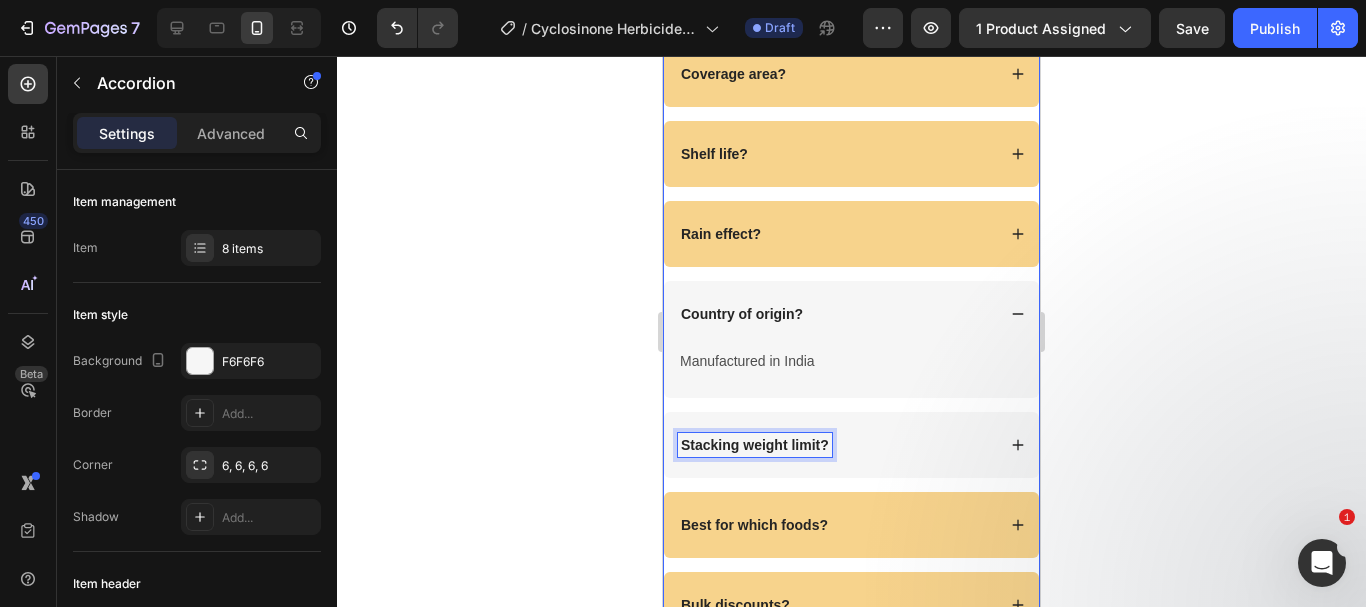 click on "Stacking weight limit?" at bounding box center [755, 445] 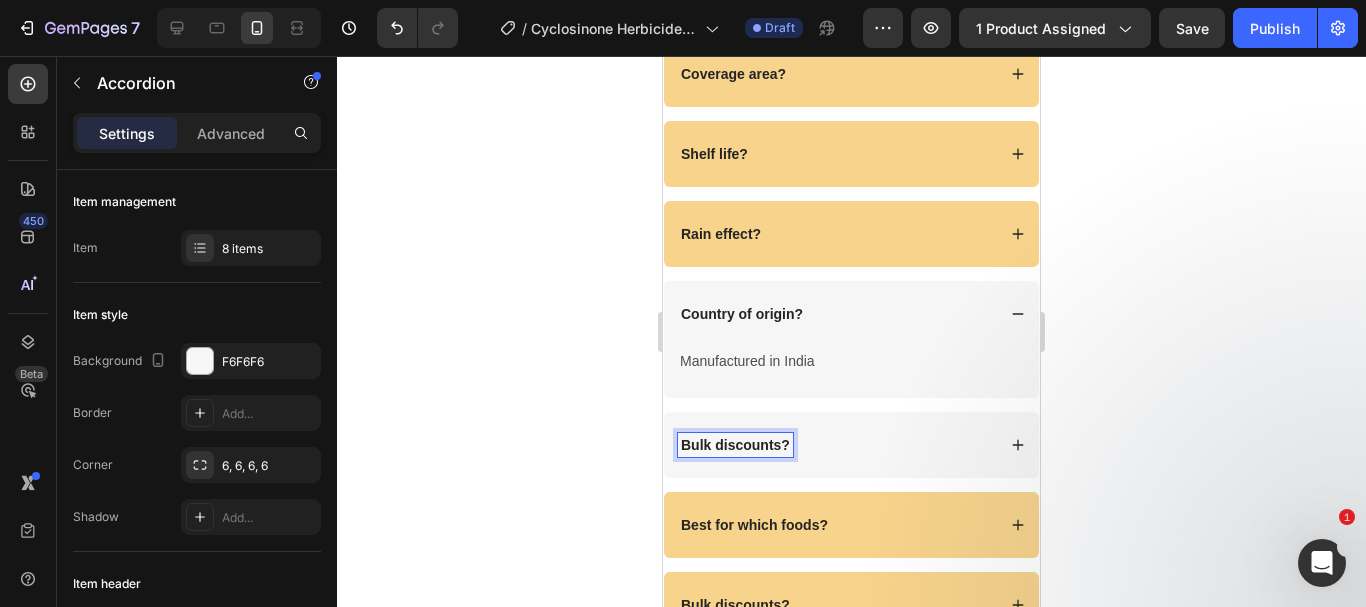 click on "Bulk discounts?" at bounding box center [836, 445] 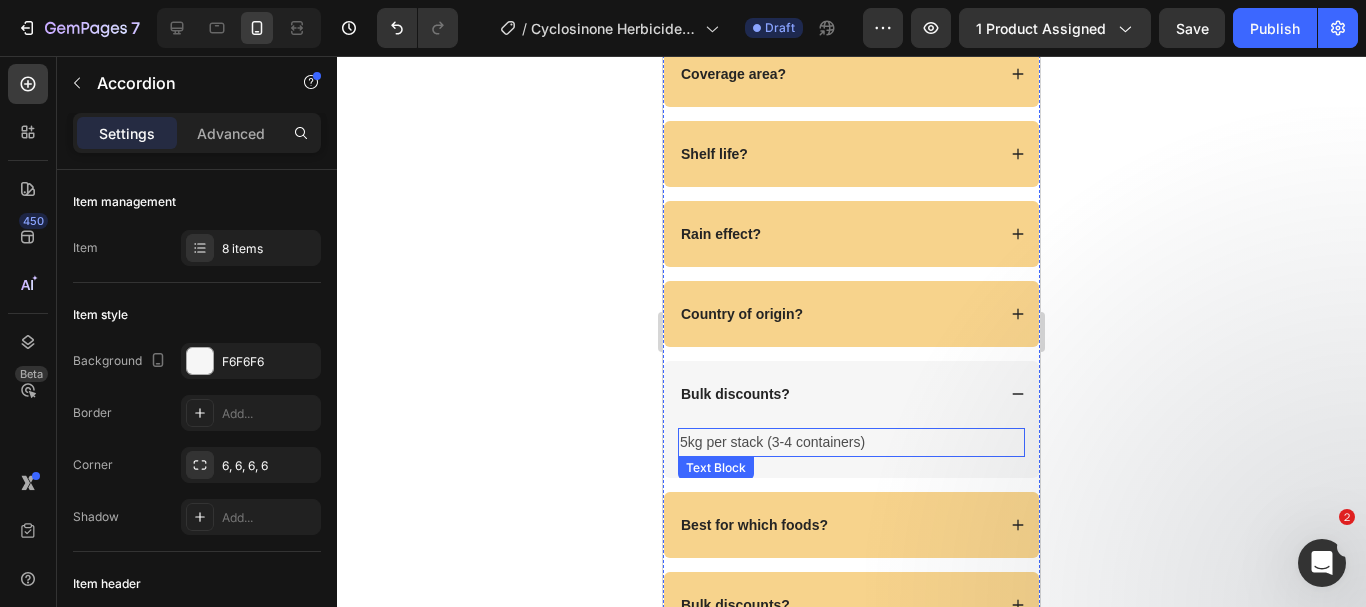 click on "5kg per stack (3-4 containers)" at bounding box center (851, 442) 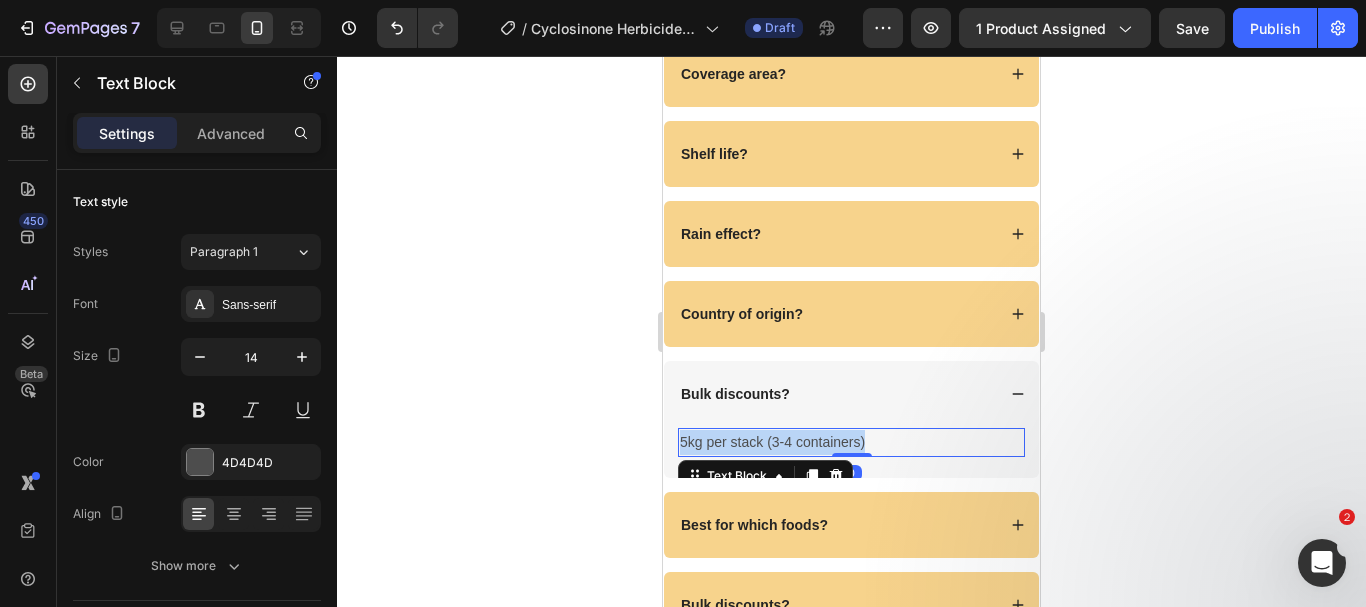click on "5kg per stack (3-4 containers)" at bounding box center [851, 442] 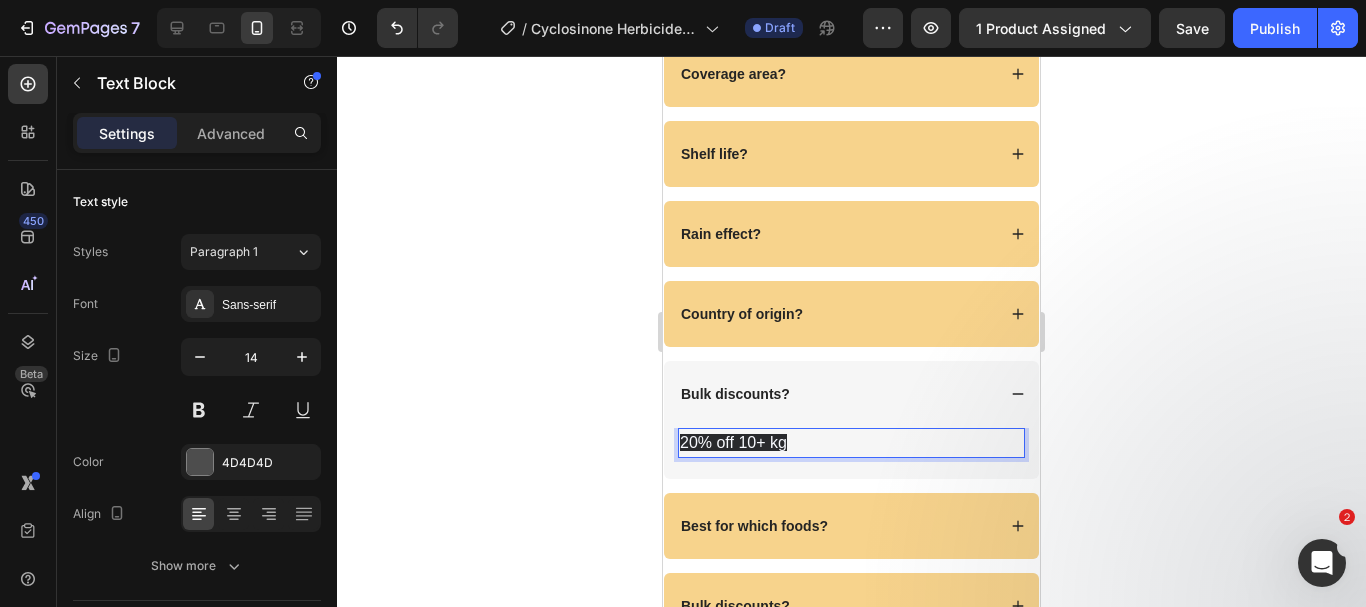 click on "20% off 10+ kg" at bounding box center (733, 442) 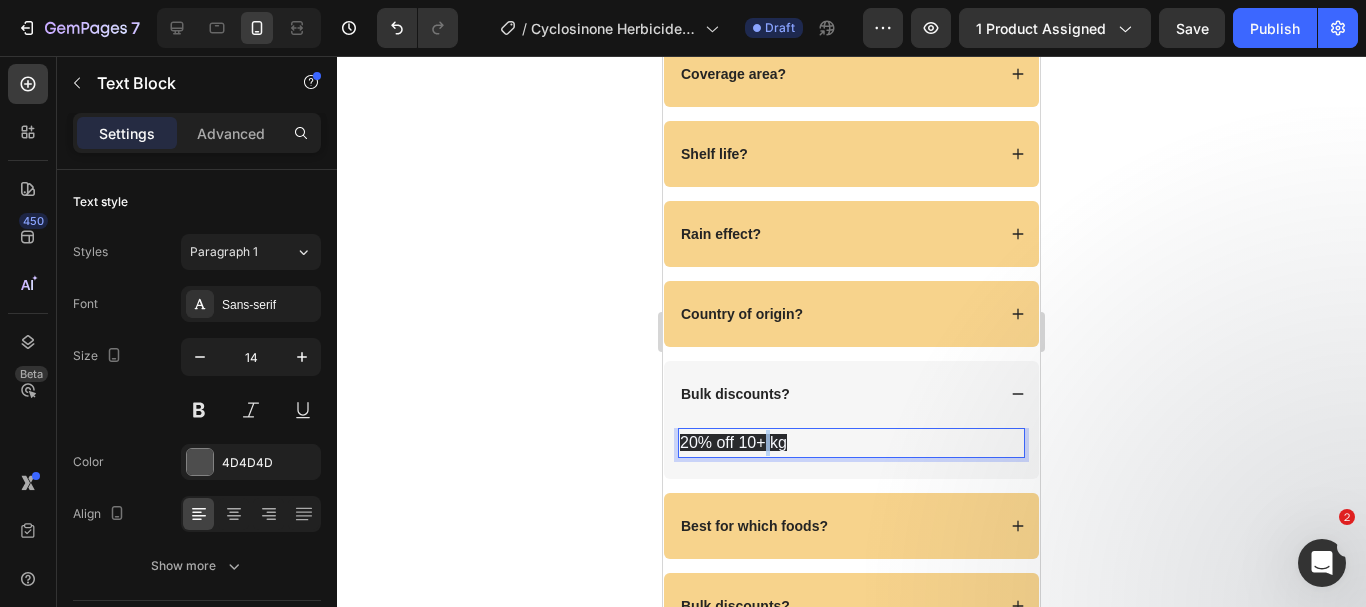 click on "20% off 10+ kg" at bounding box center [733, 442] 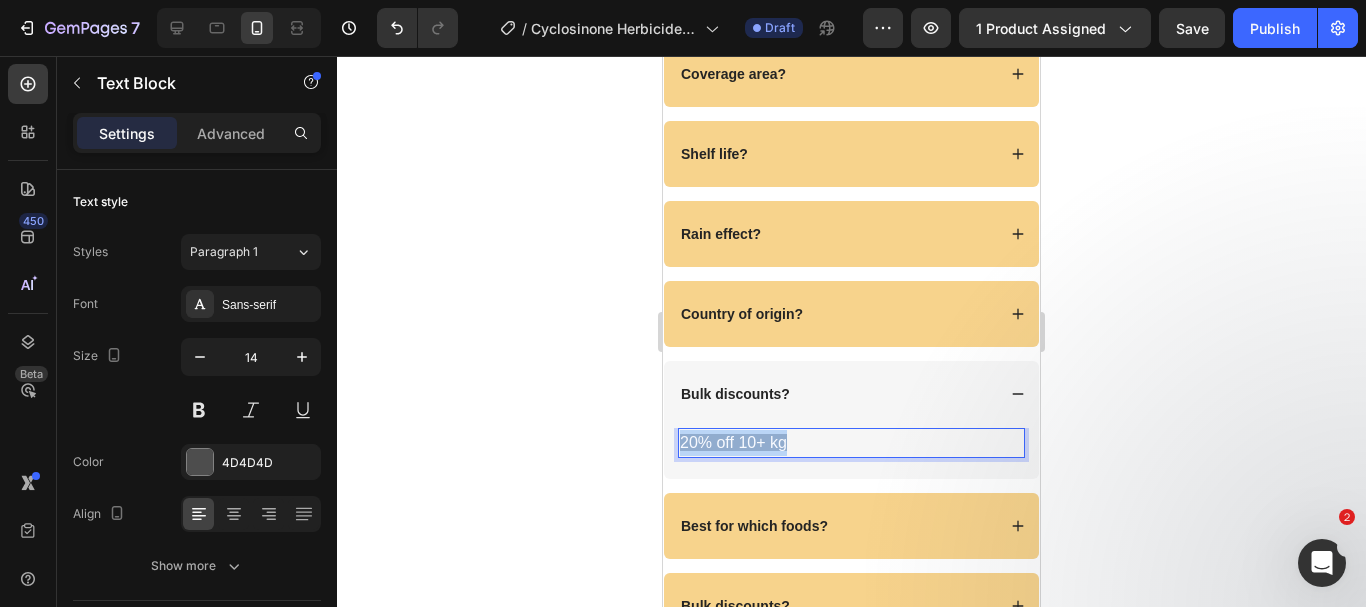click on "20% off 10+ kg" at bounding box center [733, 442] 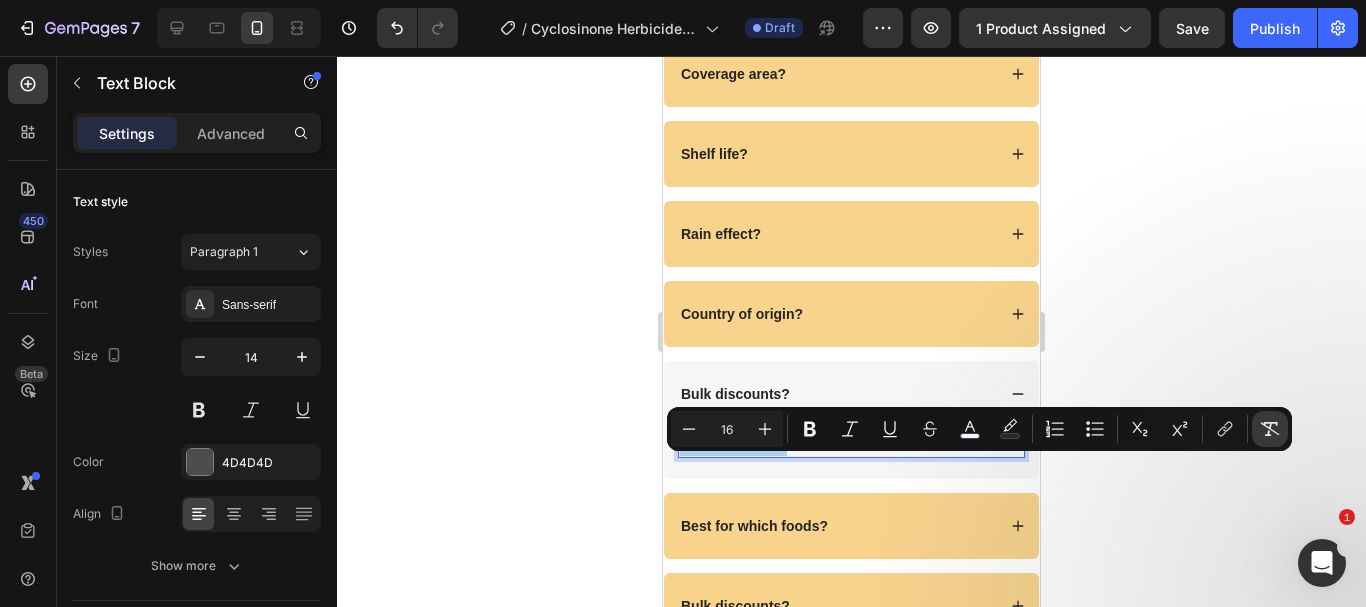 click 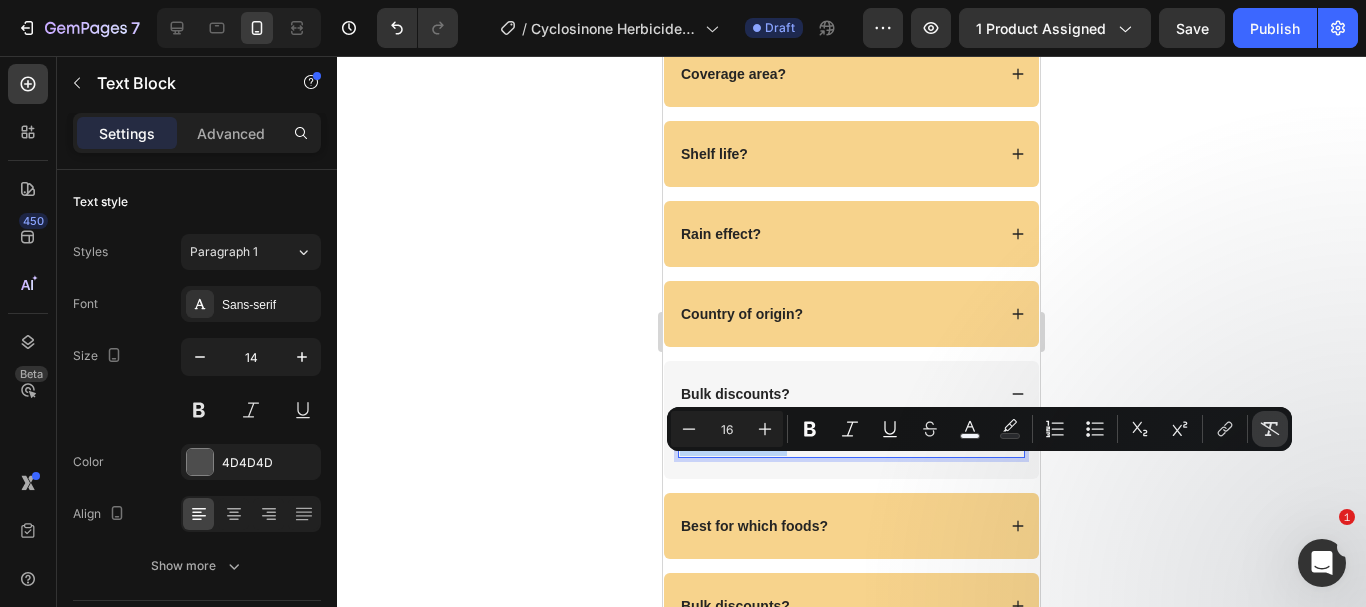 type on "14" 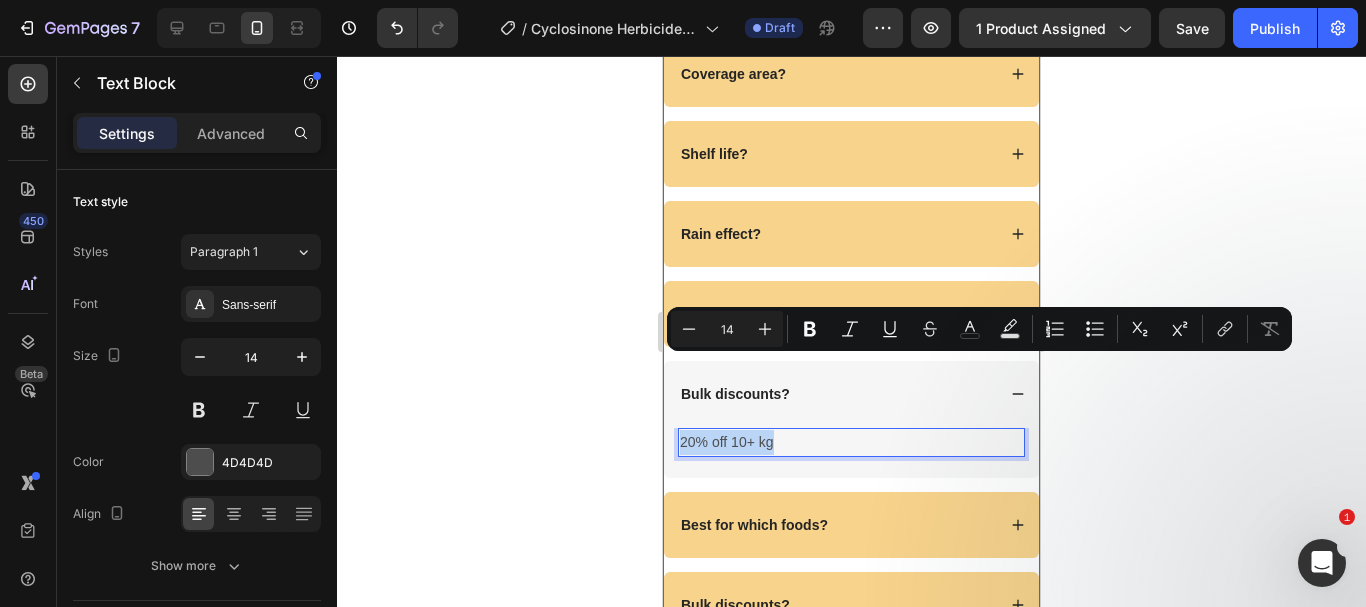 scroll, scrollTop: 7644, scrollLeft: 0, axis: vertical 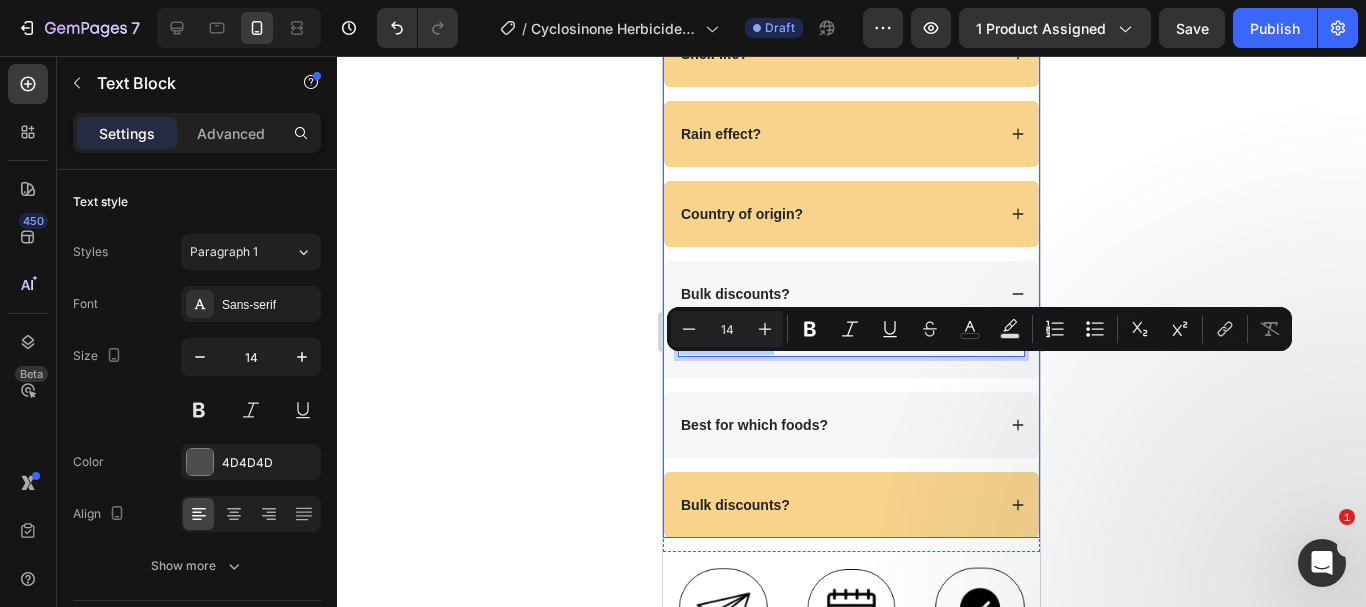 click on "Best for which foods?" at bounding box center [754, 425] 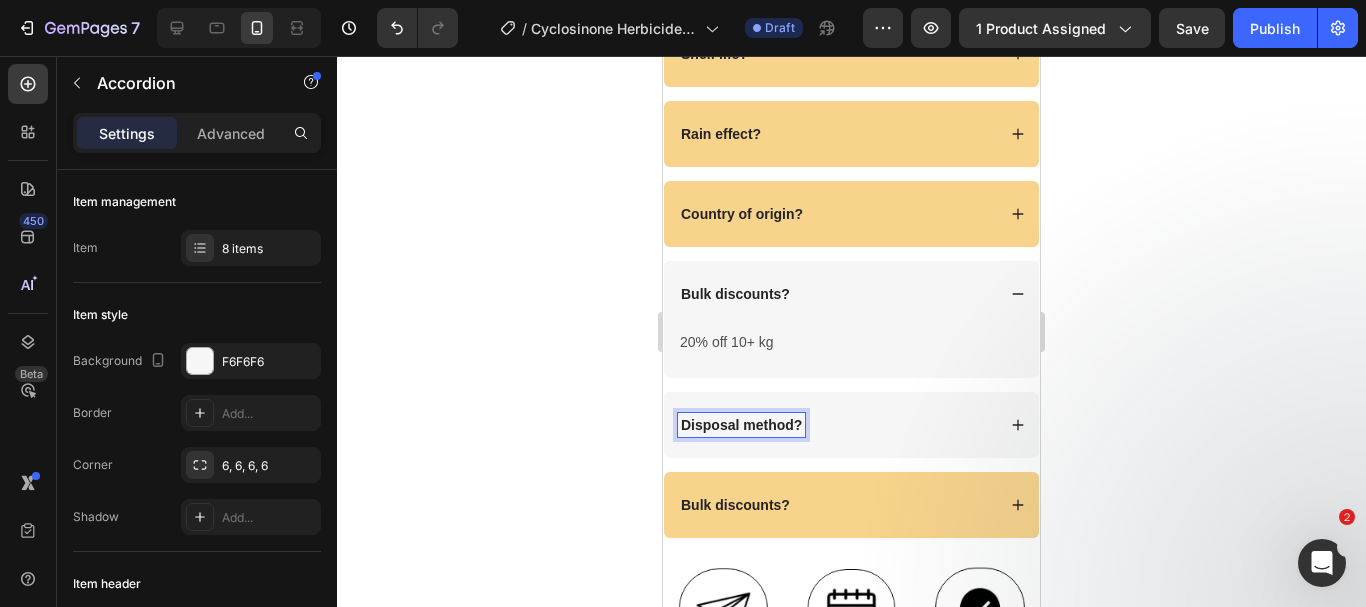 click on "Disposal method?" at bounding box center (836, 425) 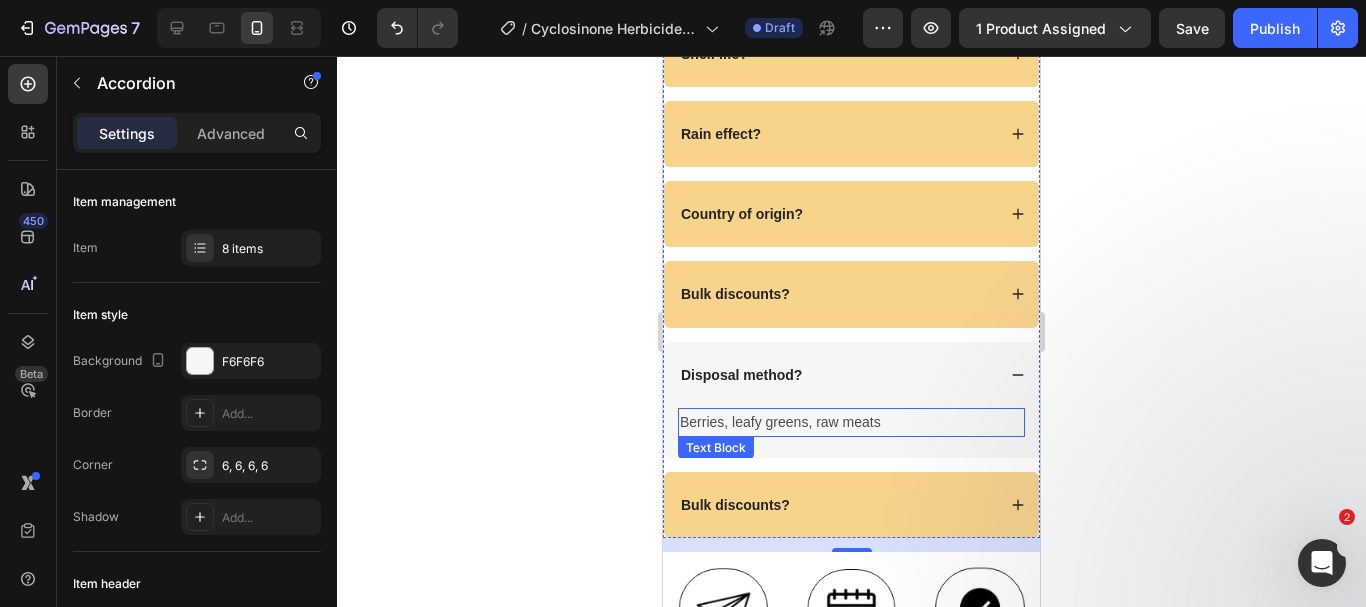 click on "Berries, leafy greens, raw meats" at bounding box center [851, 422] 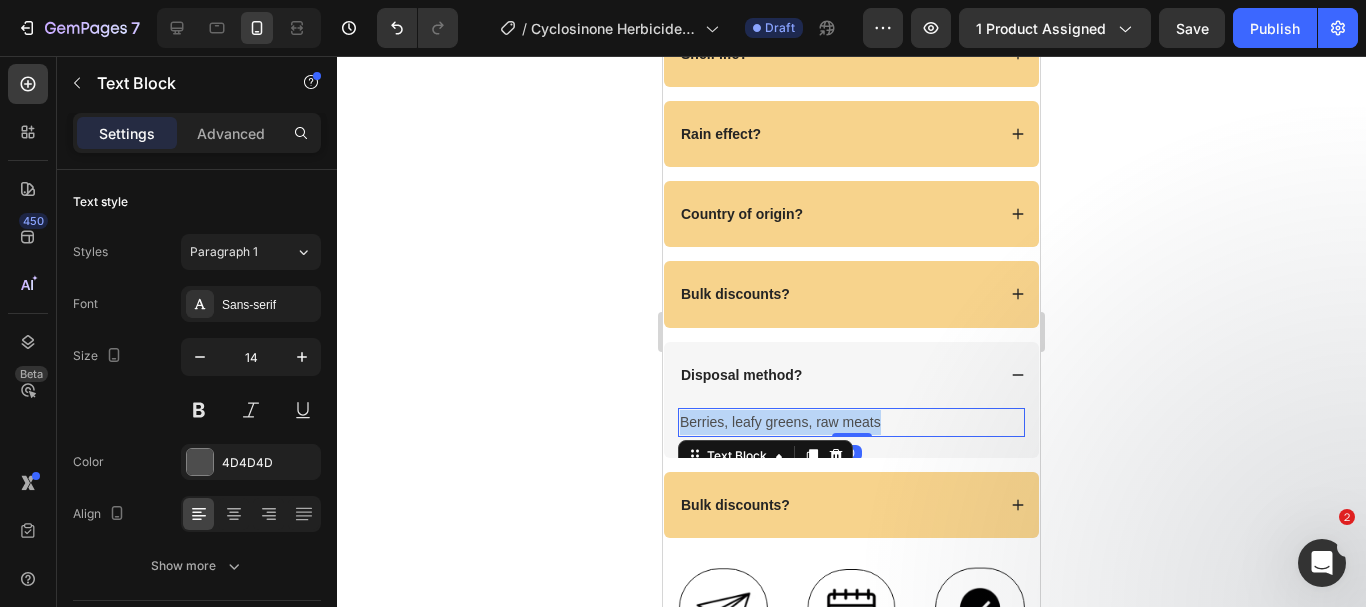 click on "Berries, leafy greens, raw meats" at bounding box center (851, 422) 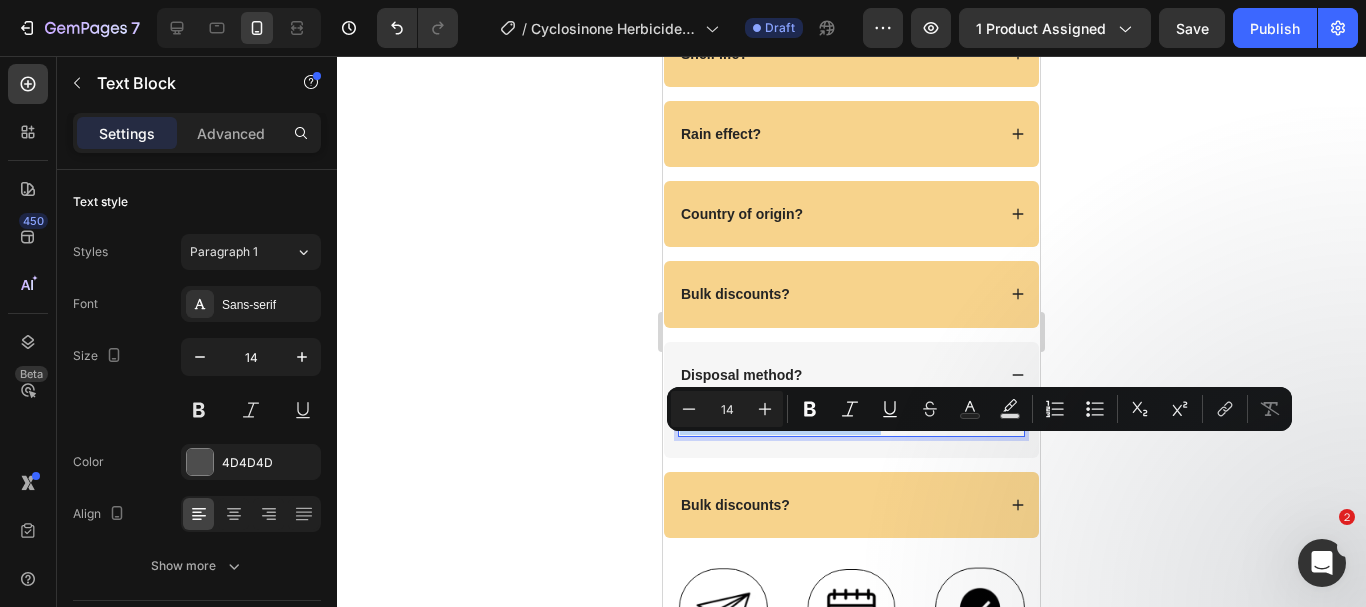 type on "16" 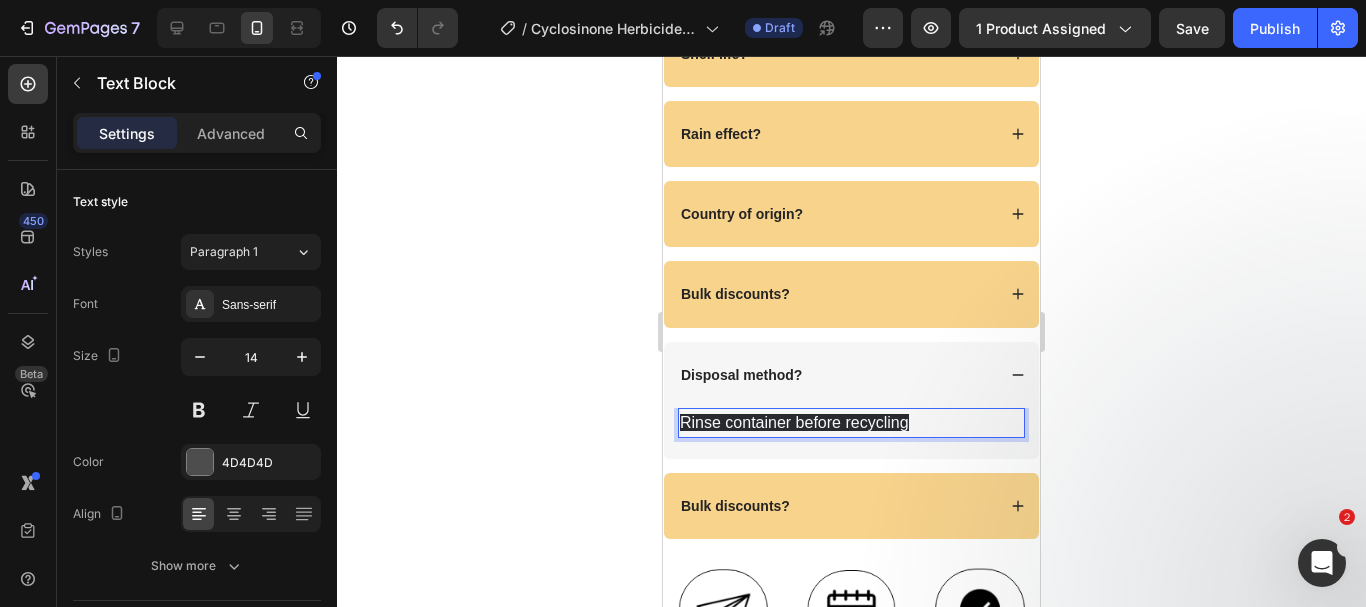 click on "Rinse container before recycling" at bounding box center [851, 423] 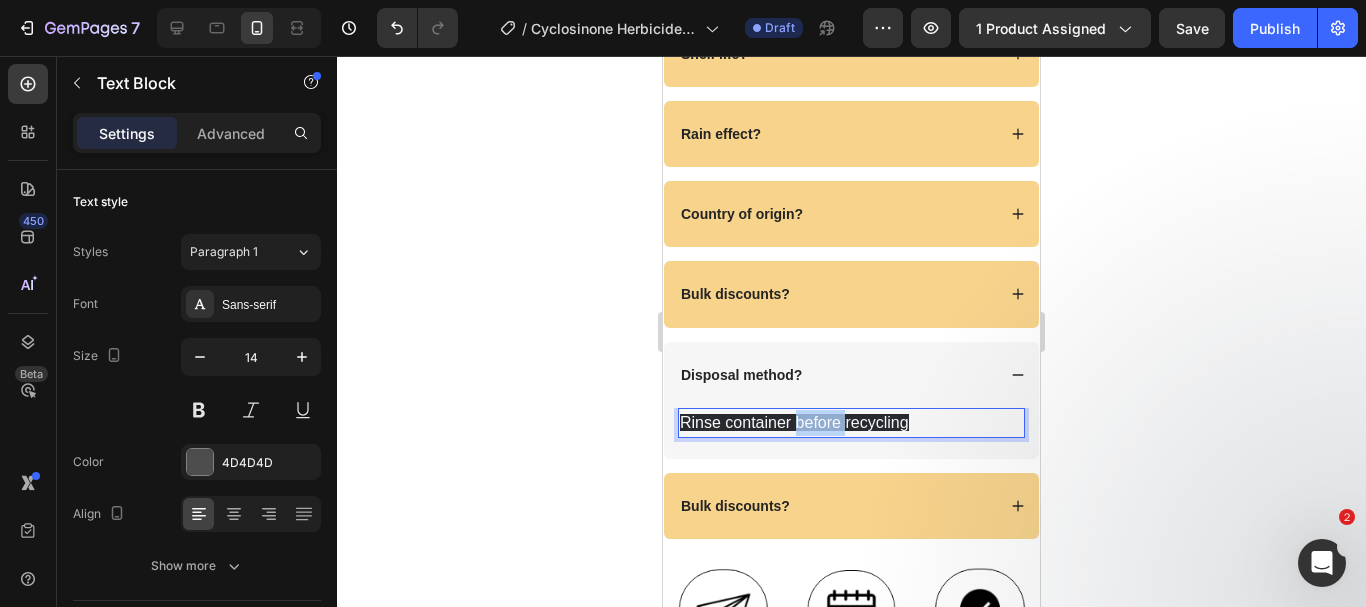 click on "Rinse container before recycling" at bounding box center (851, 423) 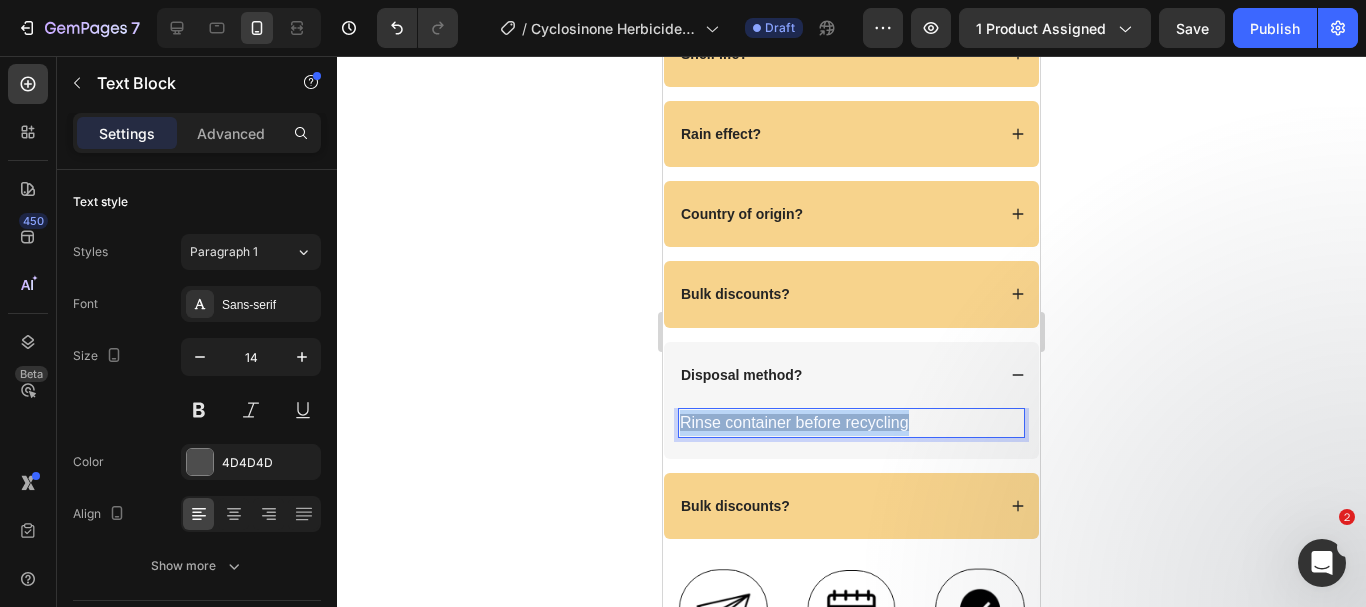 click on "Rinse container before recycling" at bounding box center [851, 423] 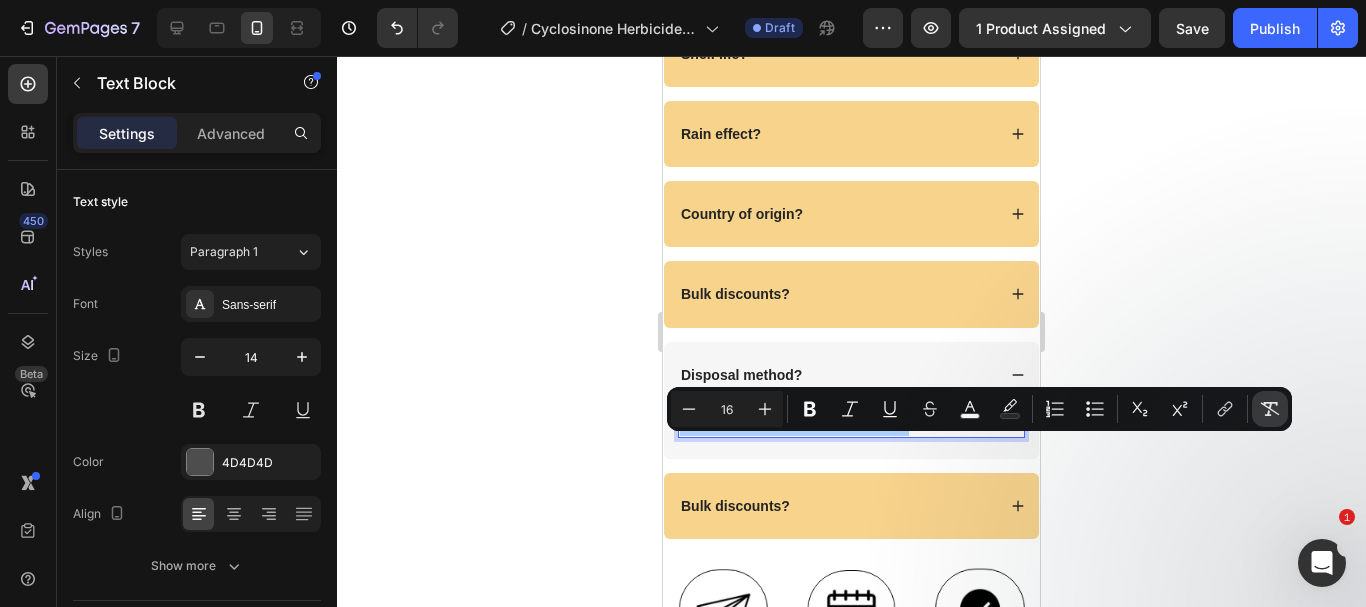 click 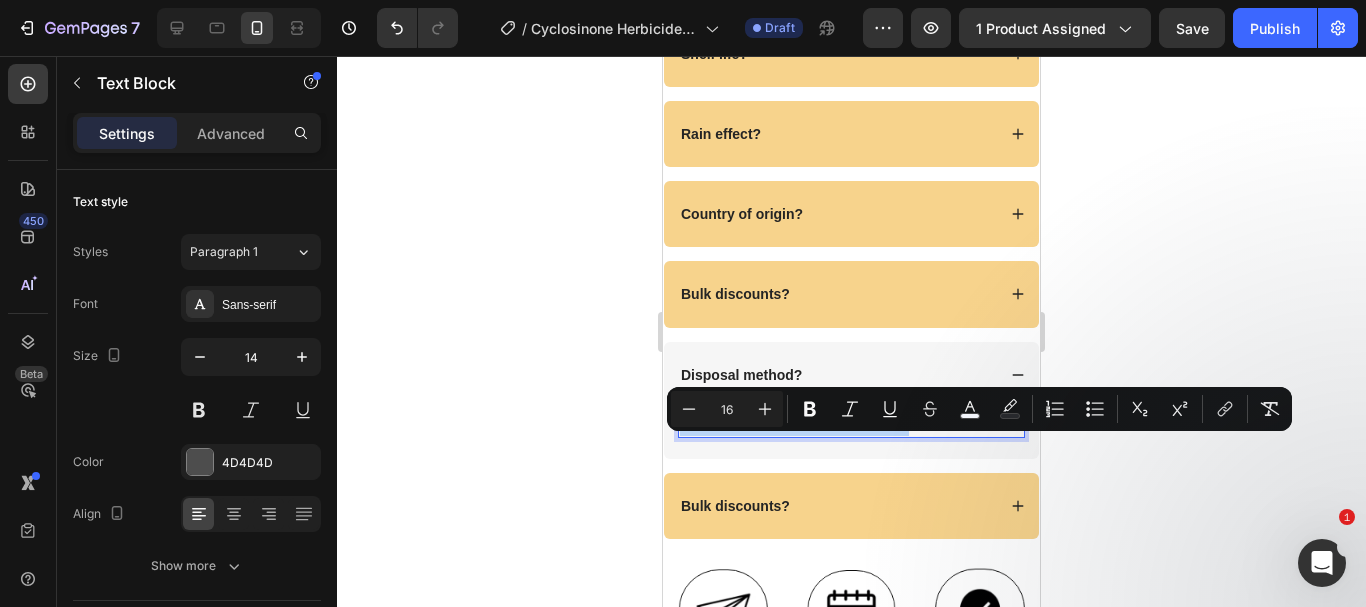 type on "14" 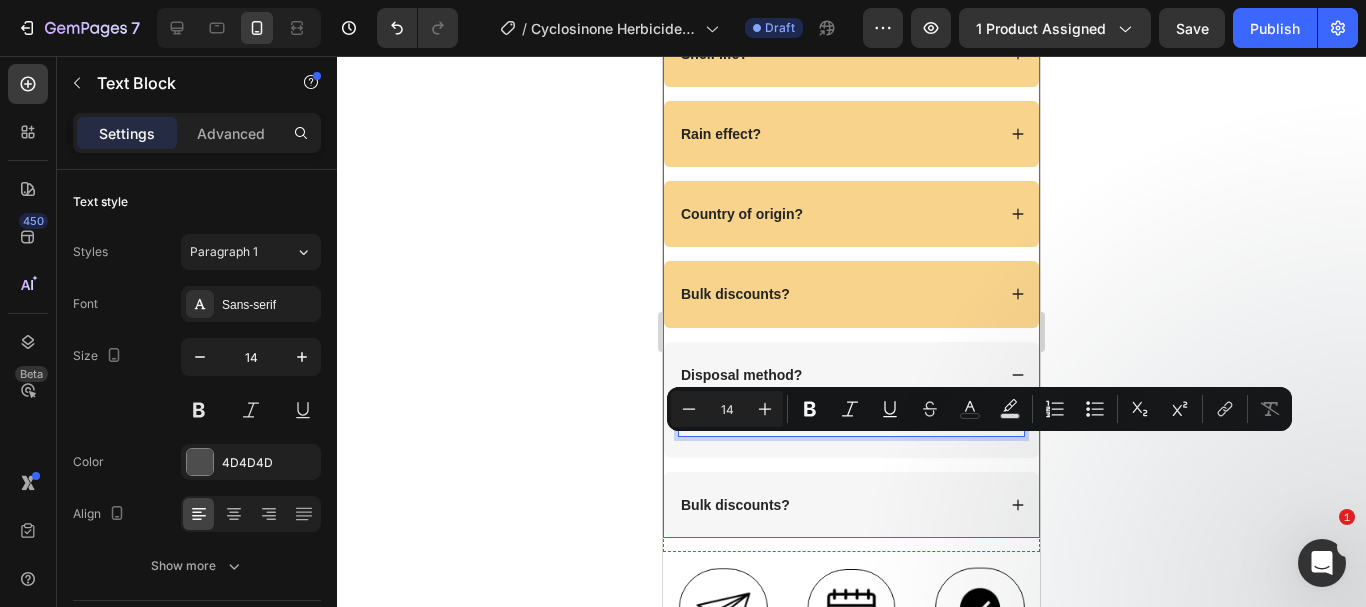 click on "Bulk discounts?" at bounding box center (735, 505) 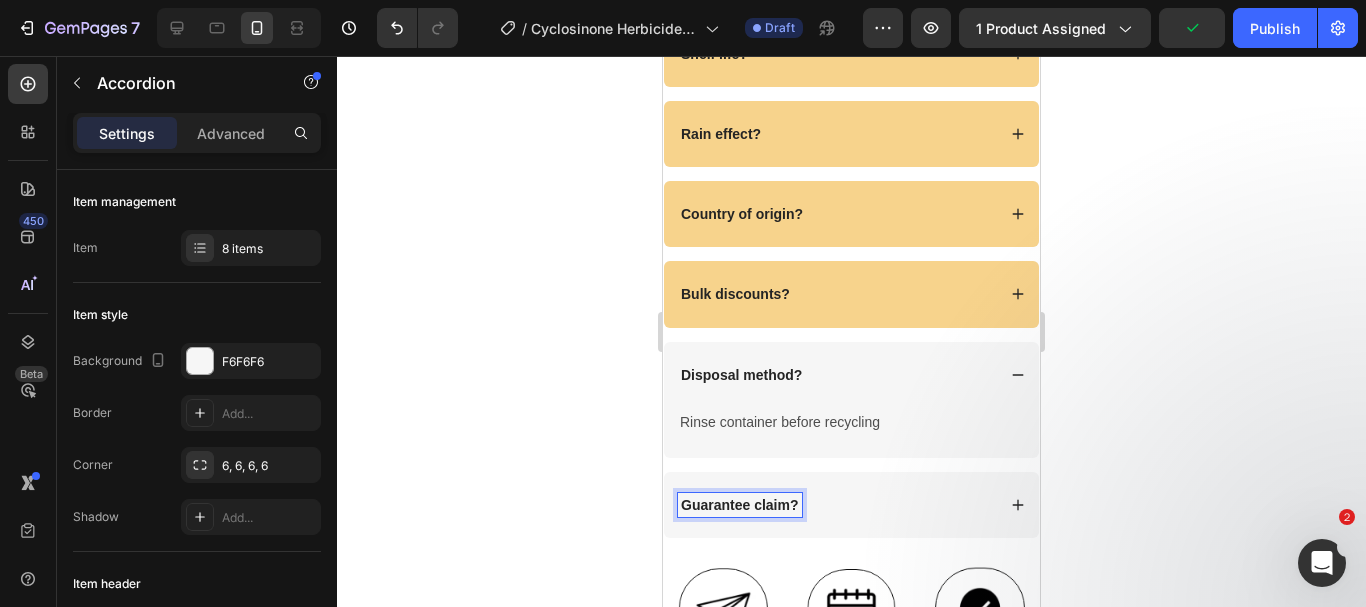 click on "Guarantee claim?" at bounding box center [836, 505] 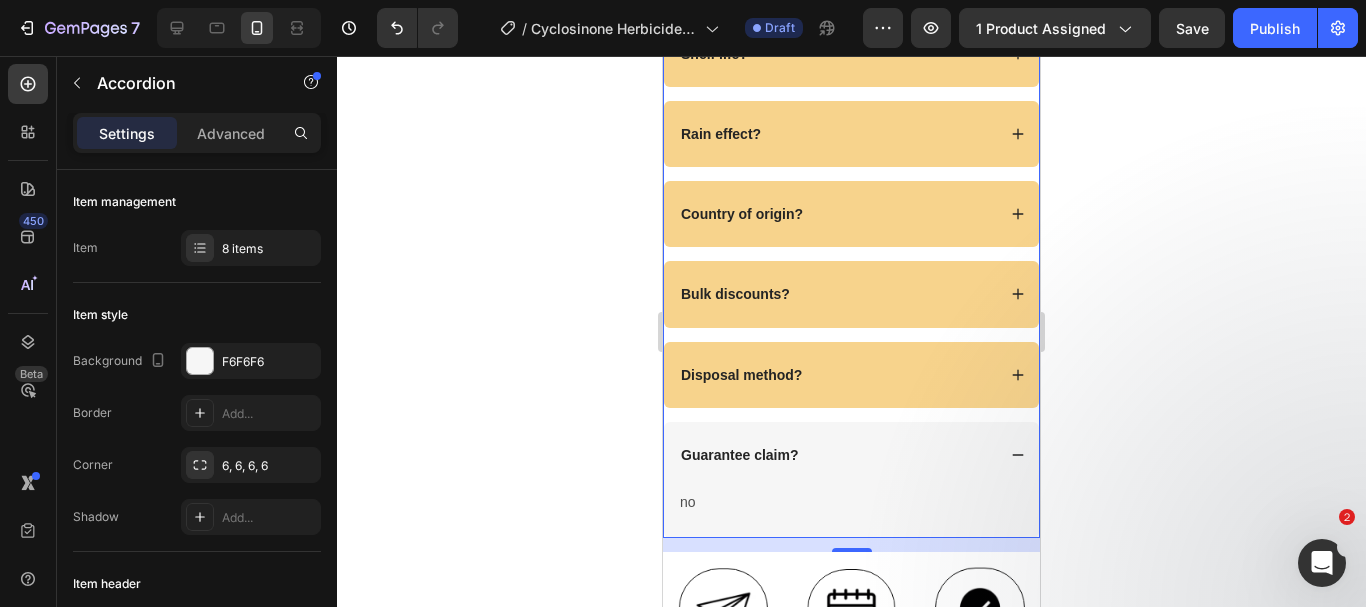 scroll, scrollTop: 7744, scrollLeft: 0, axis: vertical 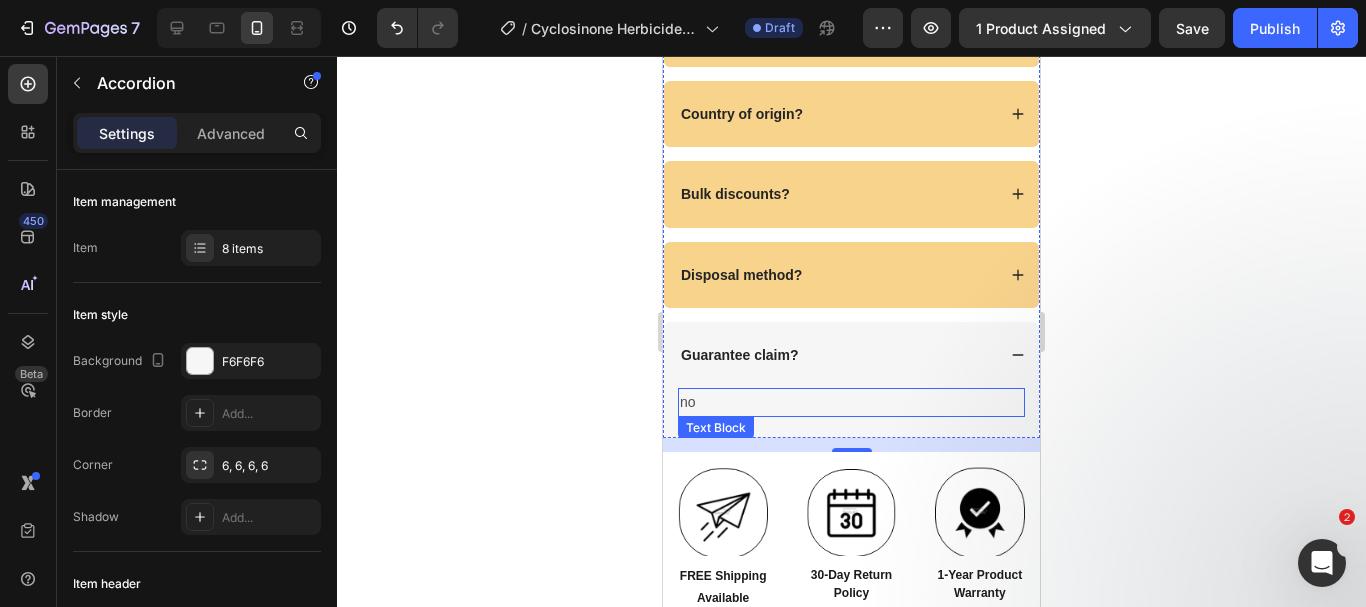 click on "no" at bounding box center (851, 402) 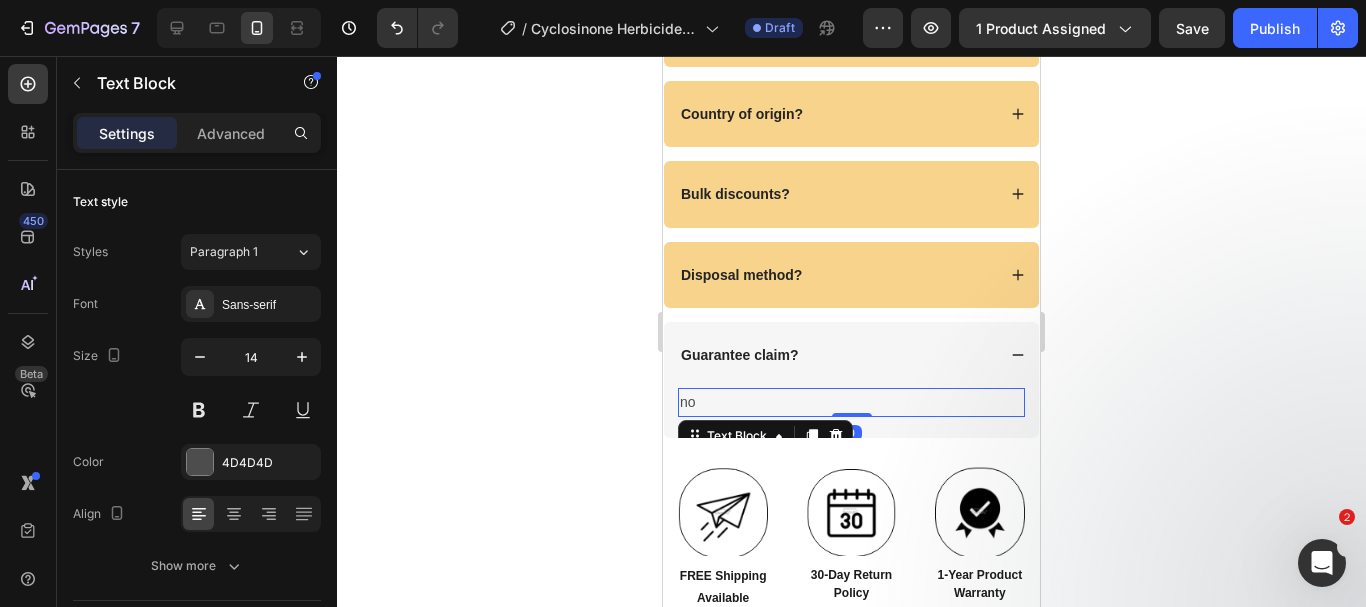 click on "no" at bounding box center [851, 402] 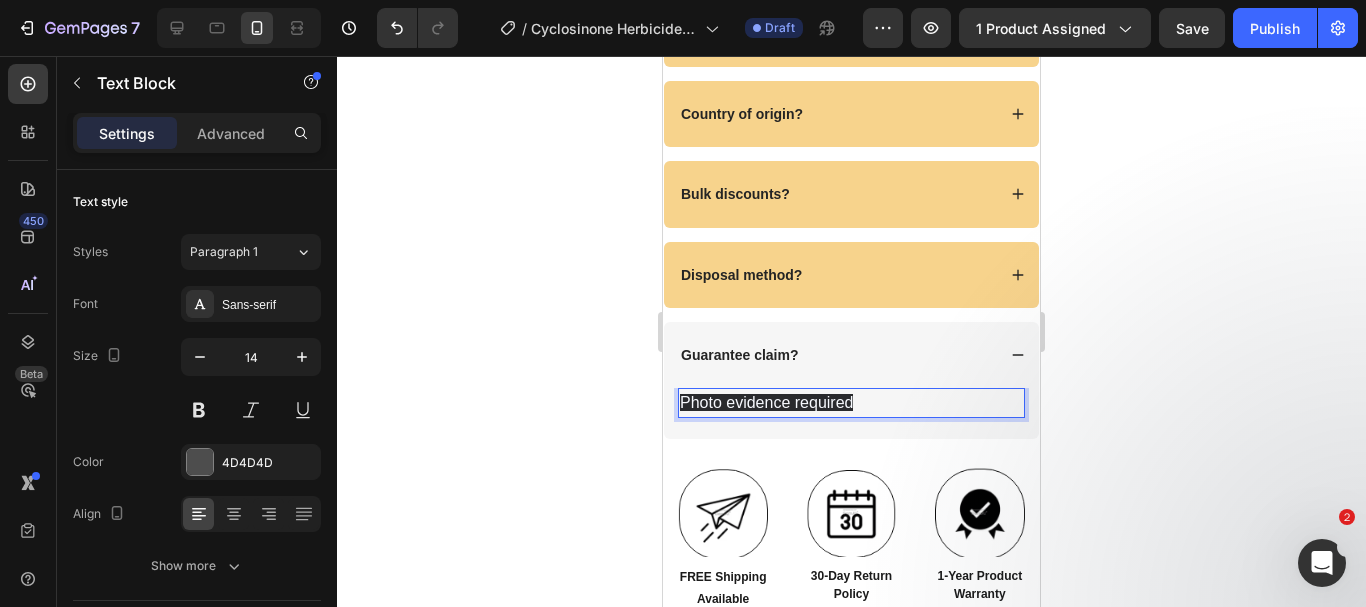 click on "Photo evidence required" at bounding box center [766, 402] 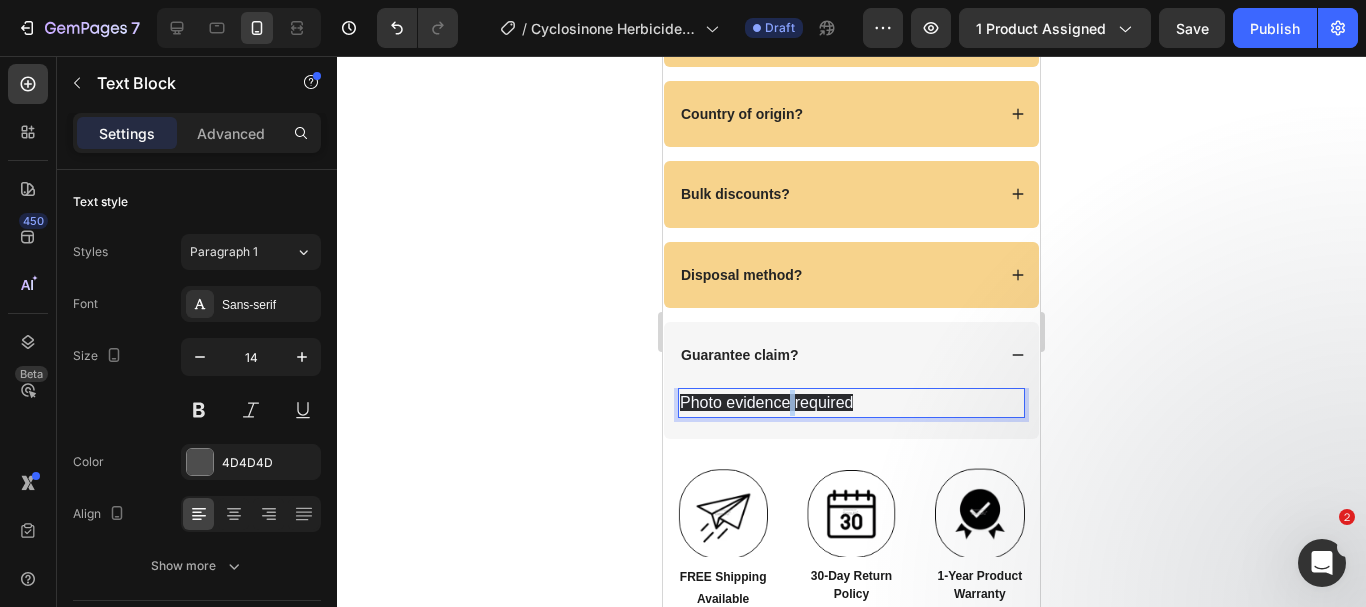 click on "Photo evidence required" at bounding box center (766, 402) 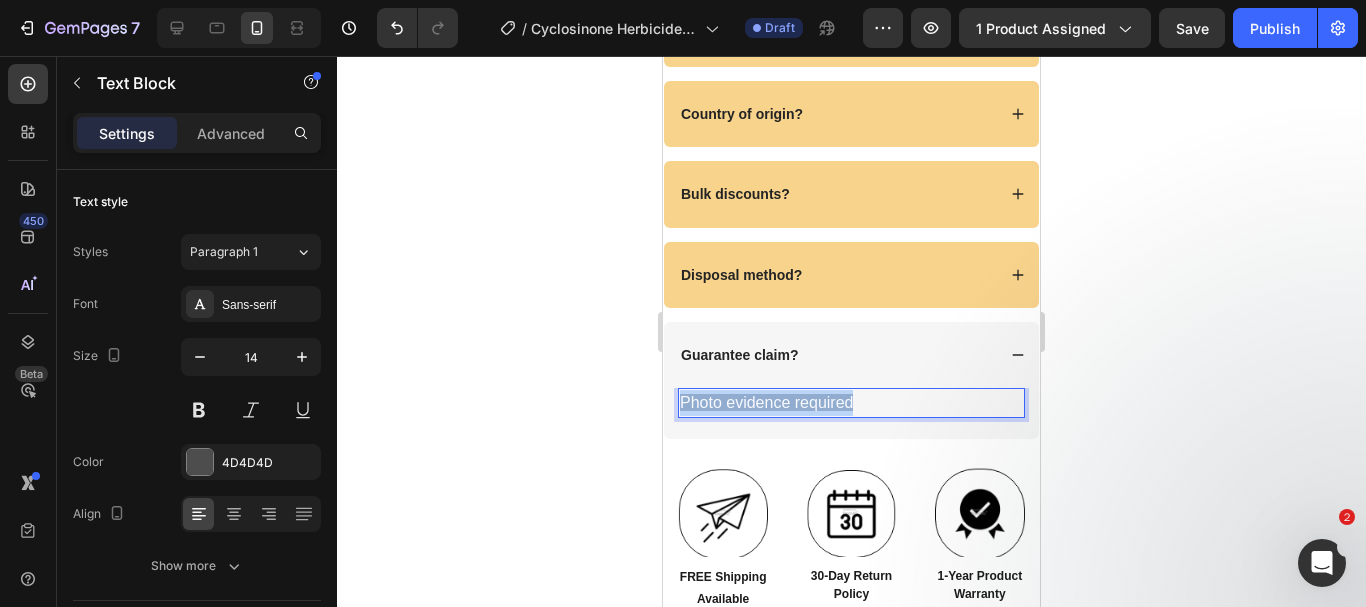 click on "Photo evidence required" at bounding box center (766, 402) 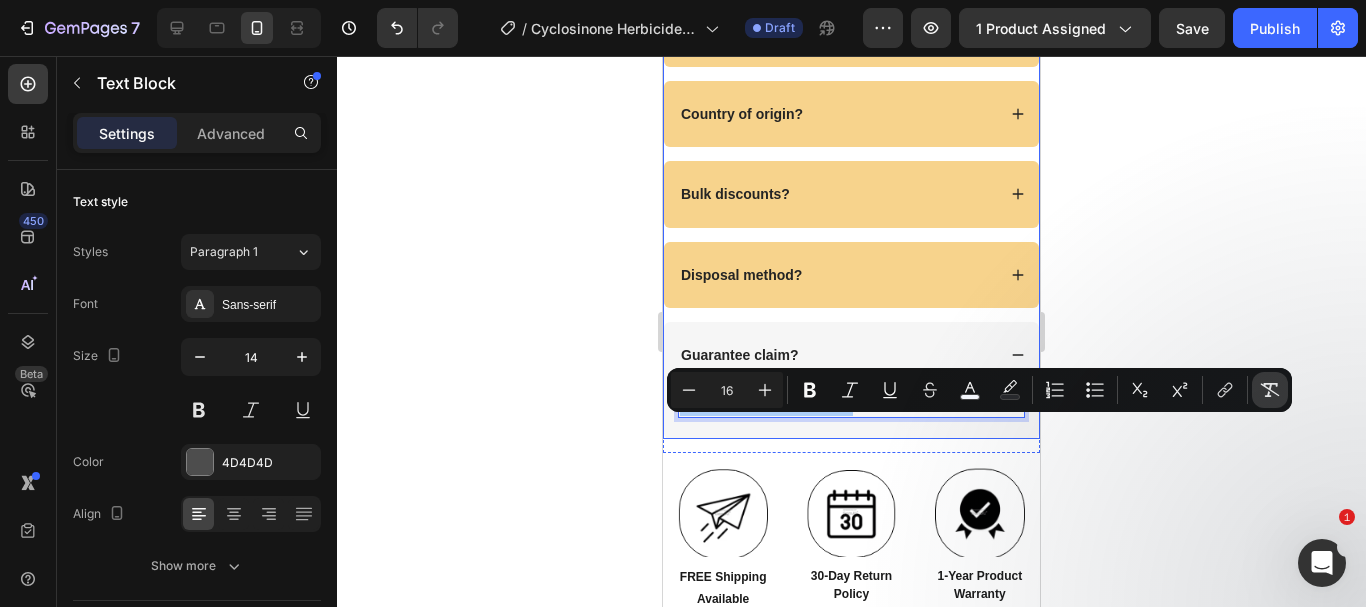 click on "Remove Format" at bounding box center [1270, 390] 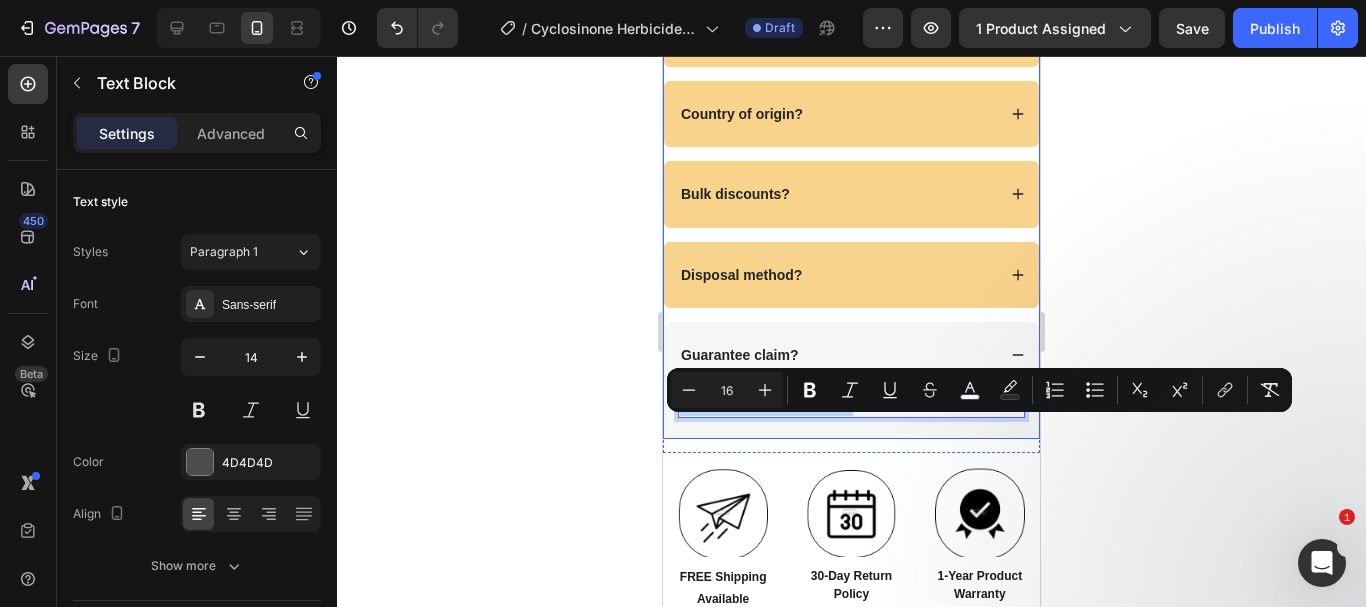 type on "14" 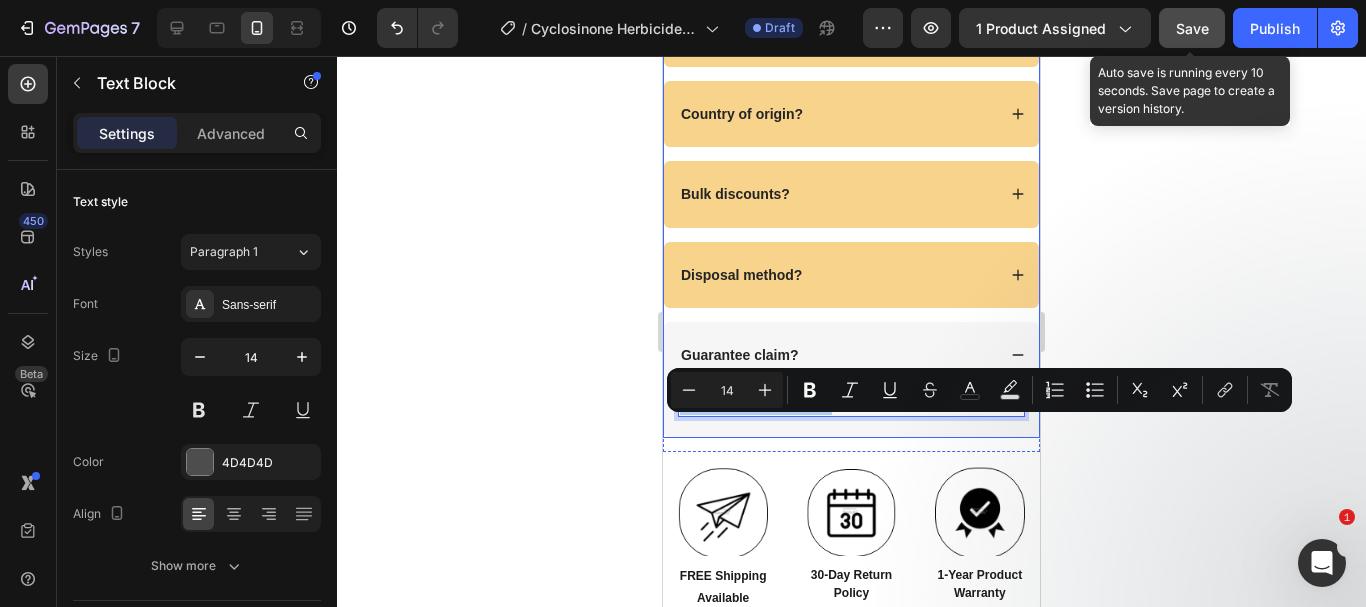 click on "Save" at bounding box center [1192, 28] 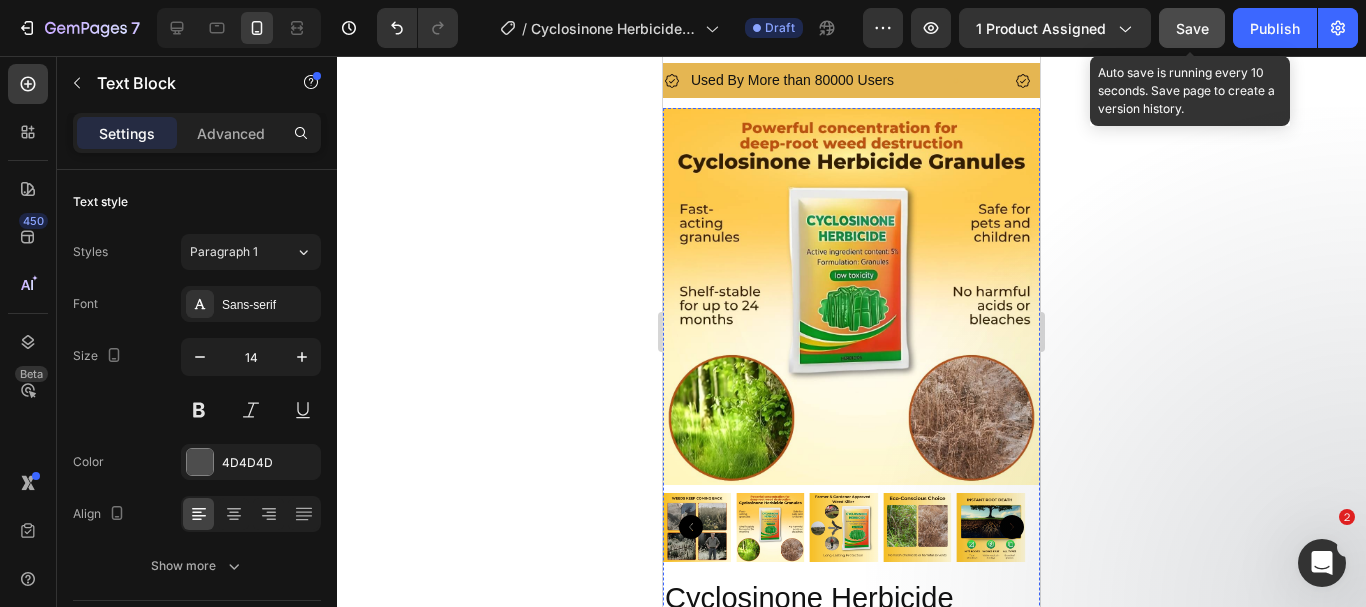 scroll, scrollTop: 0, scrollLeft: 0, axis: both 